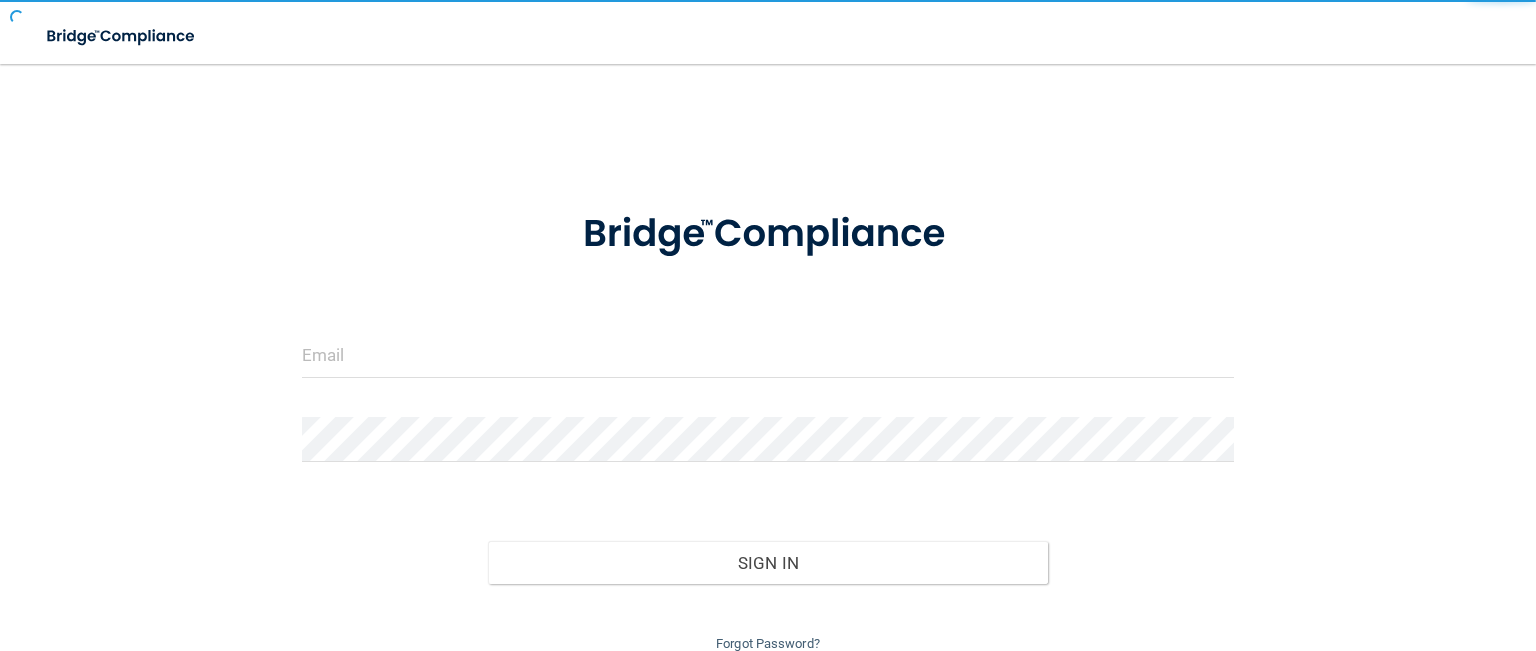 scroll, scrollTop: 0, scrollLeft: 0, axis: both 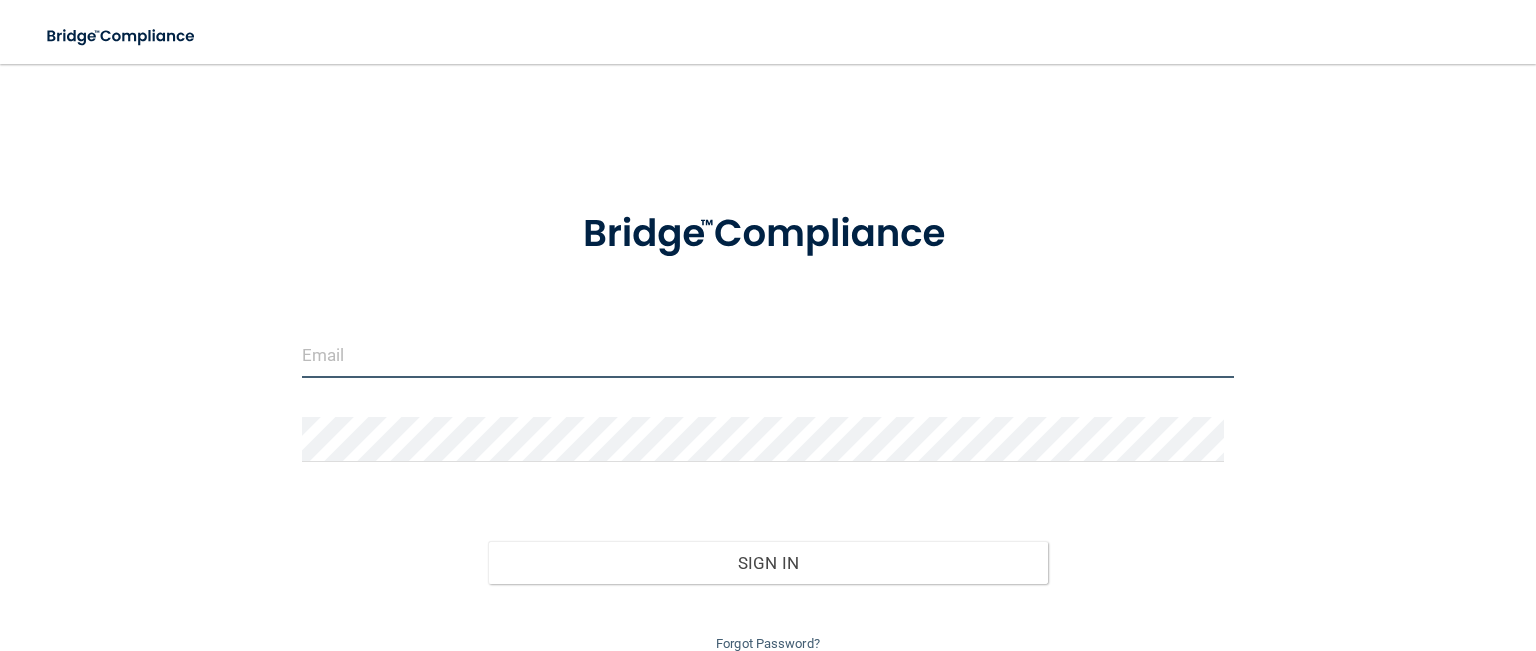 click at bounding box center (768, 355) 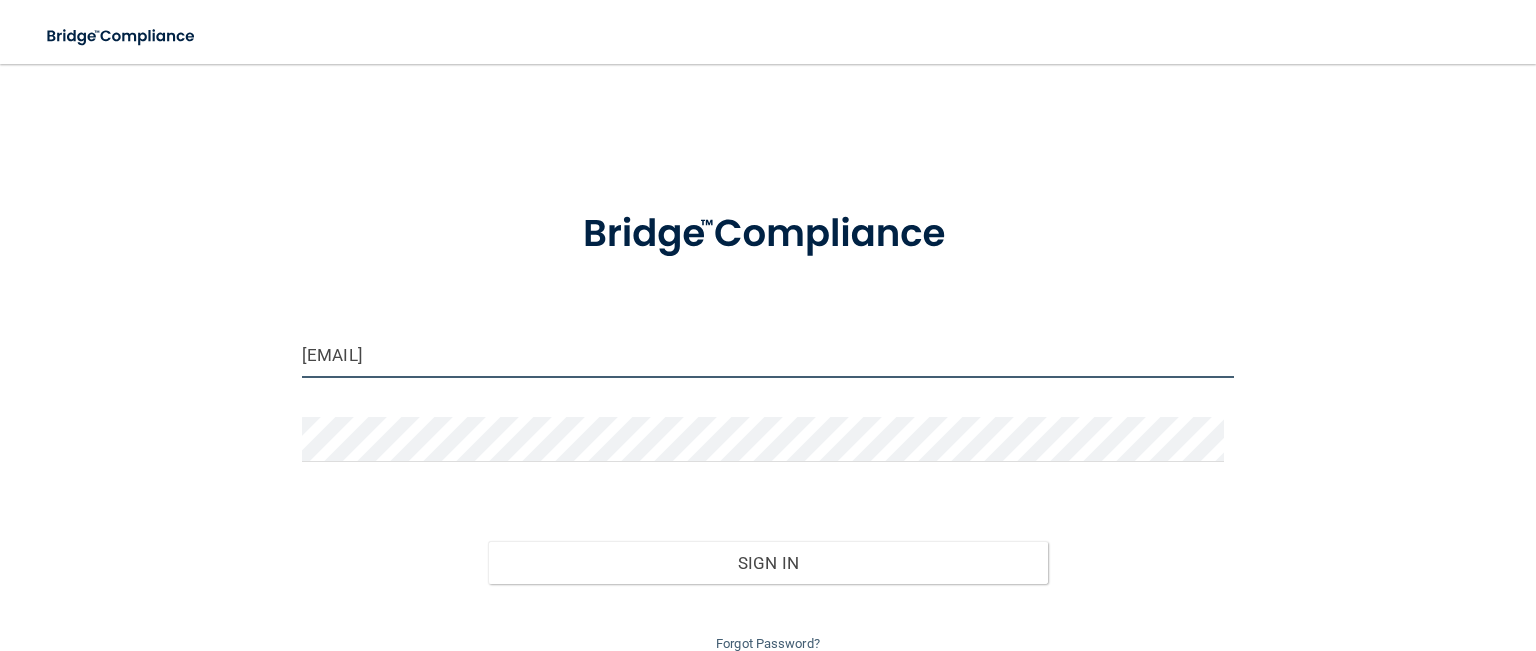 type on "[EMAIL]" 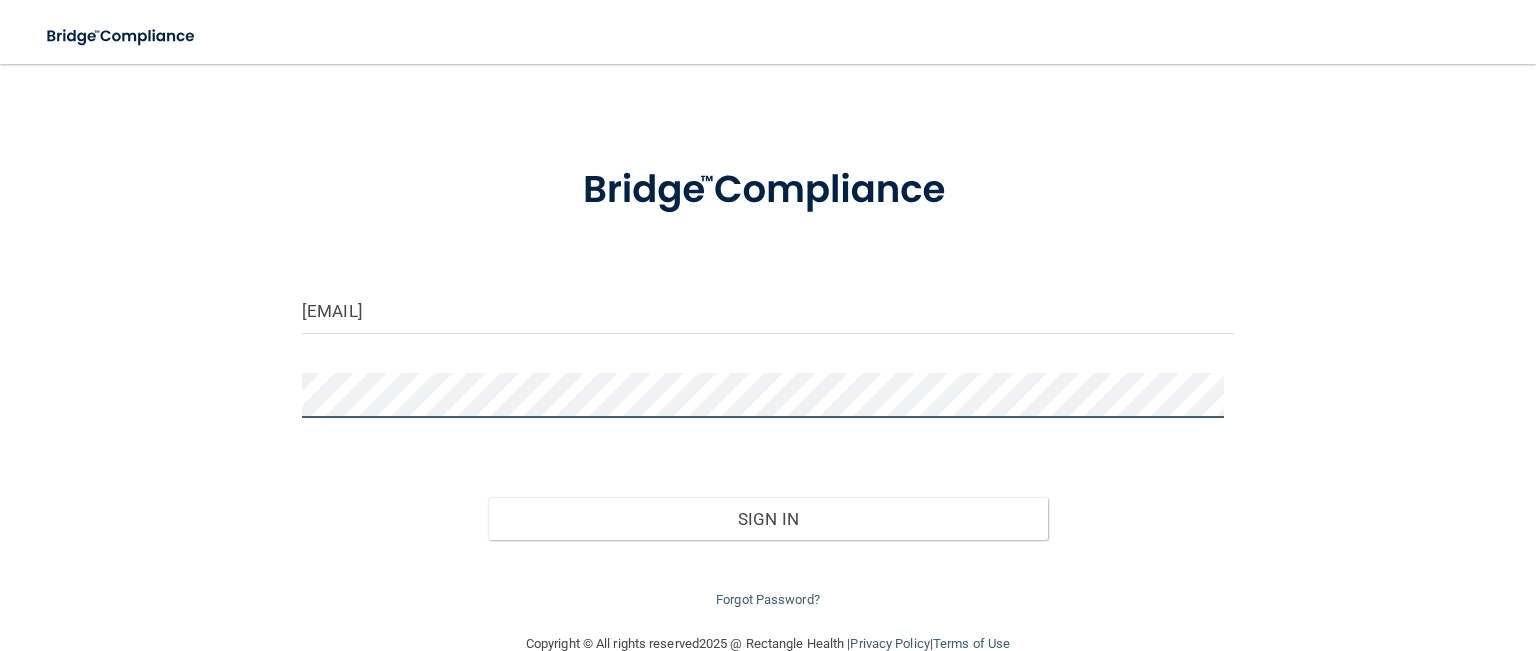 scroll, scrollTop: 84, scrollLeft: 0, axis: vertical 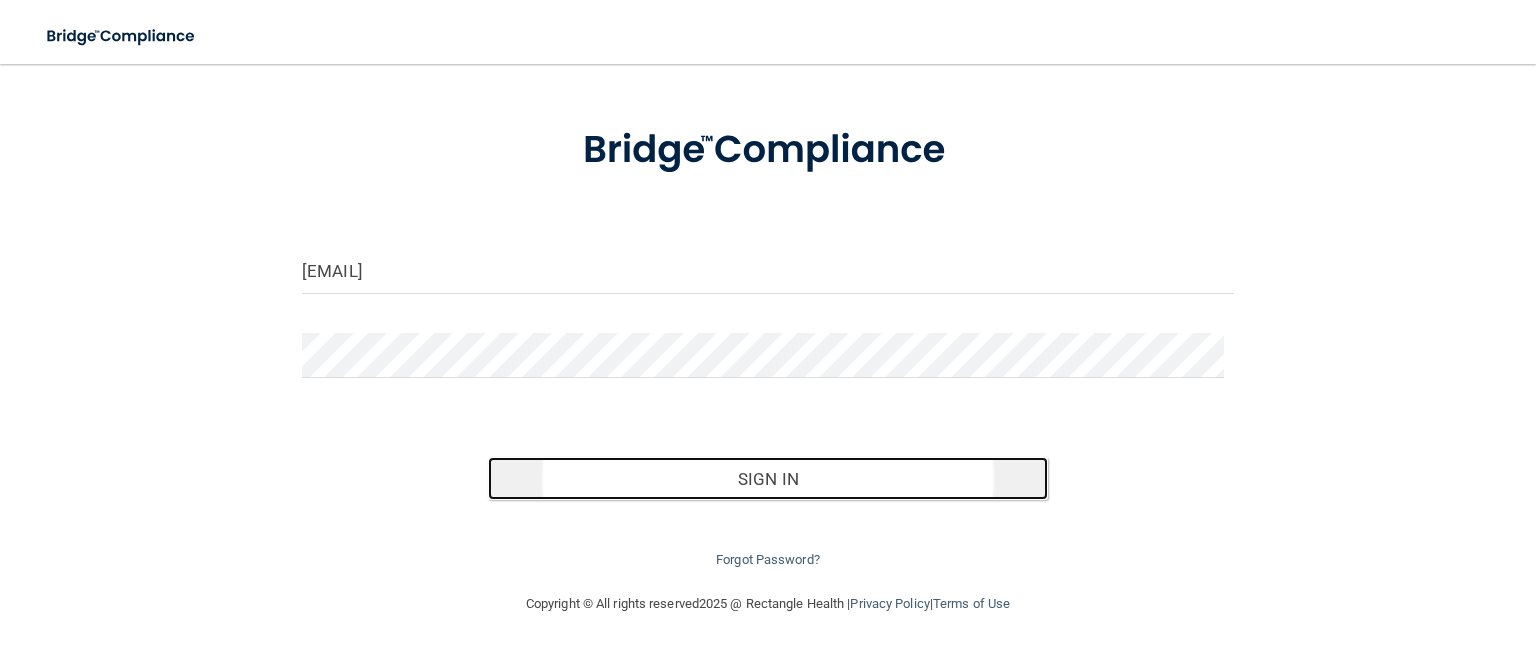 click on "Sign In" at bounding box center (767, 479) 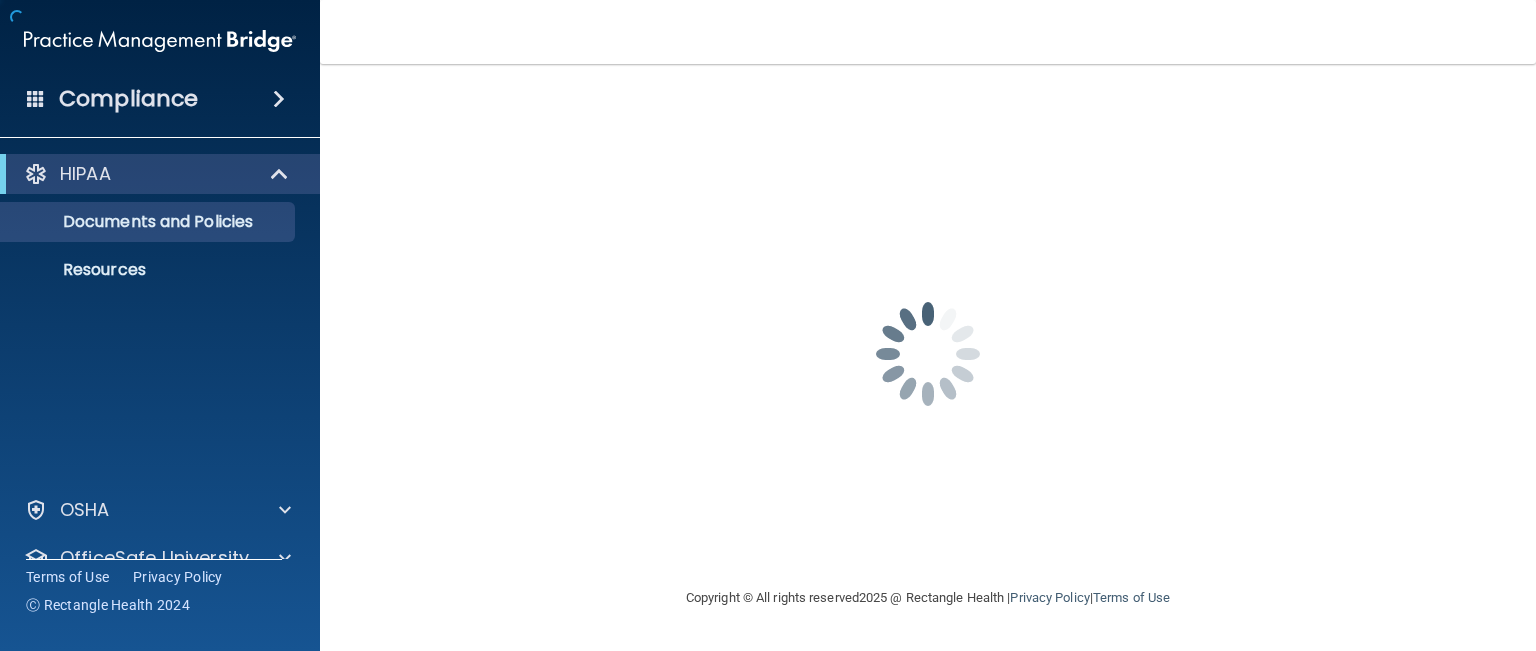 scroll, scrollTop: 0, scrollLeft: 0, axis: both 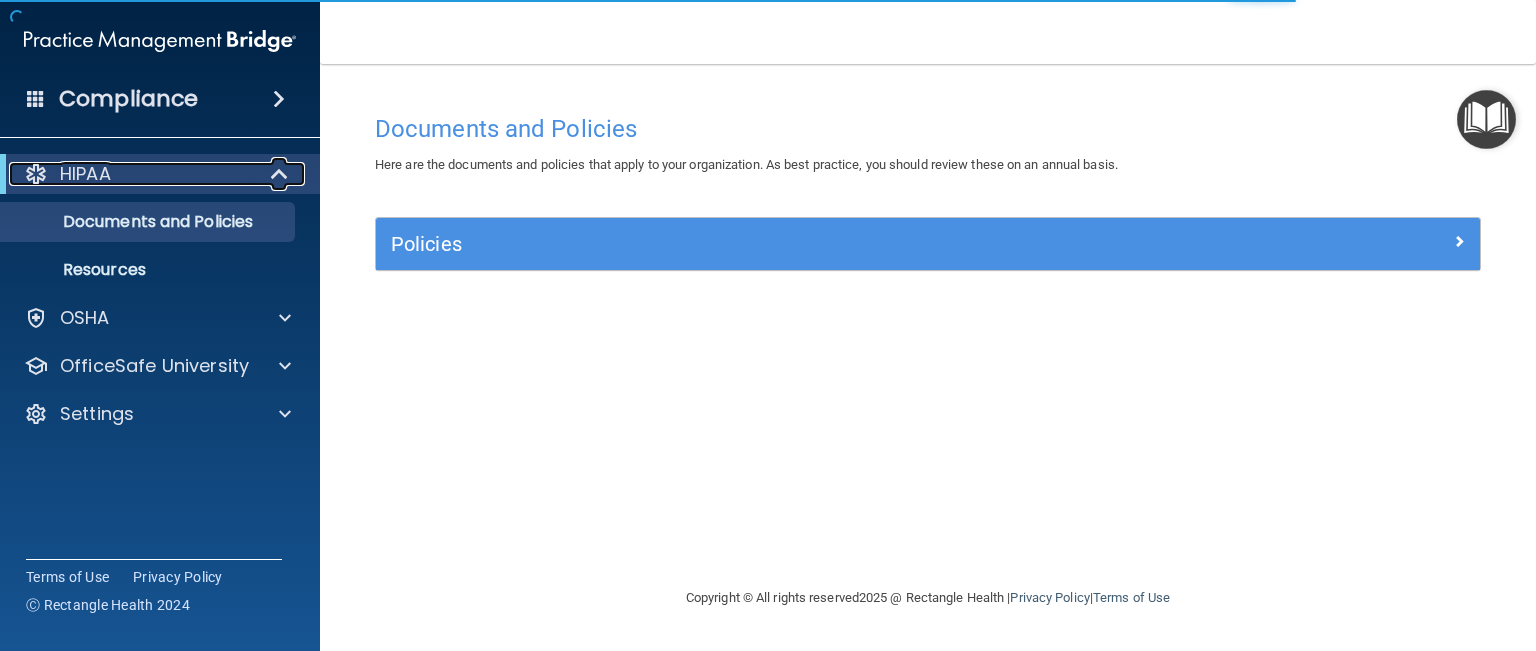 click at bounding box center (281, 174) 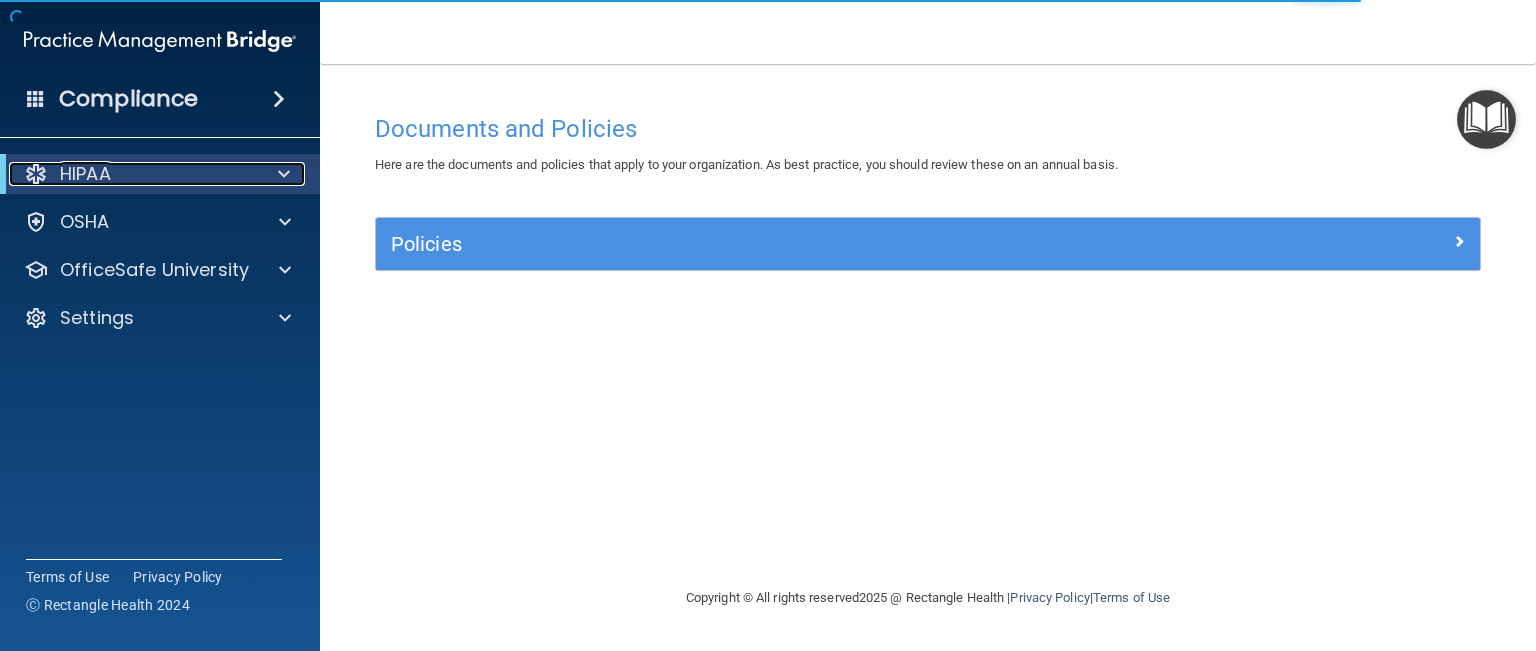 click at bounding box center (284, 174) 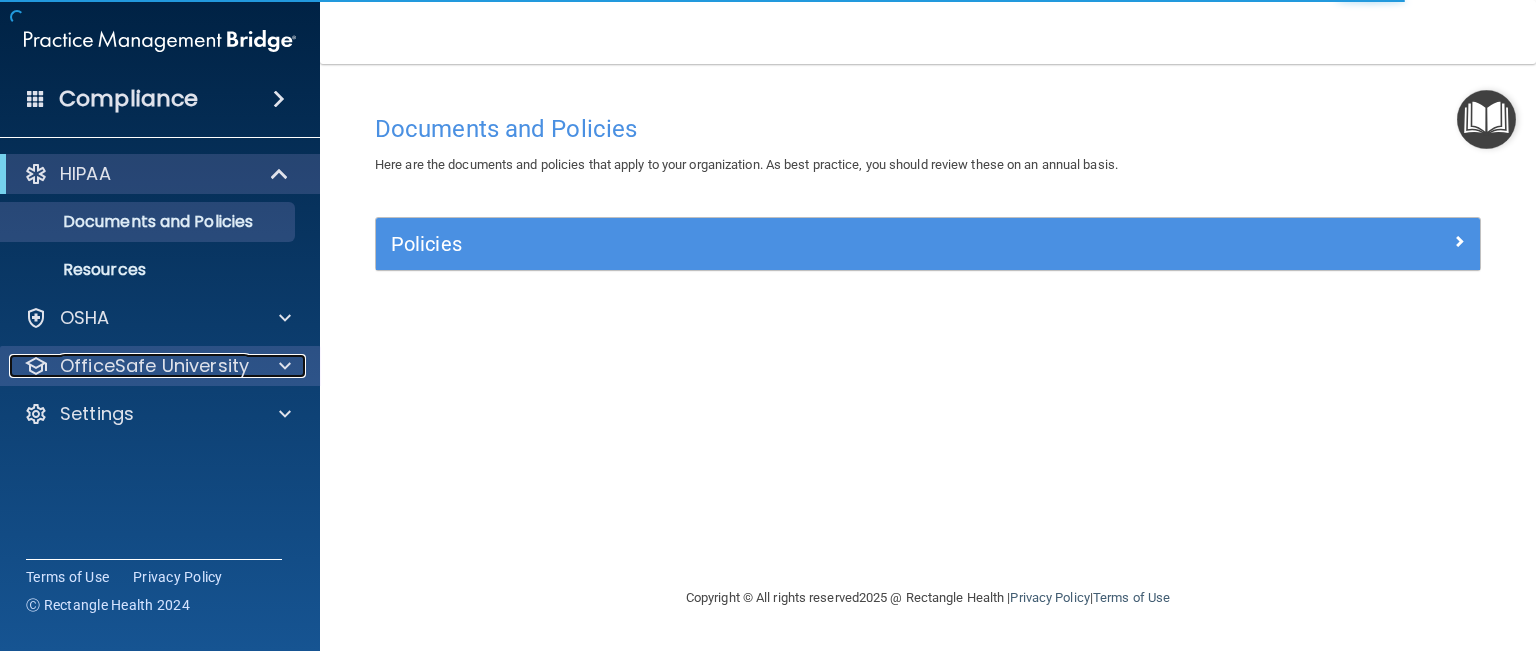 click at bounding box center (285, 366) 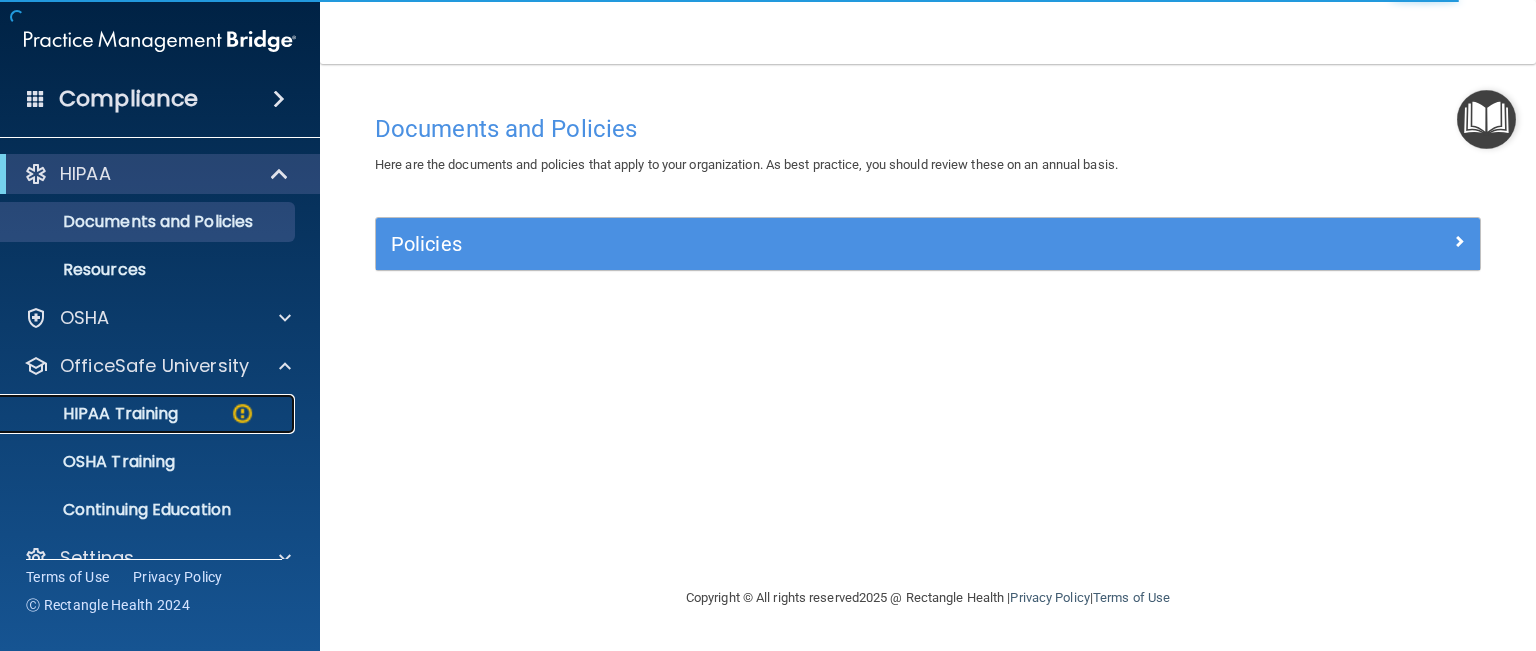 click on "HIPAA Training" at bounding box center [95, 414] 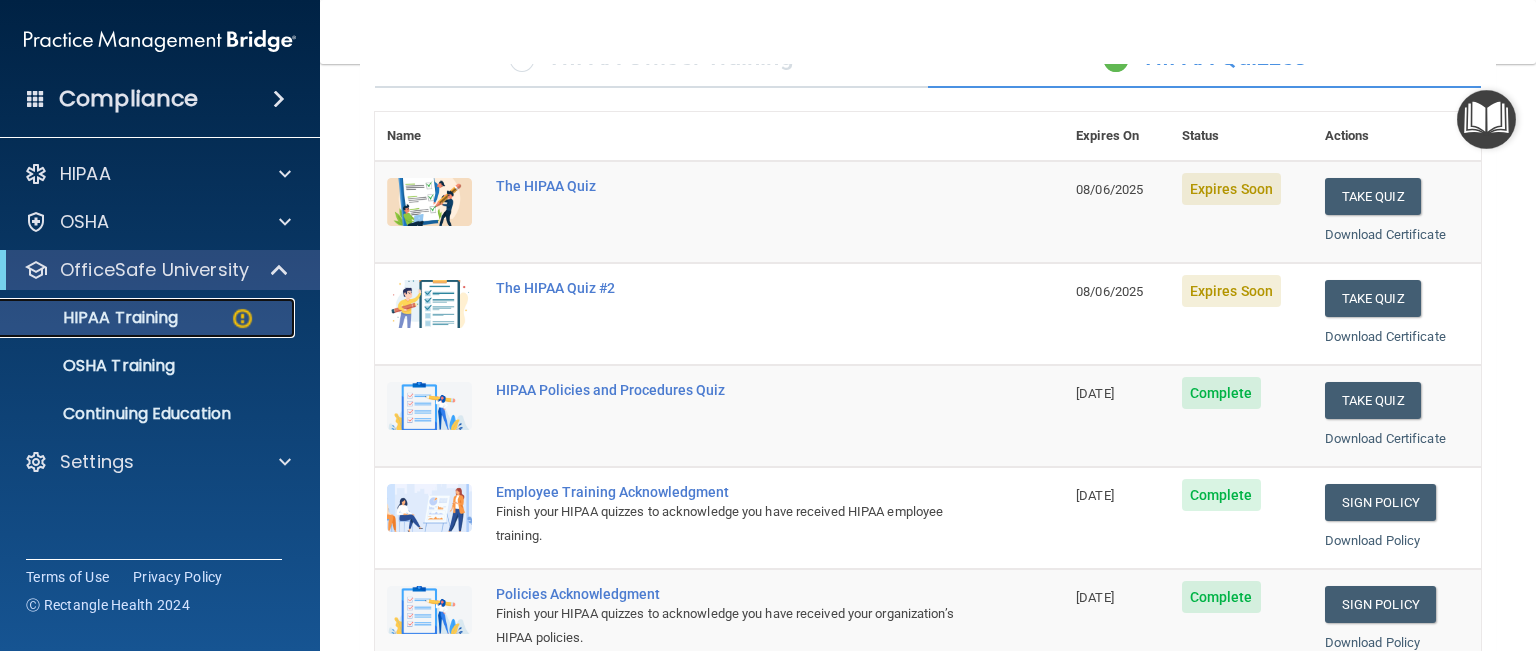 scroll, scrollTop: 0, scrollLeft: 0, axis: both 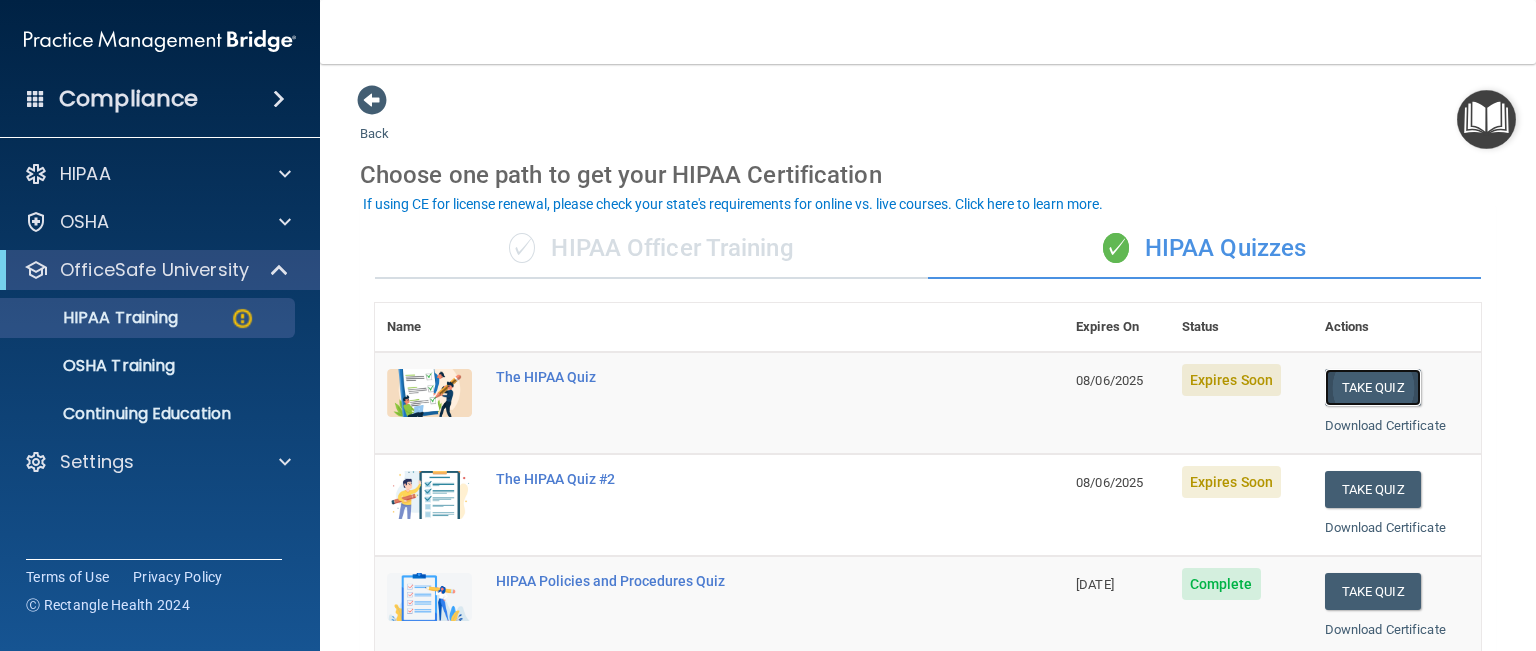 click on "Take Quiz" at bounding box center (1373, 387) 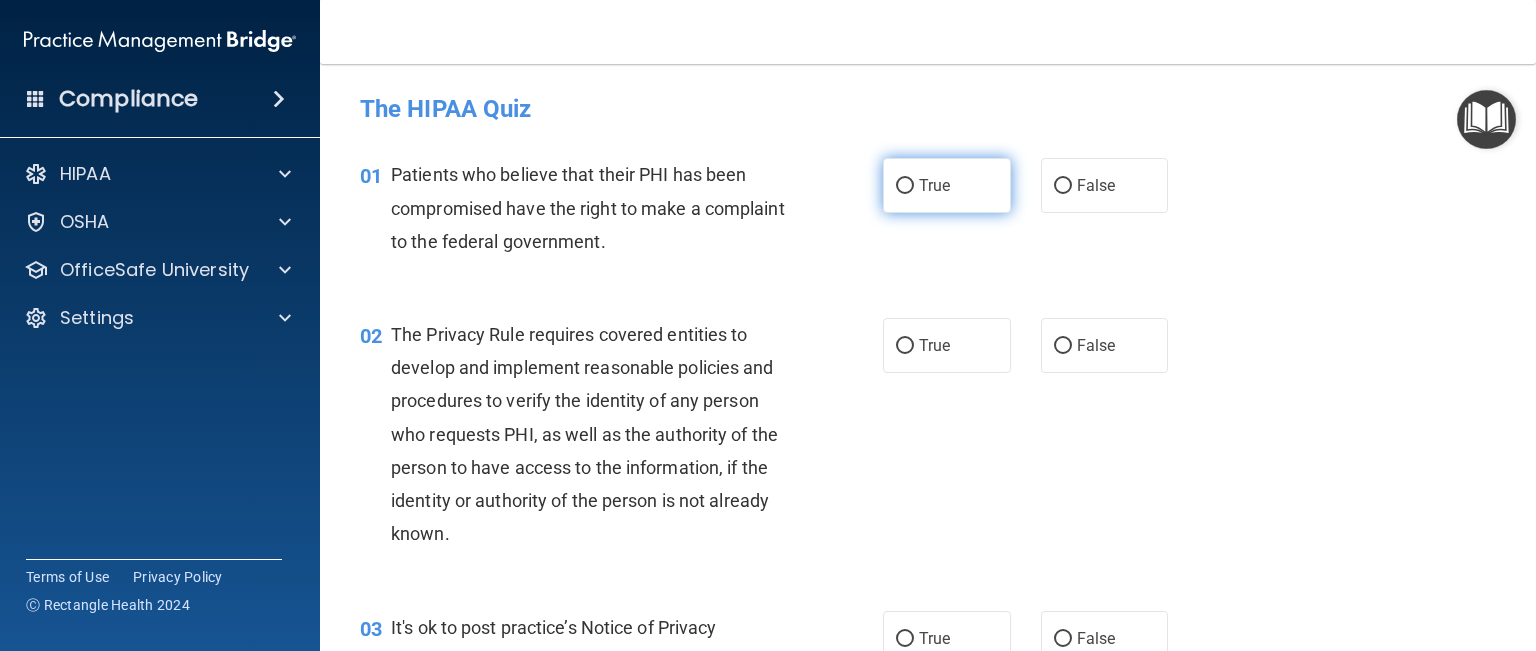click on "True" at bounding box center [905, 186] 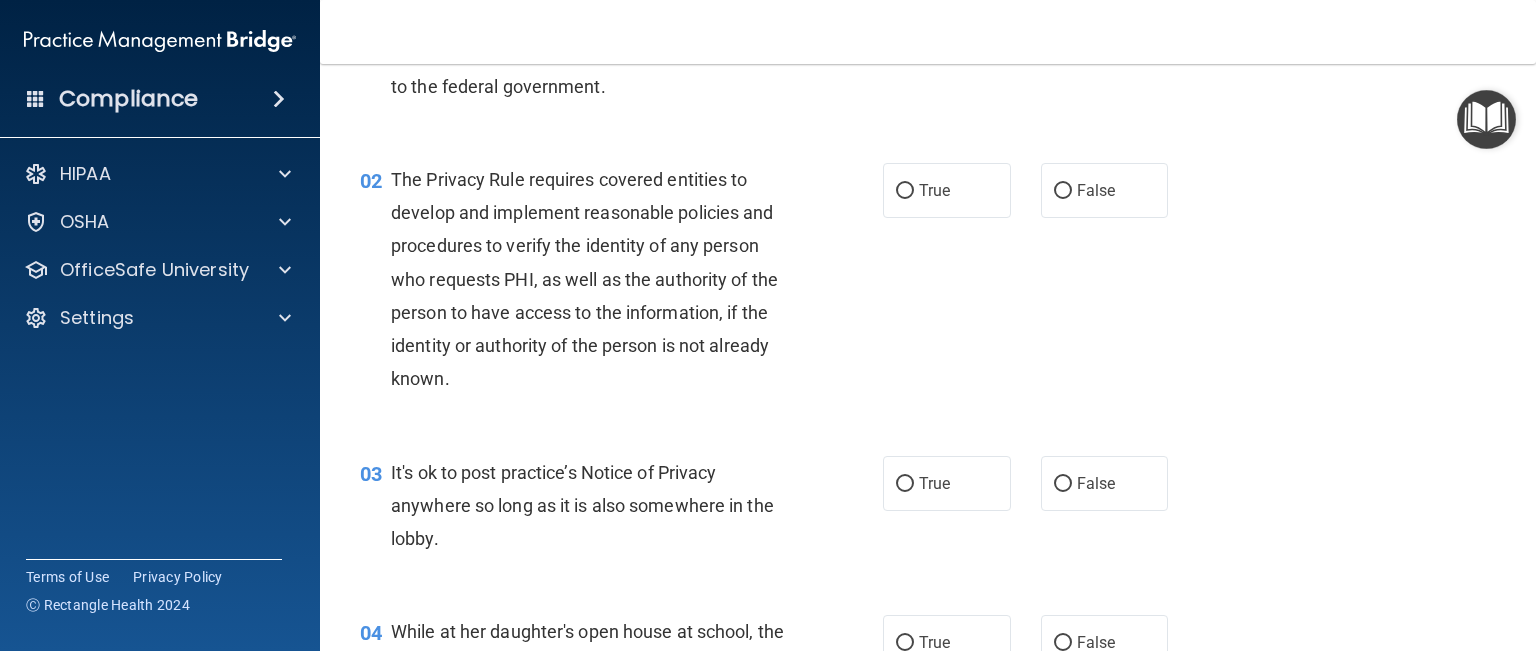scroll, scrollTop: 200, scrollLeft: 0, axis: vertical 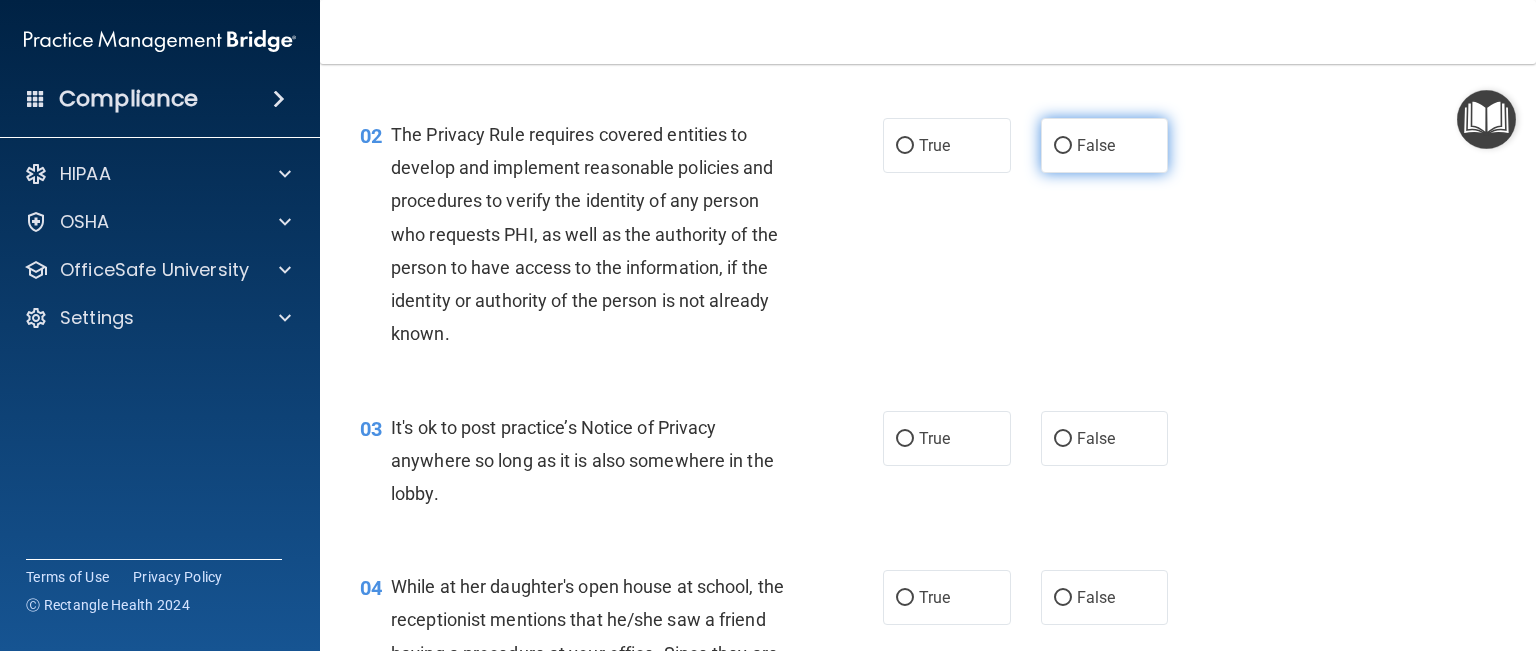 click on "False" at bounding box center (1105, 145) 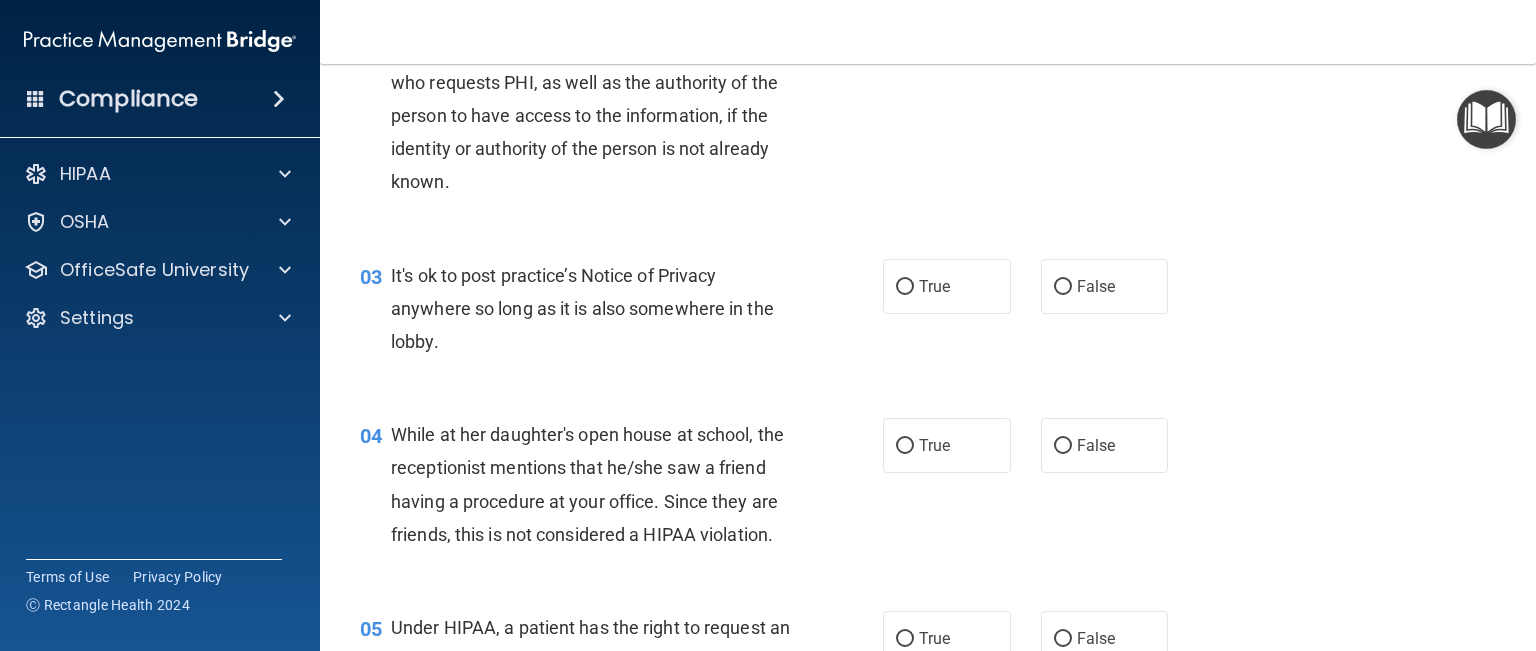 scroll, scrollTop: 400, scrollLeft: 0, axis: vertical 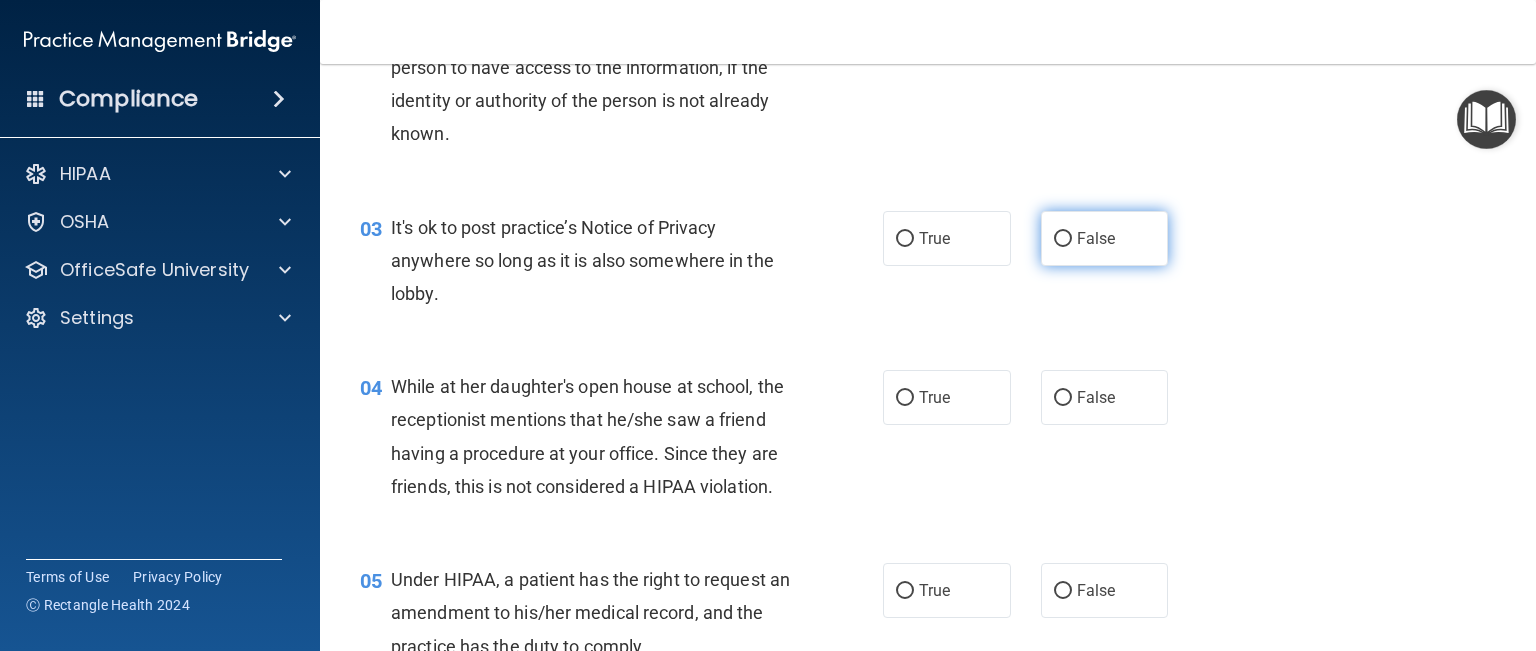 click on "False" at bounding box center (1063, 239) 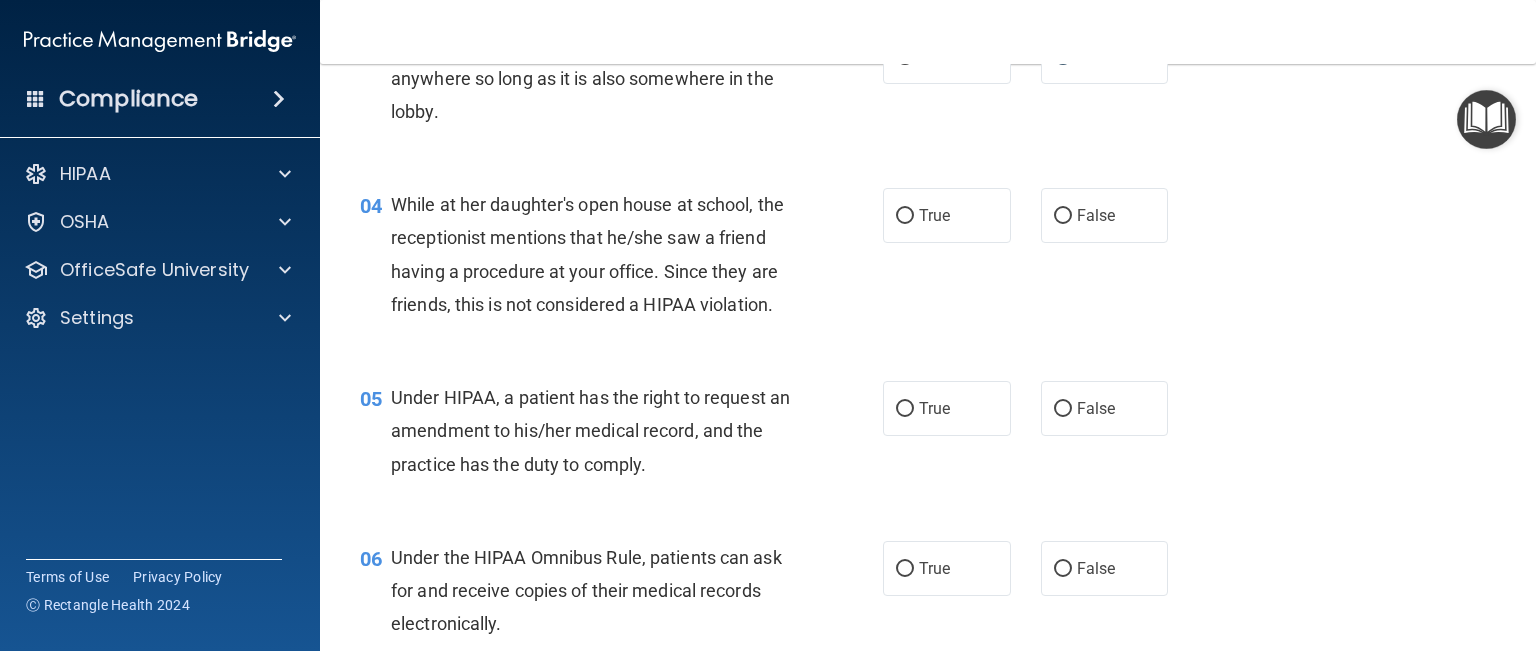 scroll, scrollTop: 600, scrollLeft: 0, axis: vertical 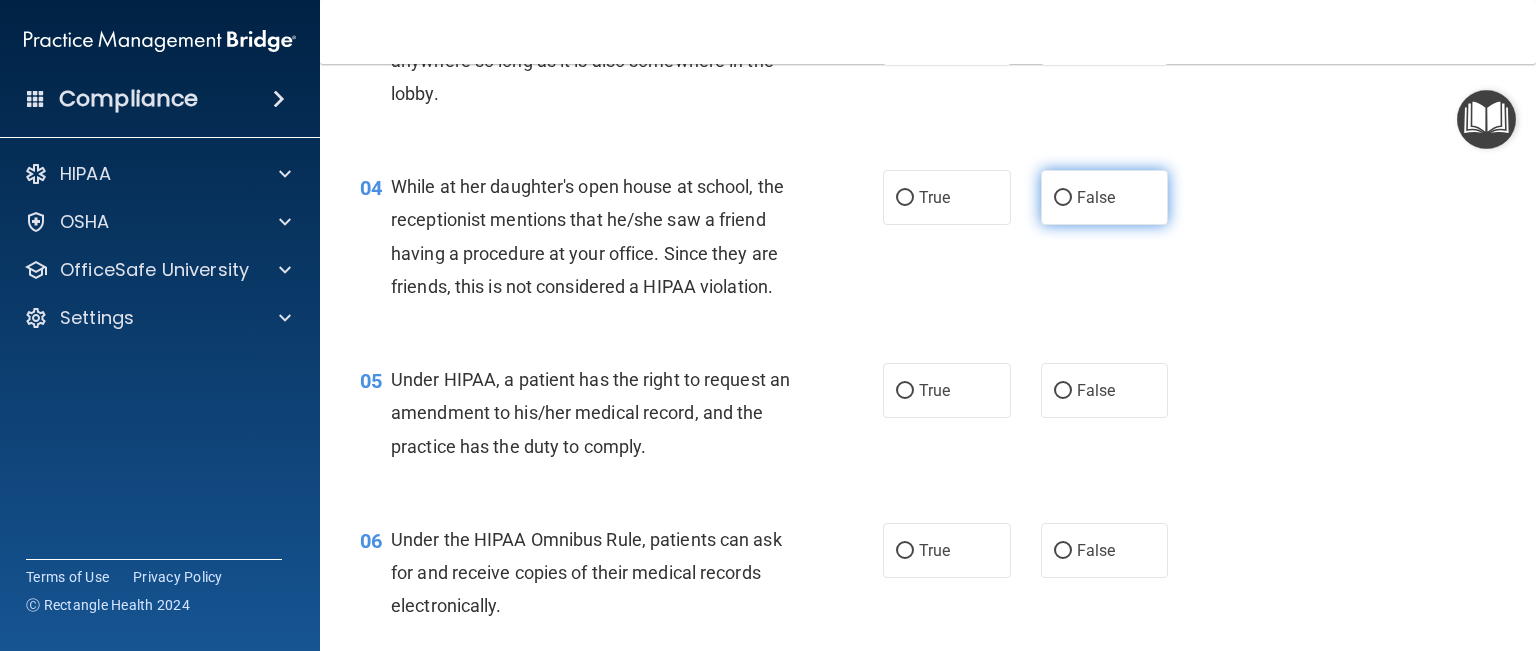 click on "False" at bounding box center [1063, 198] 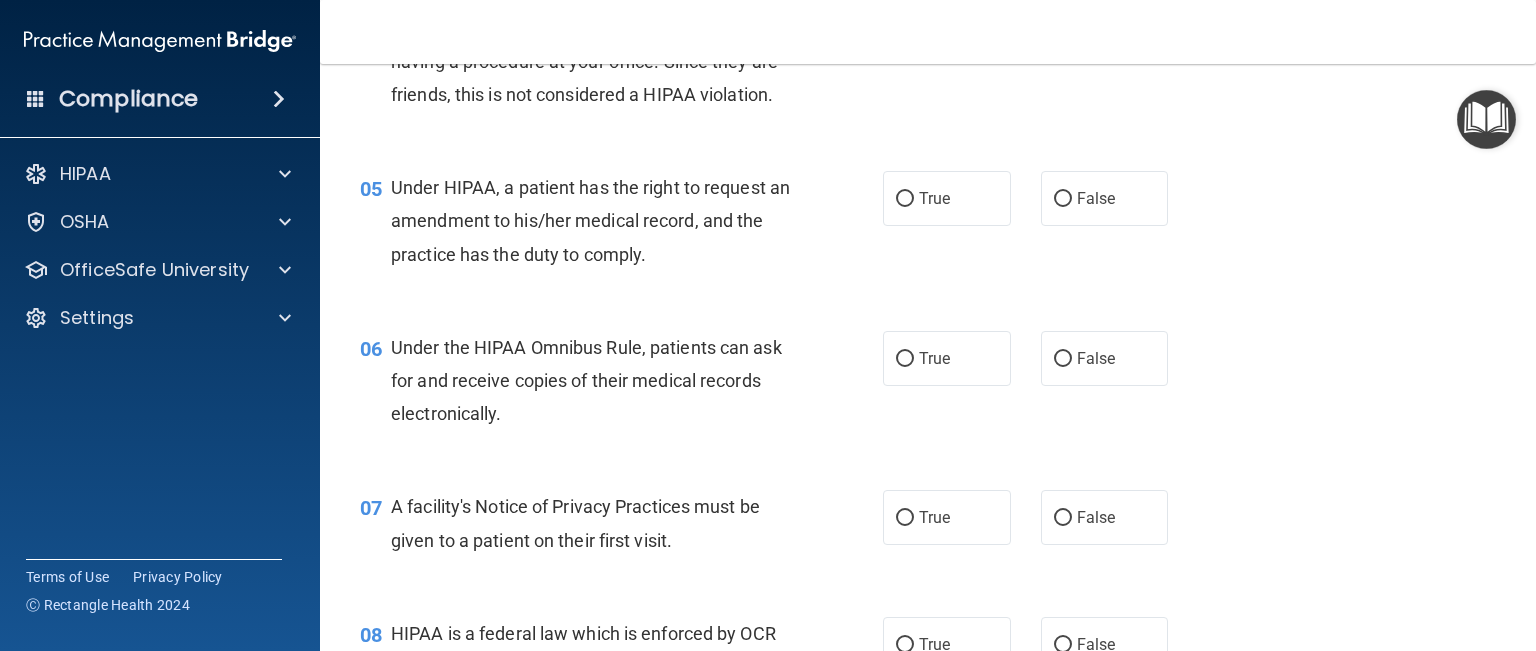 scroll, scrollTop: 800, scrollLeft: 0, axis: vertical 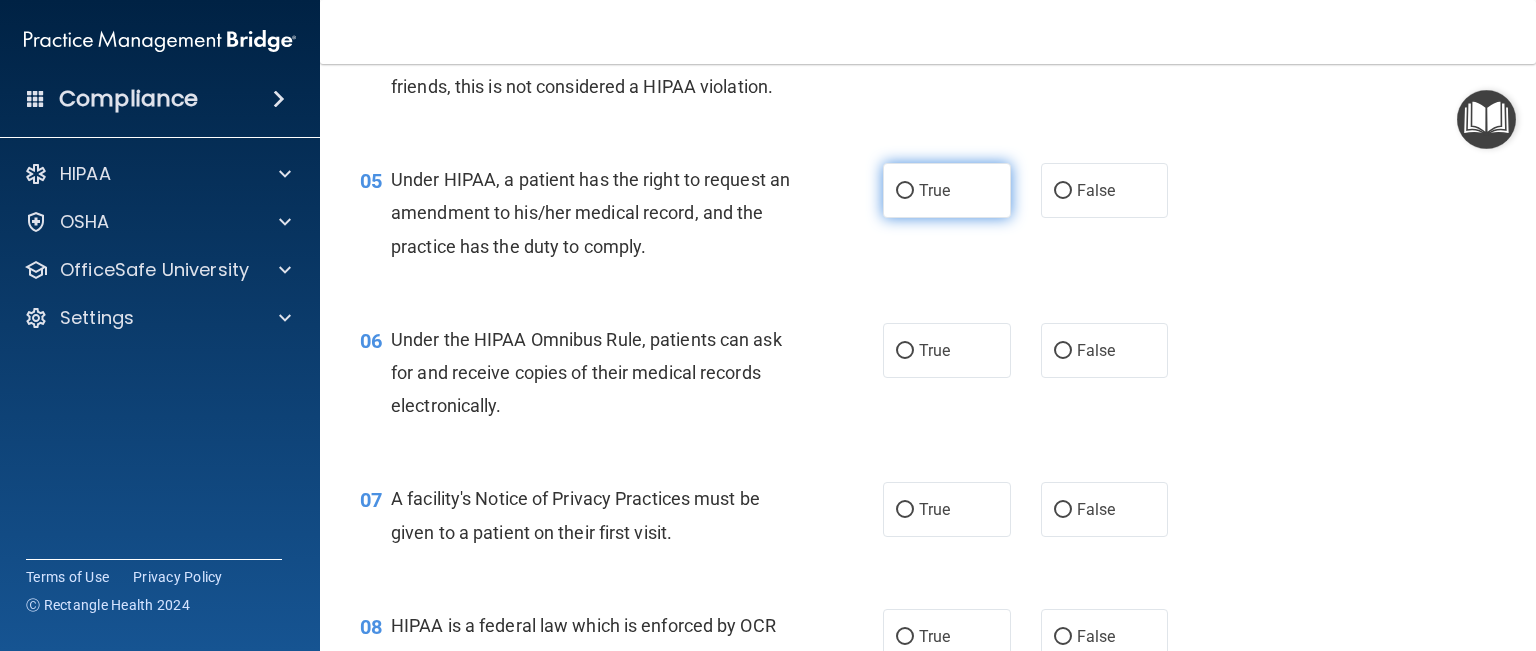 click on "True" at bounding box center (905, 191) 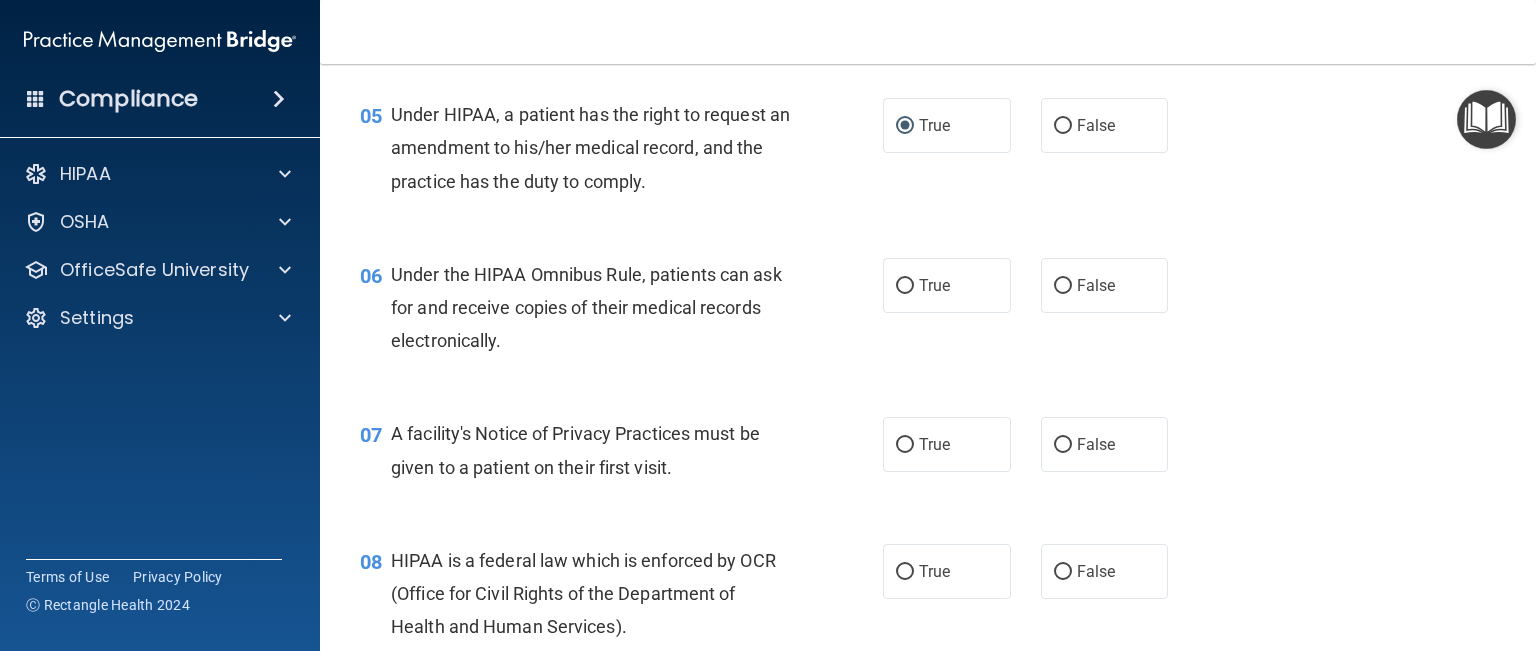 scroll, scrollTop: 900, scrollLeft: 0, axis: vertical 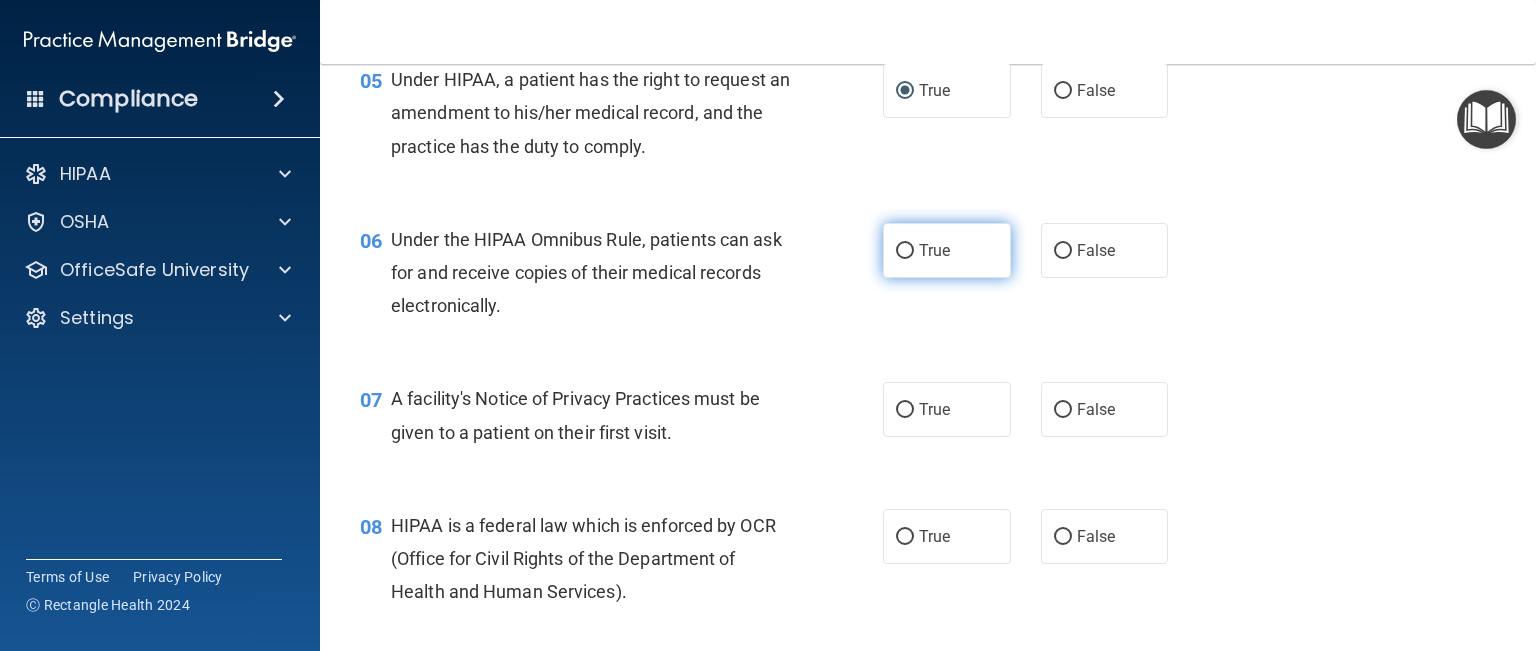 click on "True" at bounding box center (905, 251) 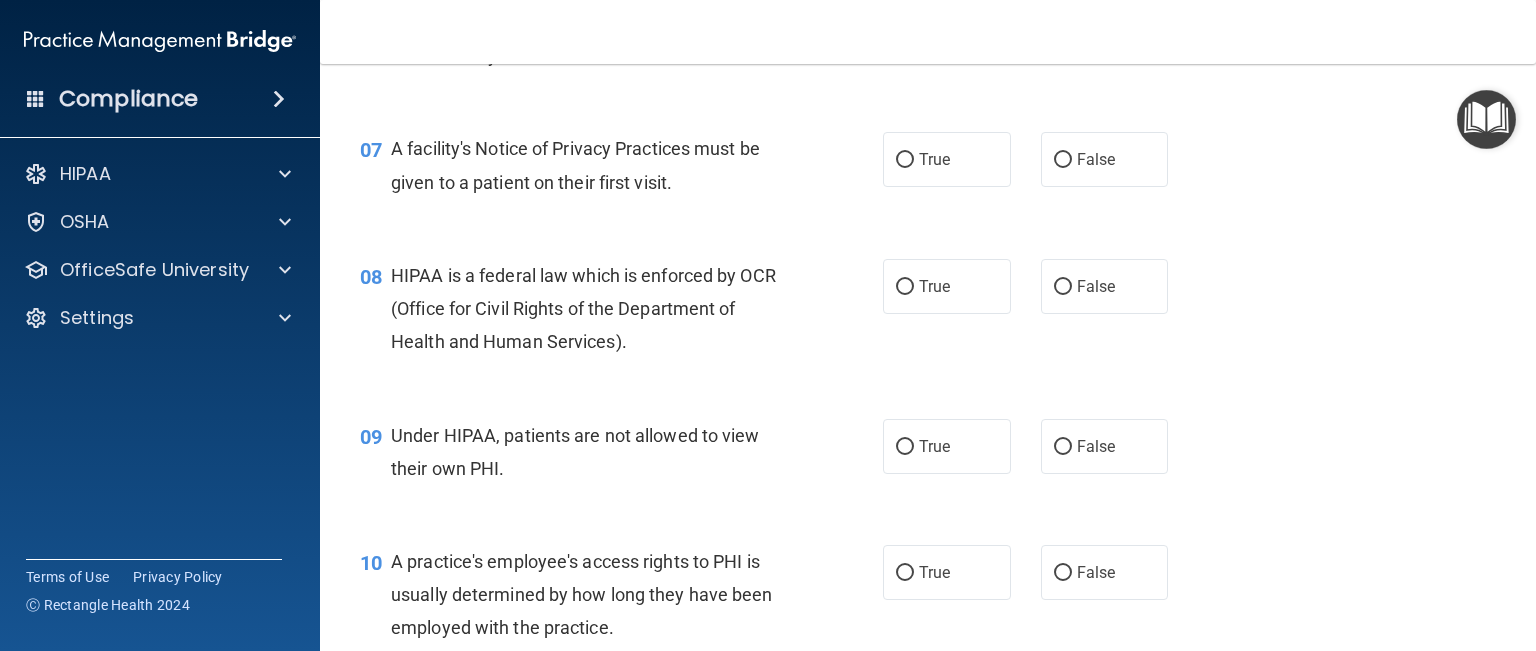 scroll, scrollTop: 1200, scrollLeft: 0, axis: vertical 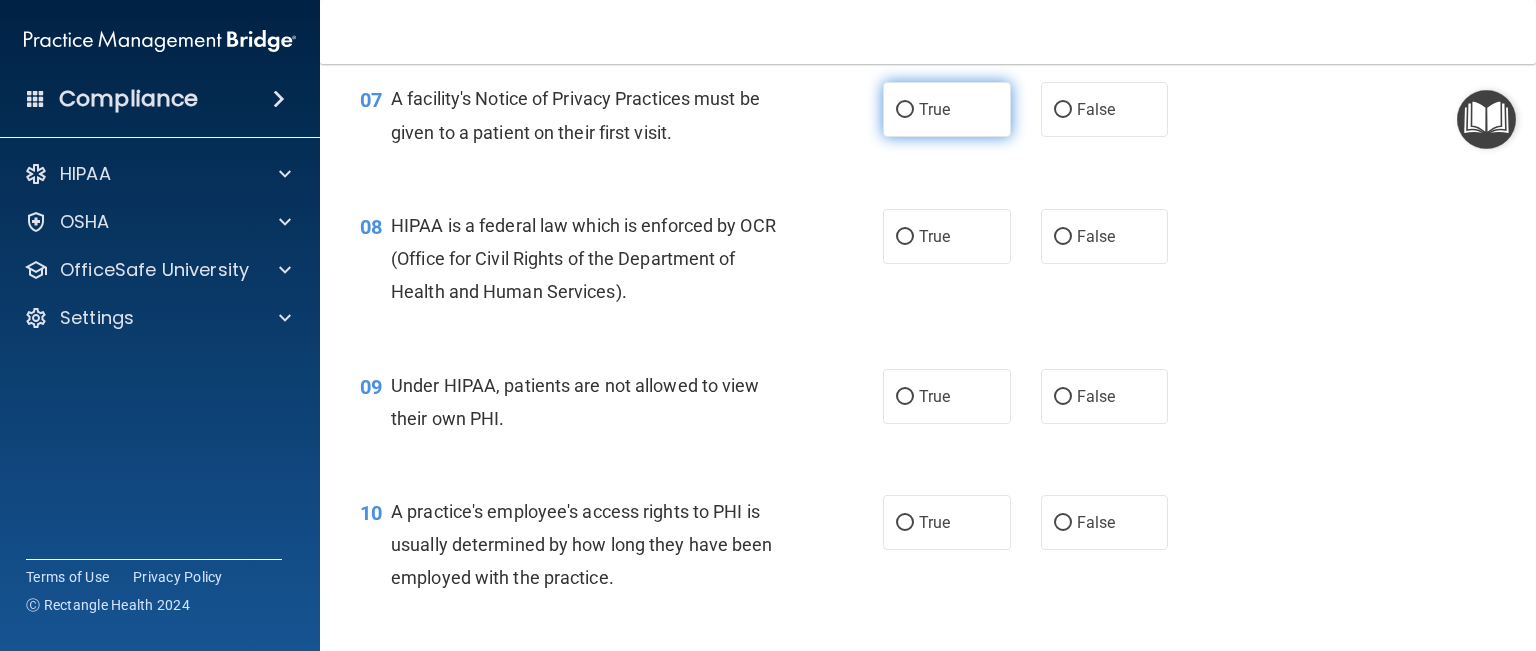 click on "True" at bounding box center [905, 110] 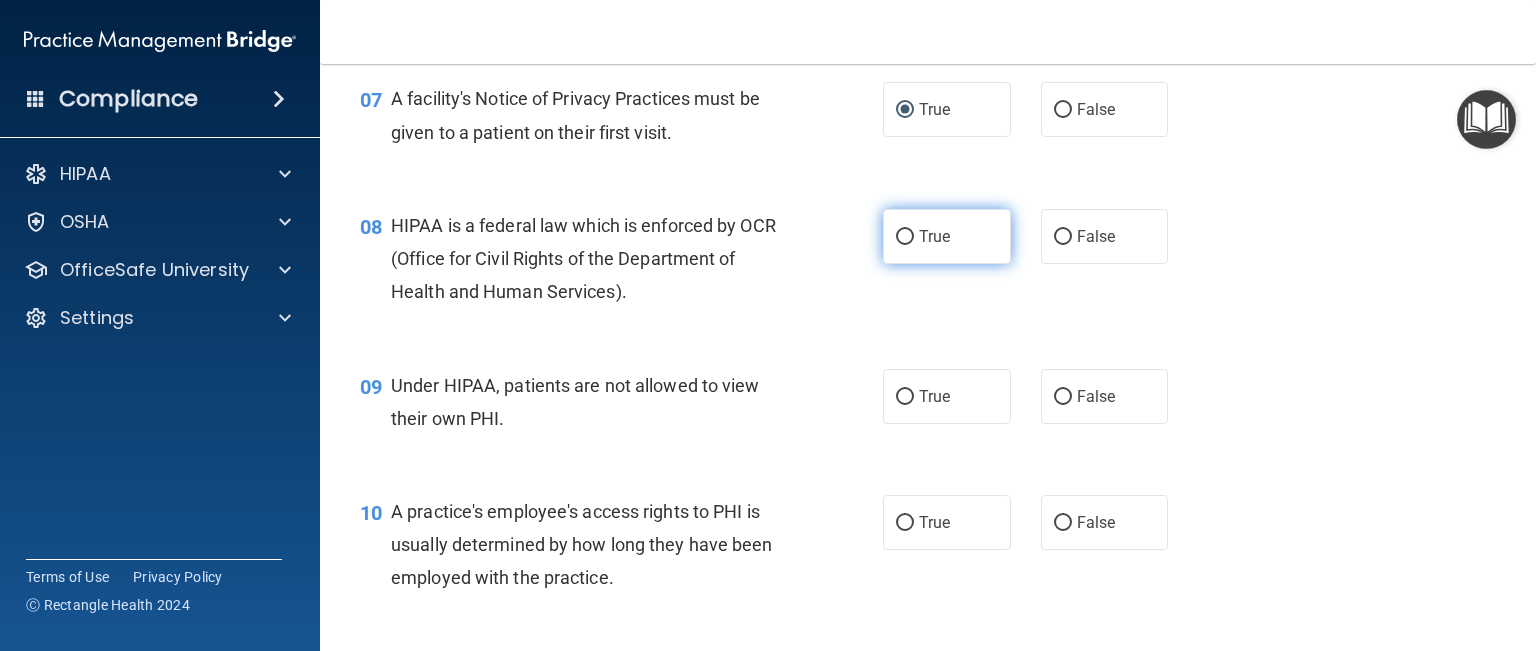 click on "True" at bounding box center [905, 237] 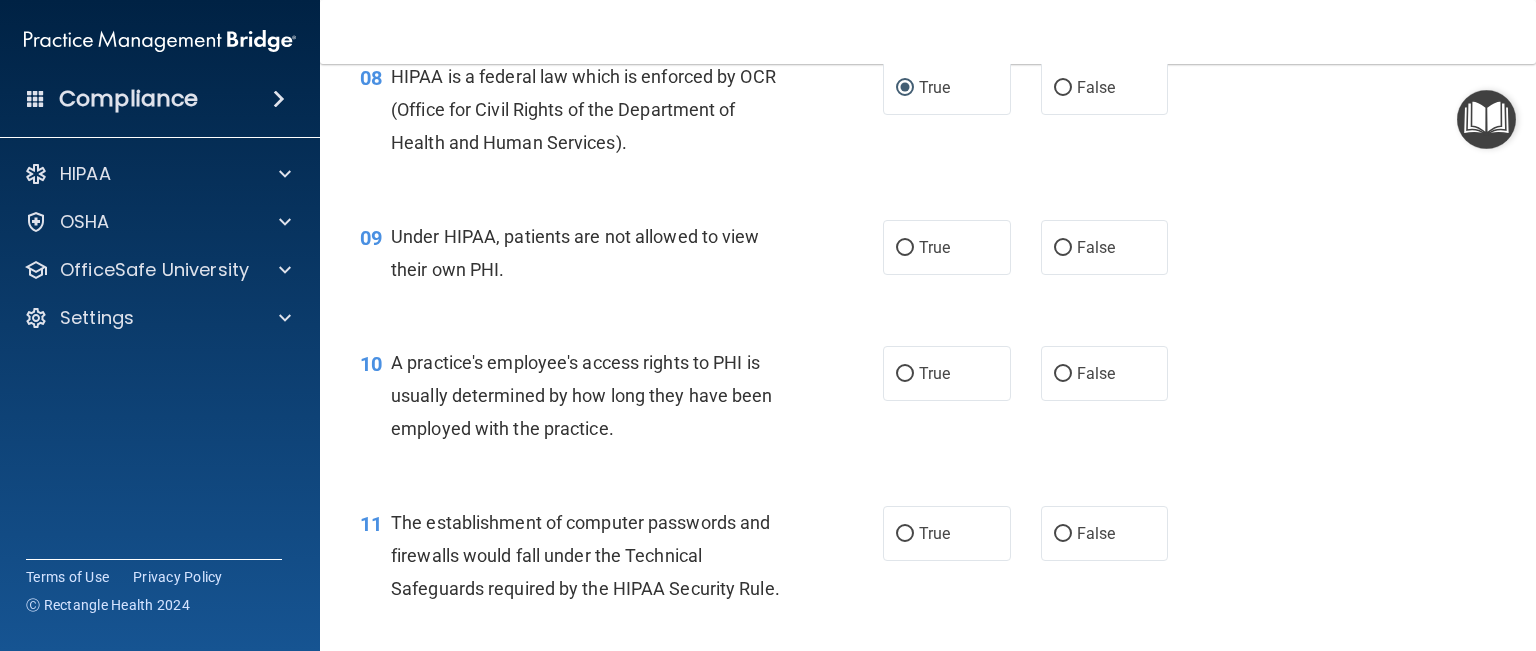 scroll, scrollTop: 1400, scrollLeft: 0, axis: vertical 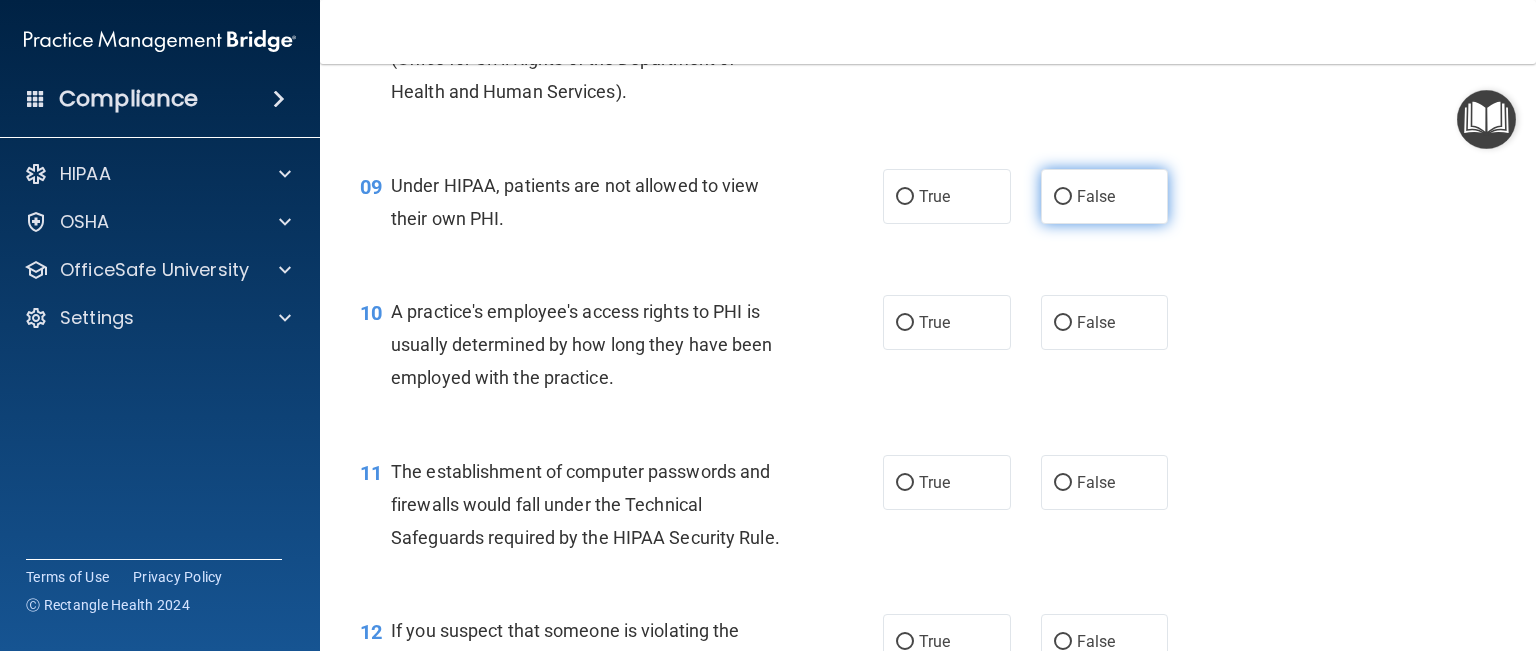 click on "False" at bounding box center (1063, 197) 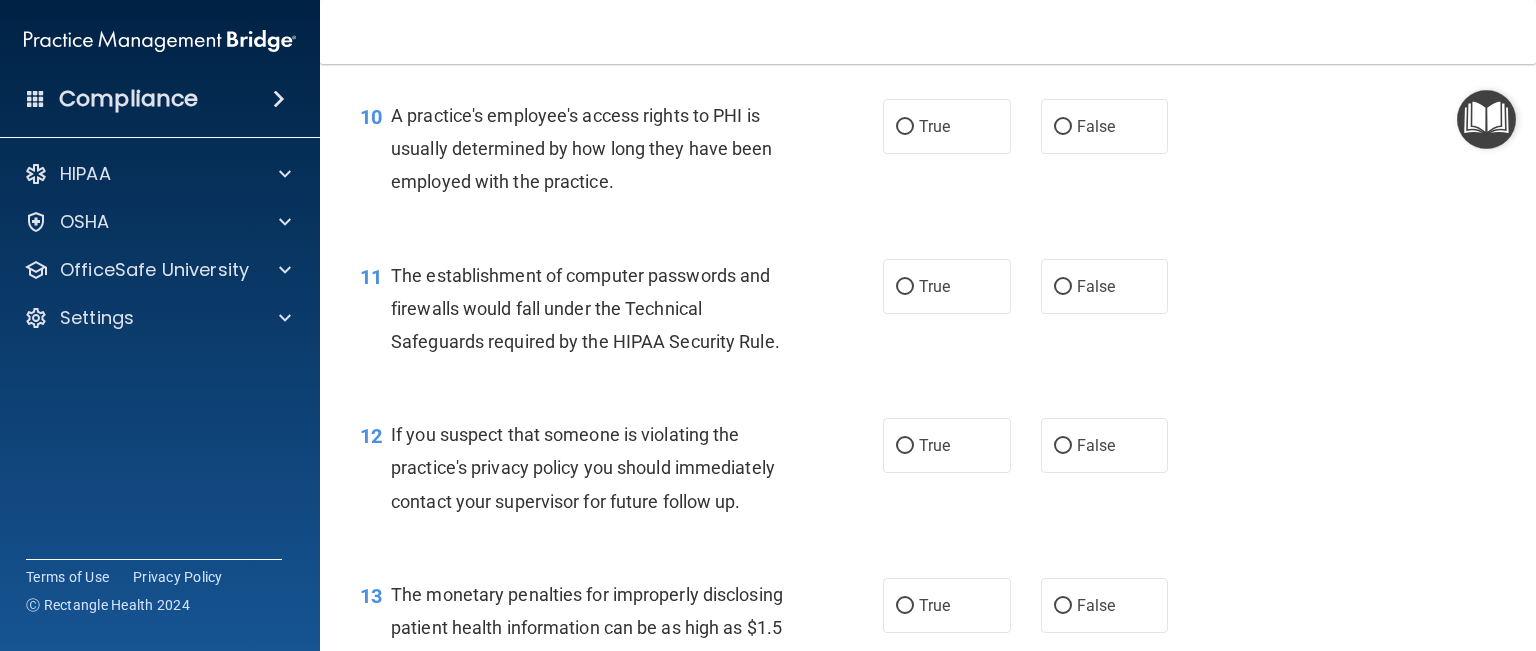 scroll, scrollTop: 1600, scrollLeft: 0, axis: vertical 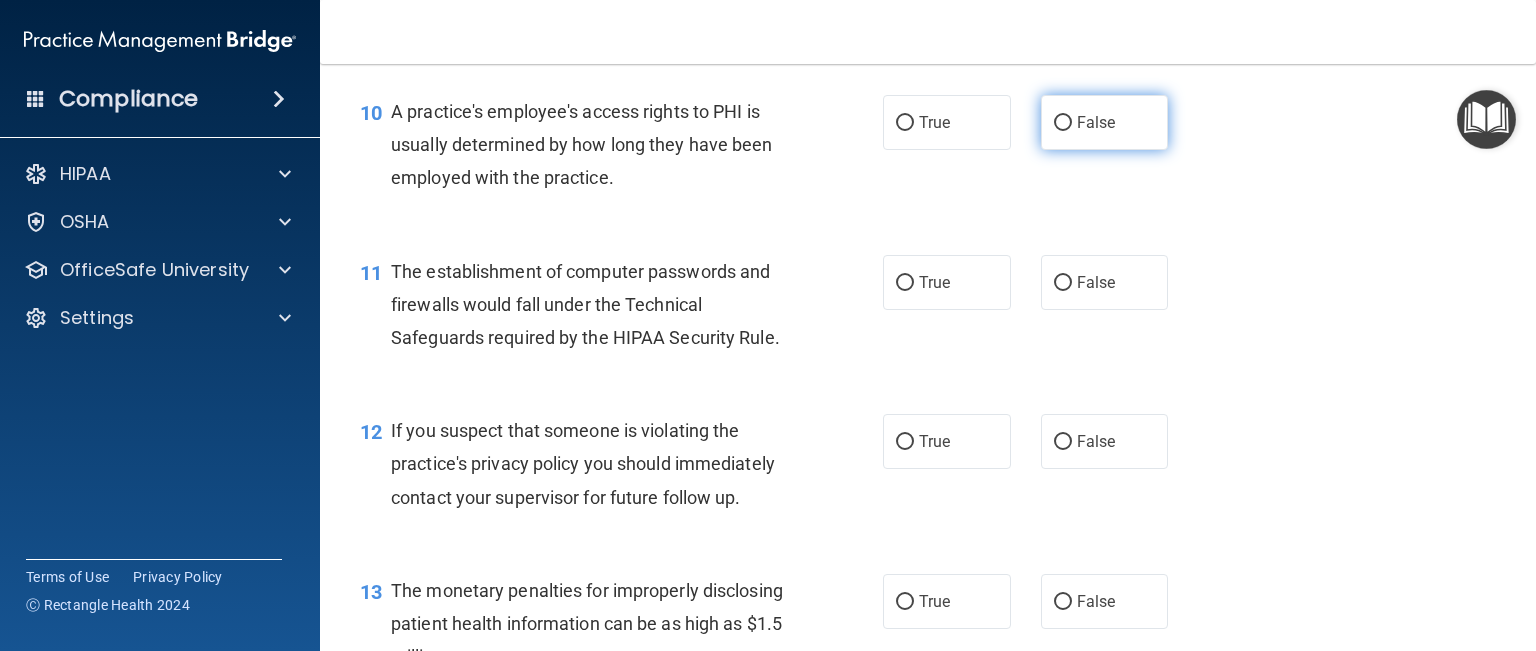 click on "False" at bounding box center (1105, 122) 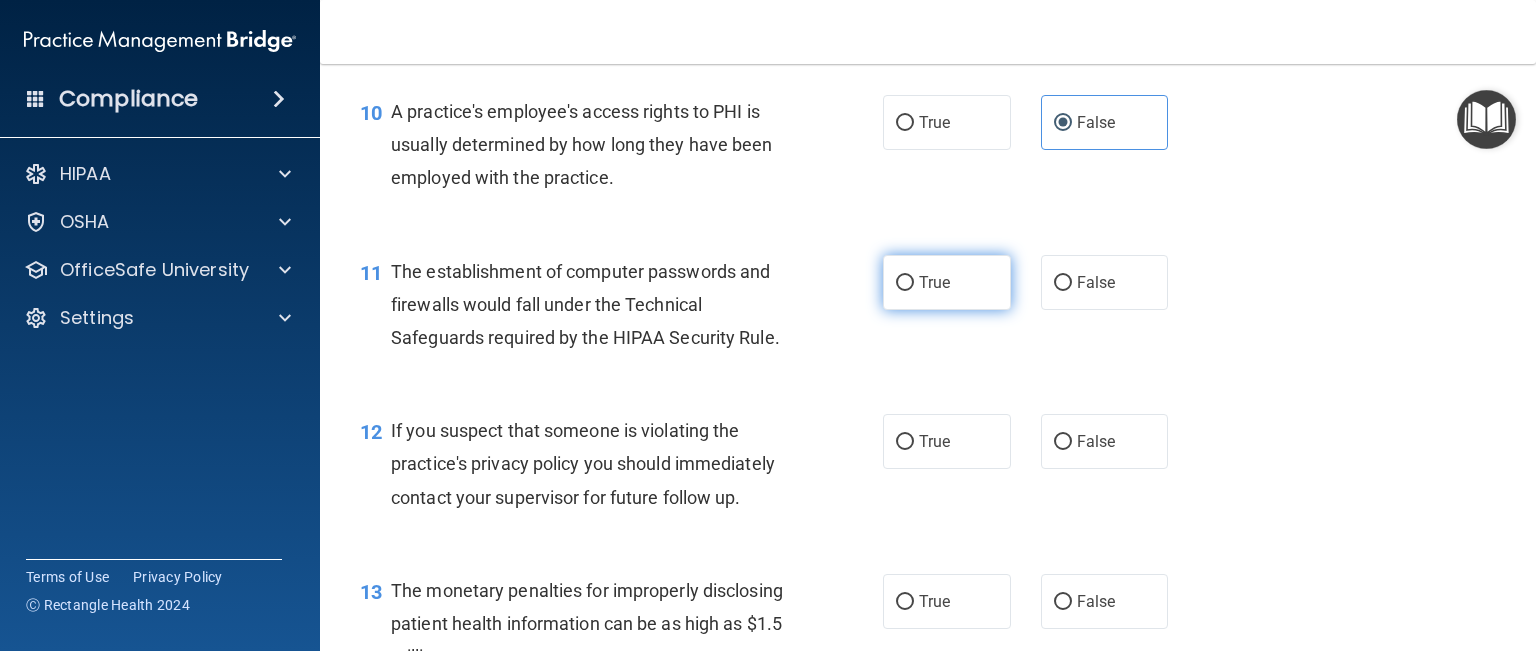 click on "True" at bounding box center [947, 282] 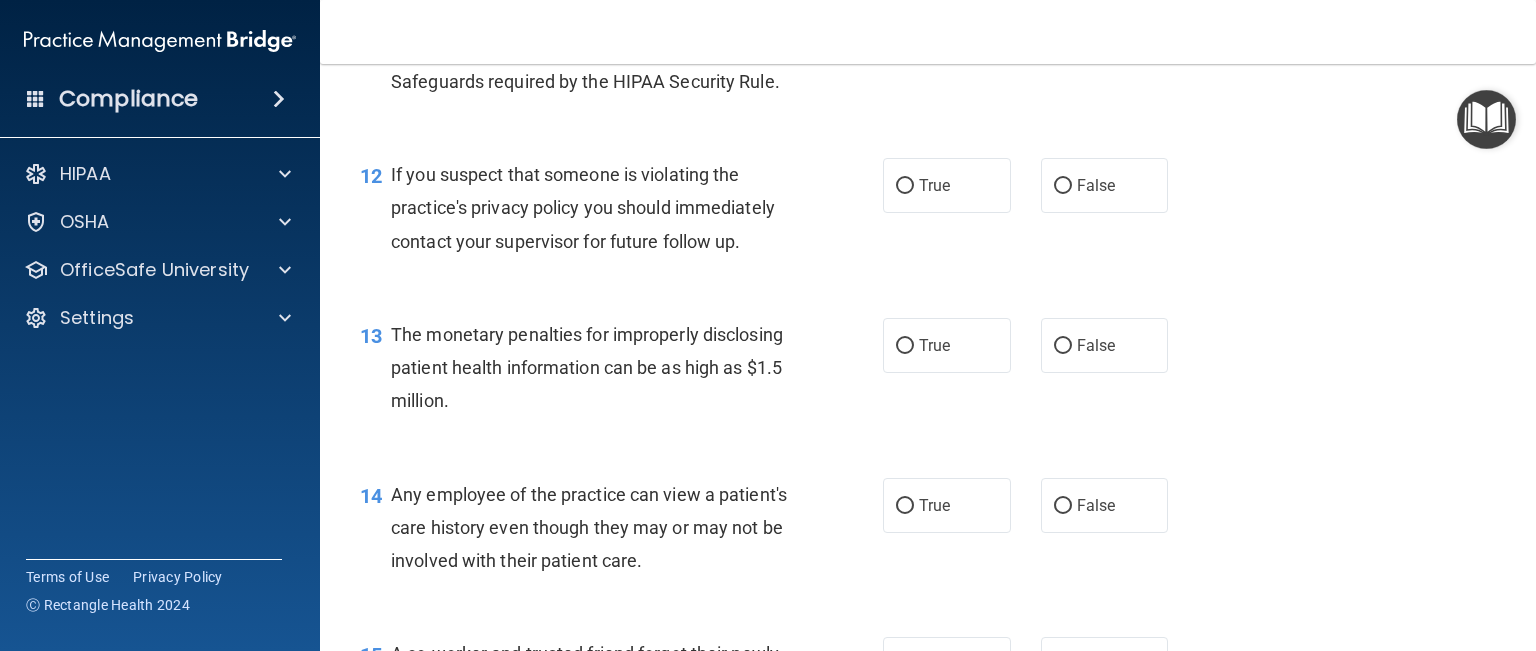 scroll, scrollTop: 1900, scrollLeft: 0, axis: vertical 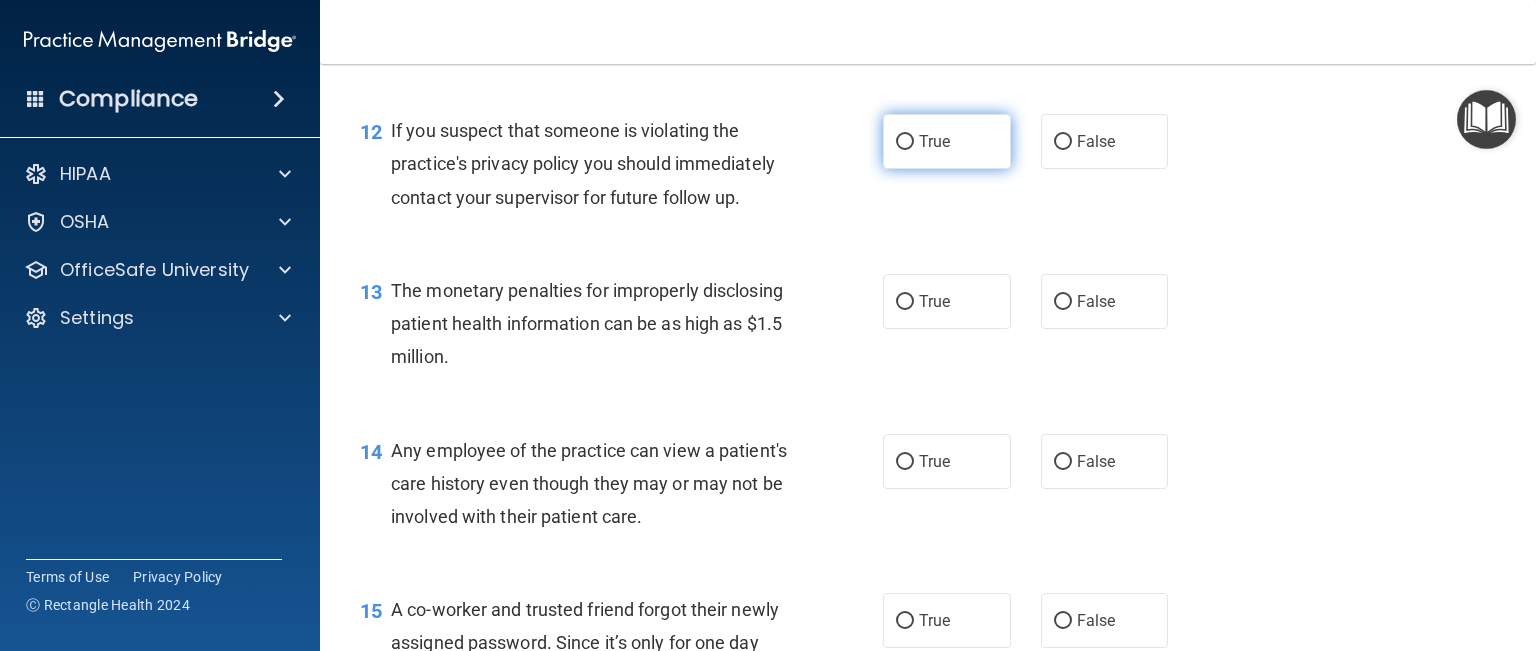 click on "True" at bounding box center [905, 142] 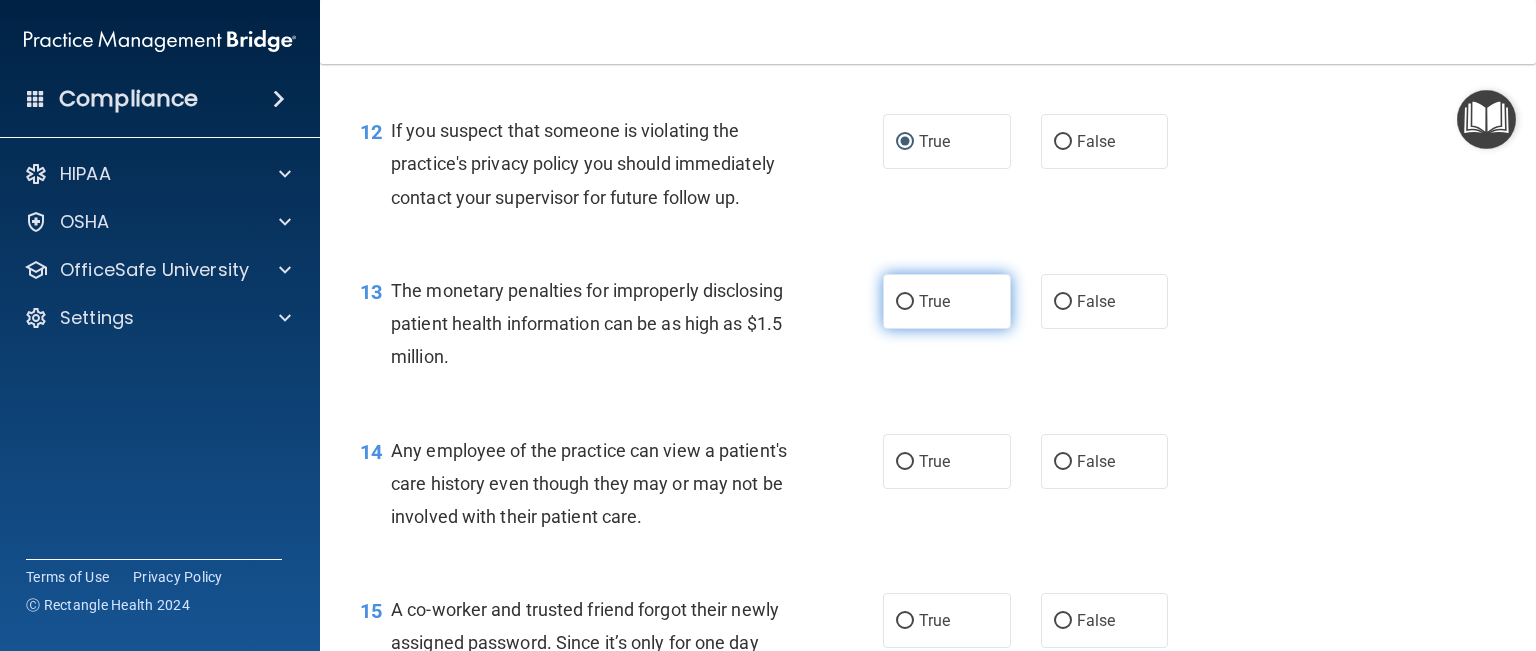 click on "True" at bounding box center [905, 302] 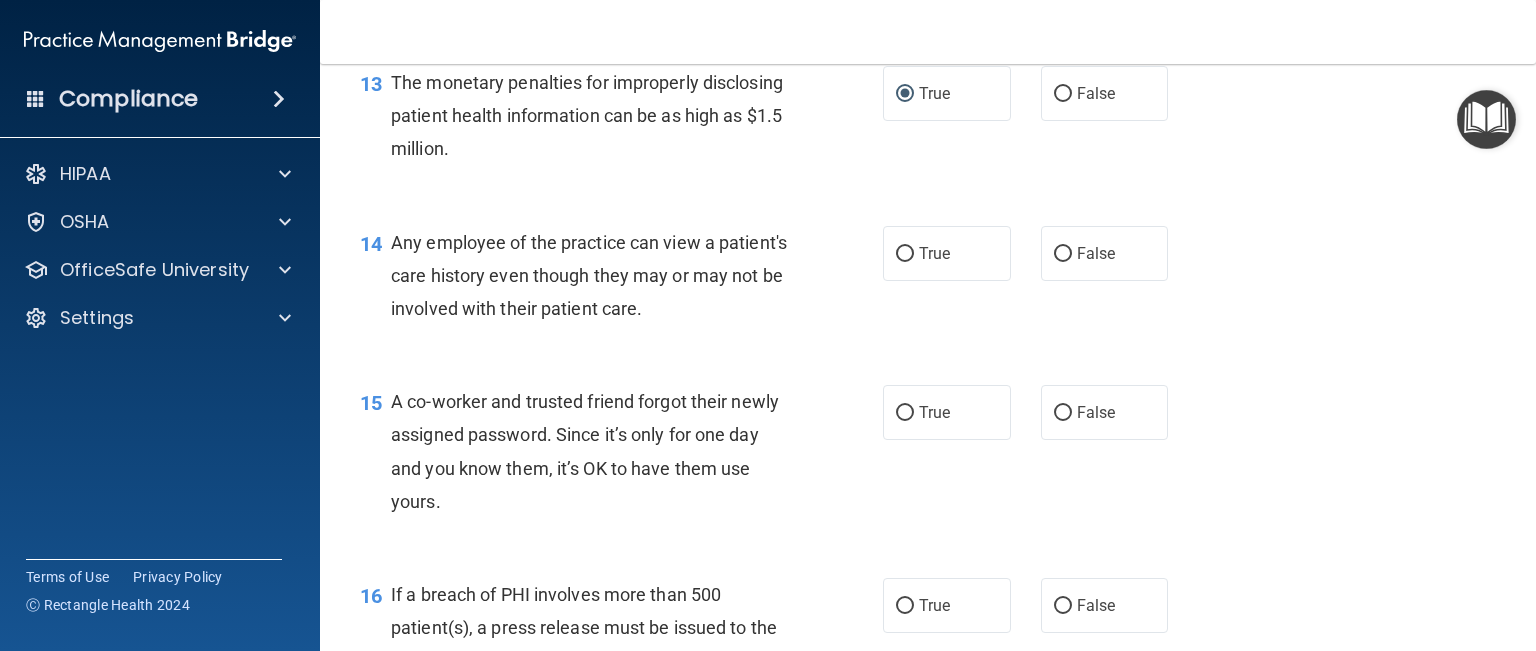 scroll, scrollTop: 2200, scrollLeft: 0, axis: vertical 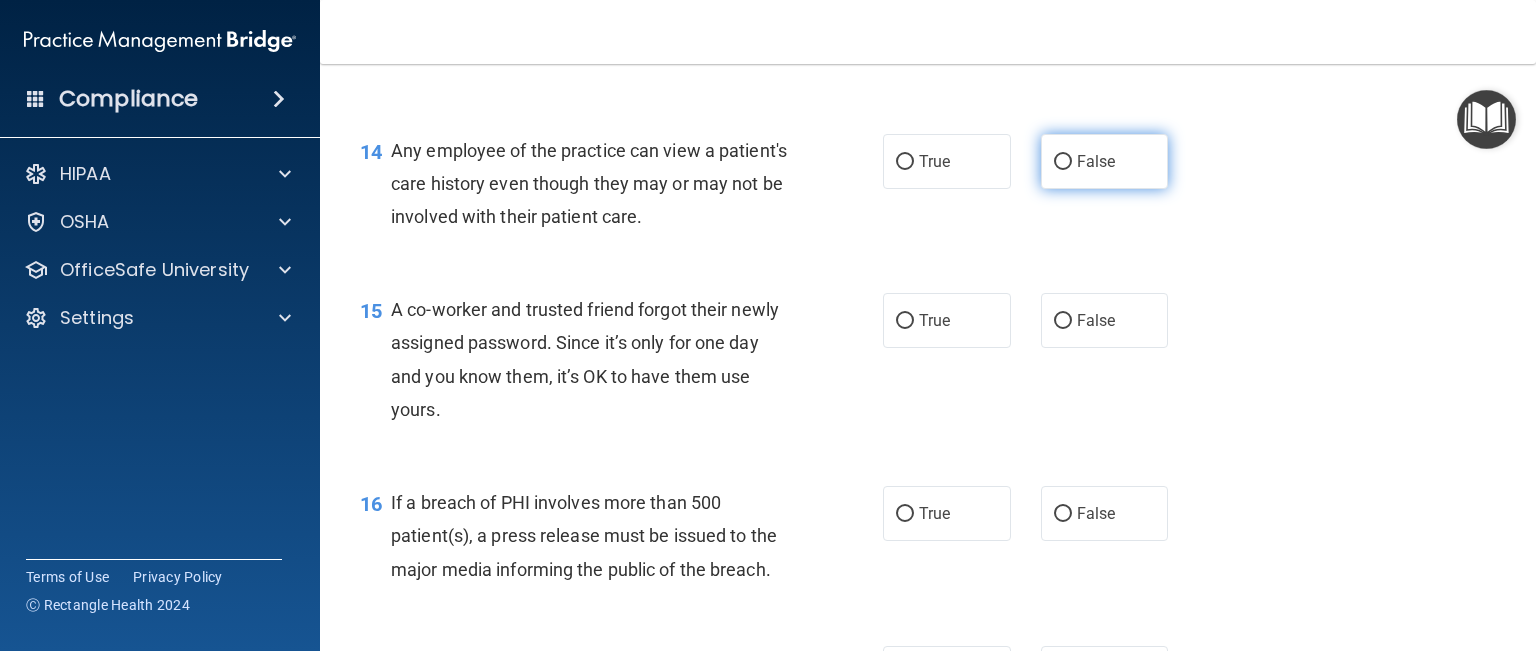click on "False" at bounding box center [1063, 162] 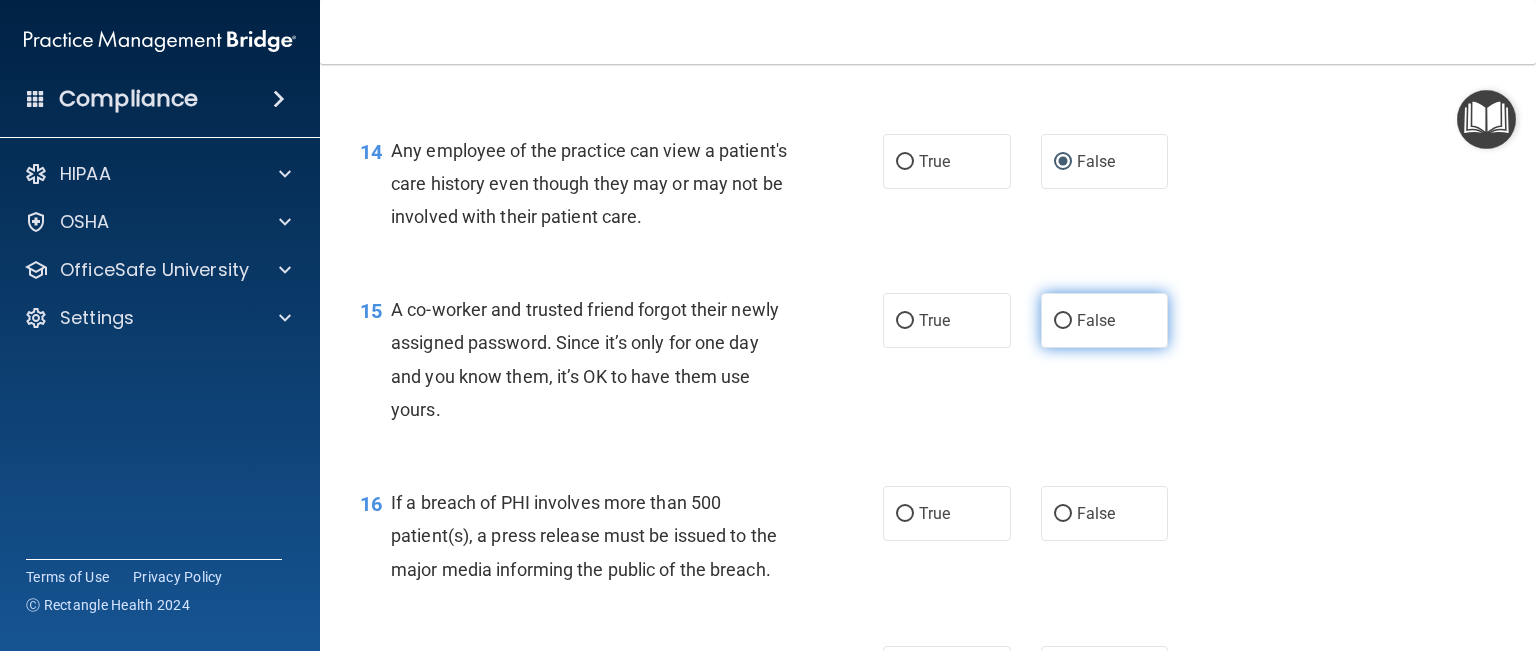 click on "False" at bounding box center (1063, 321) 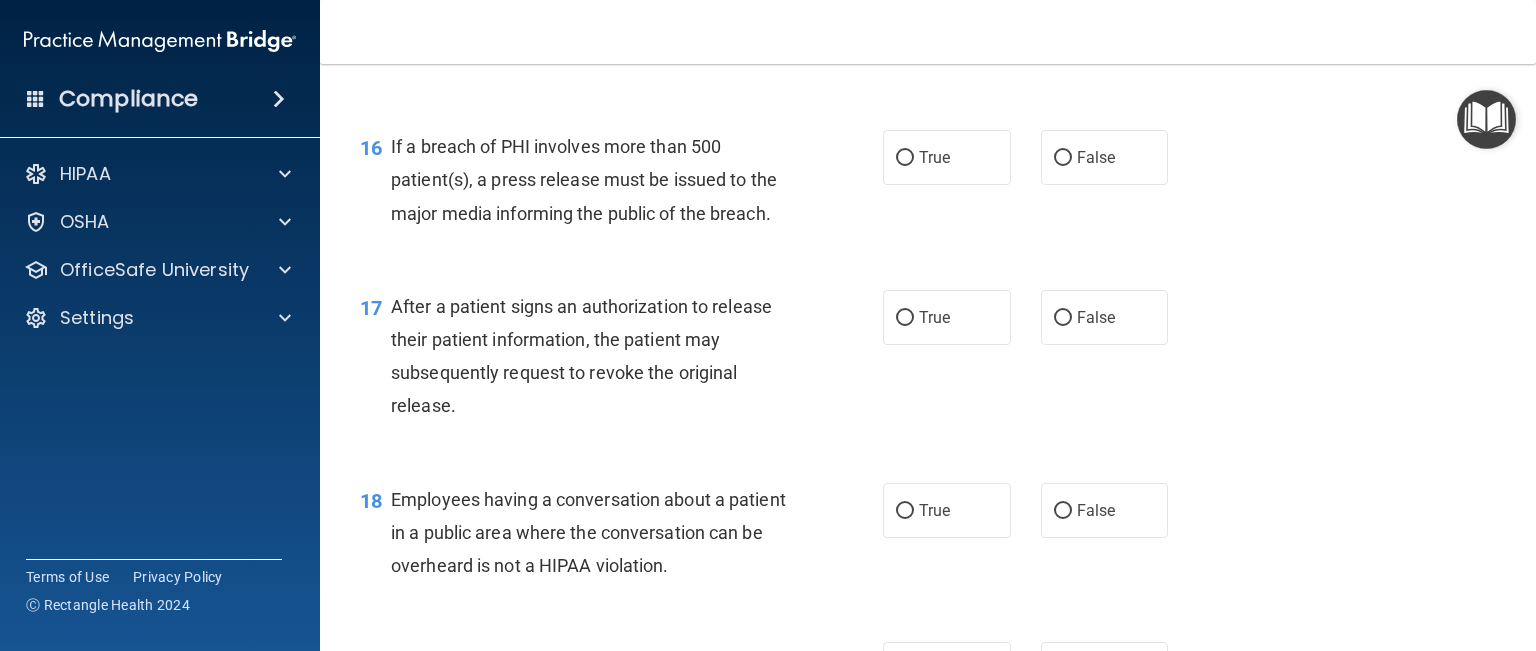 scroll, scrollTop: 2600, scrollLeft: 0, axis: vertical 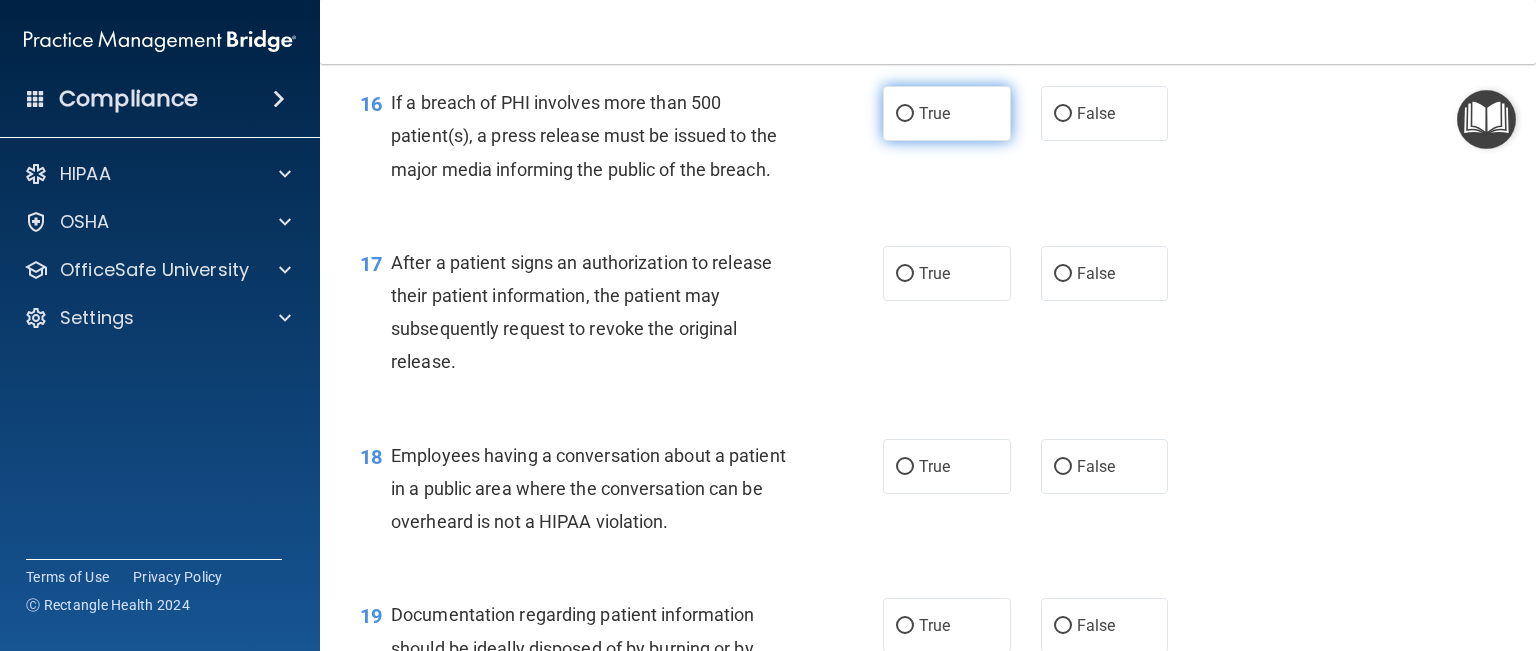 click on "True" at bounding box center [905, 114] 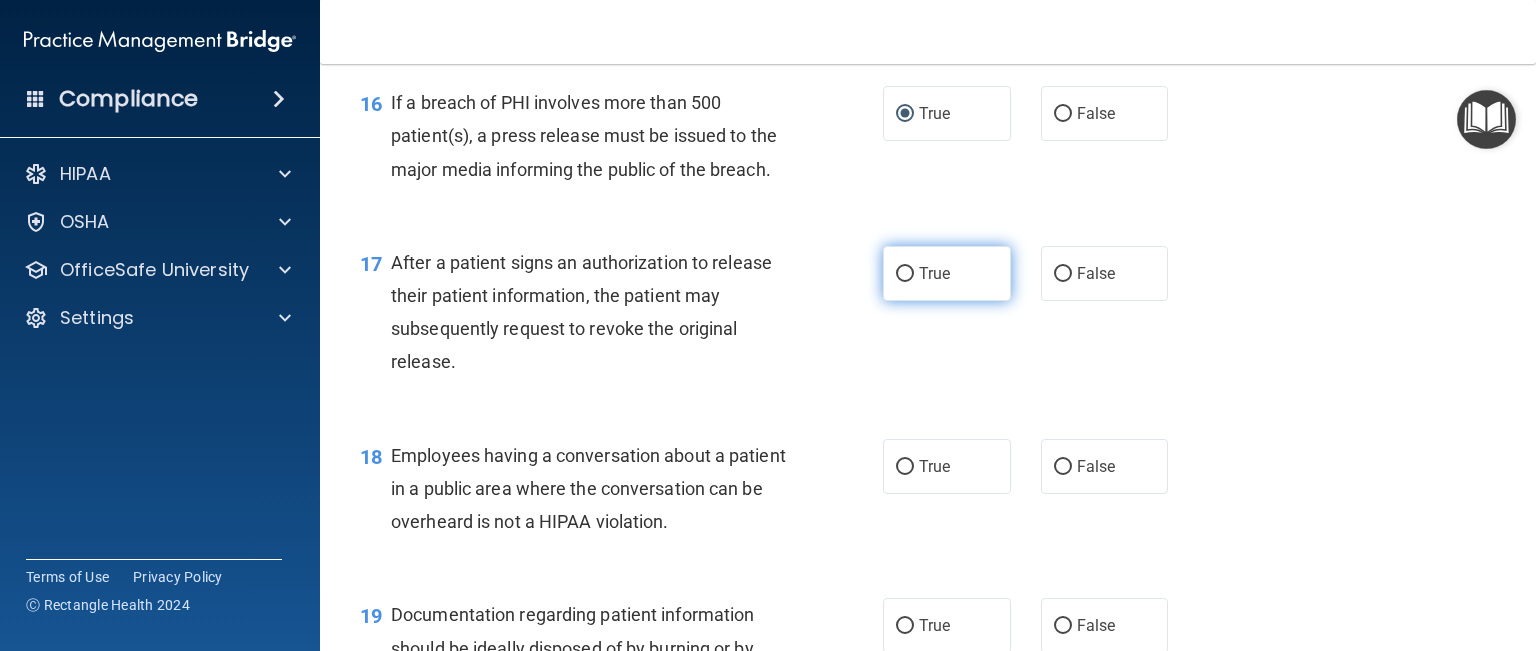 click on "True" at bounding box center (905, 274) 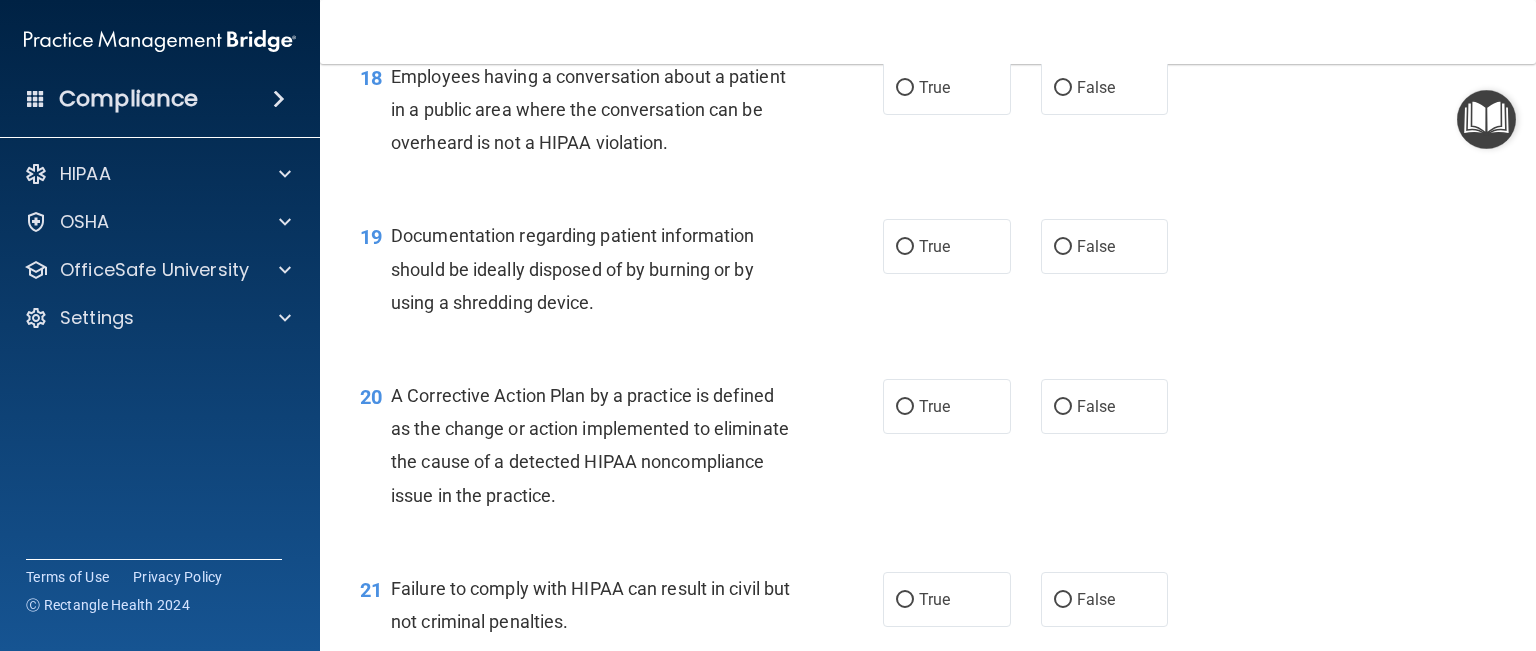 scroll, scrollTop: 3000, scrollLeft: 0, axis: vertical 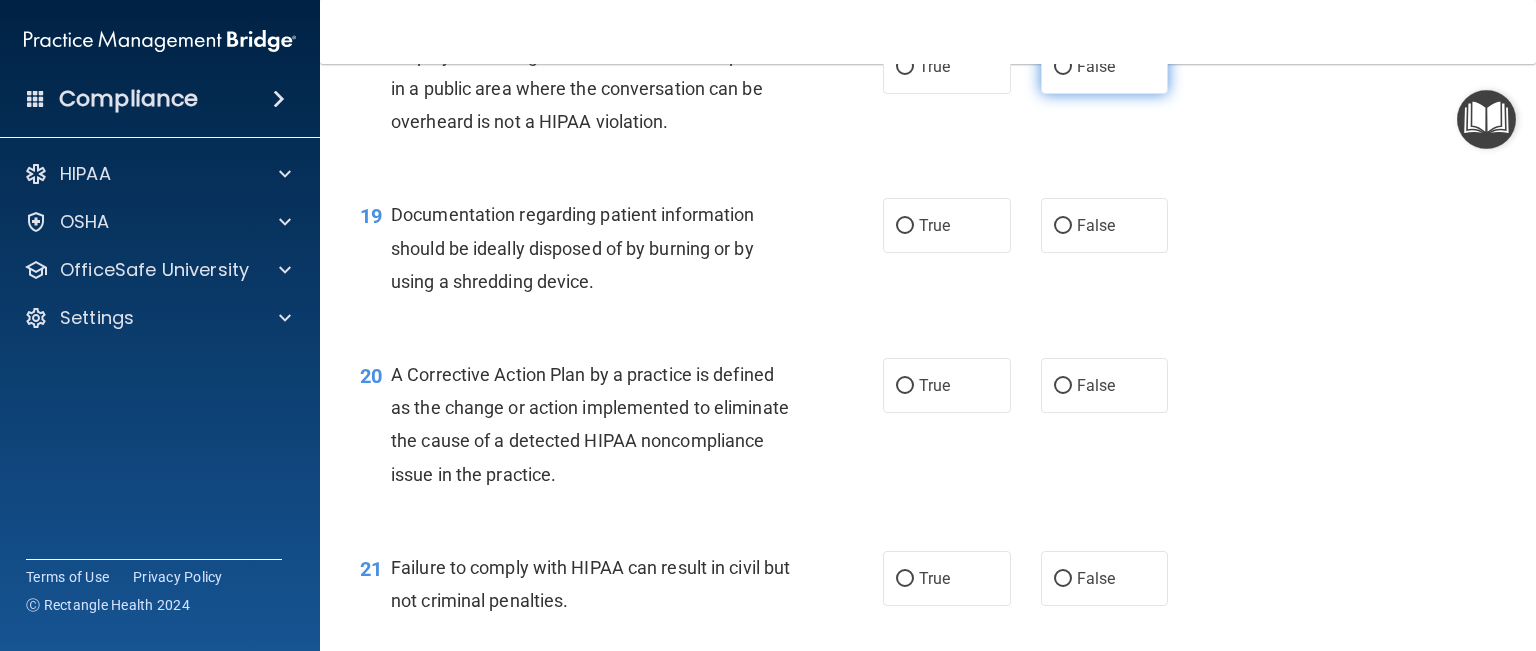 click on "False" at bounding box center [1063, 67] 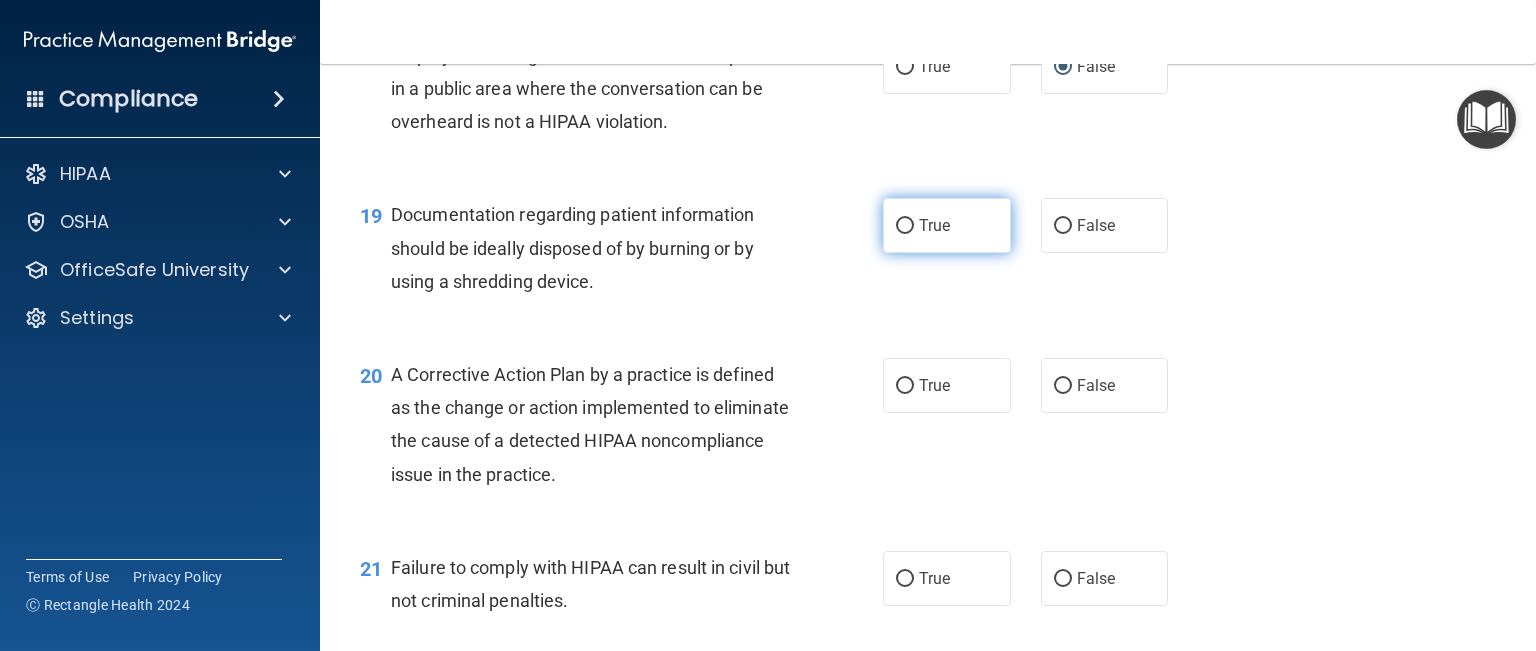 click on "True" at bounding box center [905, 226] 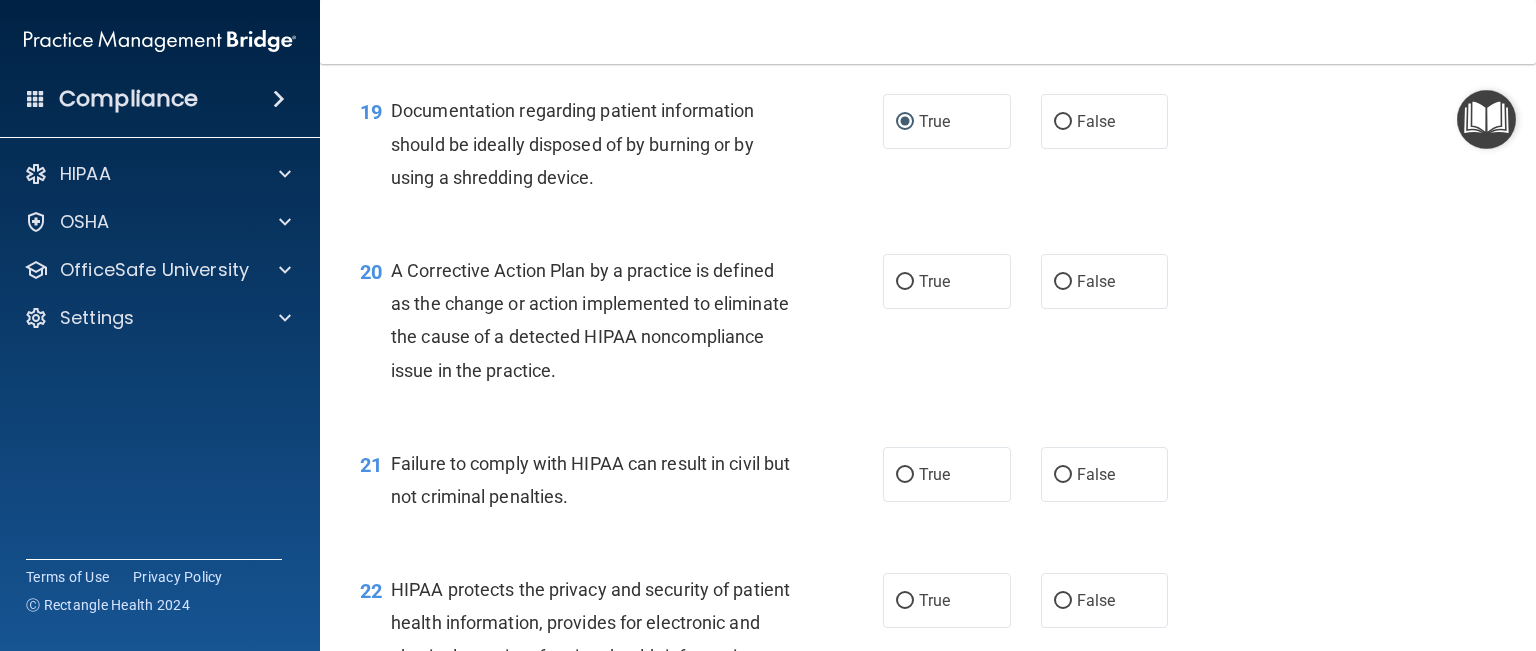 scroll, scrollTop: 3200, scrollLeft: 0, axis: vertical 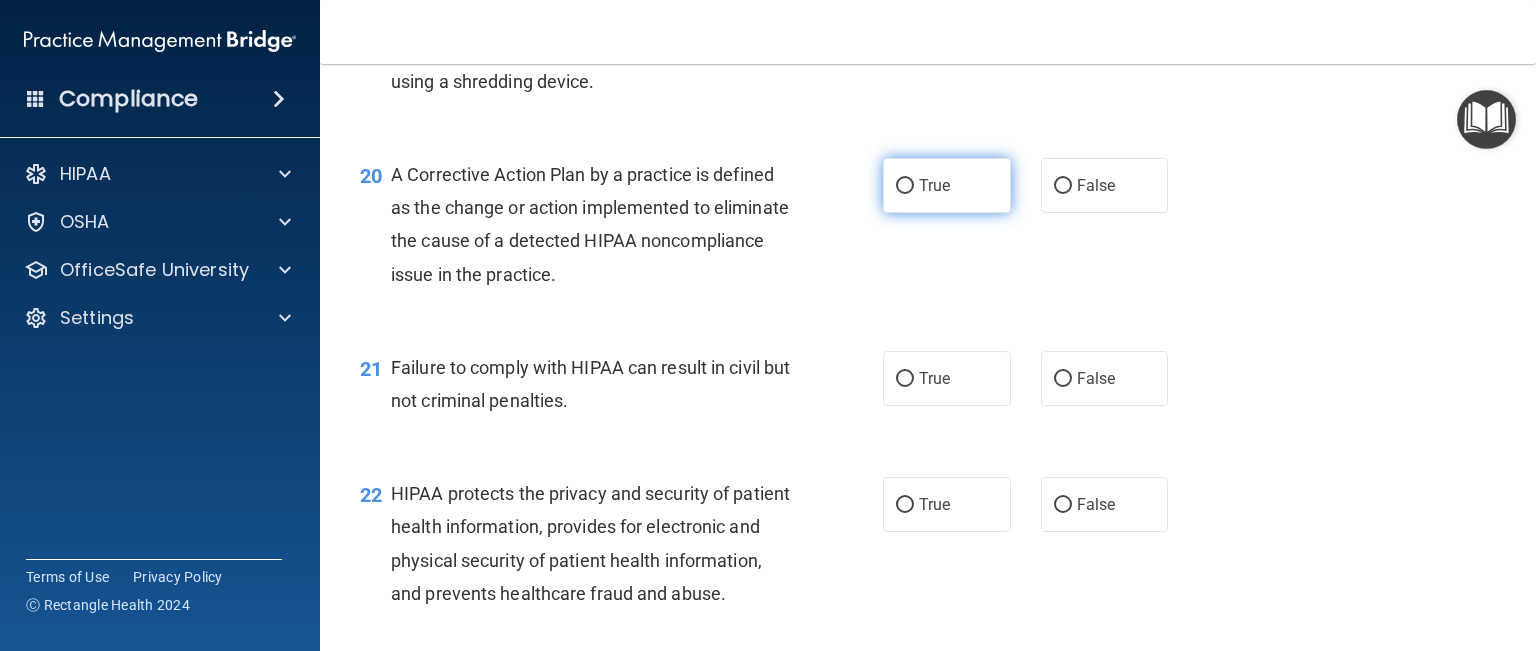 click on "True" at bounding box center [905, 186] 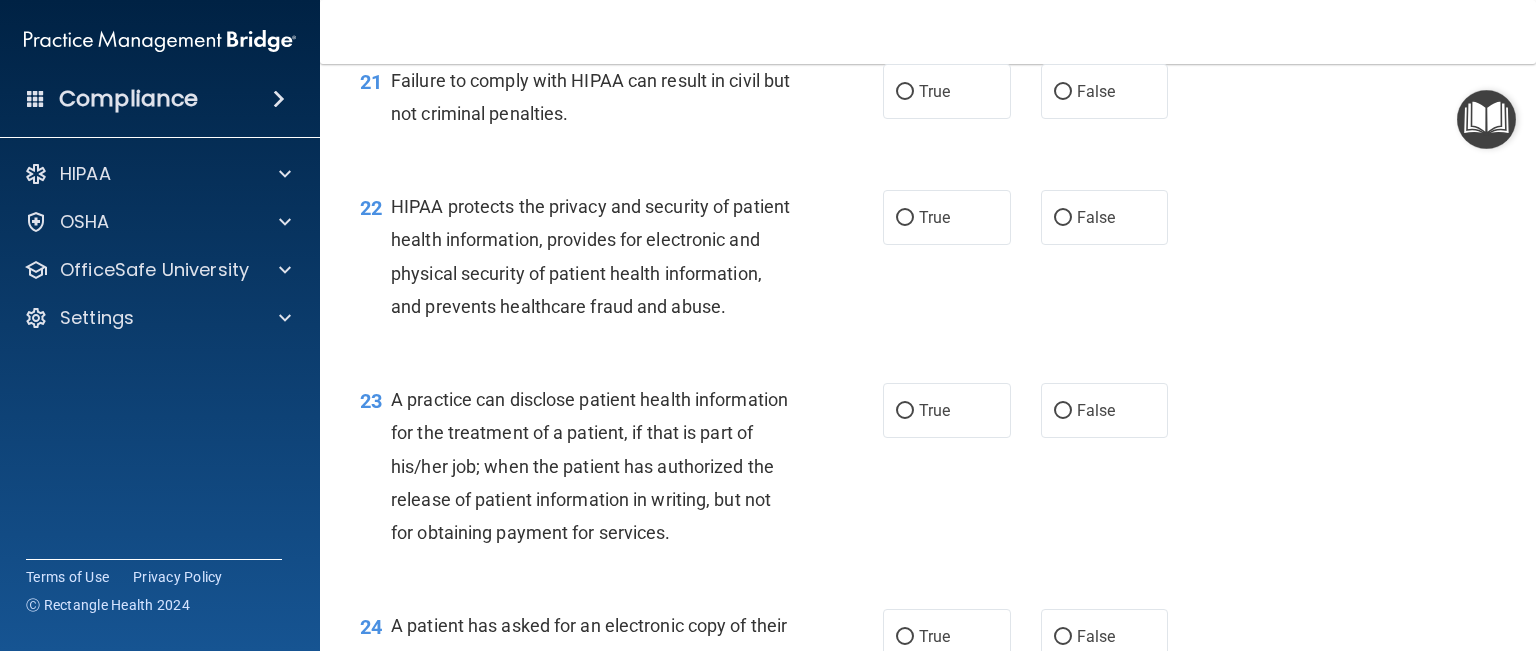 scroll, scrollTop: 3500, scrollLeft: 0, axis: vertical 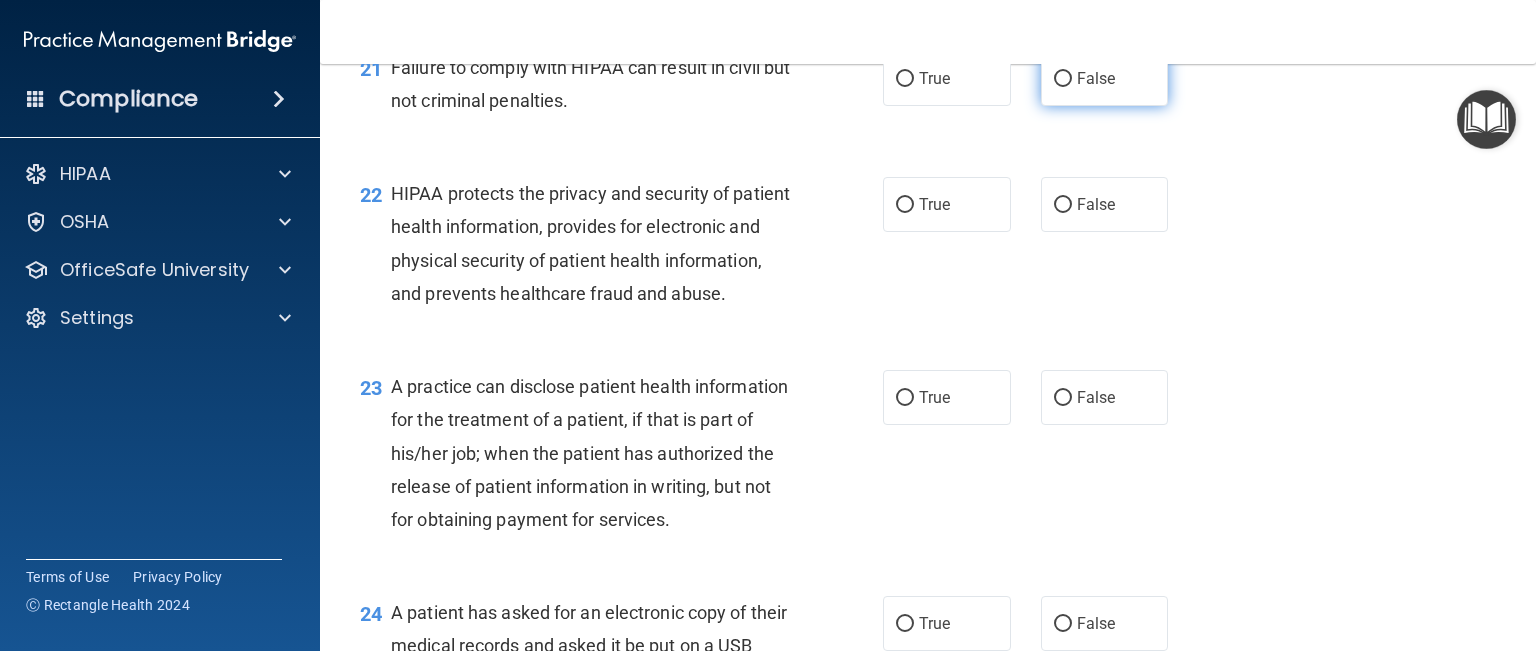 click on "False" at bounding box center (1063, 79) 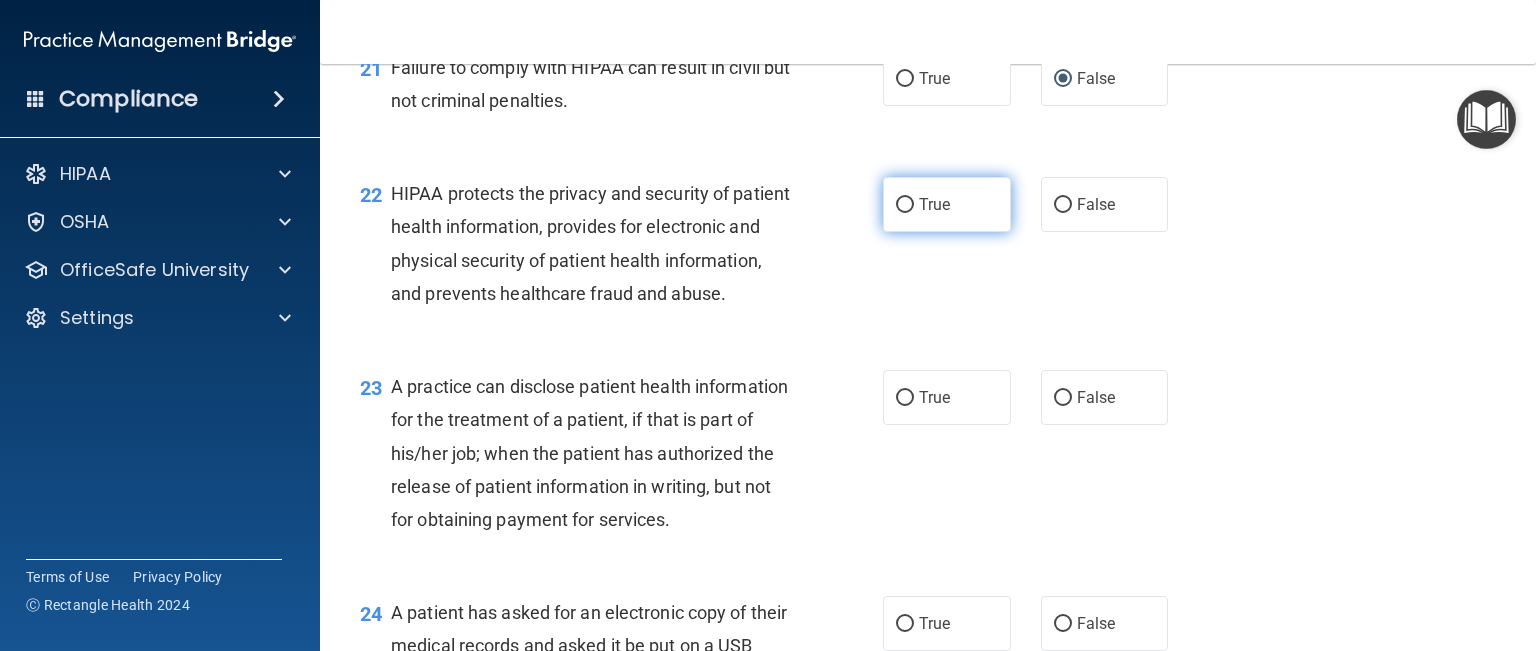 click on "True" at bounding box center (905, 205) 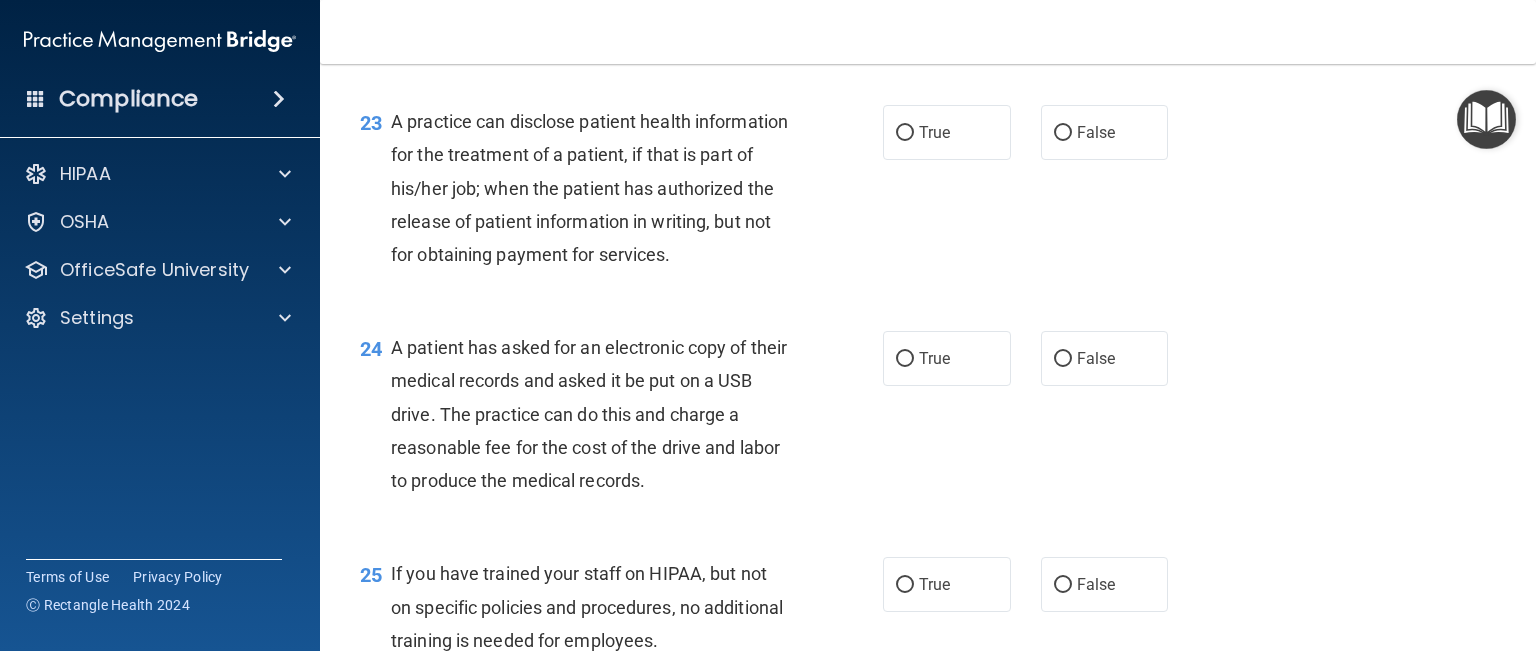 scroll, scrollTop: 3800, scrollLeft: 0, axis: vertical 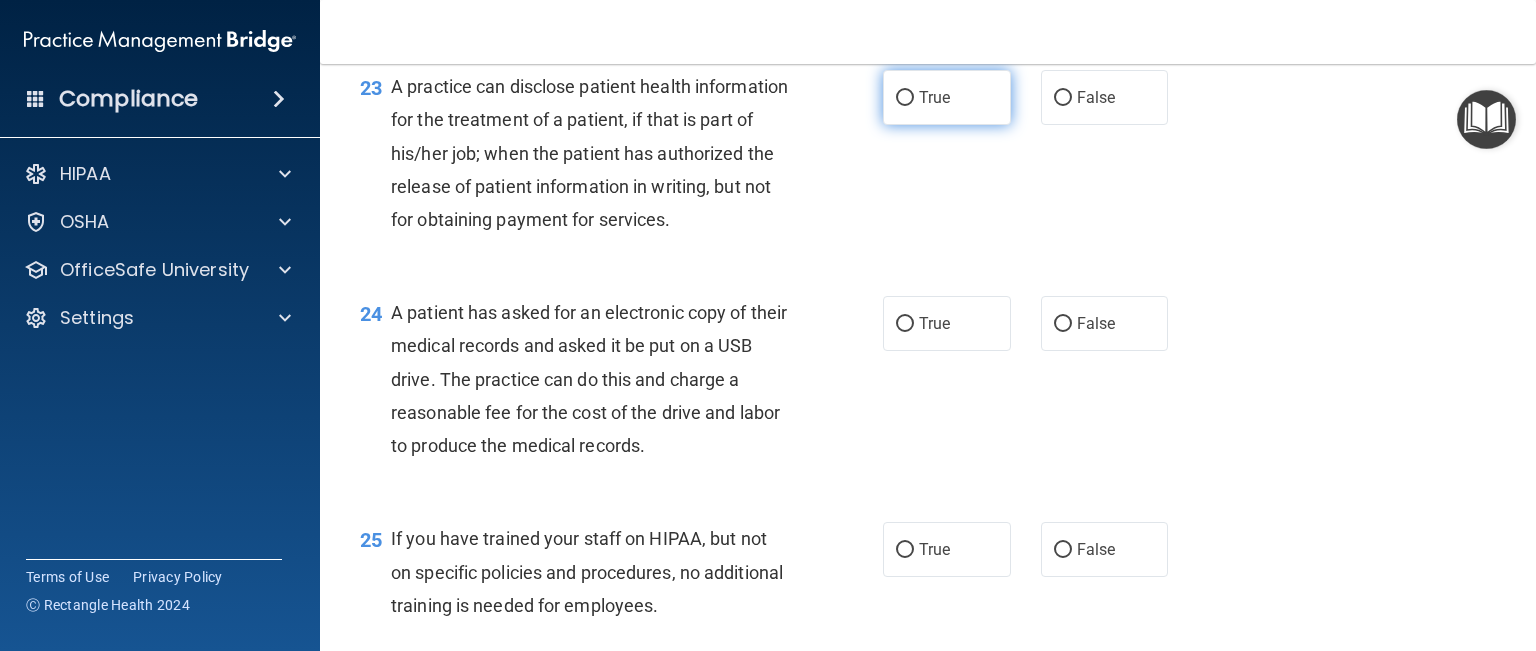 click on "True" at bounding box center (905, 98) 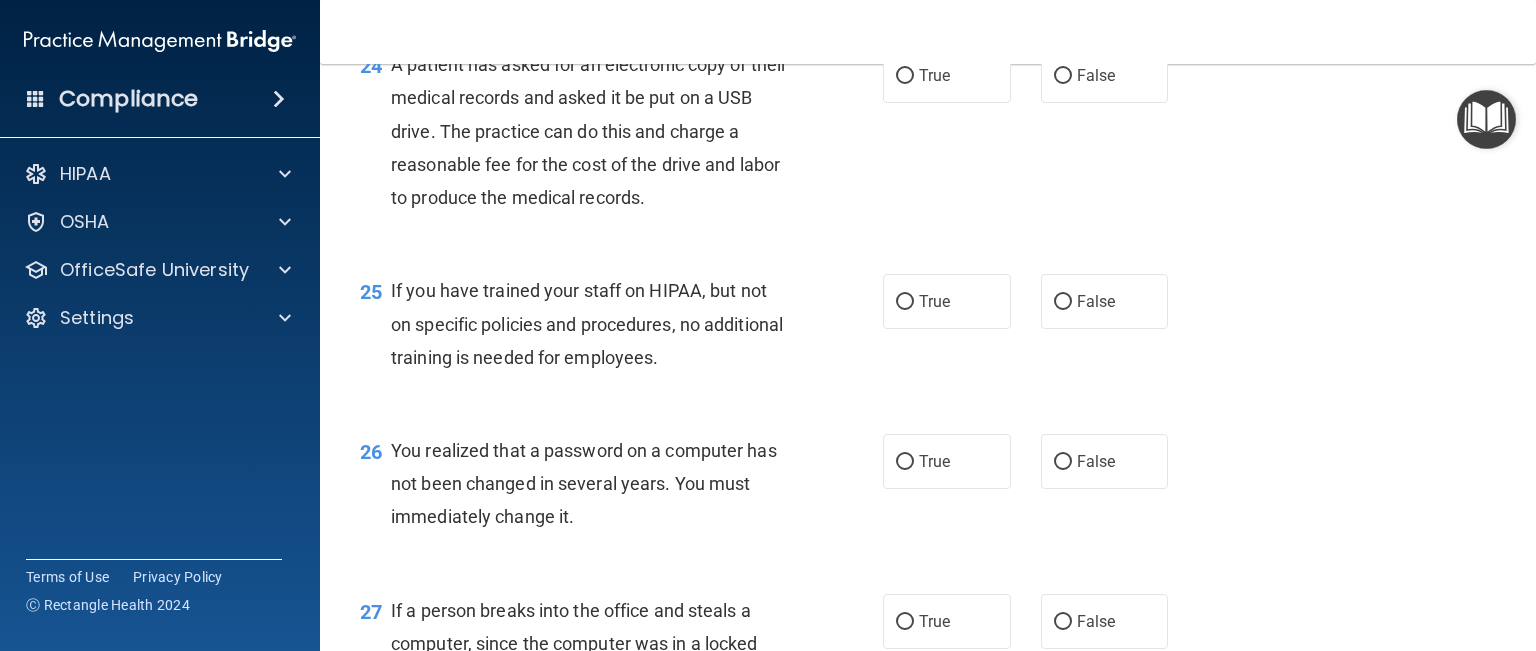 scroll, scrollTop: 4100, scrollLeft: 0, axis: vertical 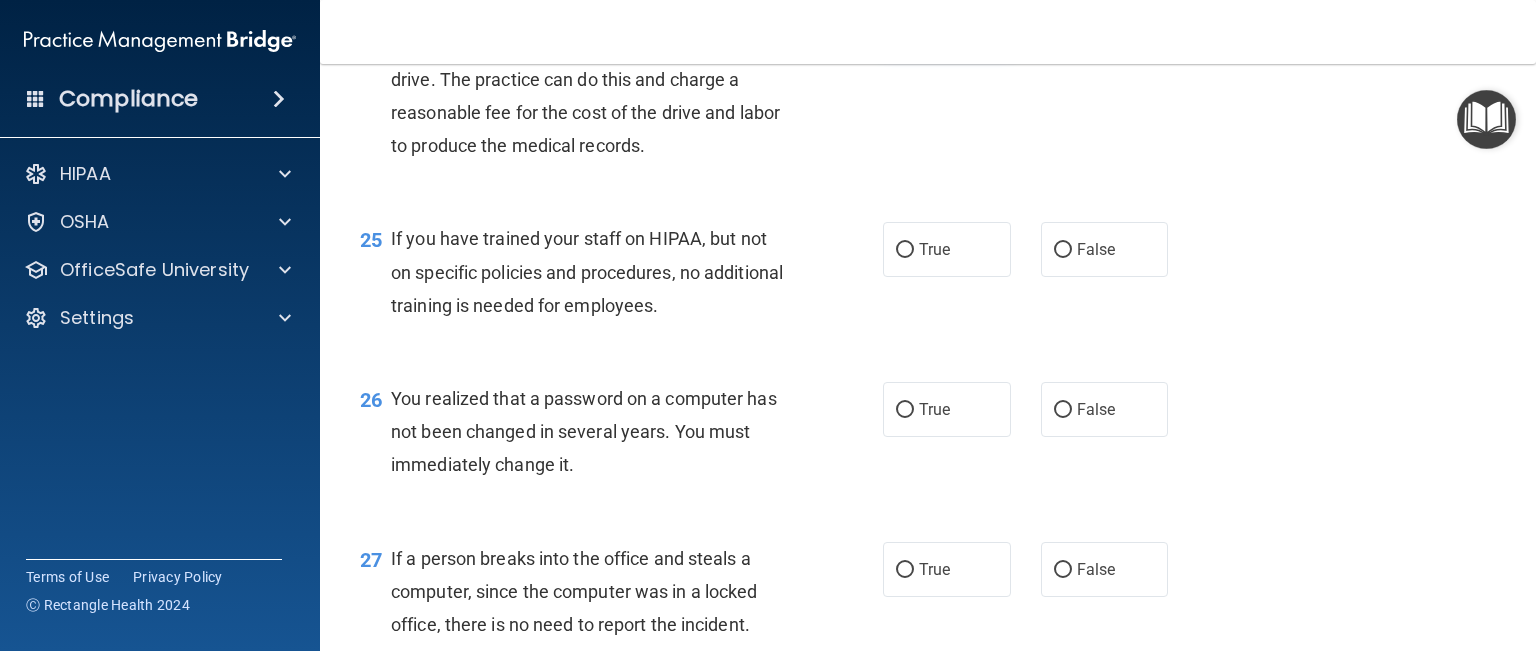 click on "True" at bounding box center [905, 24] 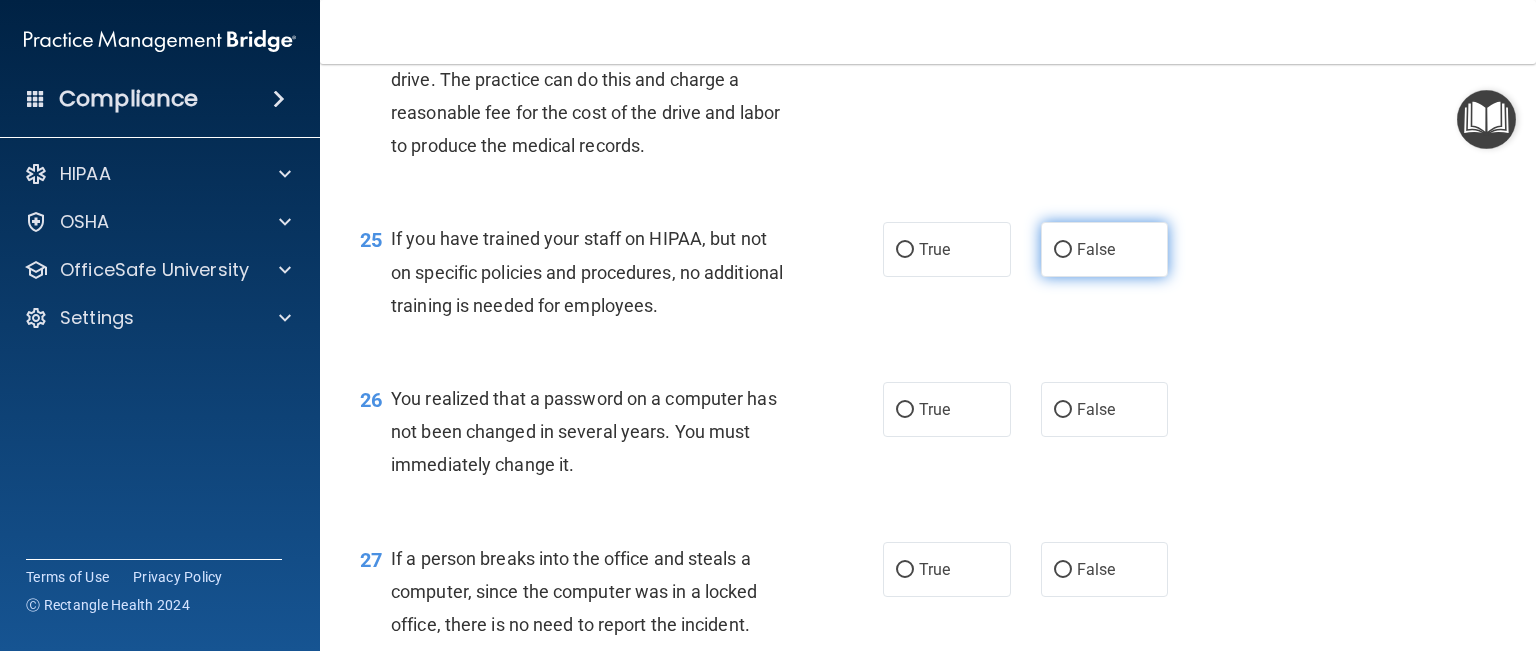 click on "False" at bounding box center [1063, 250] 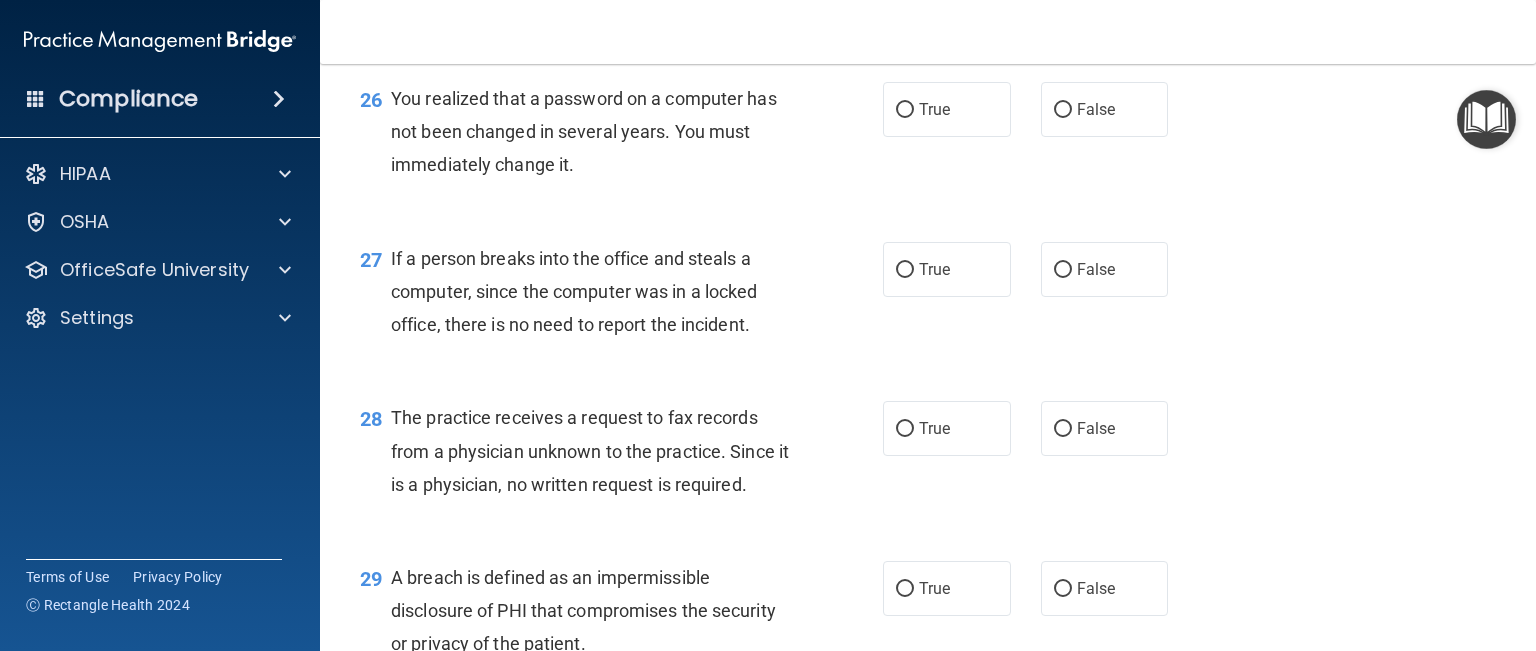 scroll, scrollTop: 4500, scrollLeft: 0, axis: vertical 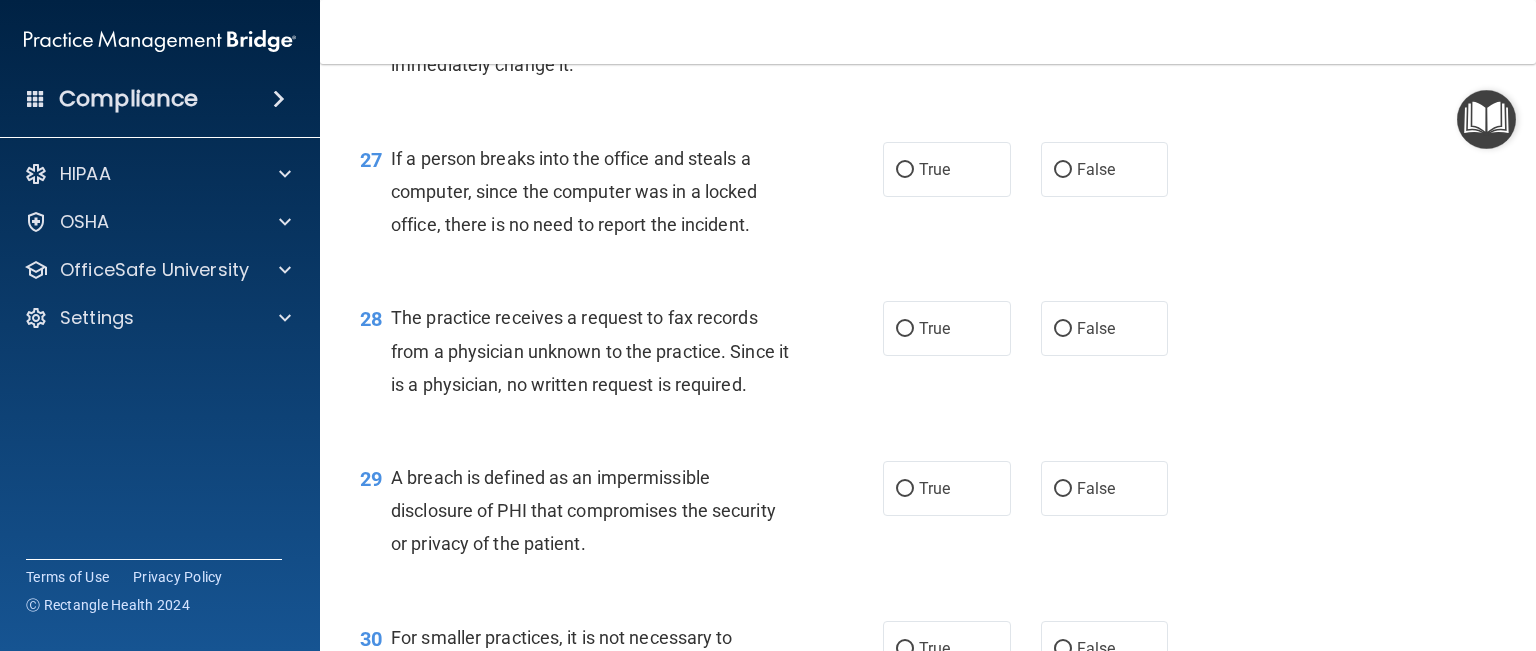 click on "True" at bounding box center [905, 10] 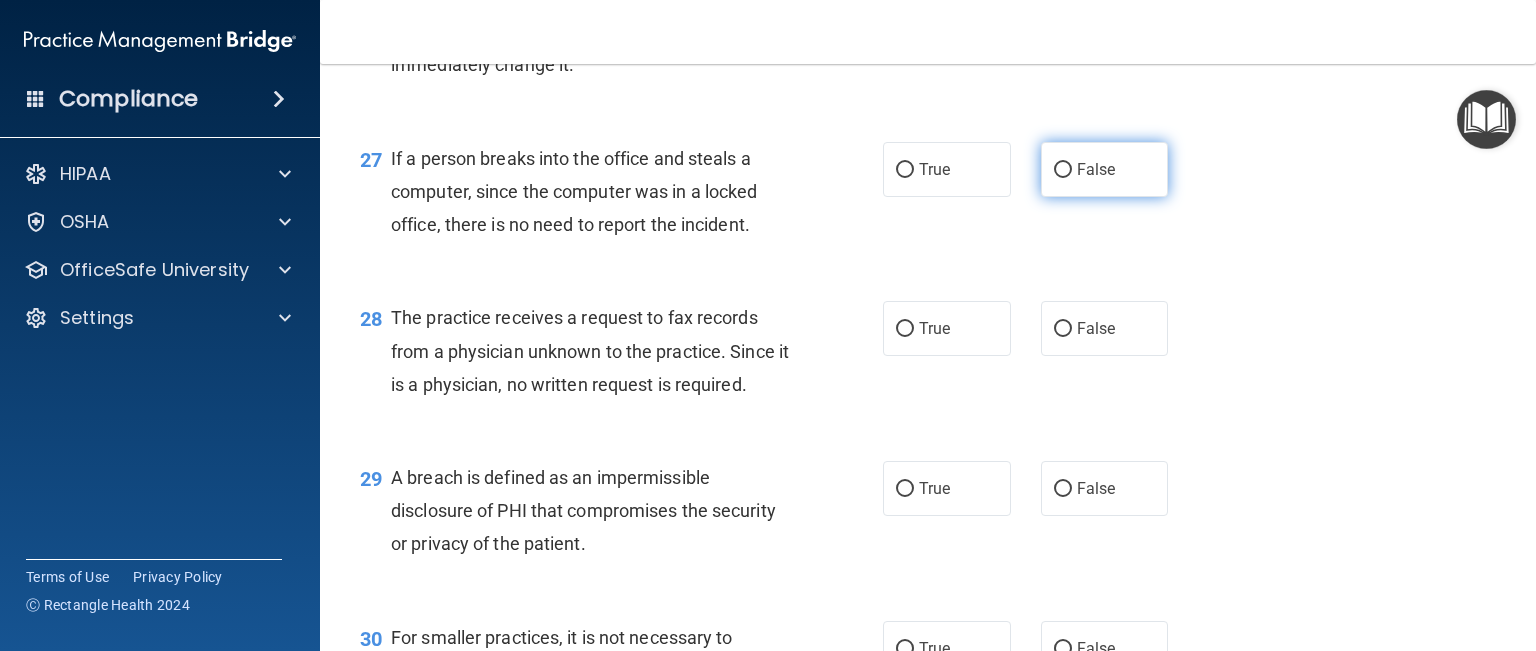 click on "False" at bounding box center (1063, 170) 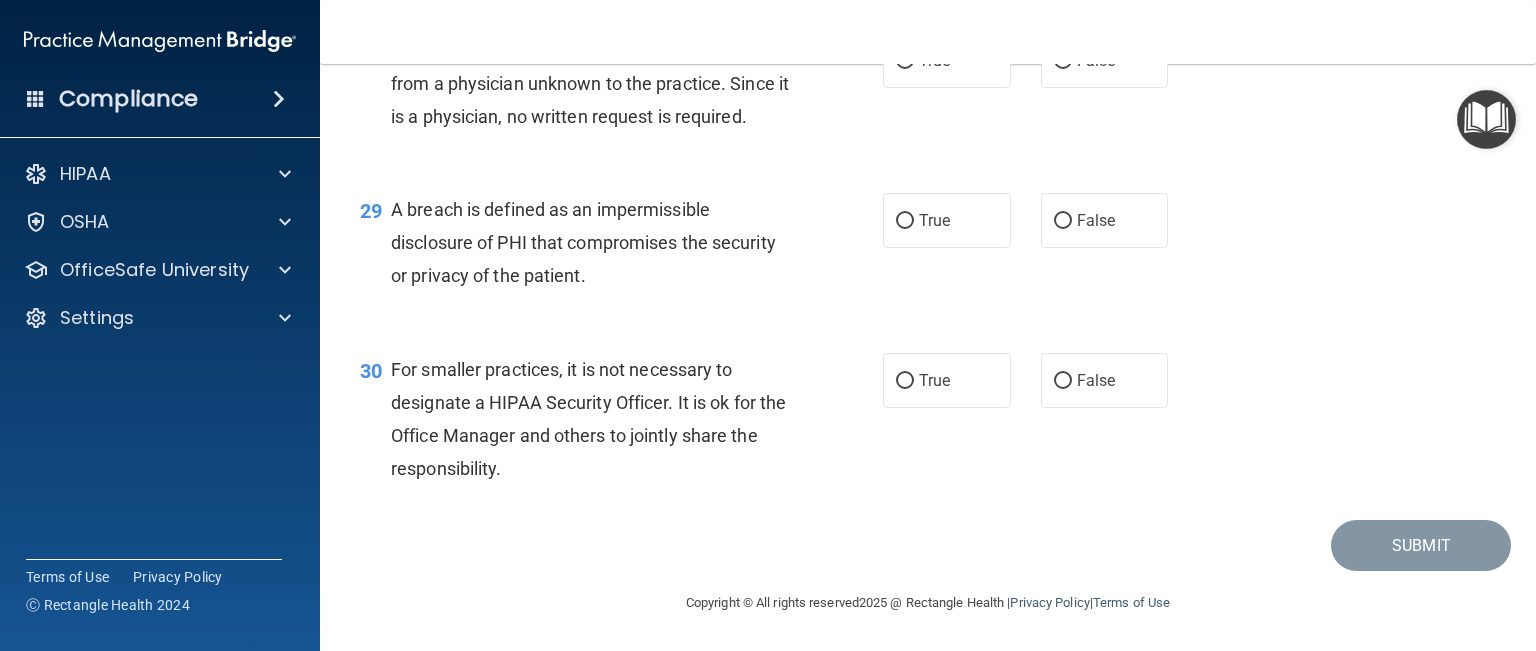 scroll, scrollTop: 4800, scrollLeft: 0, axis: vertical 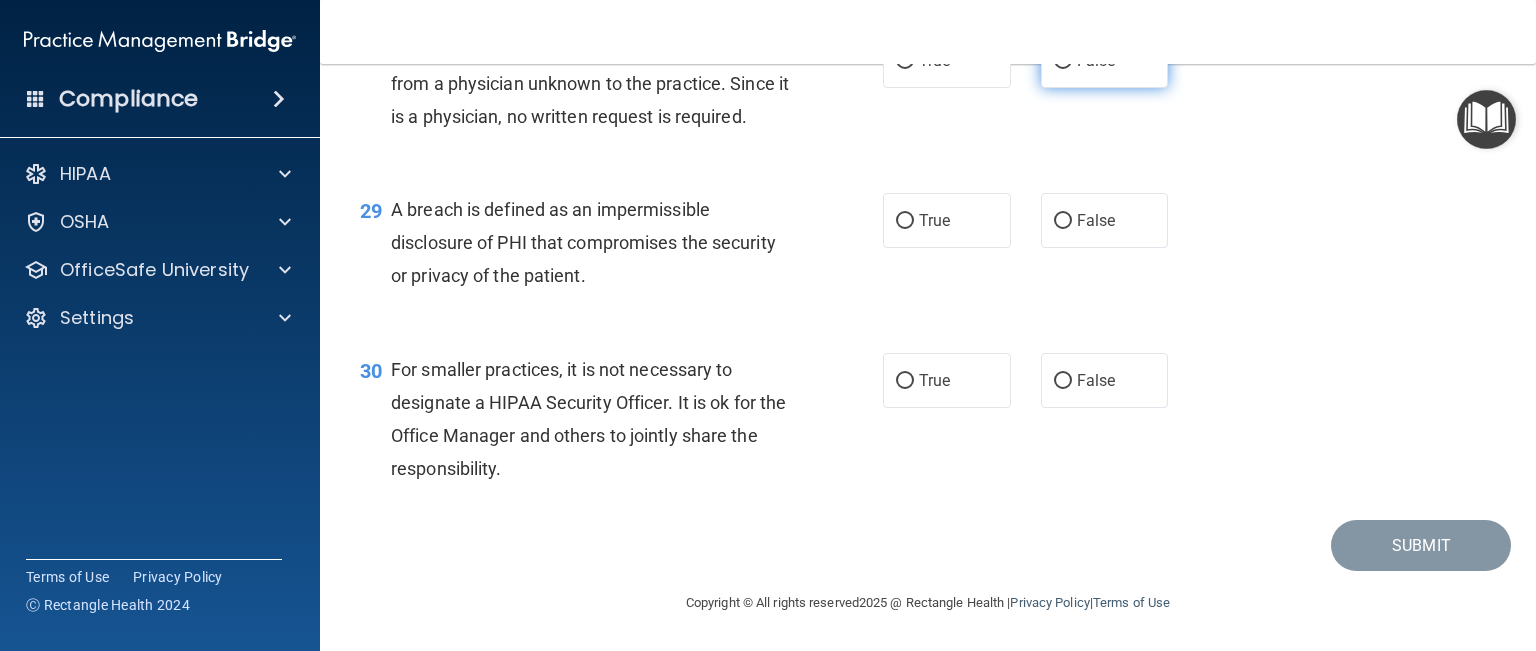 click on "False" at bounding box center (1063, 61) 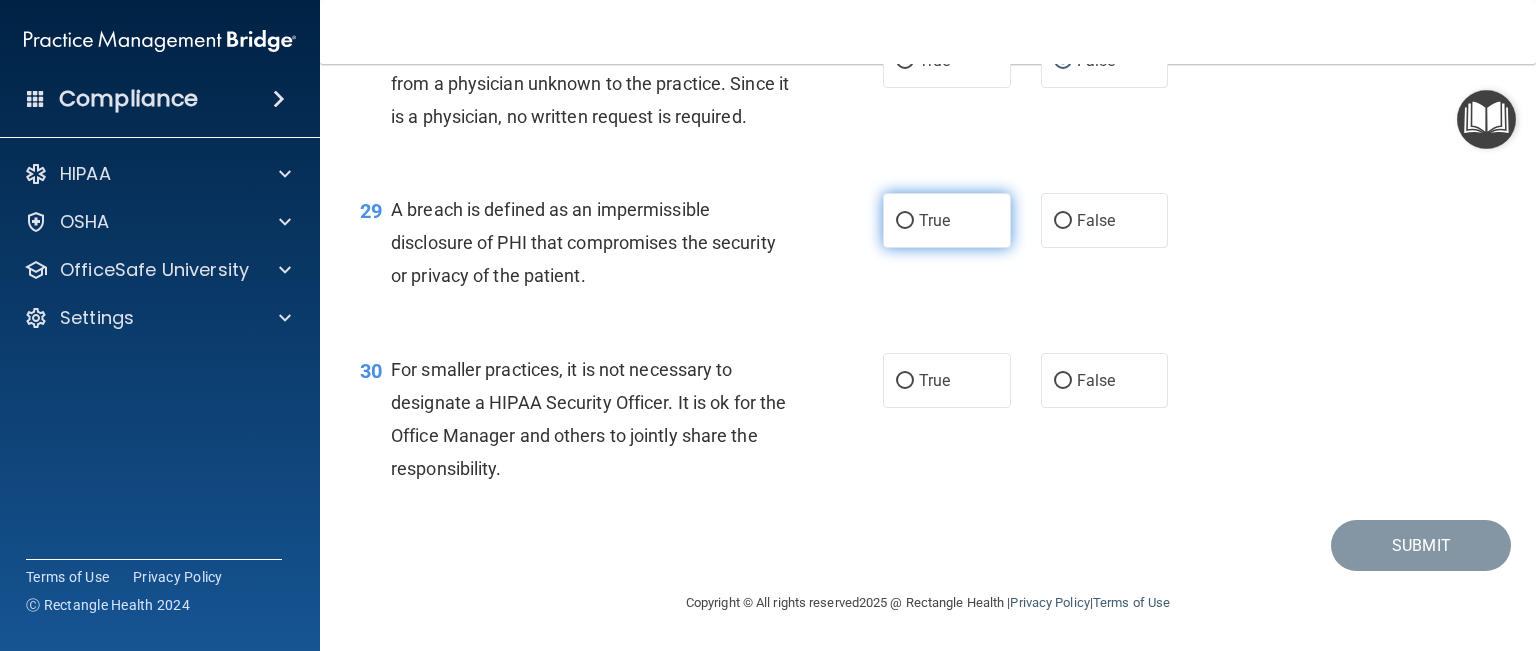 click on "True" at bounding box center [905, 221] 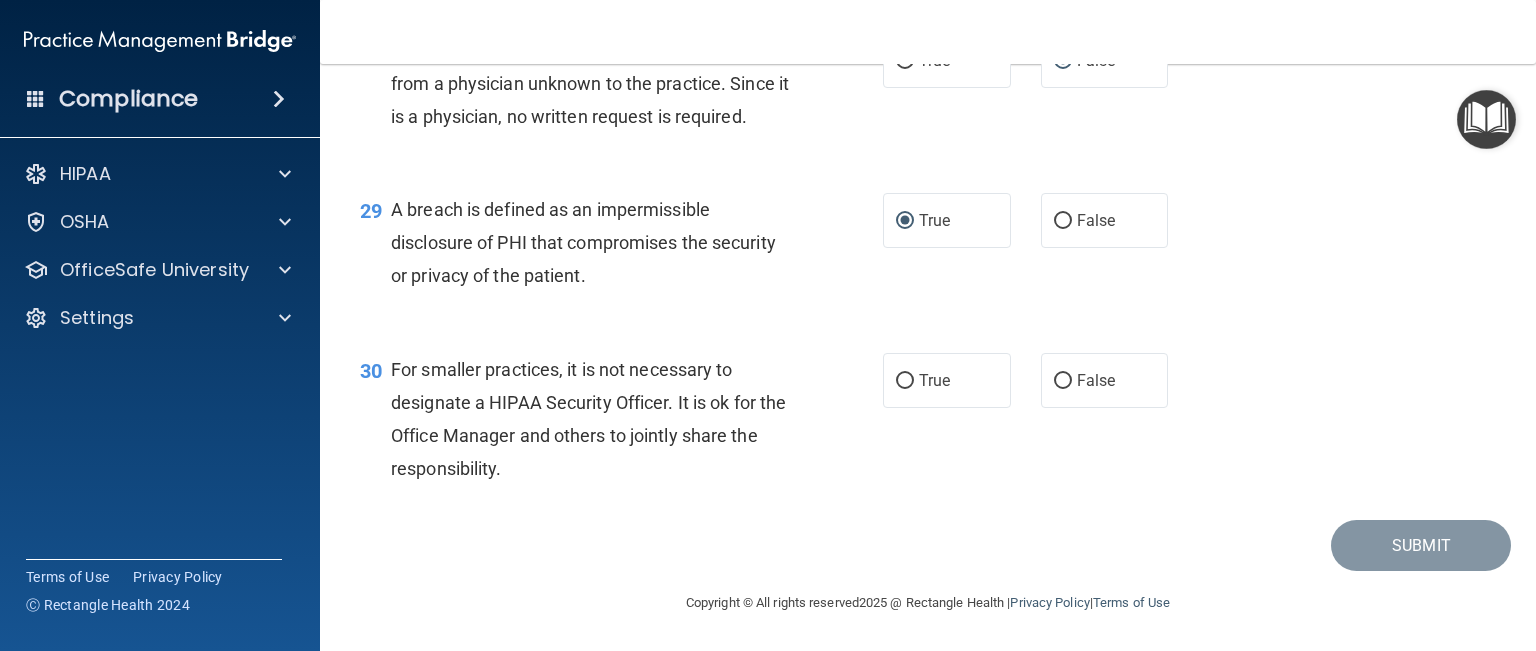 scroll, scrollTop: 4868, scrollLeft: 0, axis: vertical 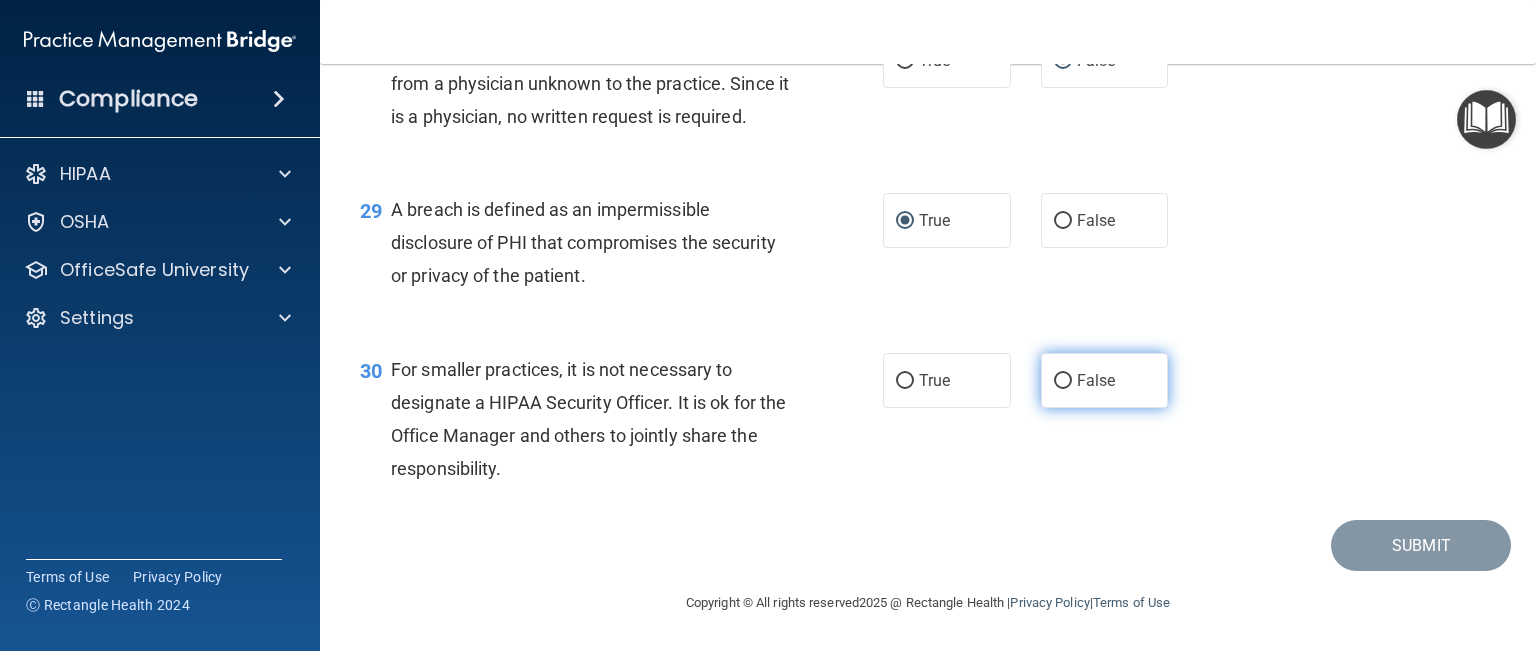 click on "False" at bounding box center (1063, 381) 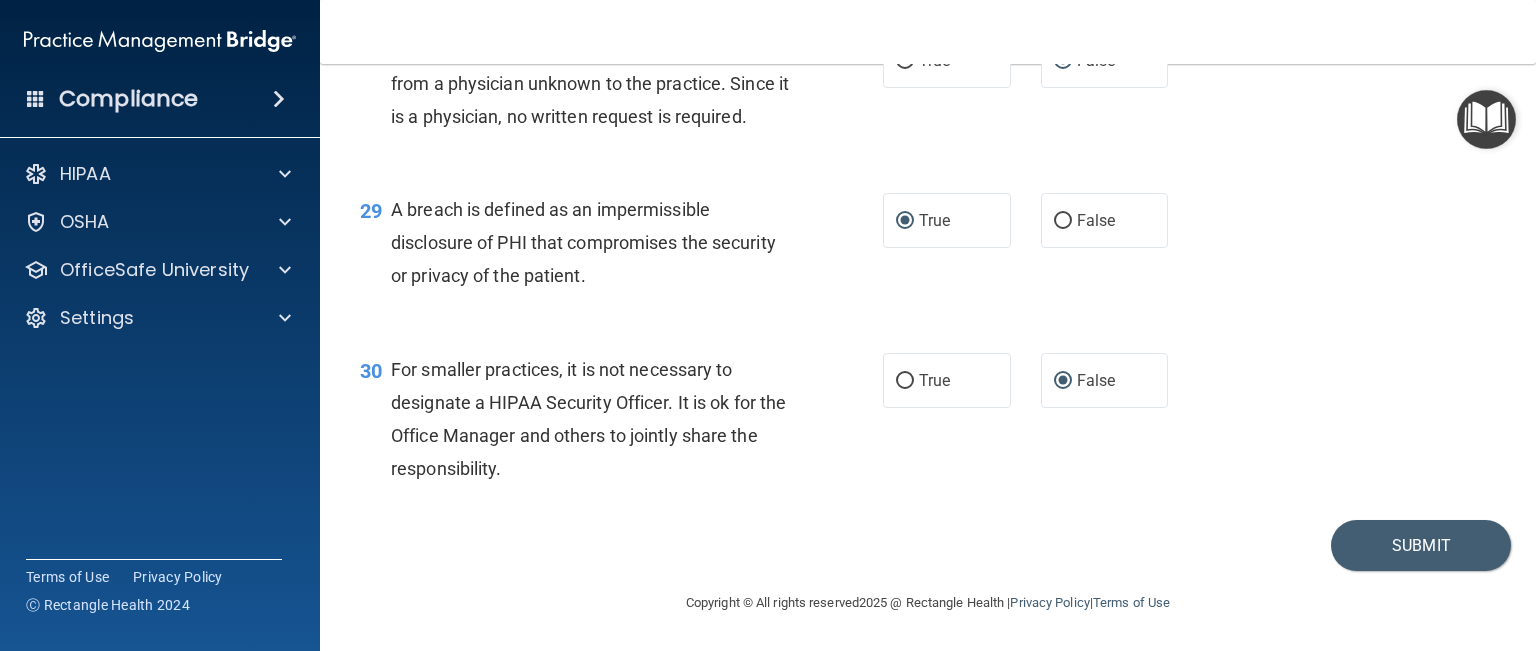 click on "30       For smaller practices, it is not necessary to designate a HIPAA Security Officer.  It is ok for the Office Manager and others to jointly share the responsibility.                 True           False" at bounding box center (928, 424) 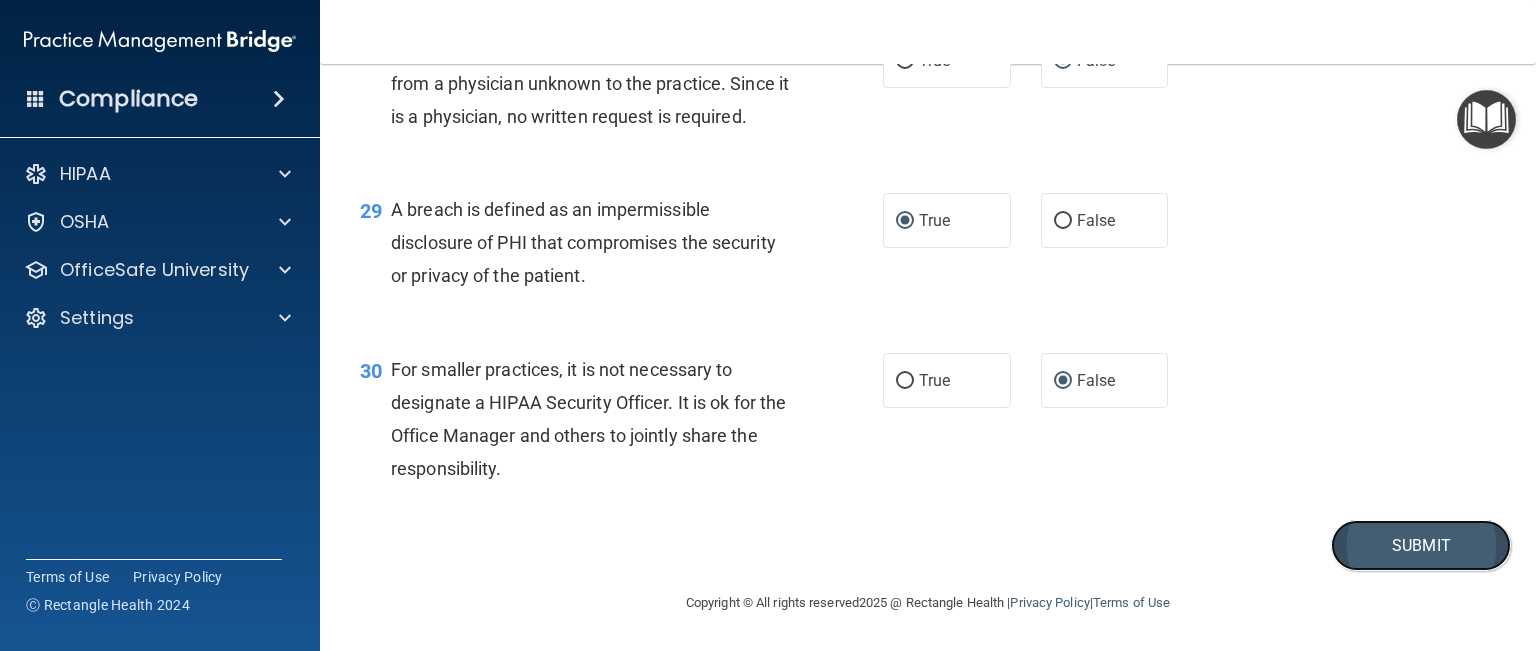 click on "Submit" at bounding box center (1421, 545) 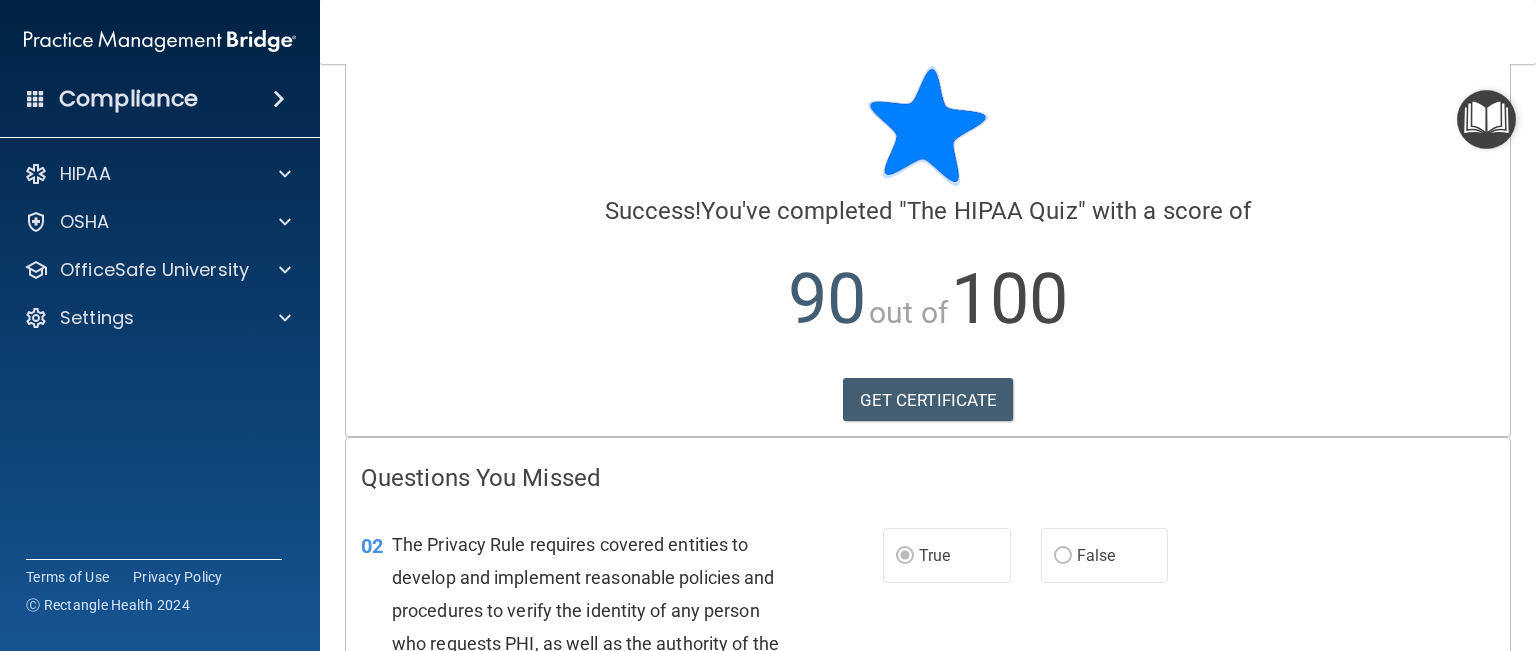 scroll, scrollTop: 0, scrollLeft: 0, axis: both 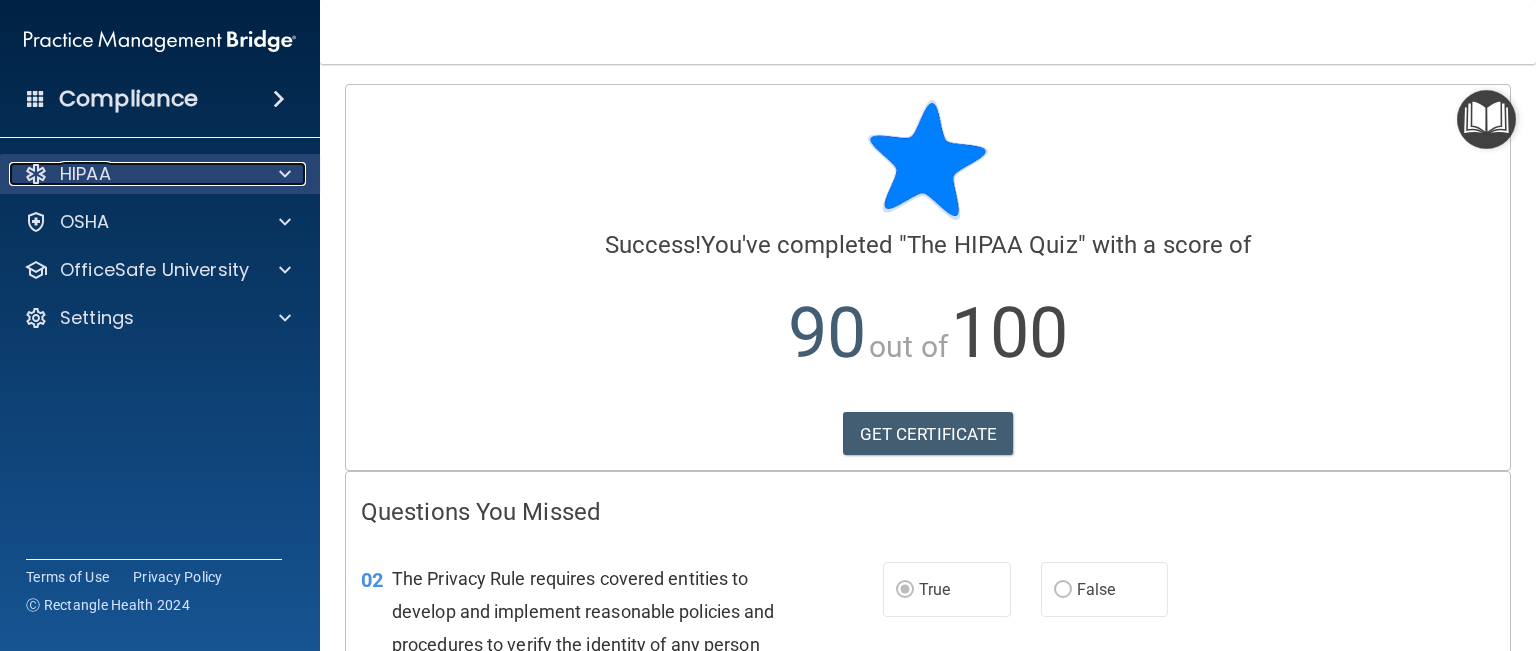 click on "HIPAA" at bounding box center (133, 174) 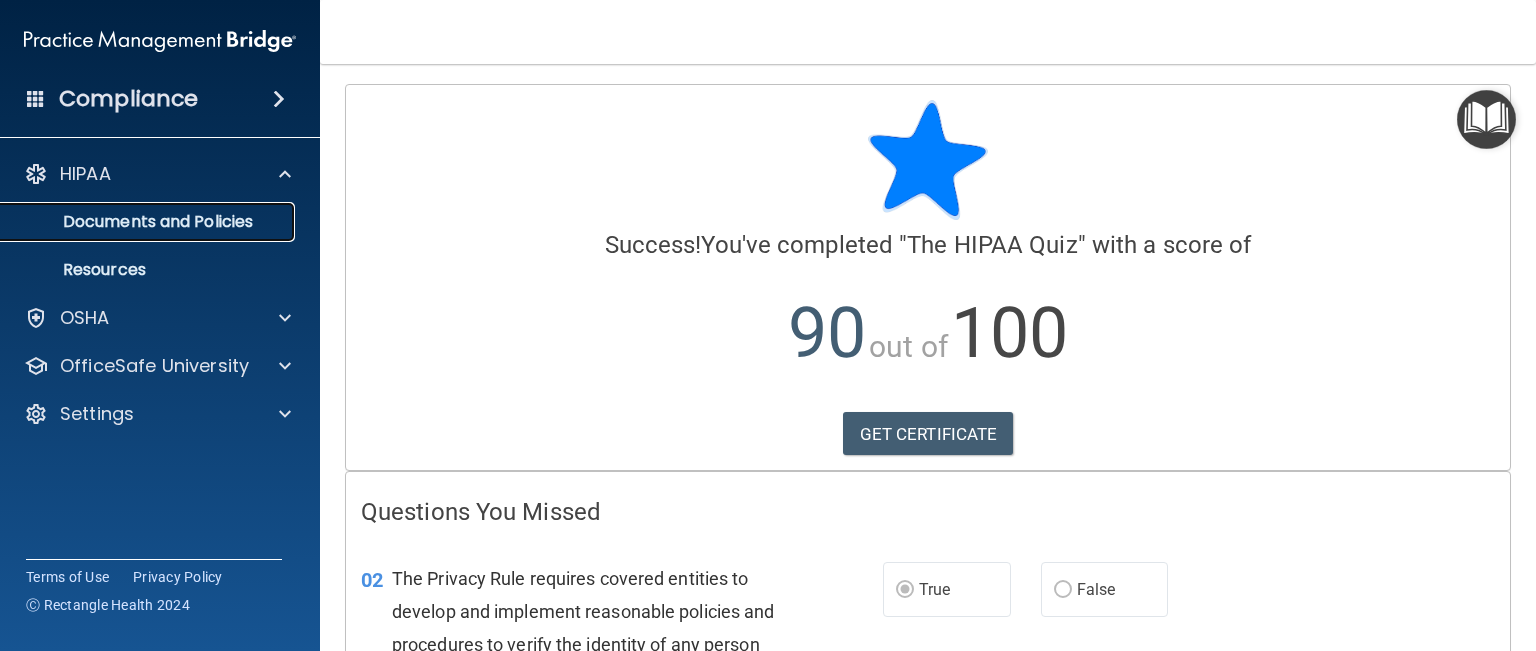 click on "Documents and Policies" at bounding box center [149, 222] 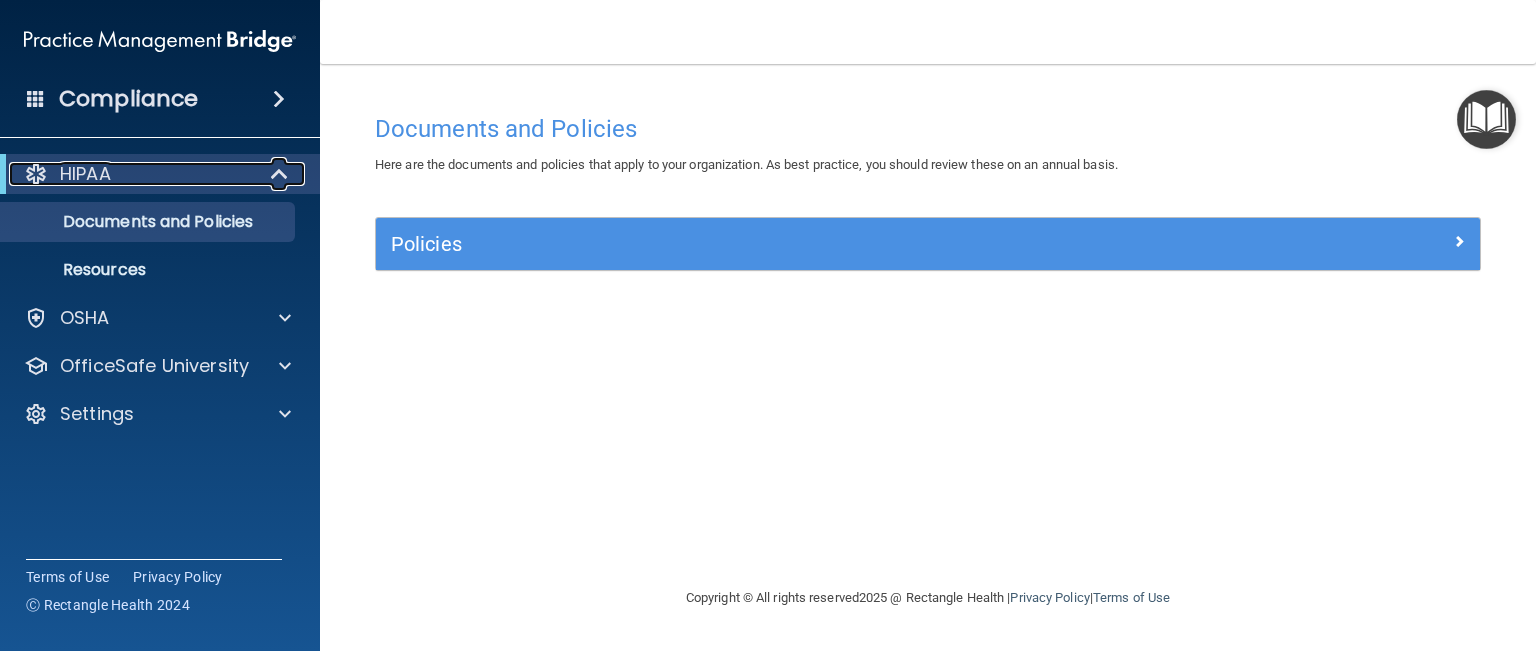 click at bounding box center (281, 174) 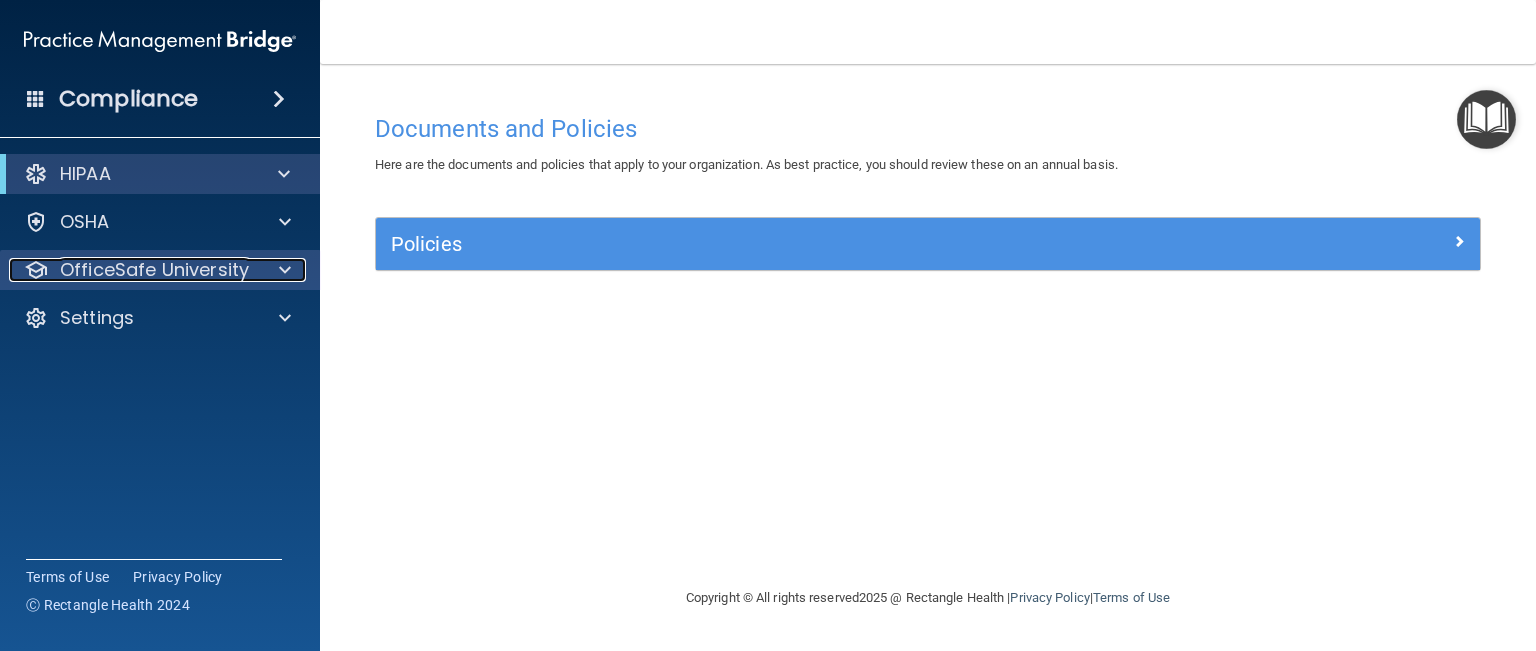 click at bounding box center (285, 270) 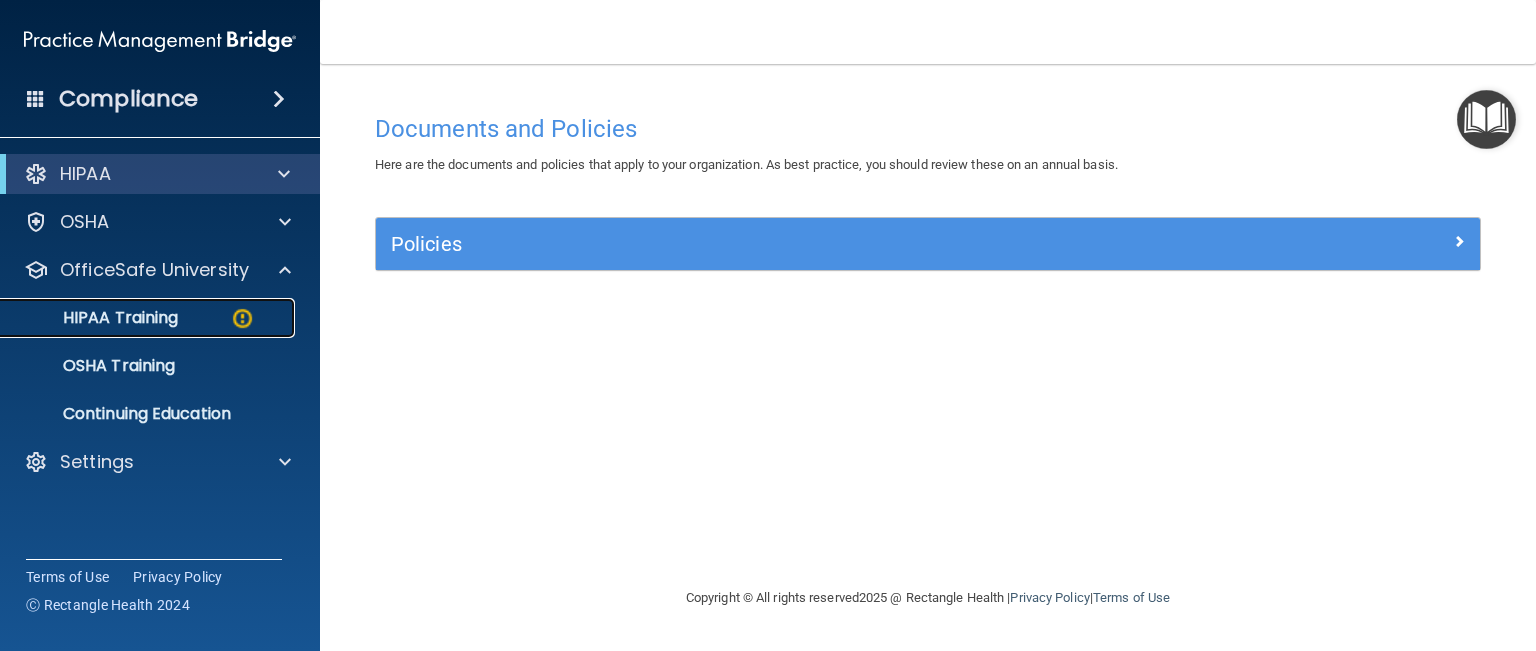 drag, startPoint x: 138, startPoint y: 312, endPoint x: 157, endPoint y: 312, distance: 19 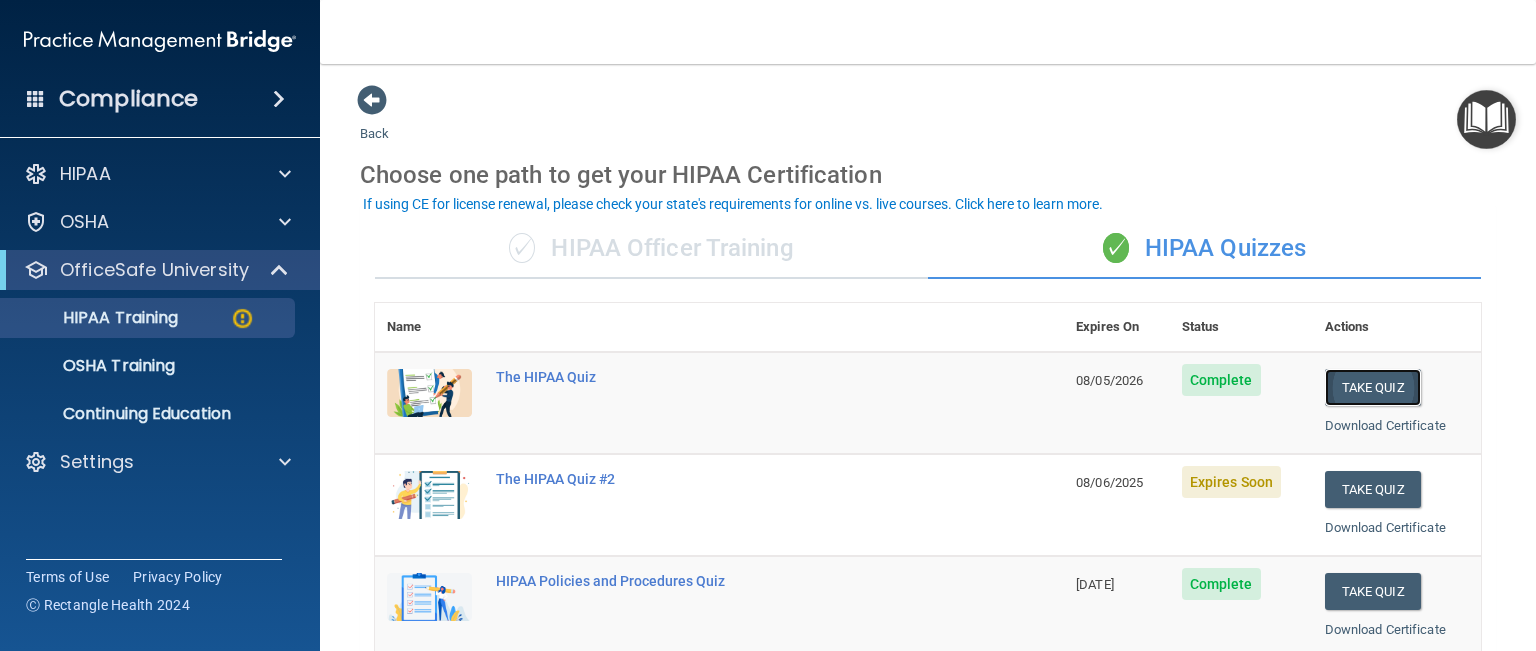 click on "Take Quiz" at bounding box center [1373, 387] 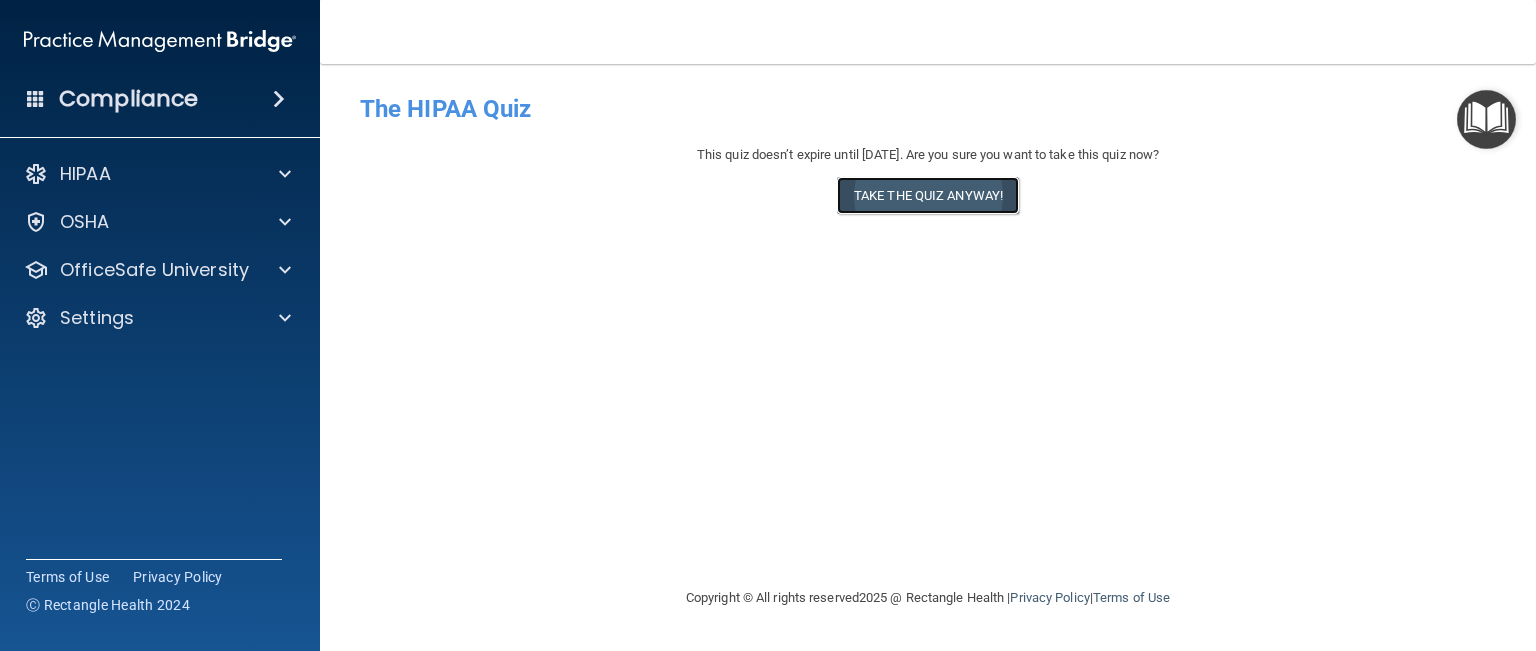 click on "Take the quiz anyway!" at bounding box center [928, 195] 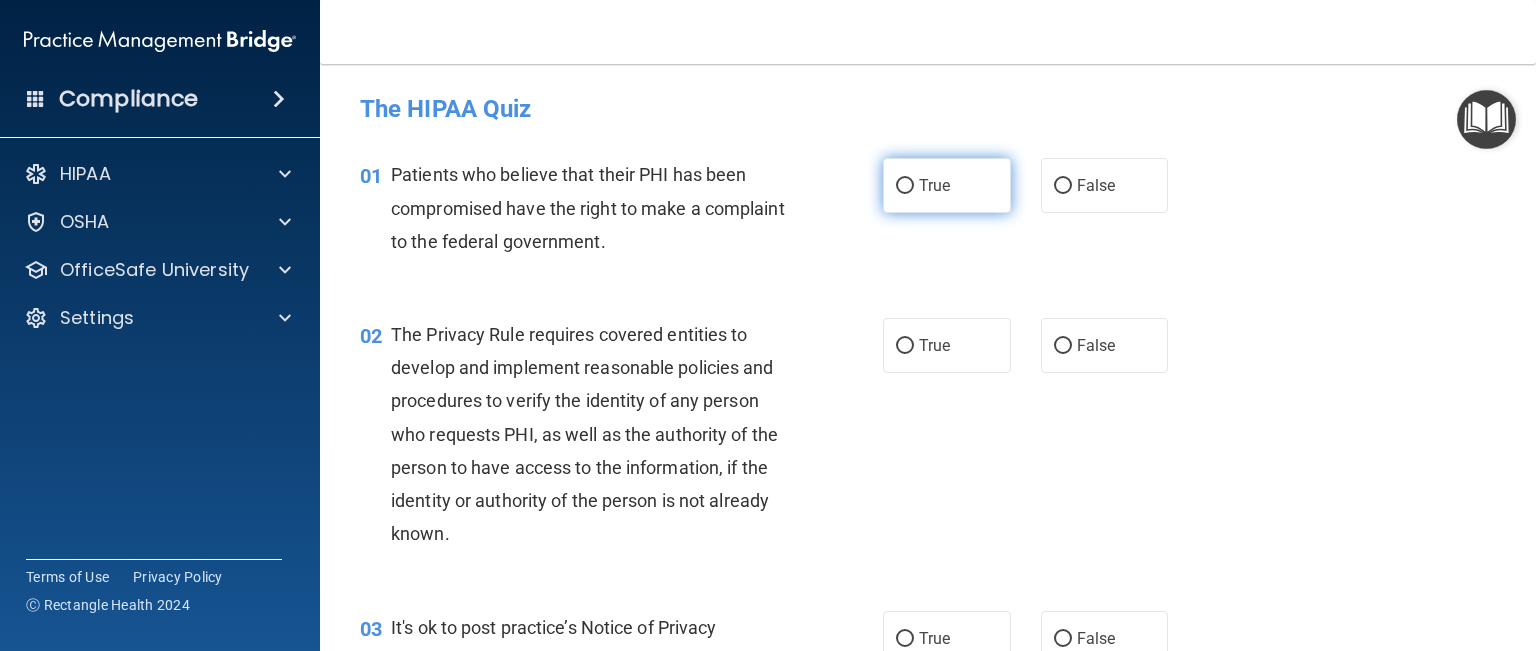click on "True" at bounding box center [905, 186] 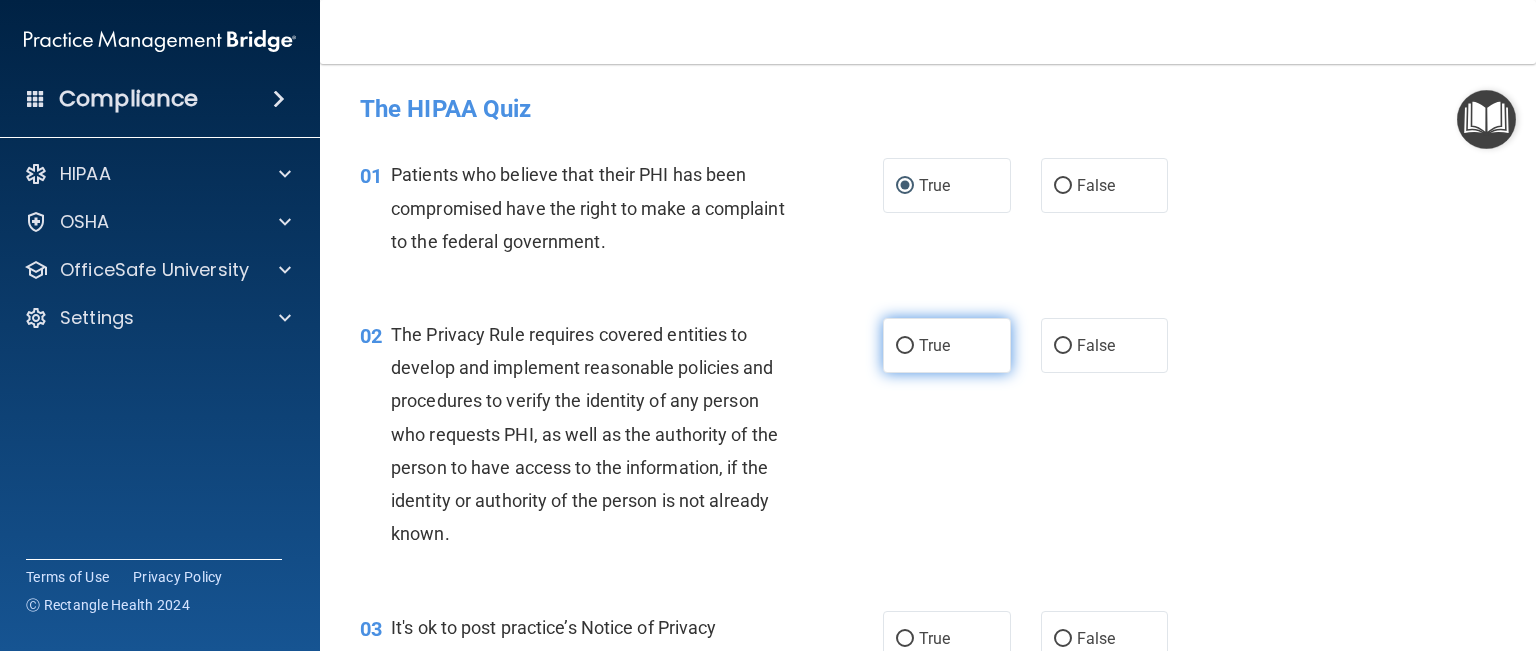 click on "True" at bounding box center (905, 346) 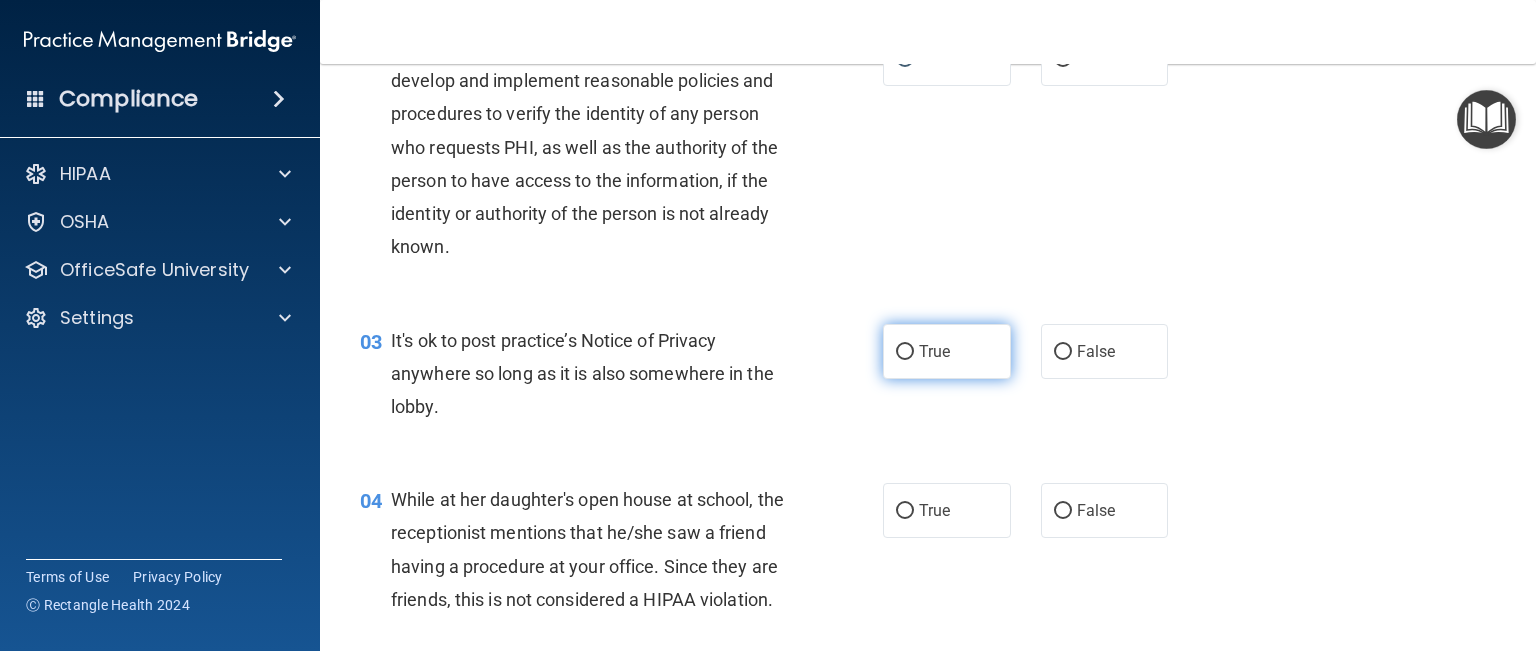 scroll, scrollTop: 300, scrollLeft: 0, axis: vertical 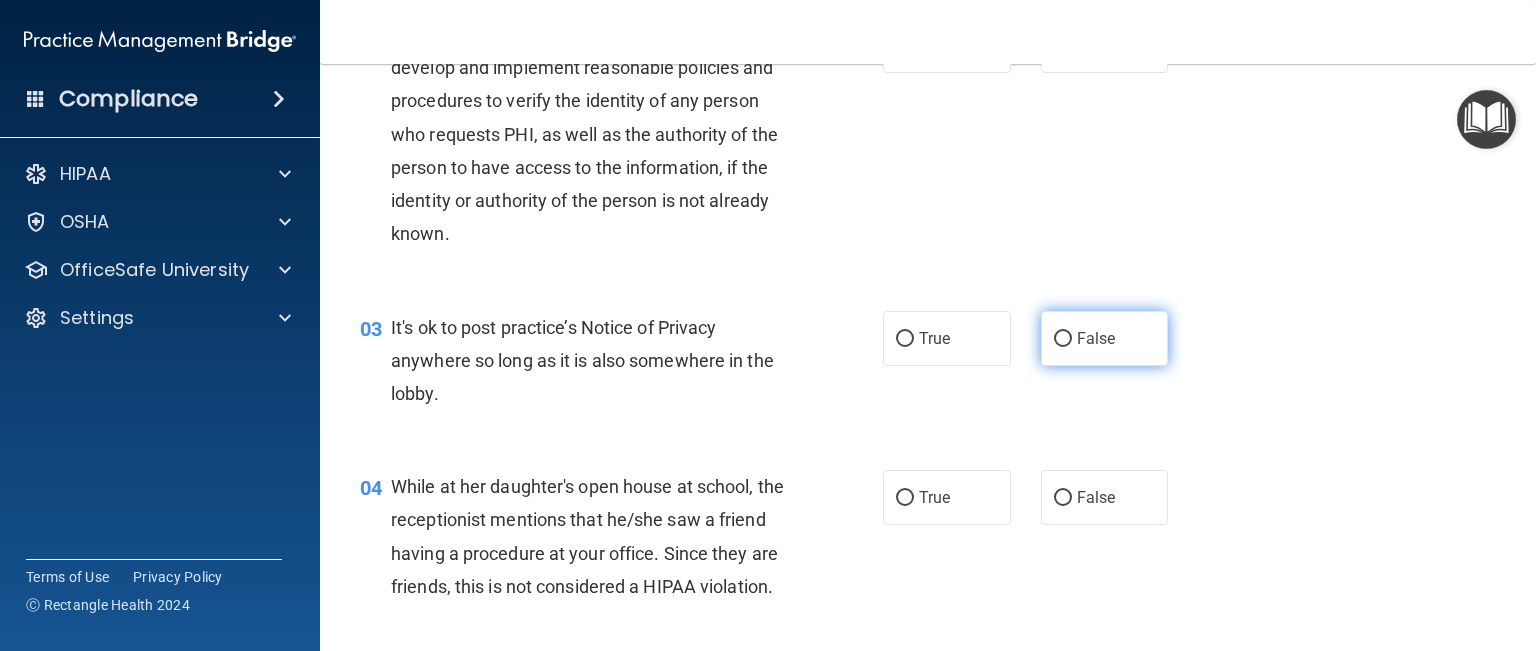 click on "False" at bounding box center (1063, 339) 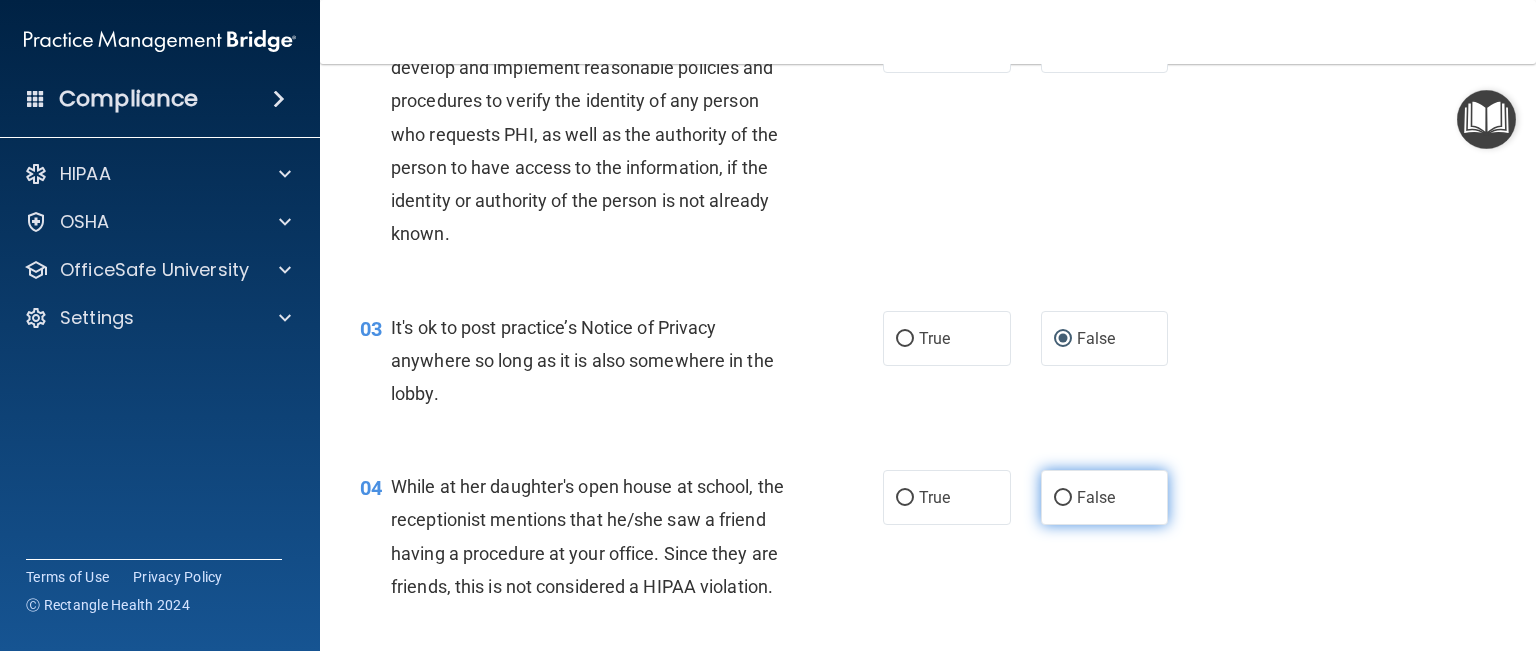 click on "False" at bounding box center (1063, 498) 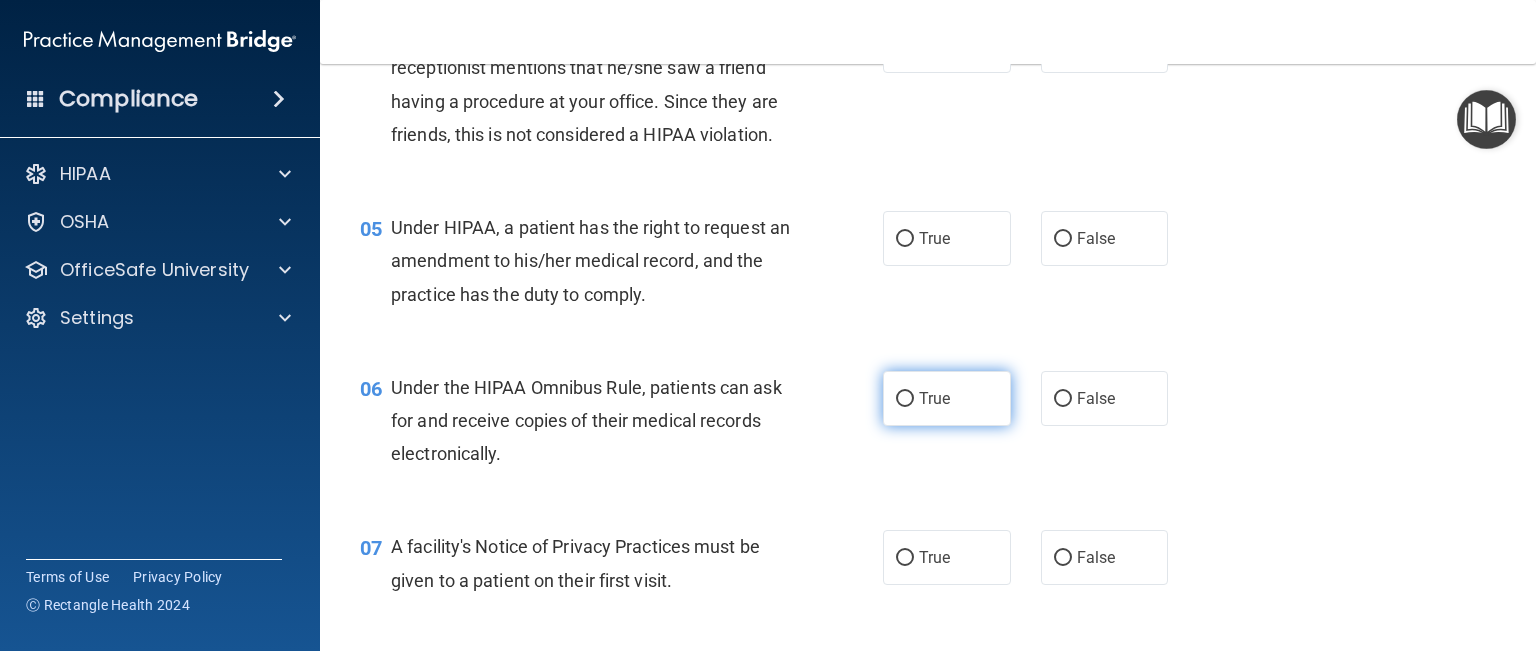 scroll, scrollTop: 800, scrollLeft: 0, axis: vertical 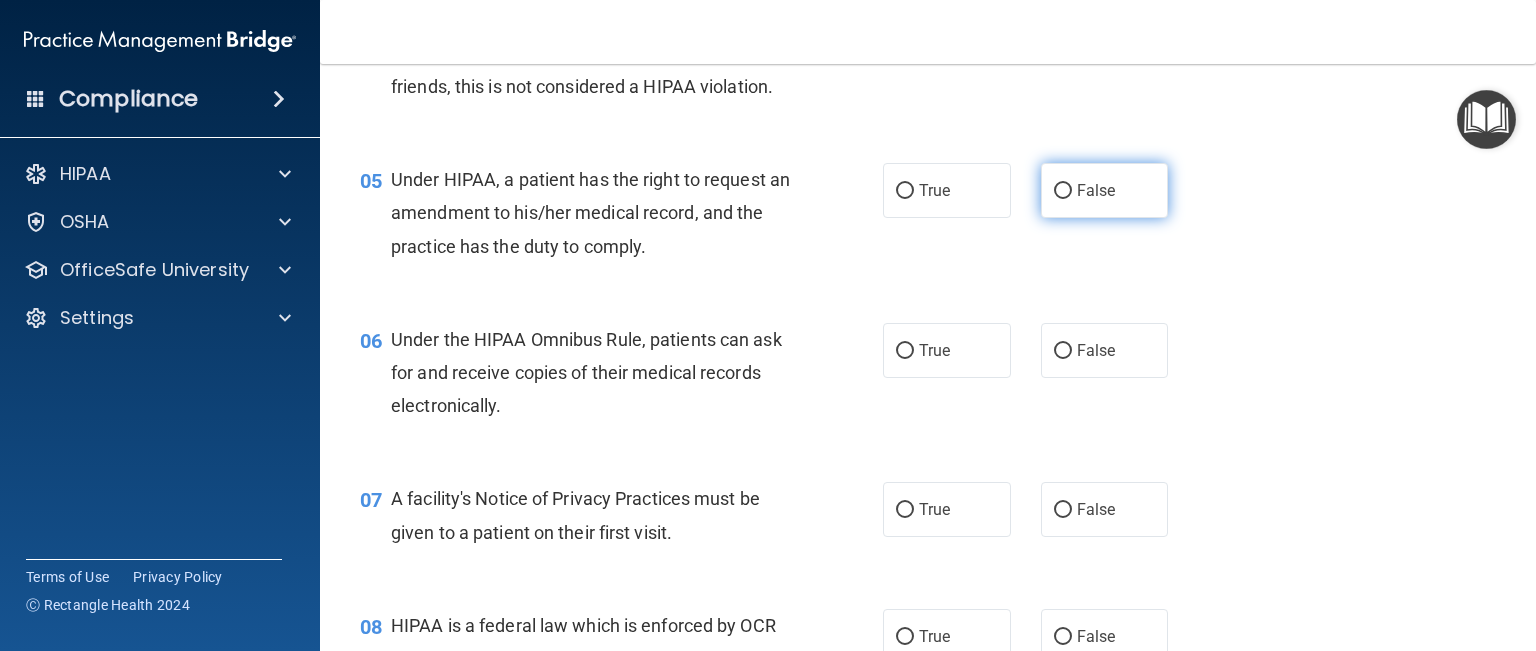 click on "False" at bounding box center [1063, 191] 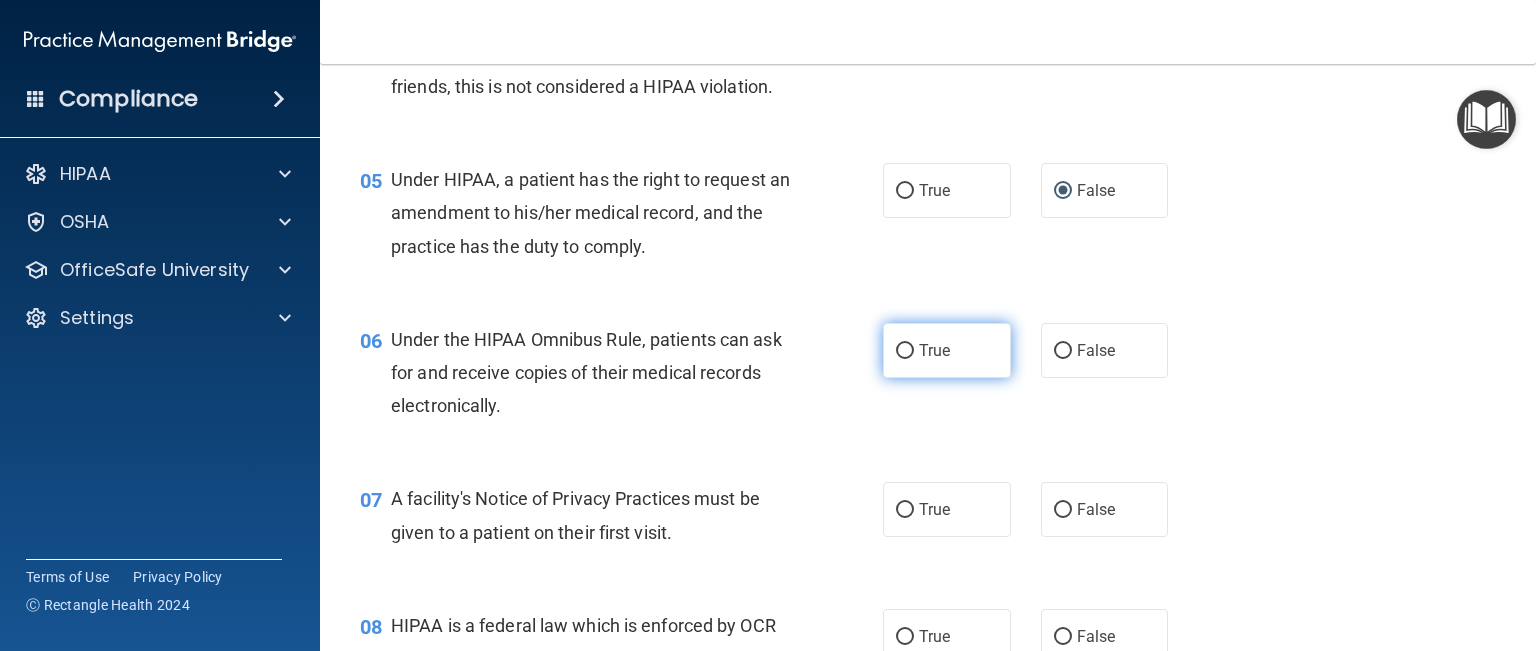 click on "True" at bounding box center [905, 351] 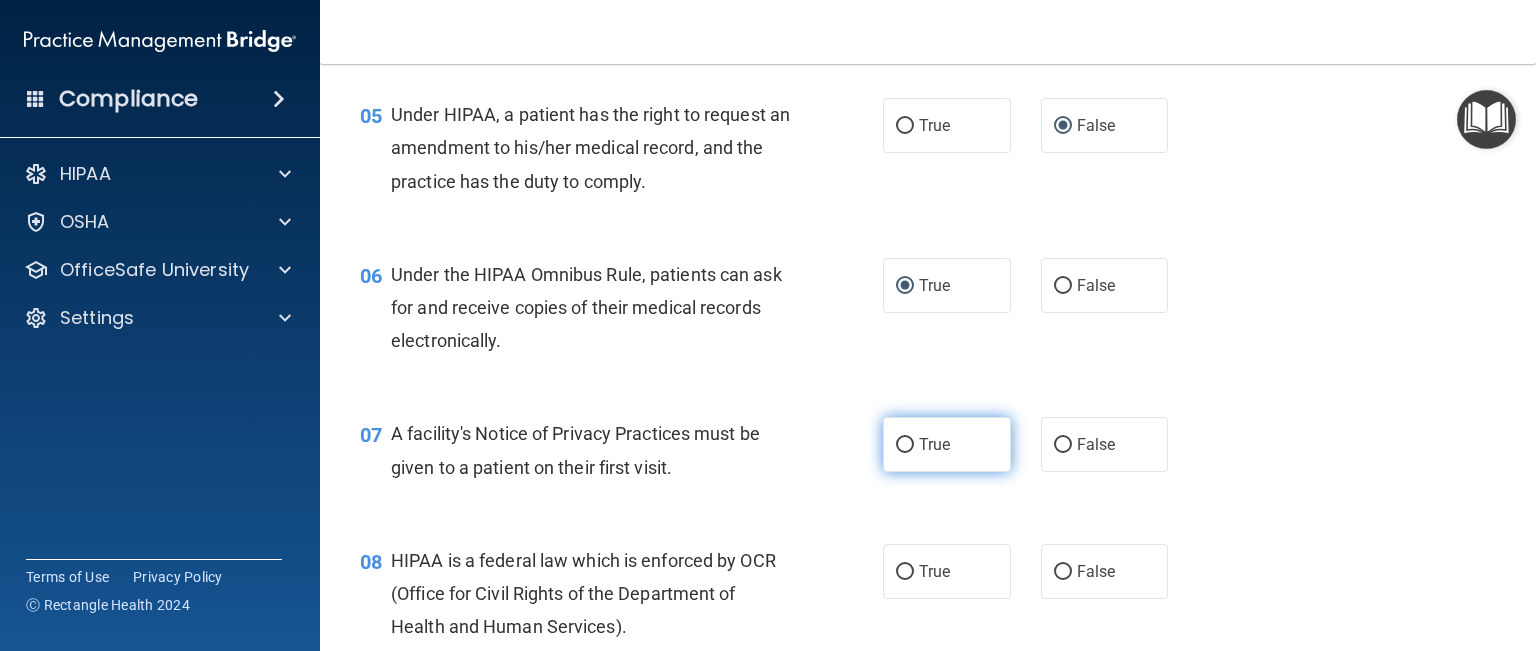 scroll, scrollTop: 900, scrollLeft: 0, axis: vertical 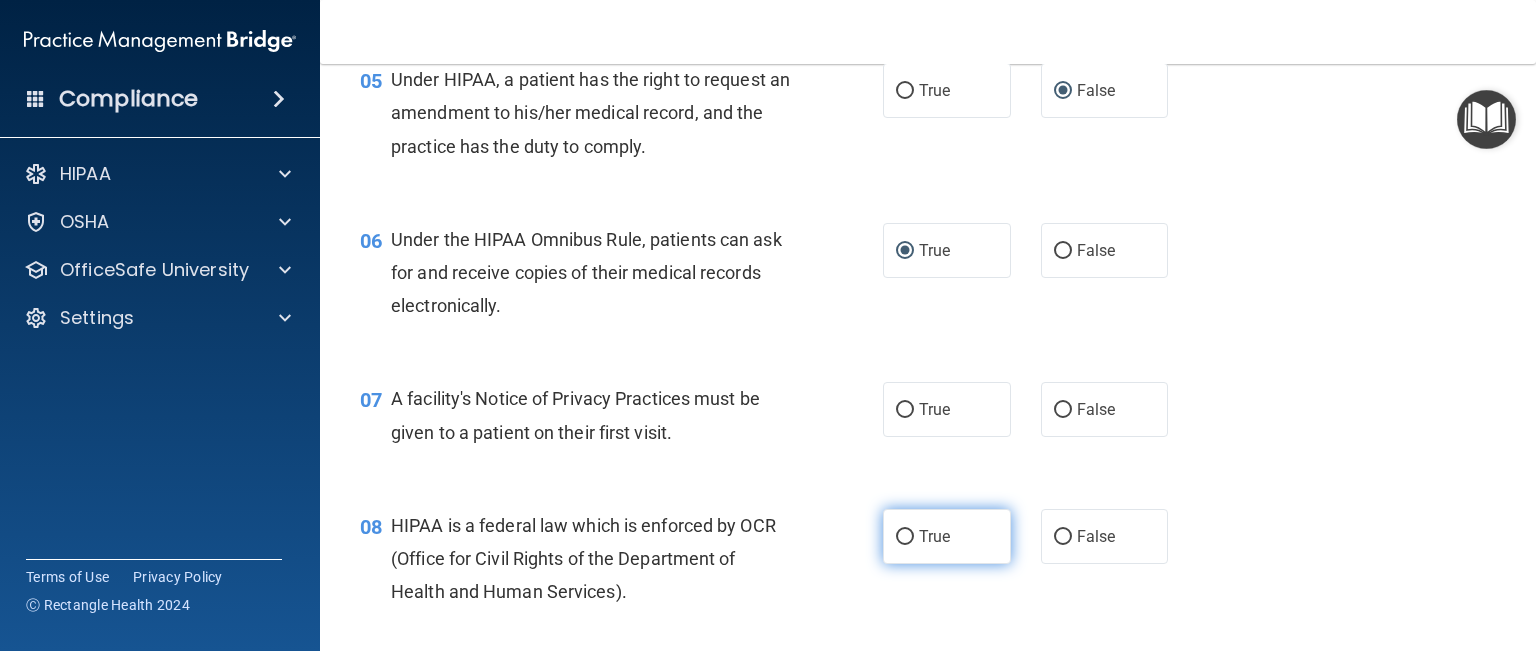 drag, startPoint x: 900, startPoint y: 443, endPoint x: 894, endPoint y: 549, distance: 106.16968 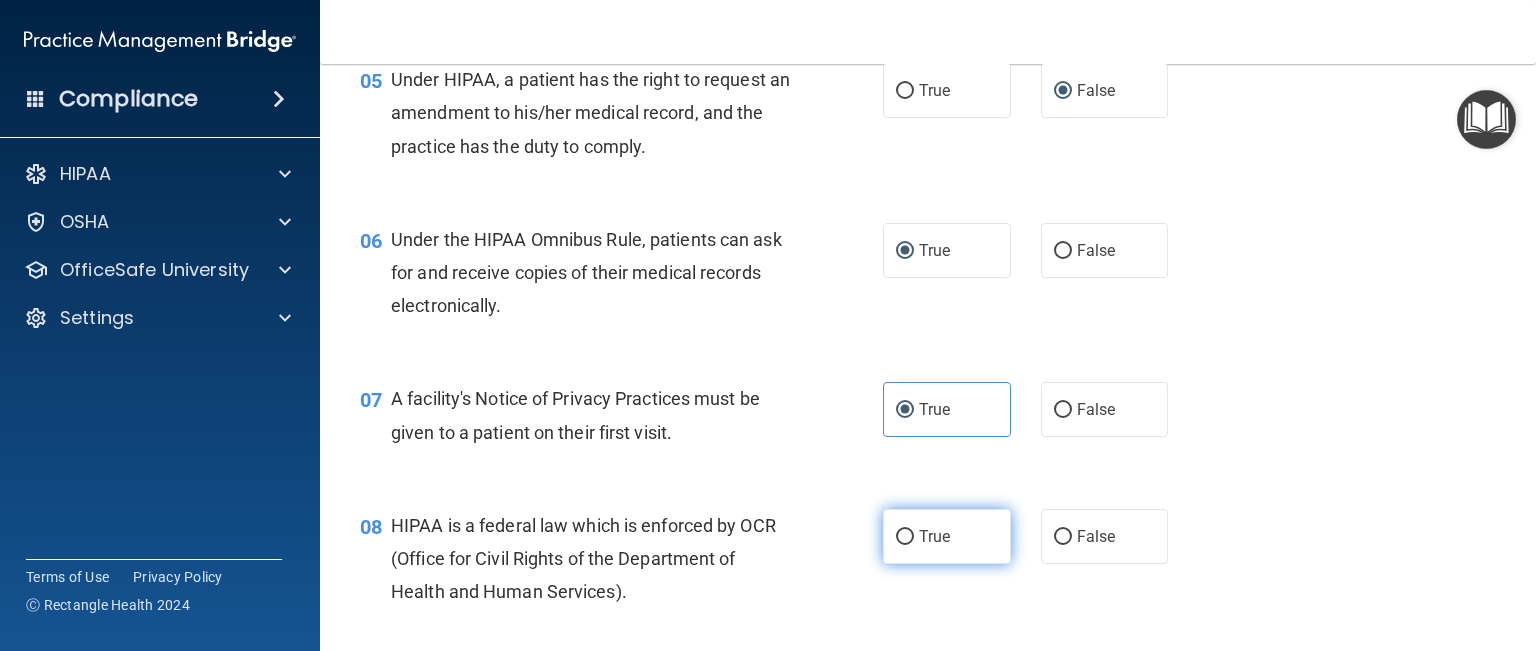 click on "True" at bounding box center [905, 537] 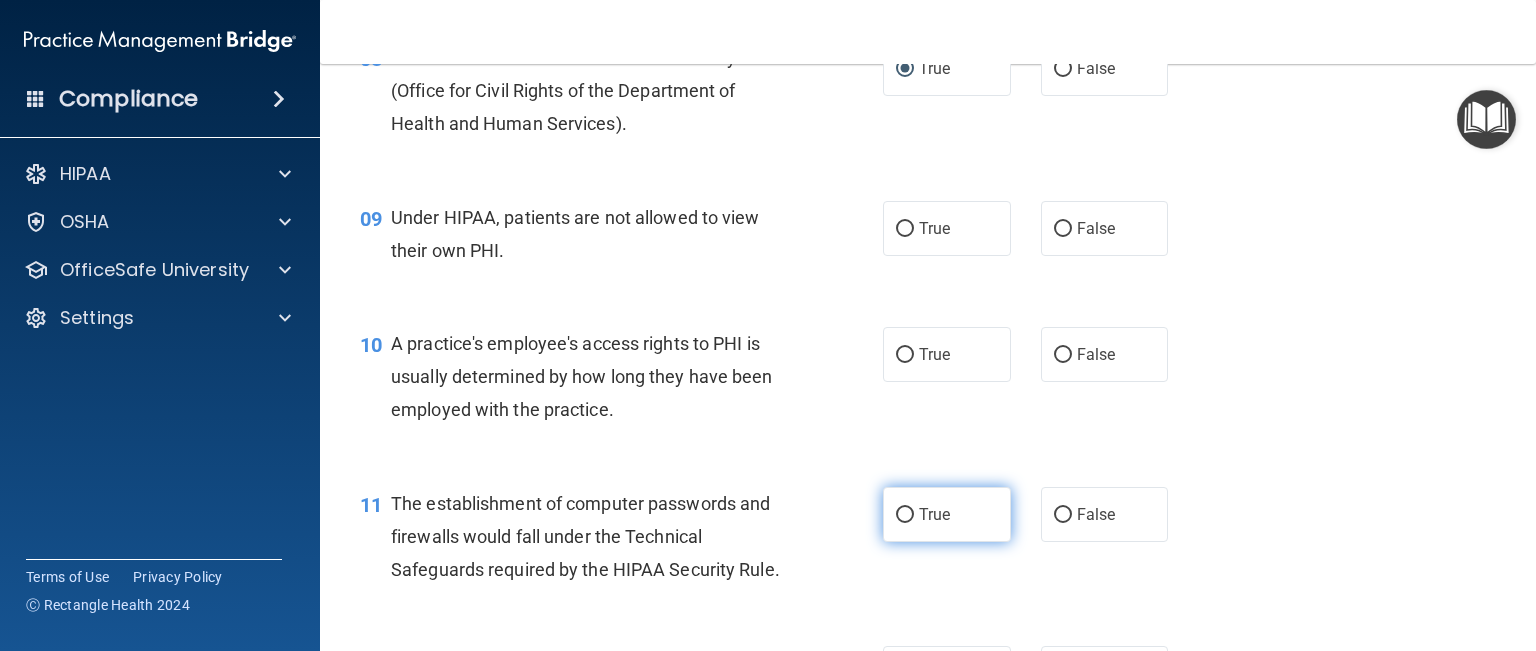 scroll, scrollTop: 1400, scrollLeft: 0, axis: vertical 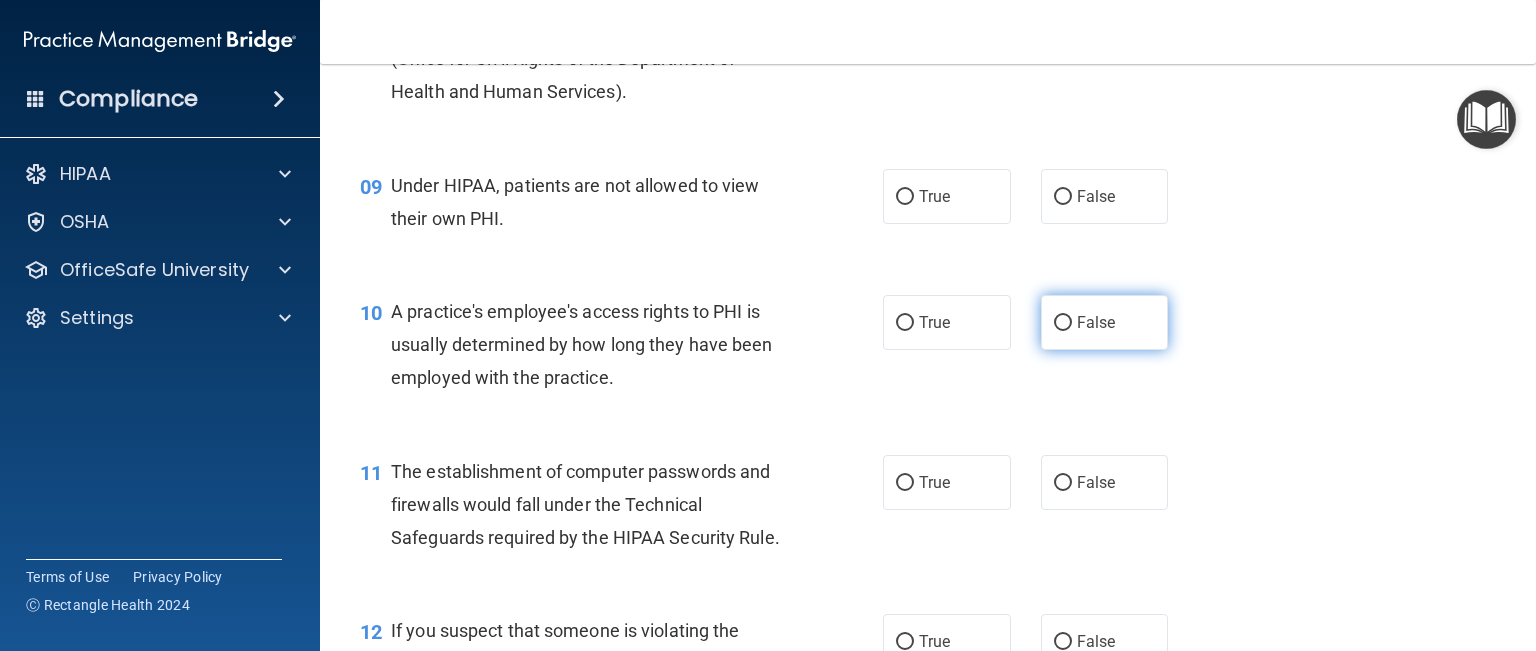 drag, startPoint x: 1049, startPoint y: 227, endPoint x: 1048, endPoint y: 359, distance: 132.00378 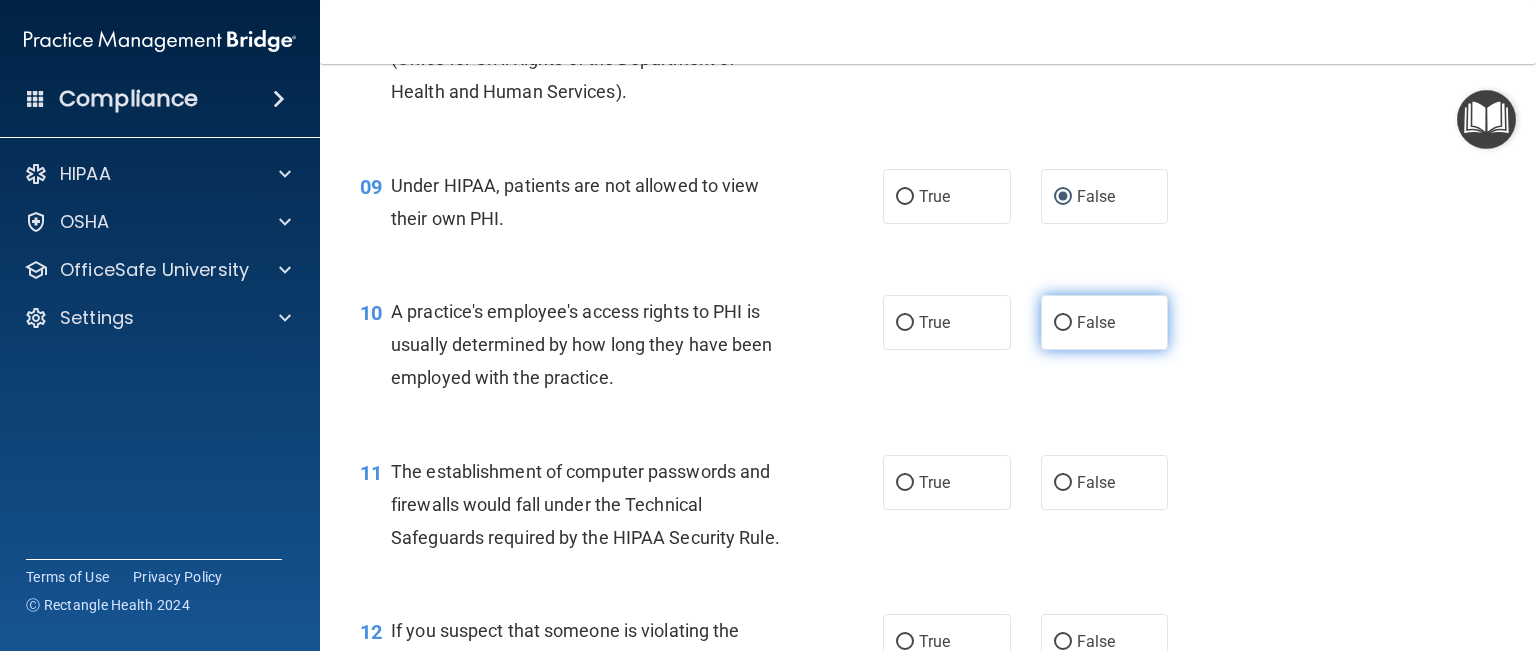 drag, startPoint x: 1057, startPoint y: 351, endPoint x: 1048, endPoint y: 373, distance: 23.769728 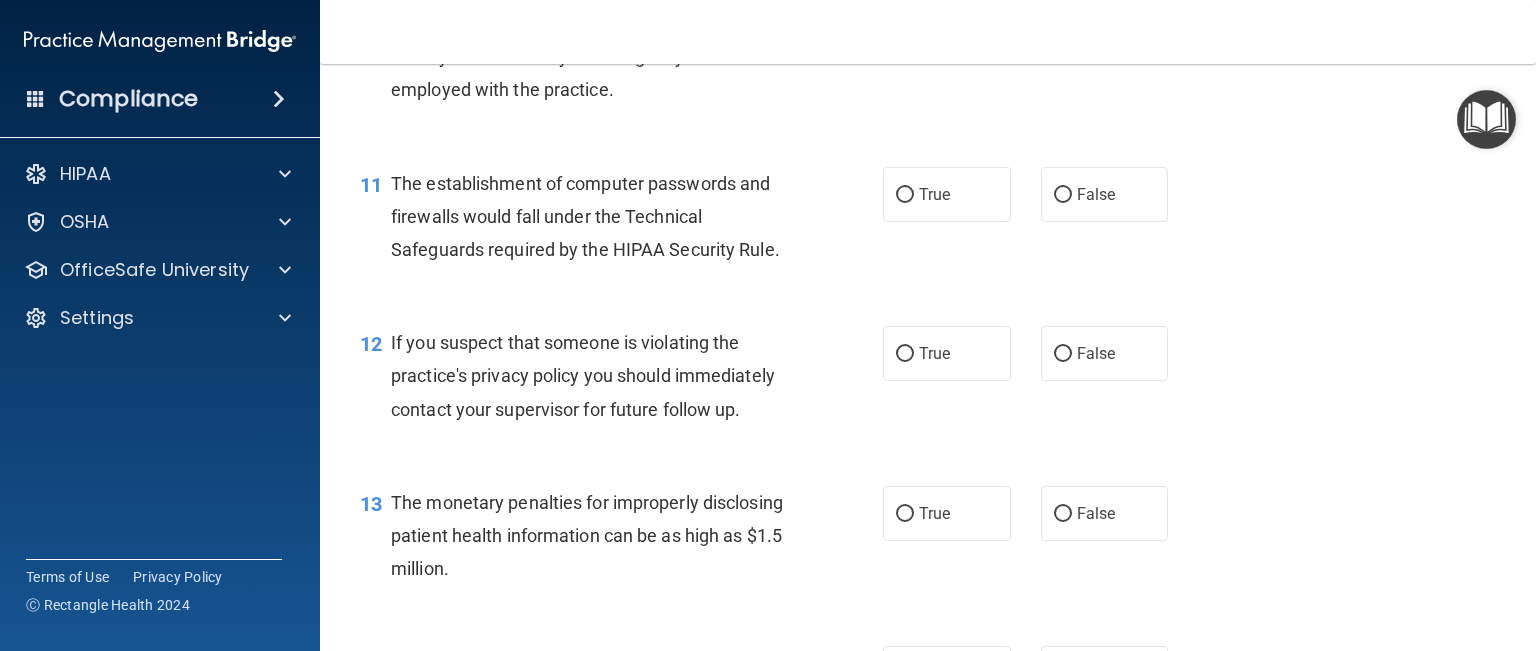 scroll, scrollTop: 1700, scrollLeft: 0, axis: vertical 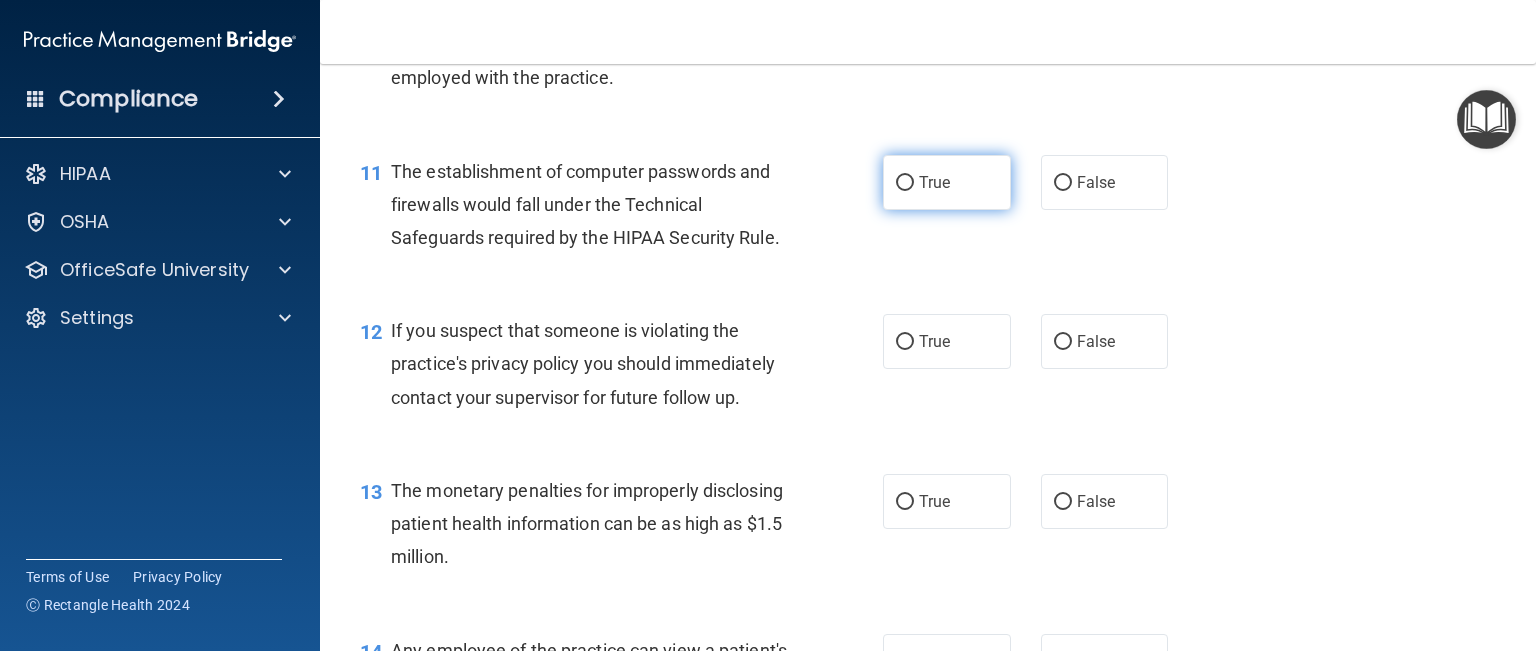 click on "True" at bounding box center (905, 183) 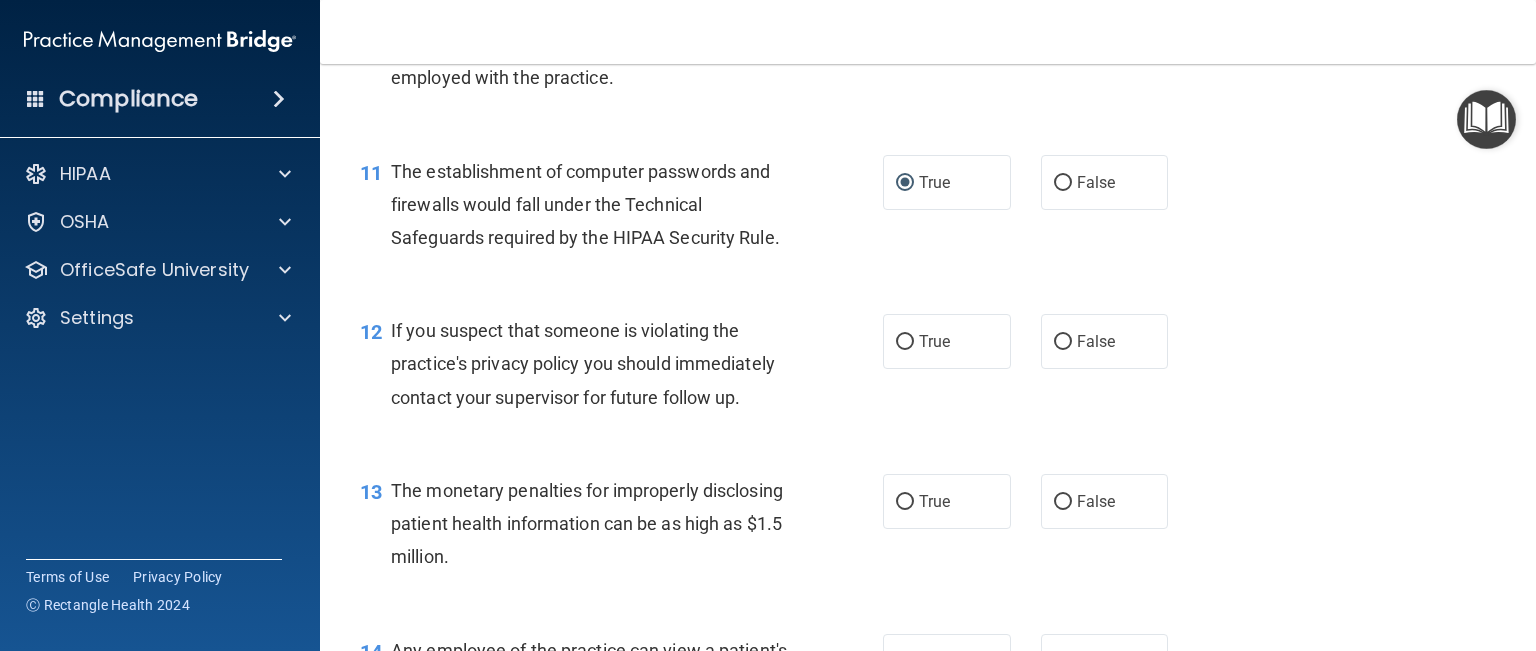 click on "True" at bounding box center (947, 341) 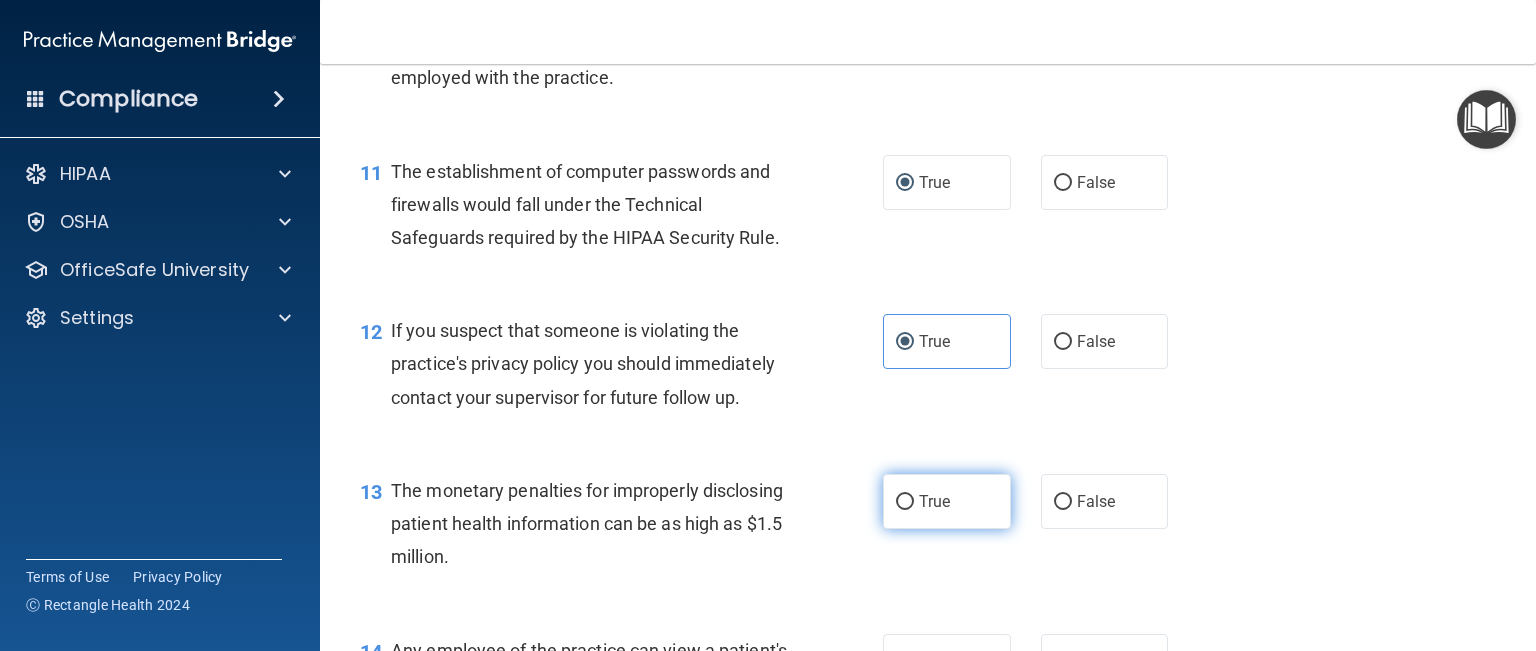 click on "True" at bounding box center (905, 502) 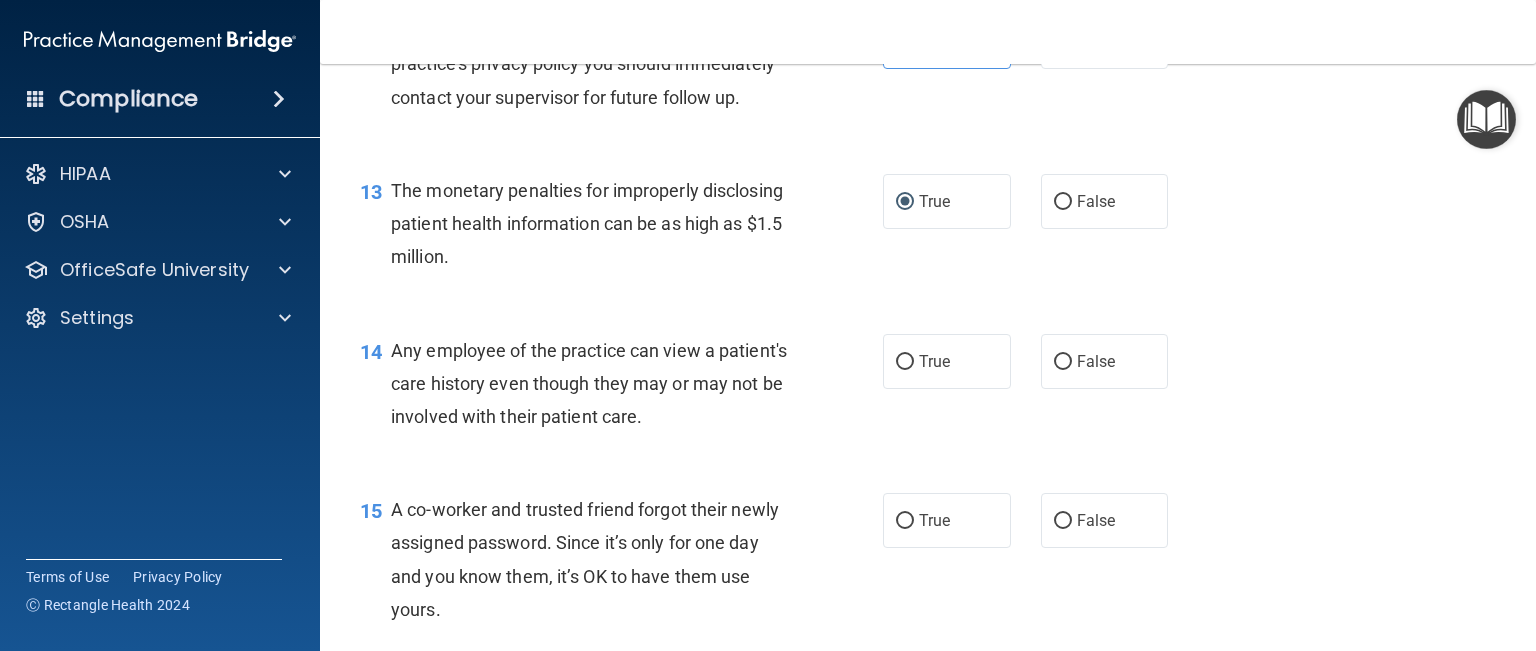 scroll, scrollTop: 2100, scrollLeft: 0, axis: vertical 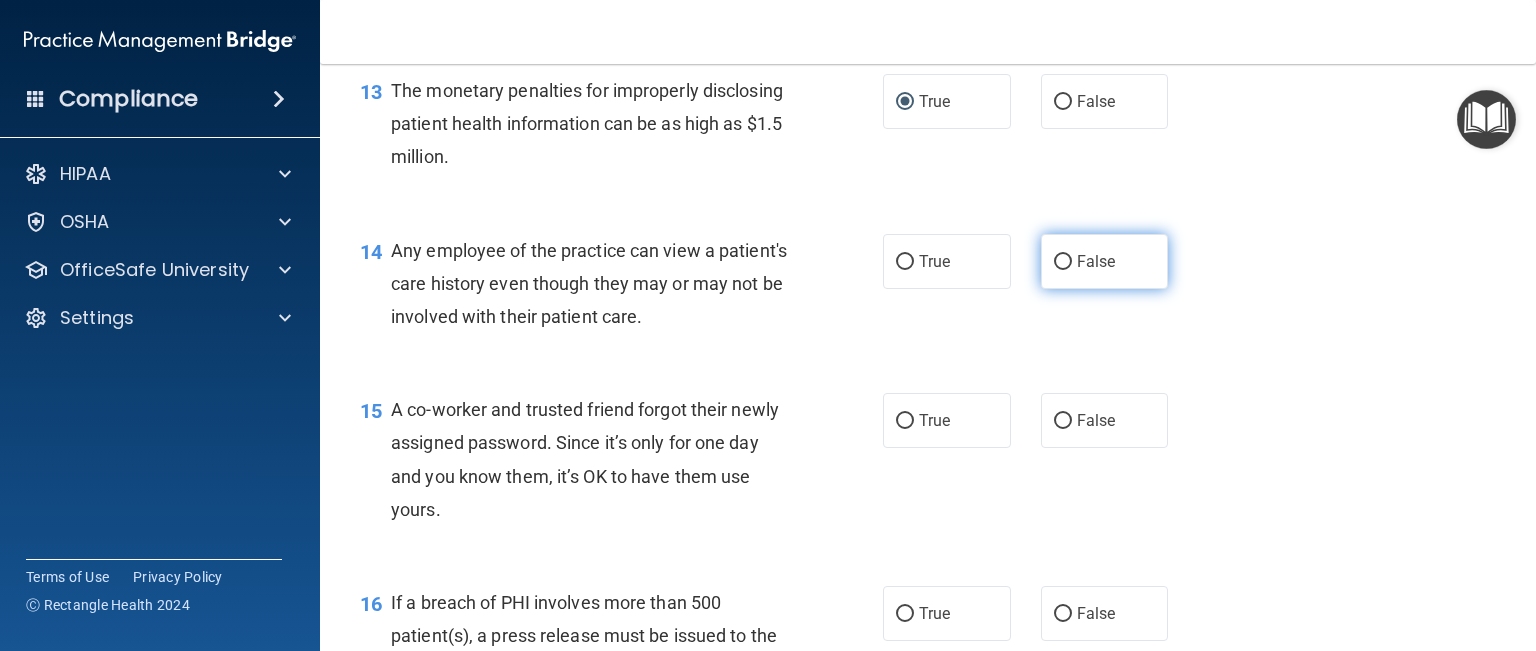 drag, startPoint x: 1048, startPoint y: 291, endPoint x: 1044, endPoint y: 314, distance: 23.345236 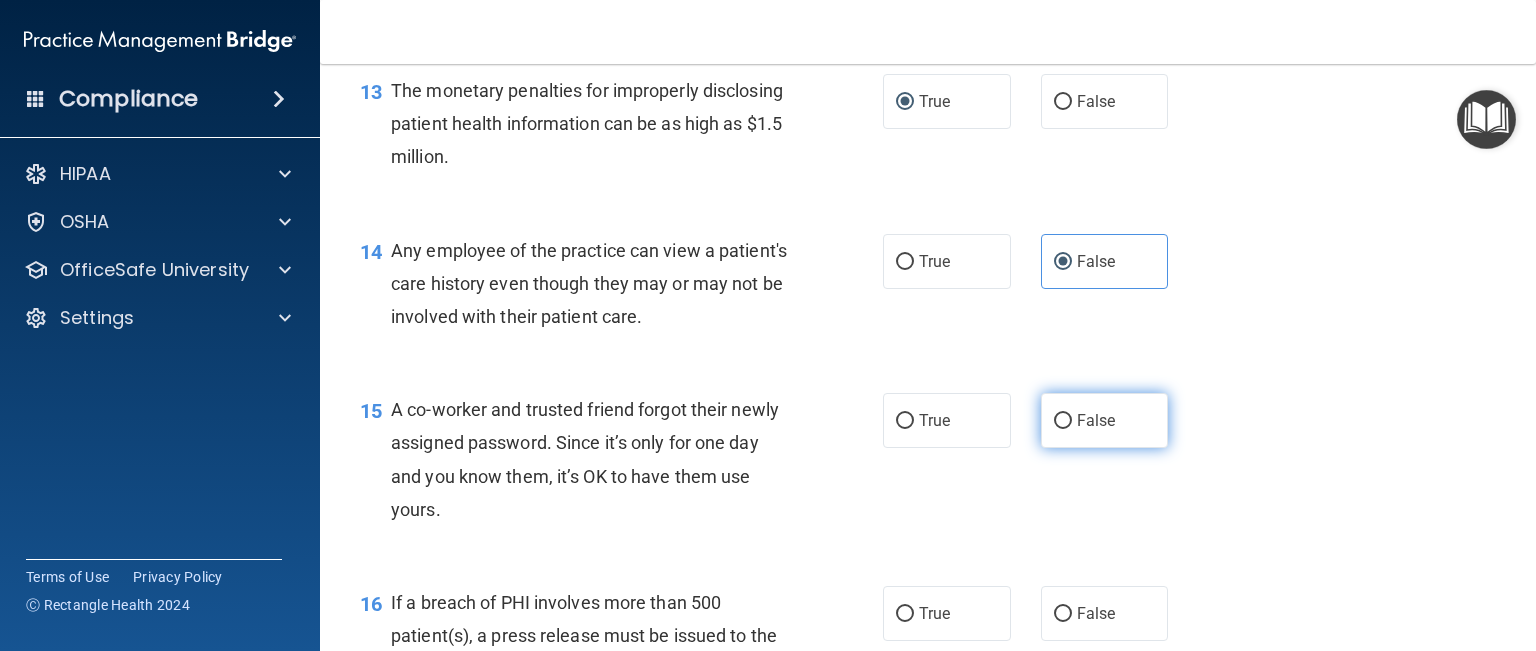click on "False" at bounding box center [1063, 421] 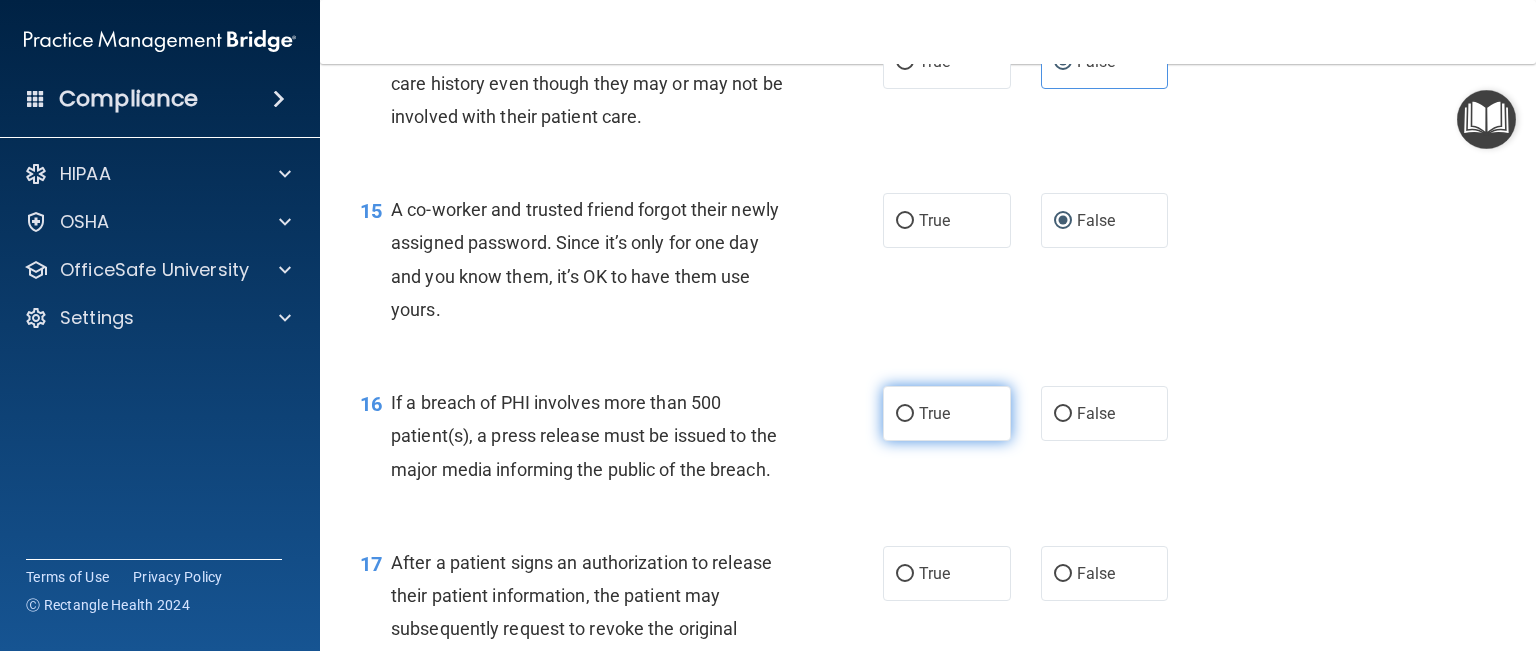 scroll, scrollTop: 2400, scrollLeft: 0, axis: vertical 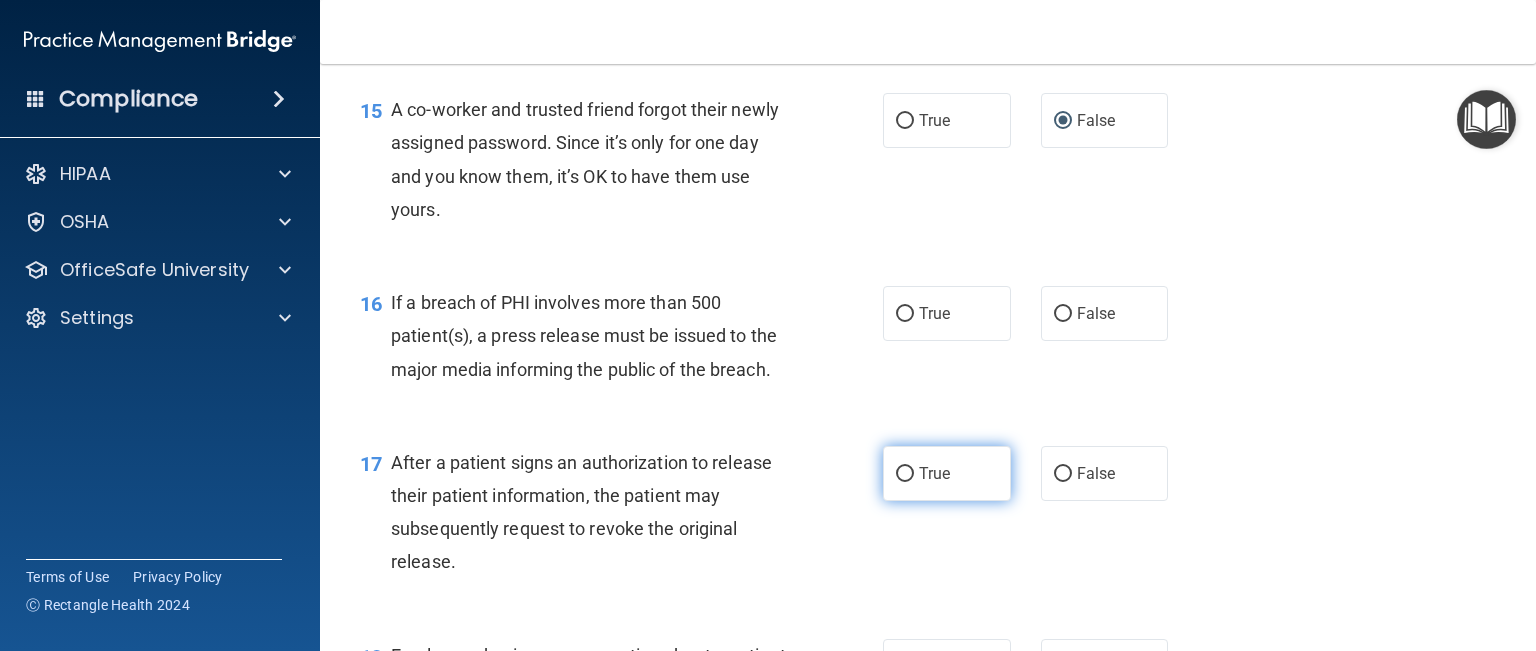 drag, startPoint x: 892, startPoint y: 347, endPoint x: 912, endPoint y: 506, distance: 160.25293 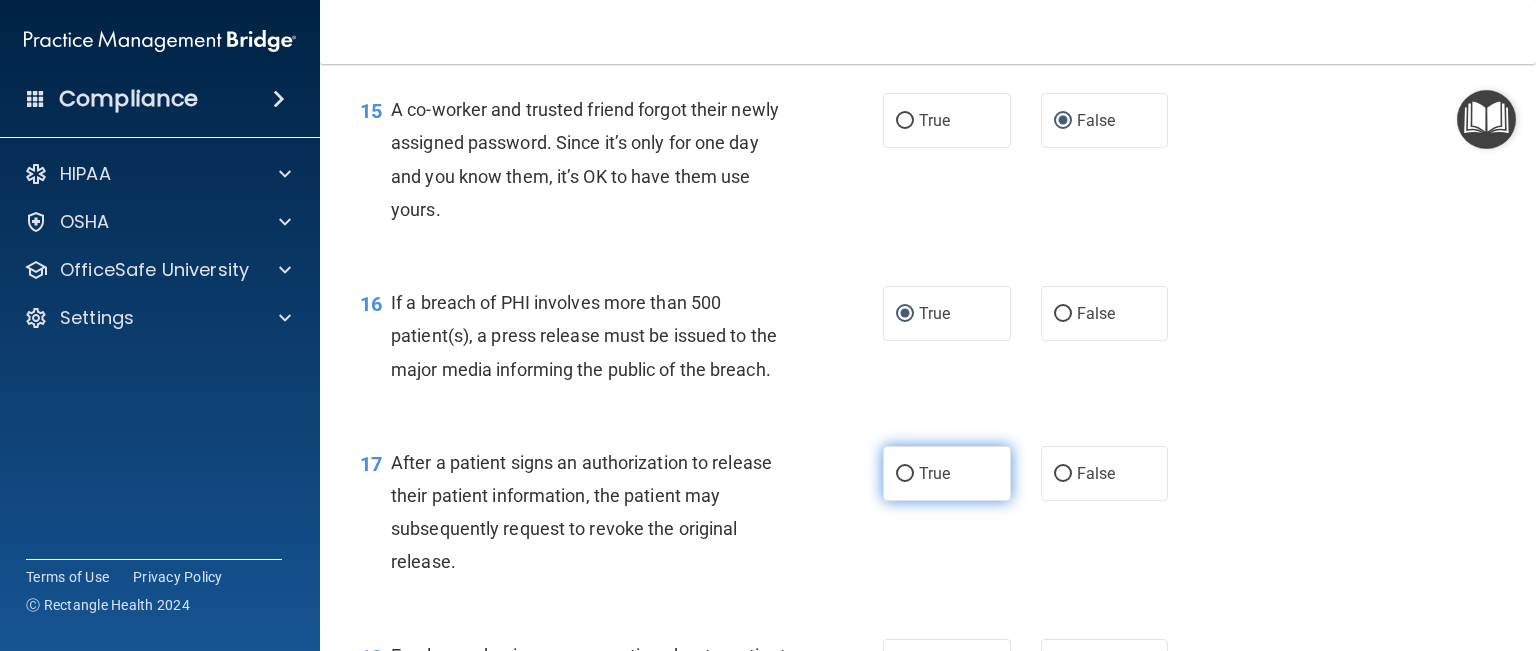 click on "True" at bounding box center (905, 474) 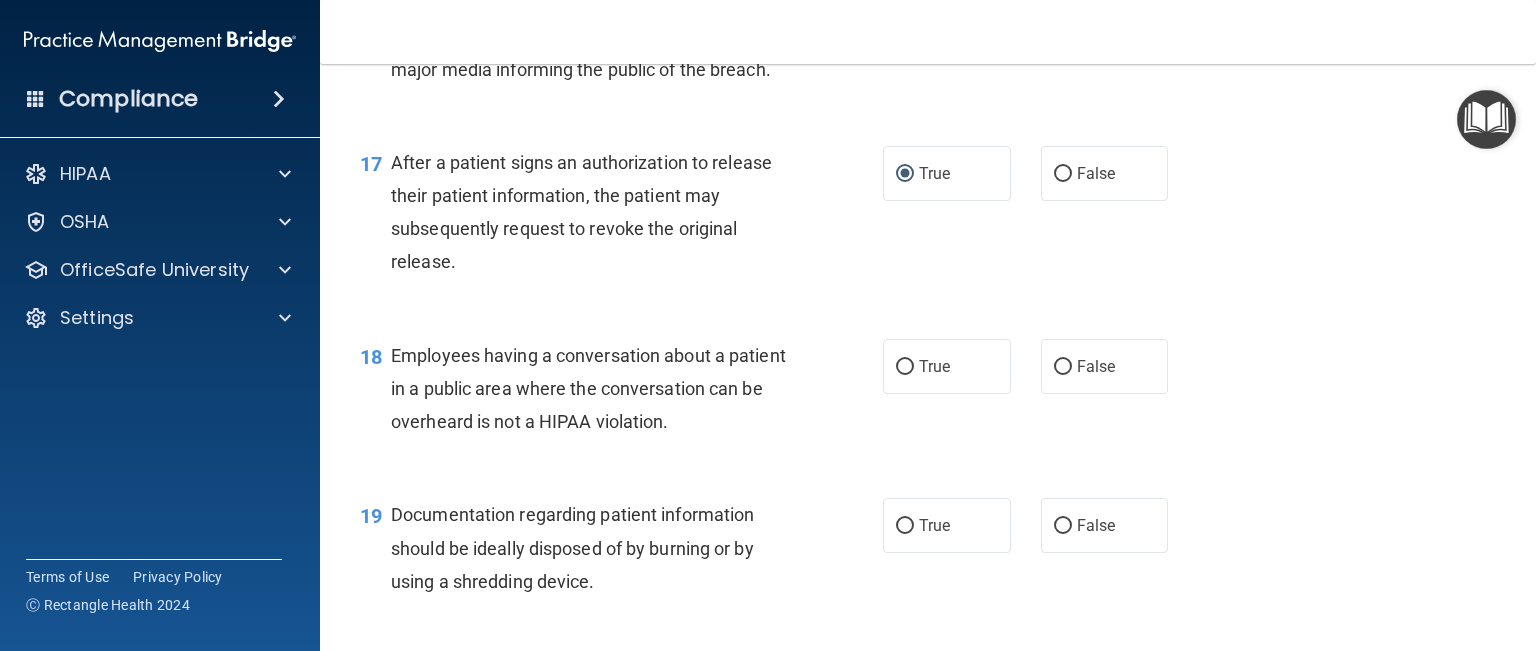scroll, scrollTop: 2800, scrollLeft: 0, axis: vertical 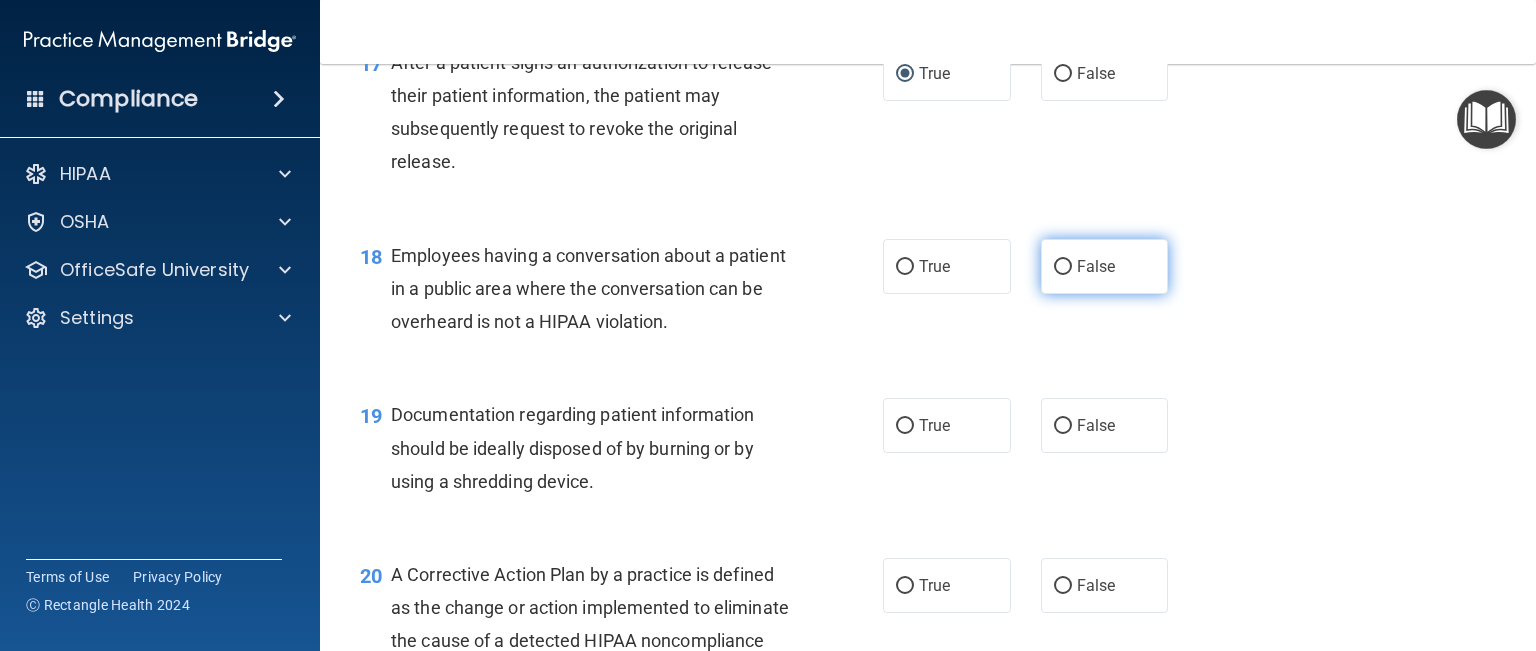 click on "False" at bounding box center [1063, 267] 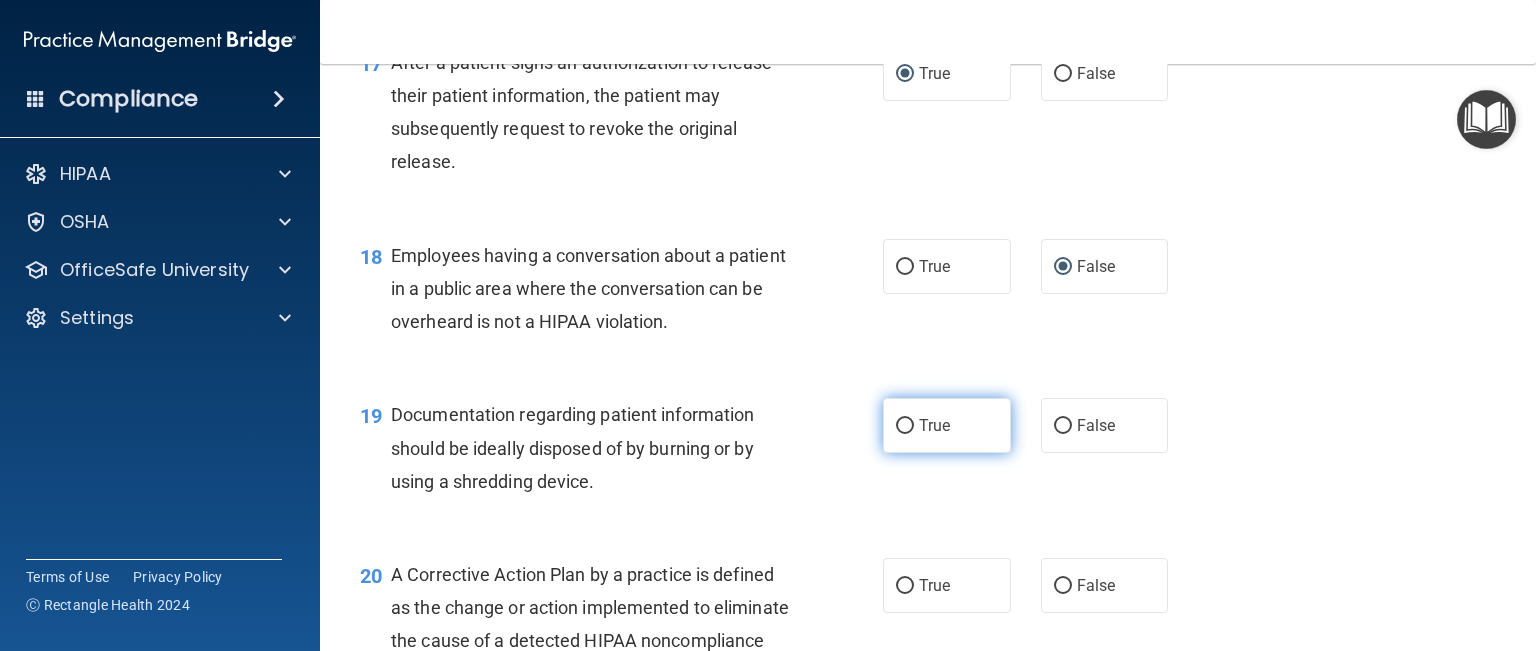 click on "True" at bounding box center [947, 425] 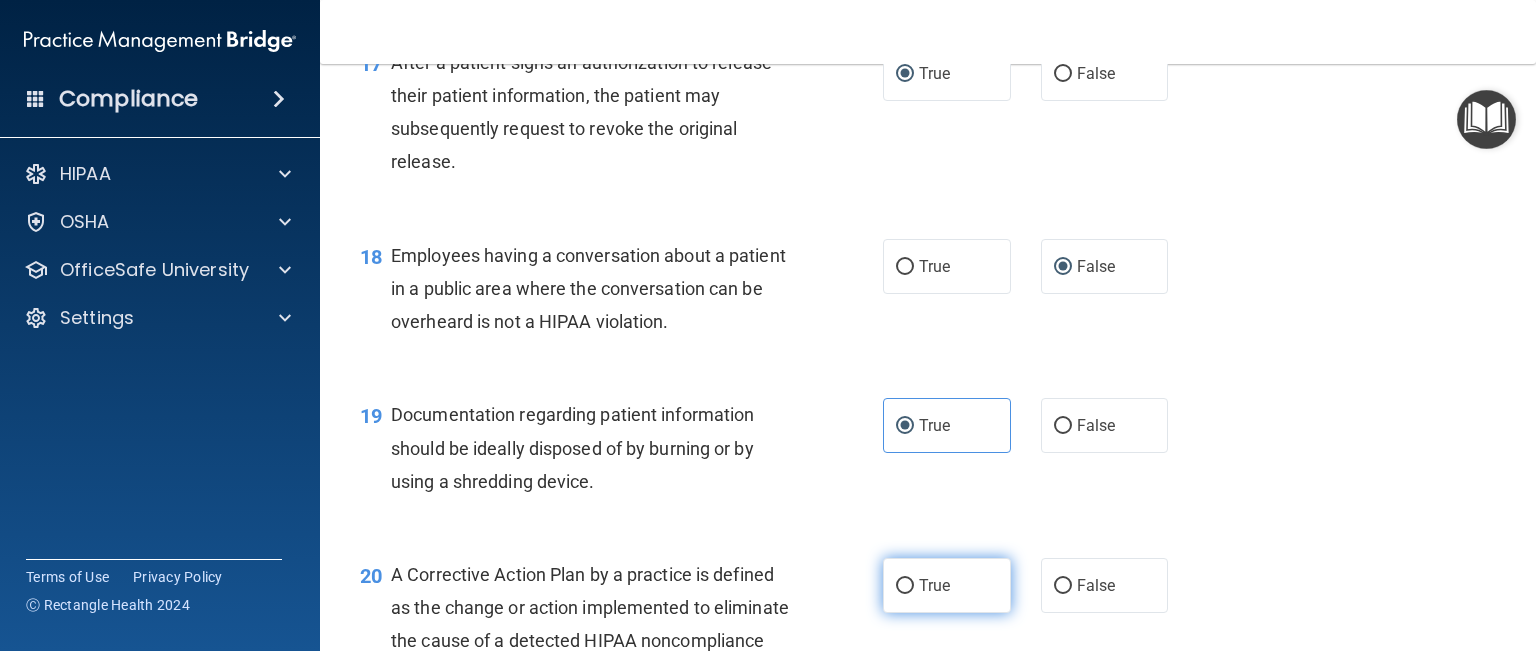 click on "True" at bounding box center (905, 586) 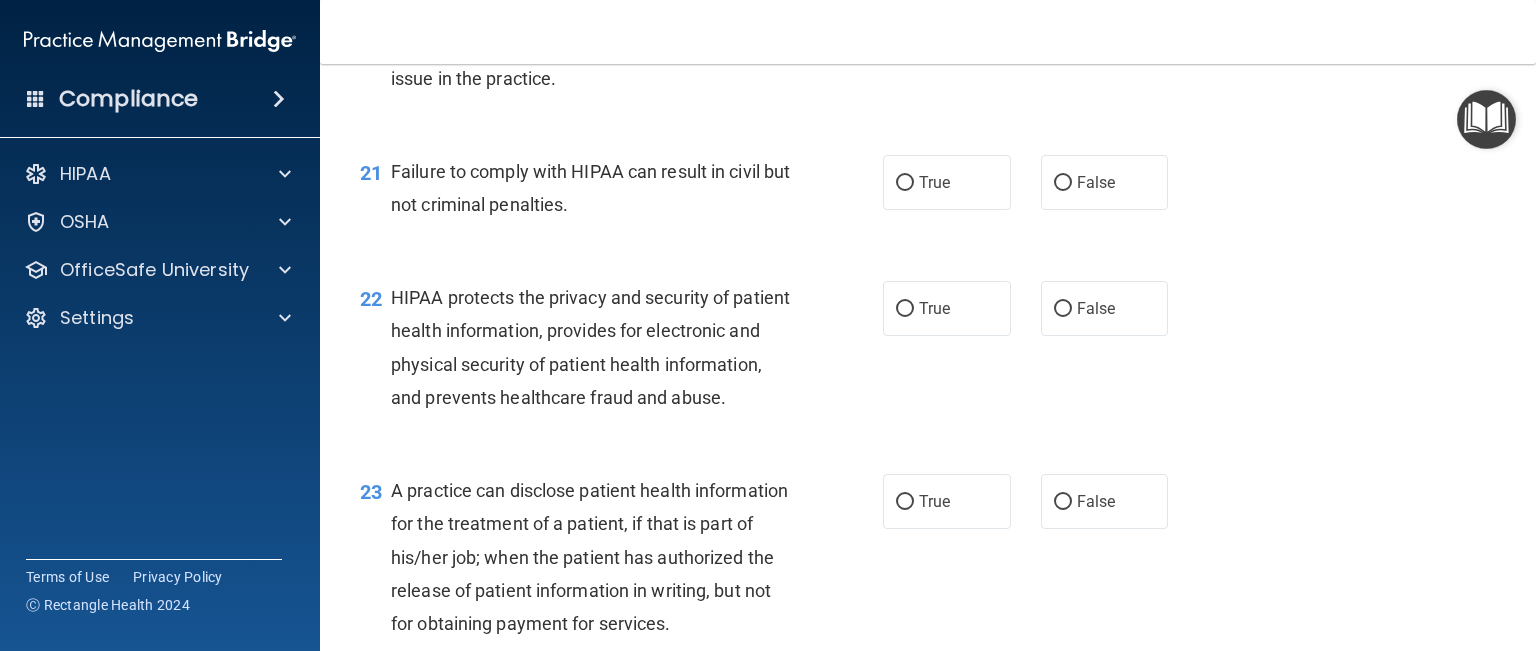 scroll, scrollTop: 3400, scrollLeft: 0, axis: vertical 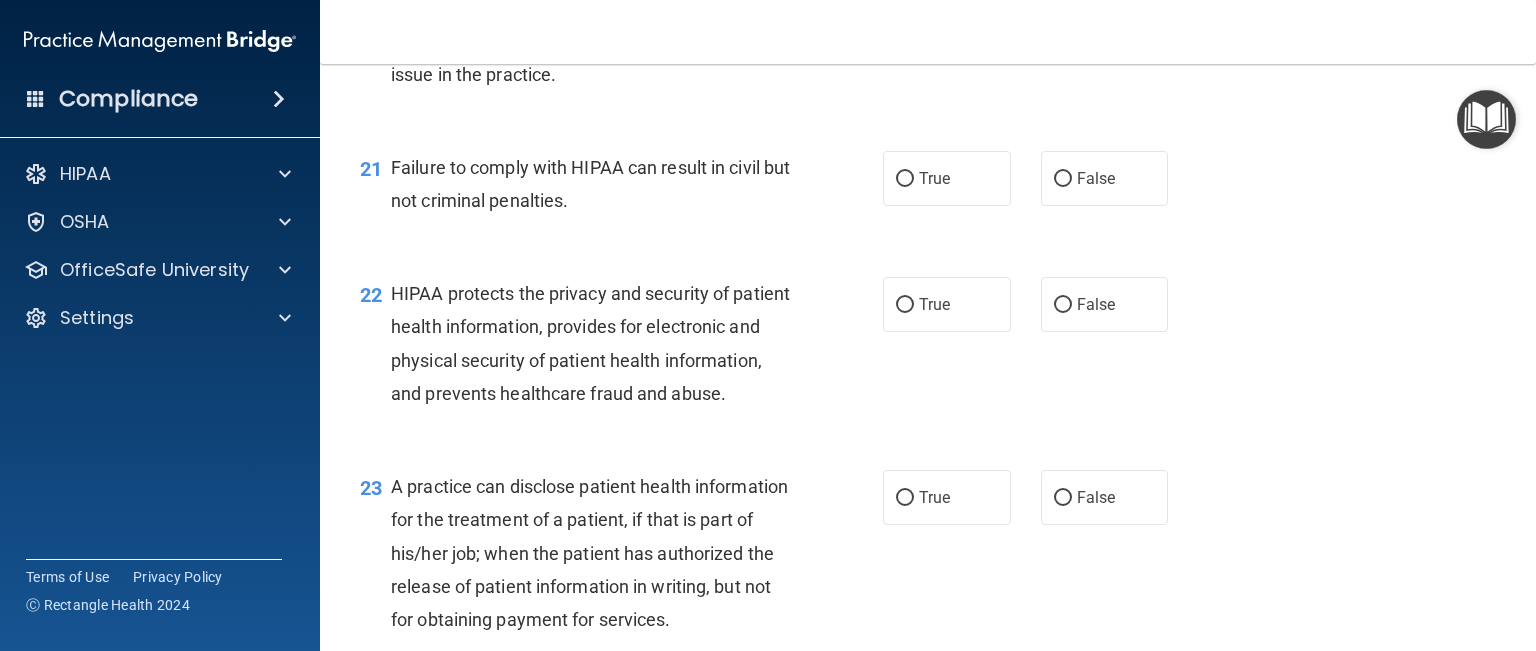 drag, startPoint x: 1055, startPoint y: 199, endPoint x: 949, endPoint y: 299, distance: 145.72577 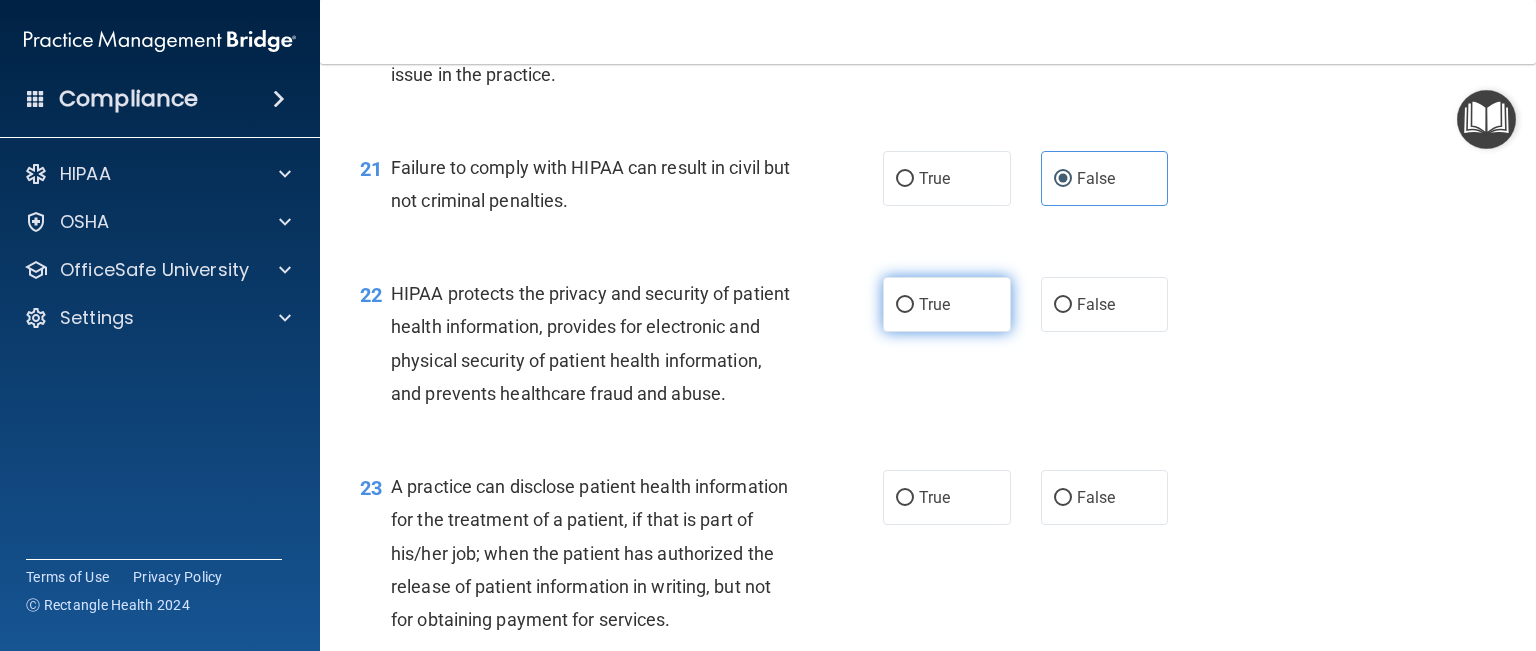 click on "True" at bounding box center [905, 305] 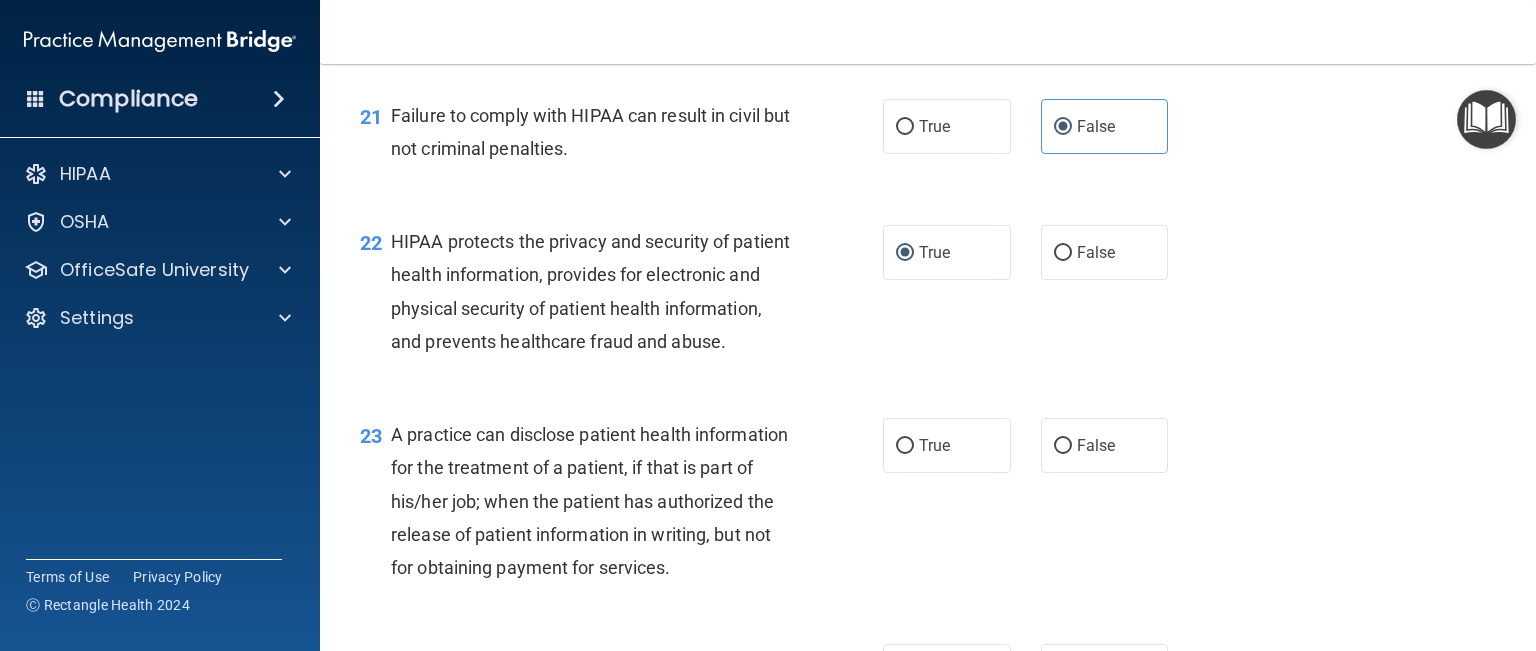 scroll, scrollTop: 3500, scrollLeft: 0, axis: vertical 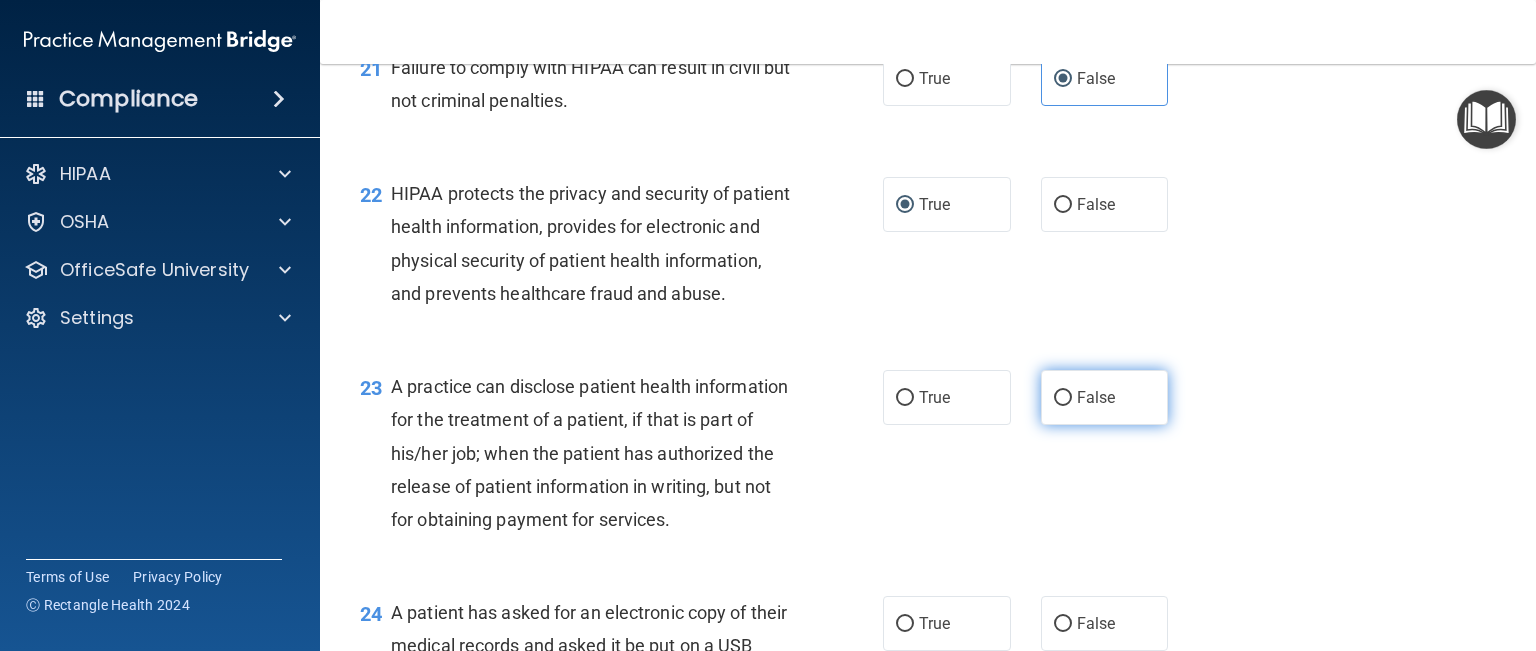 click on "False" at bounding box center [1063, 398] 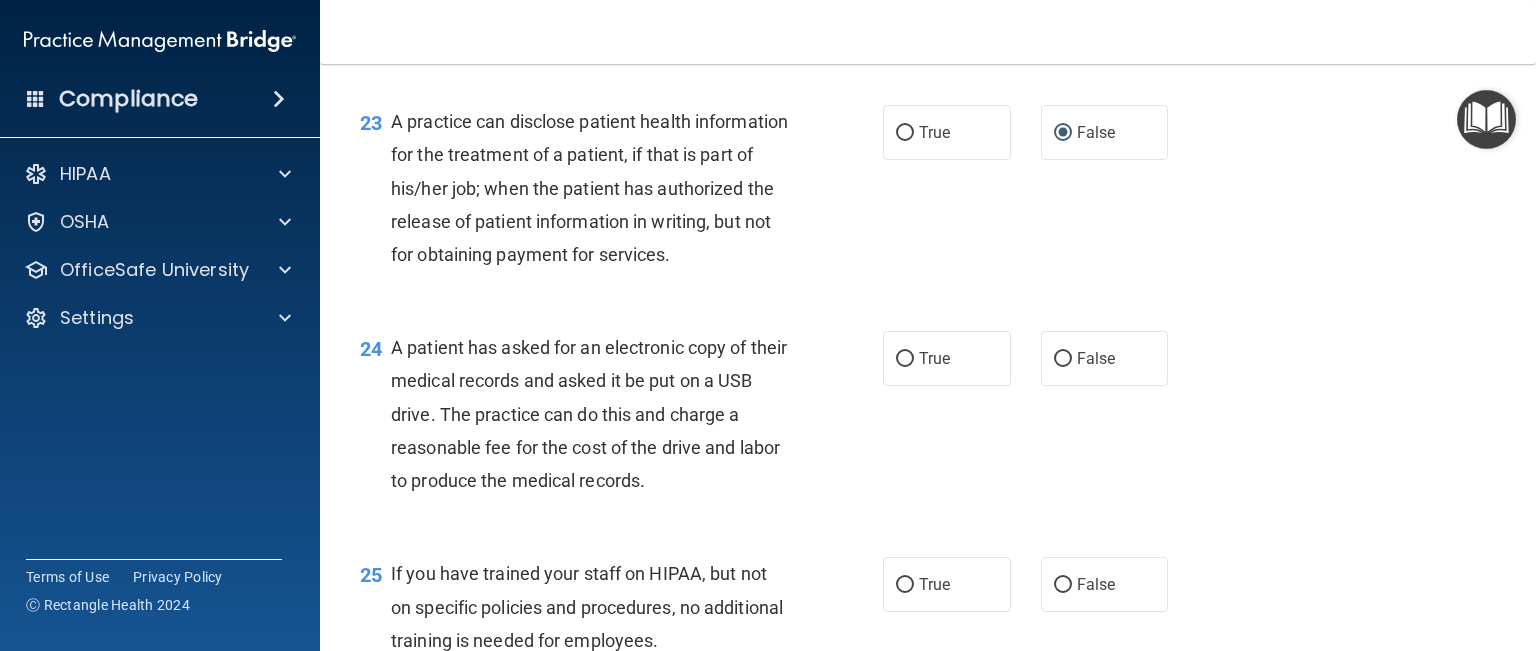 scroll, scrollTop: 3800, scrollLeft: 0, axis: vertical 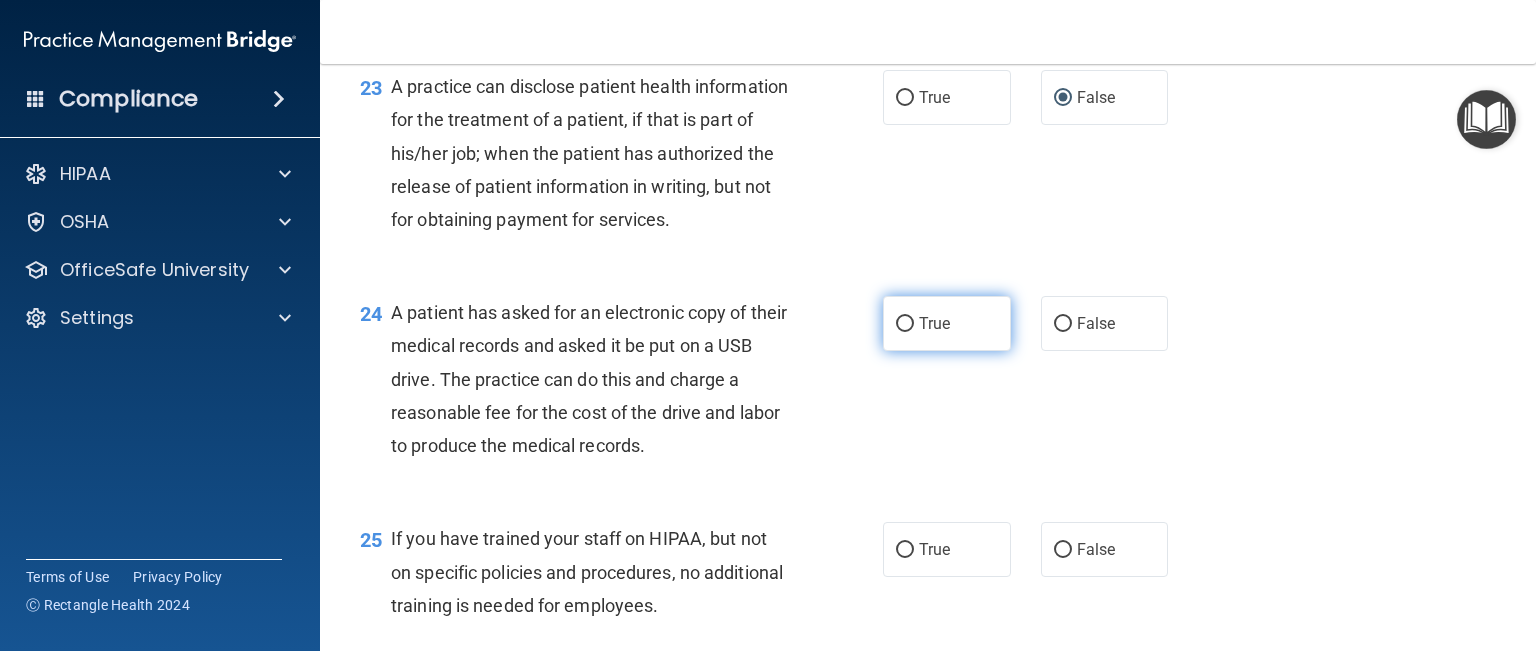 click on "True" at bounding box center [905, 324] 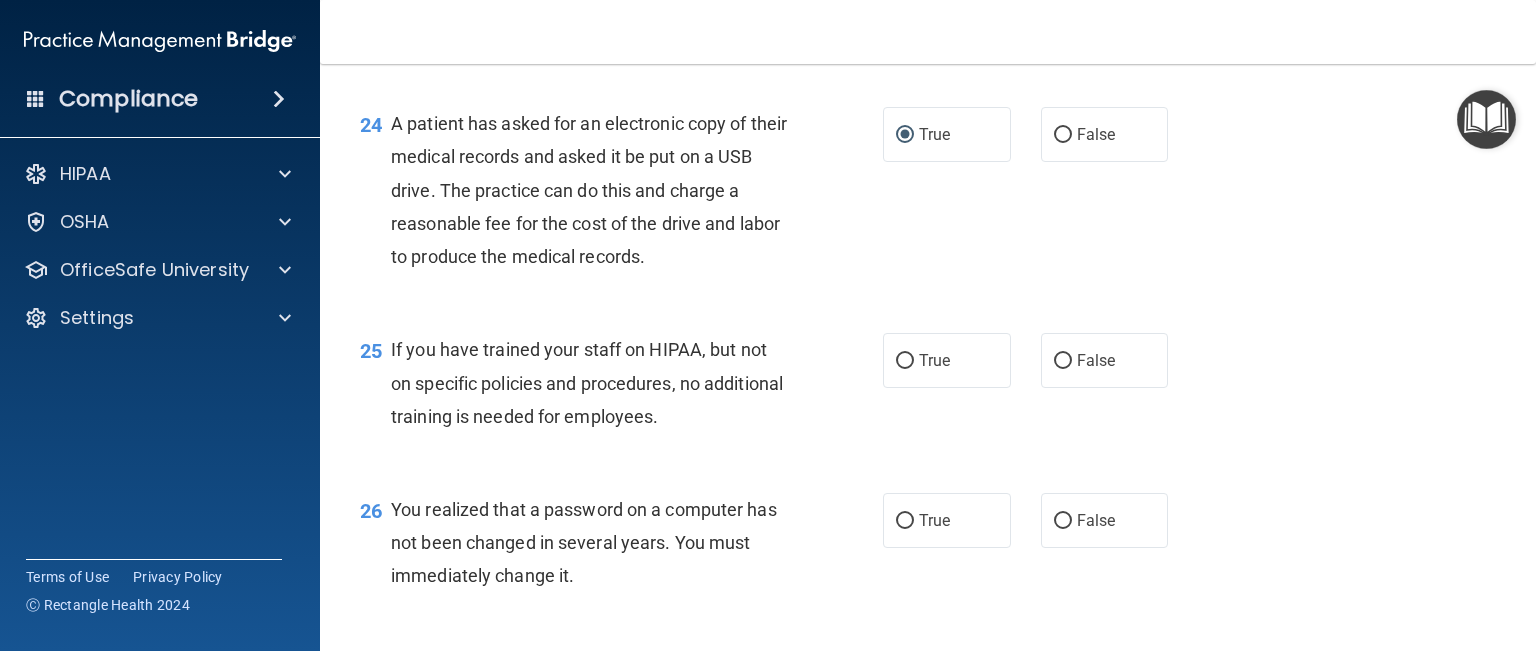 scroll, scrollTop: 4000, scrollLeft: 0, axis: vertical 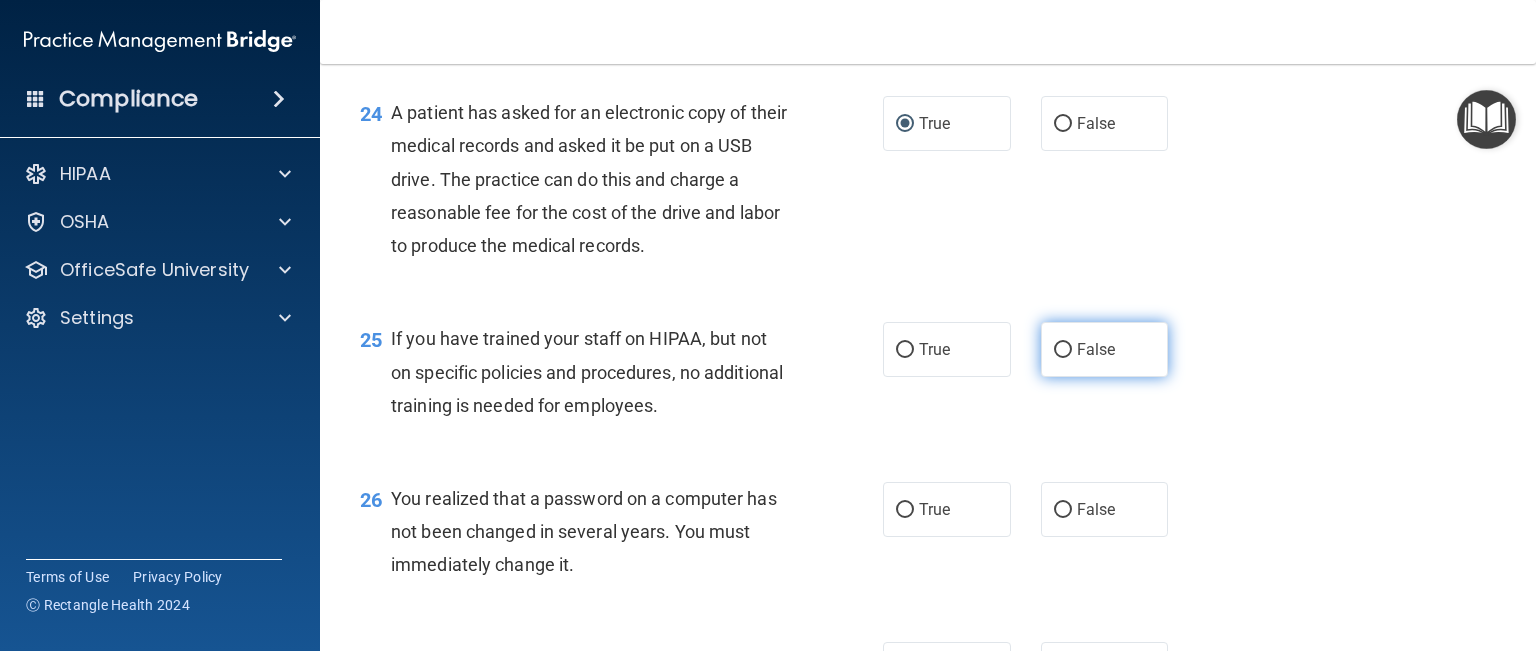 click on "False" at bounding box center [1063, 350] 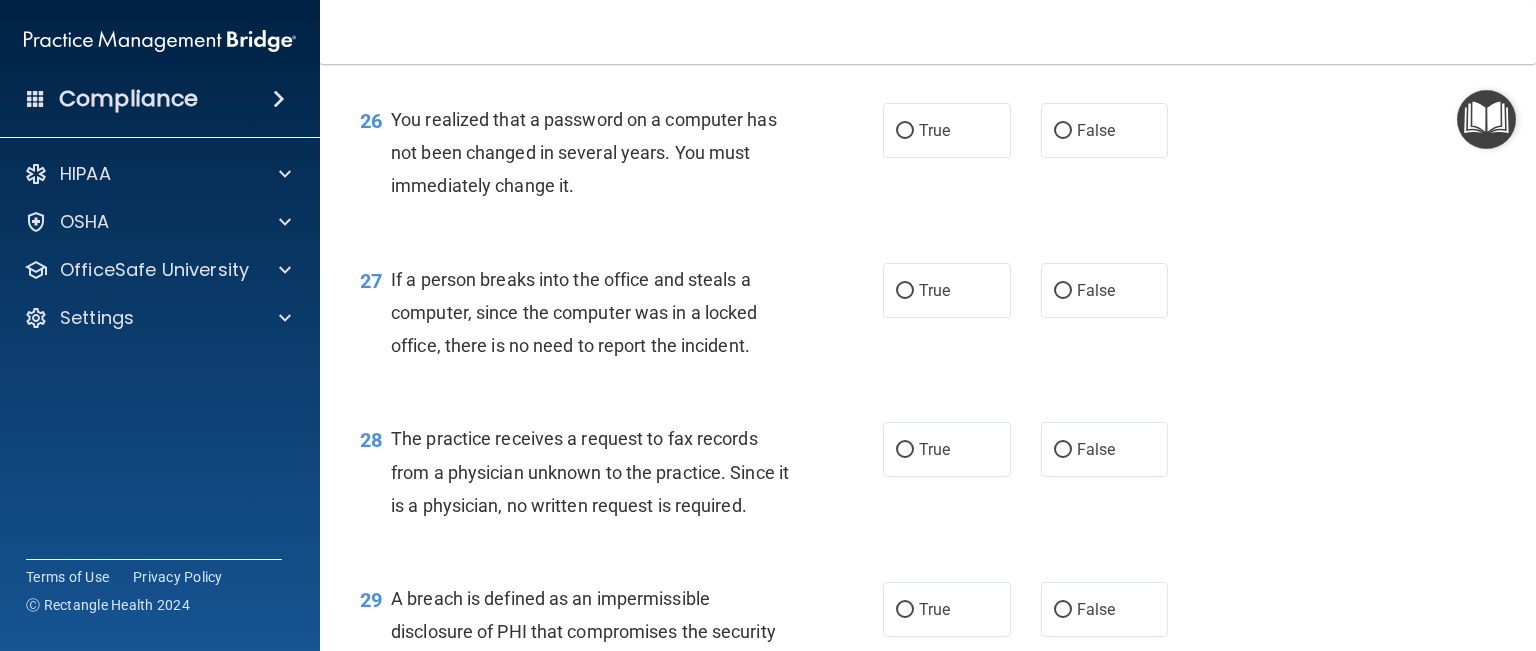 scroll, scrollTop: 4400, scrollLeft: 0, axis: vertical 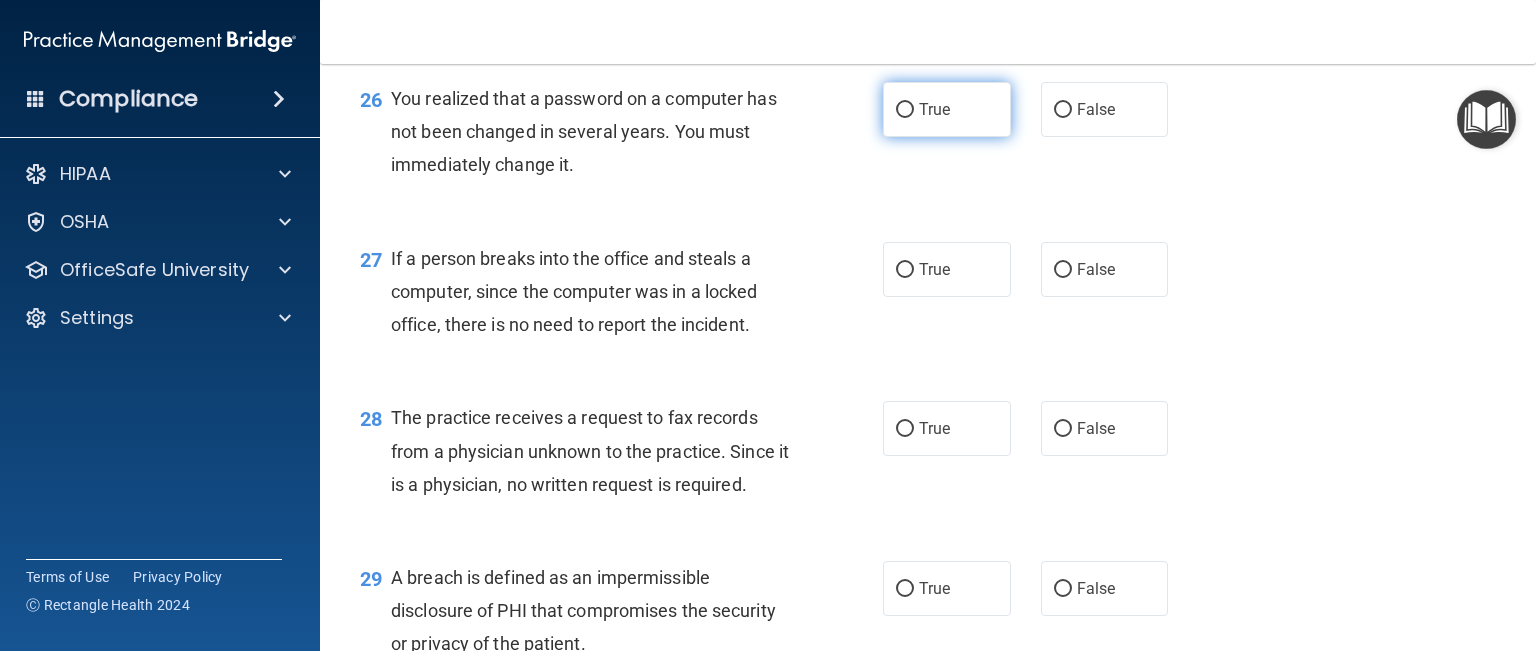 click on "True" at bounding box center (905, 110) 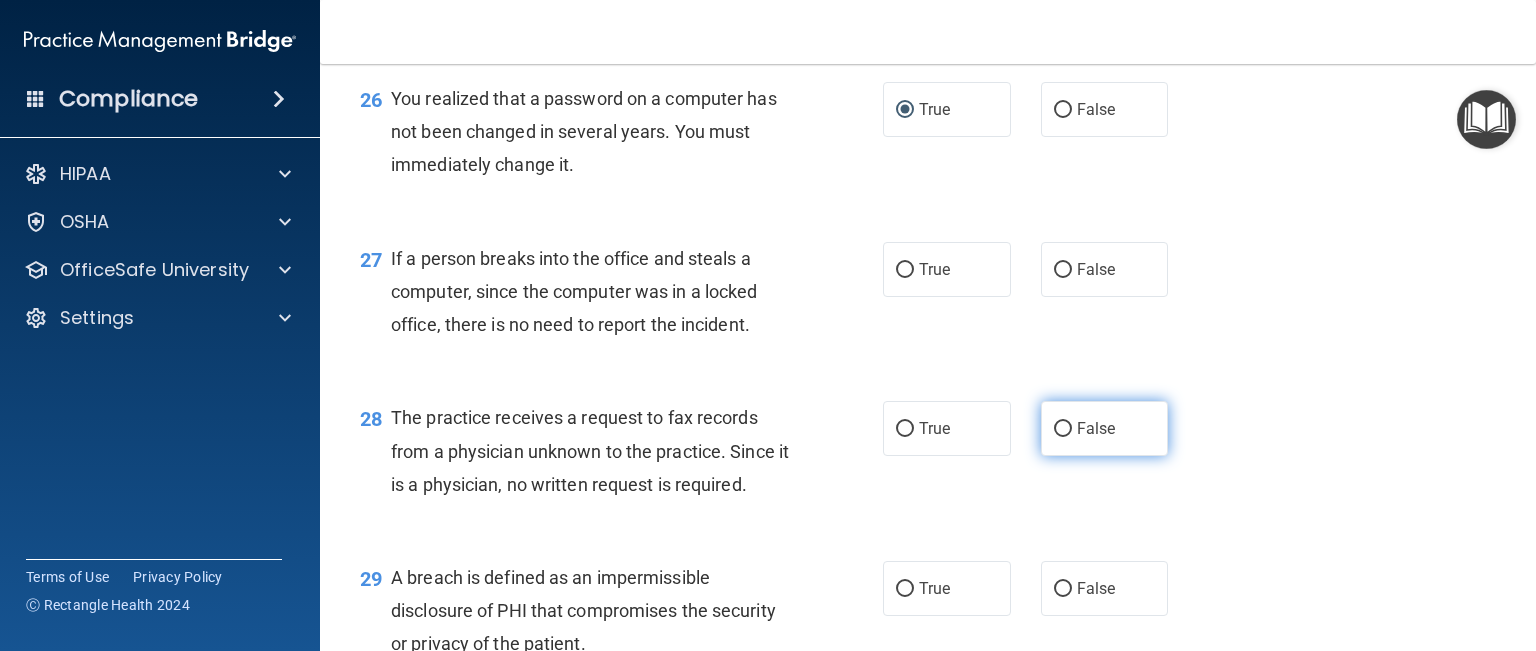 drag, startPoint x: 1053, startPoint y: 371, endPoint x: 1032, endPoint y: 515, distance: 145.5232 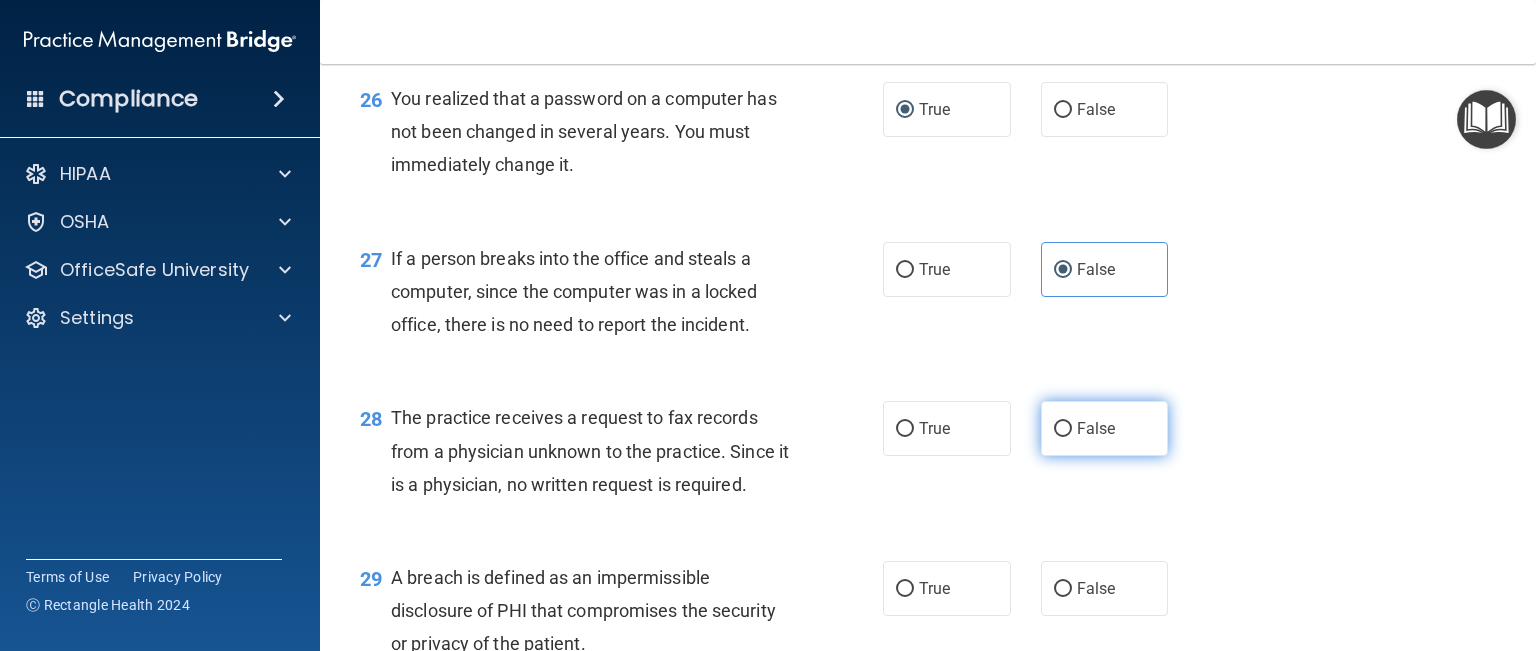 click on "False" at bounding box center [1063, 429] 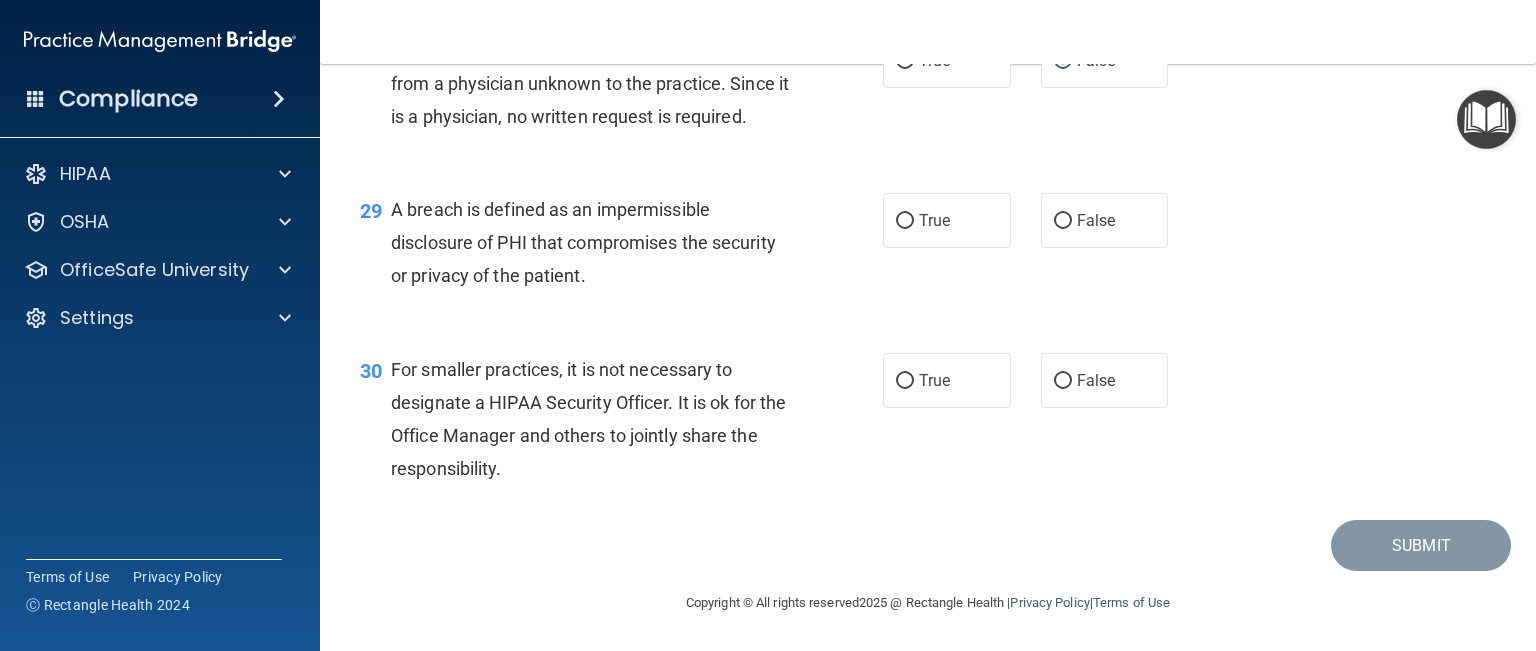 scroll, scrollTop: 4800, scrollLeft: 0, axis: vertical 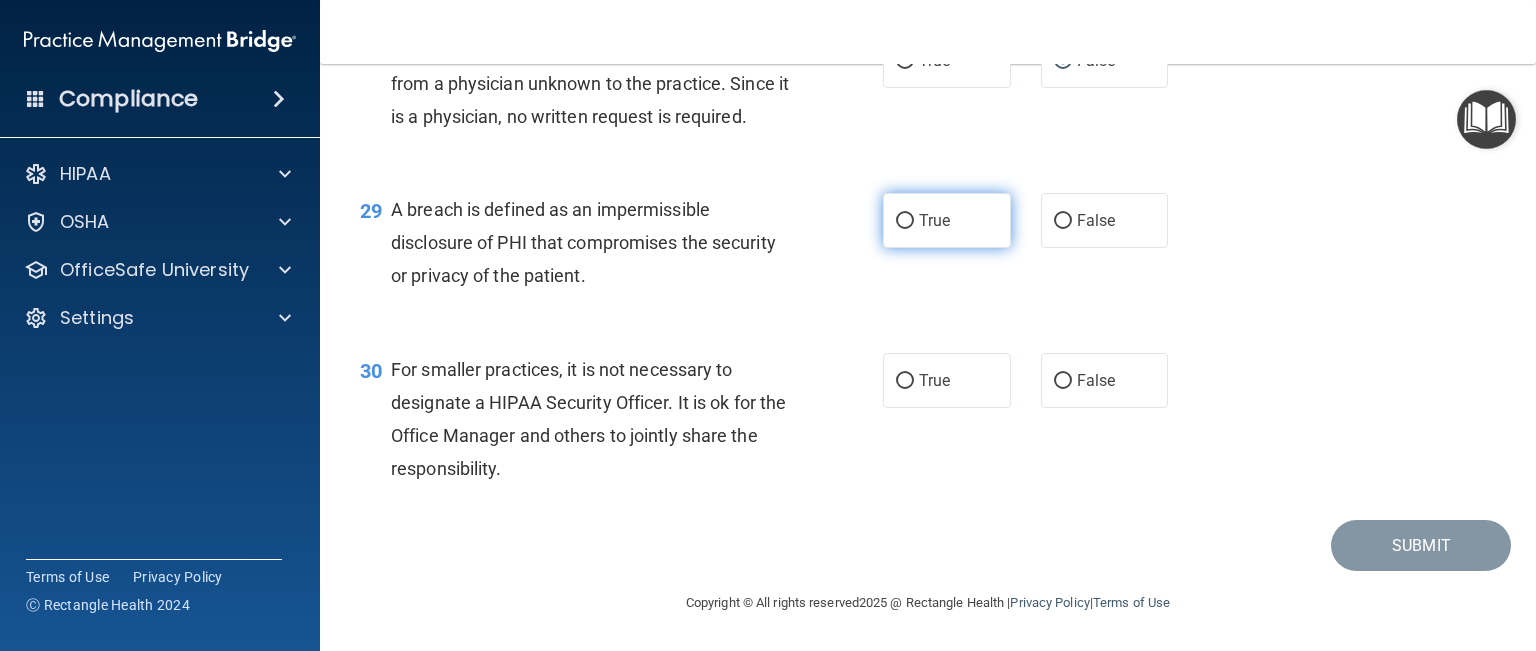 drag, startPoint x: 891, startPoint y: 289, endPoint x: 953, endPoint y: 315, distance: 67.23094 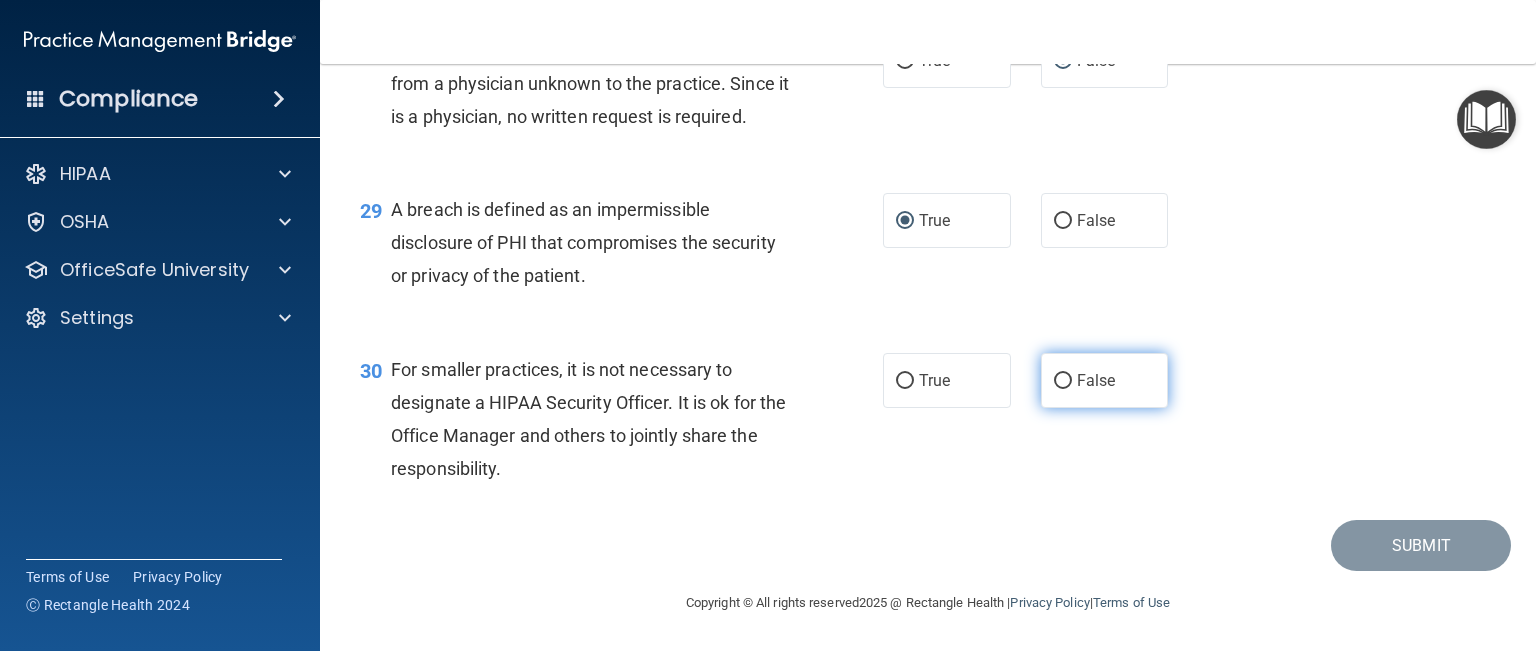 click on "False" at bounding box center (1063, 381) 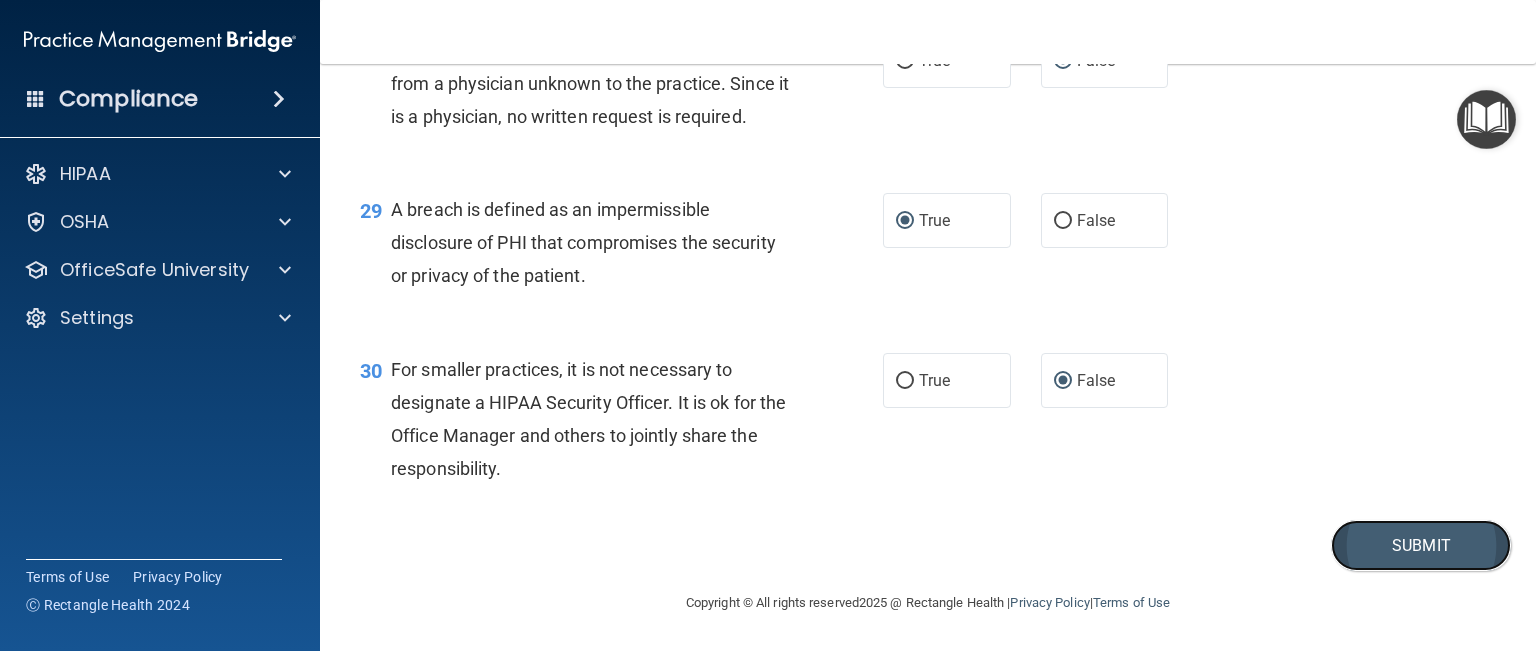 drag, startPoint x: 1420, startPoint y: 614, endPoint x: 1399, endPoint y: 629, distance: 25.806976 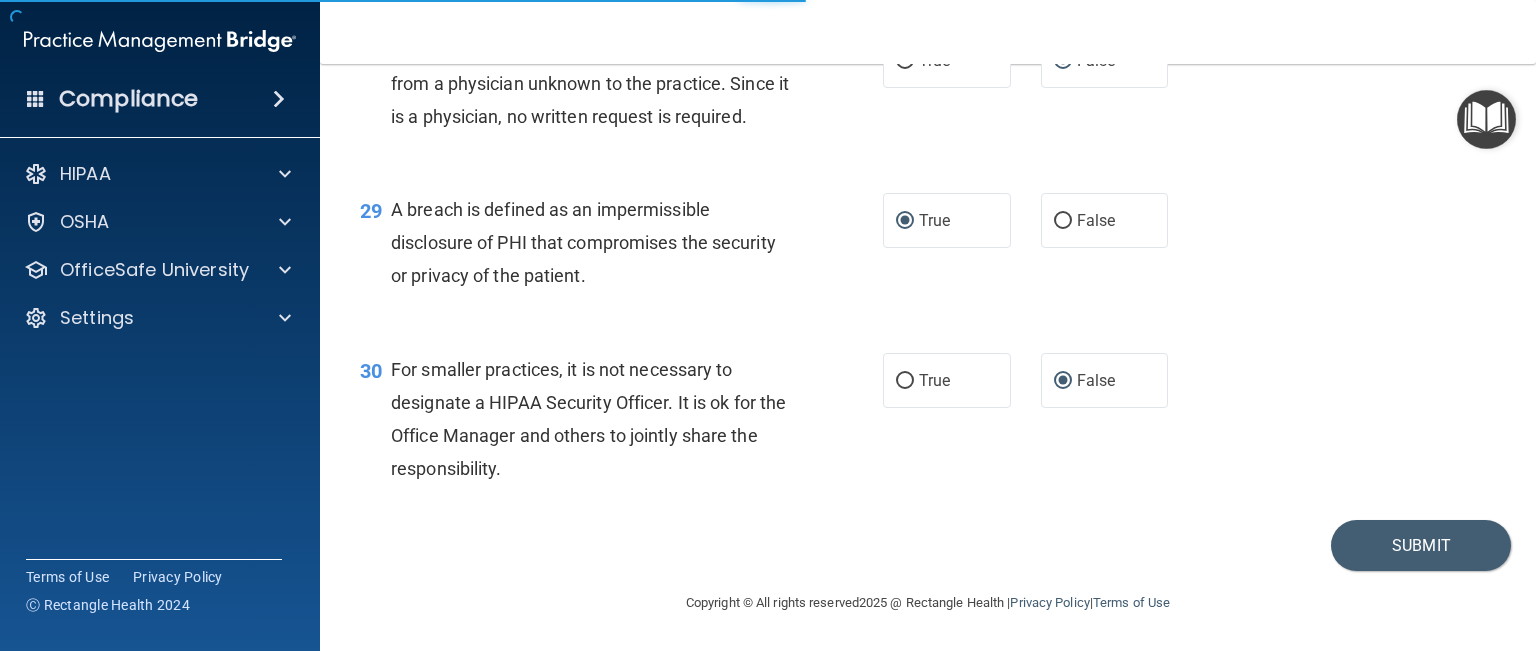 scroll, scrollTop: 0, scrollLeft: 0, axis: both 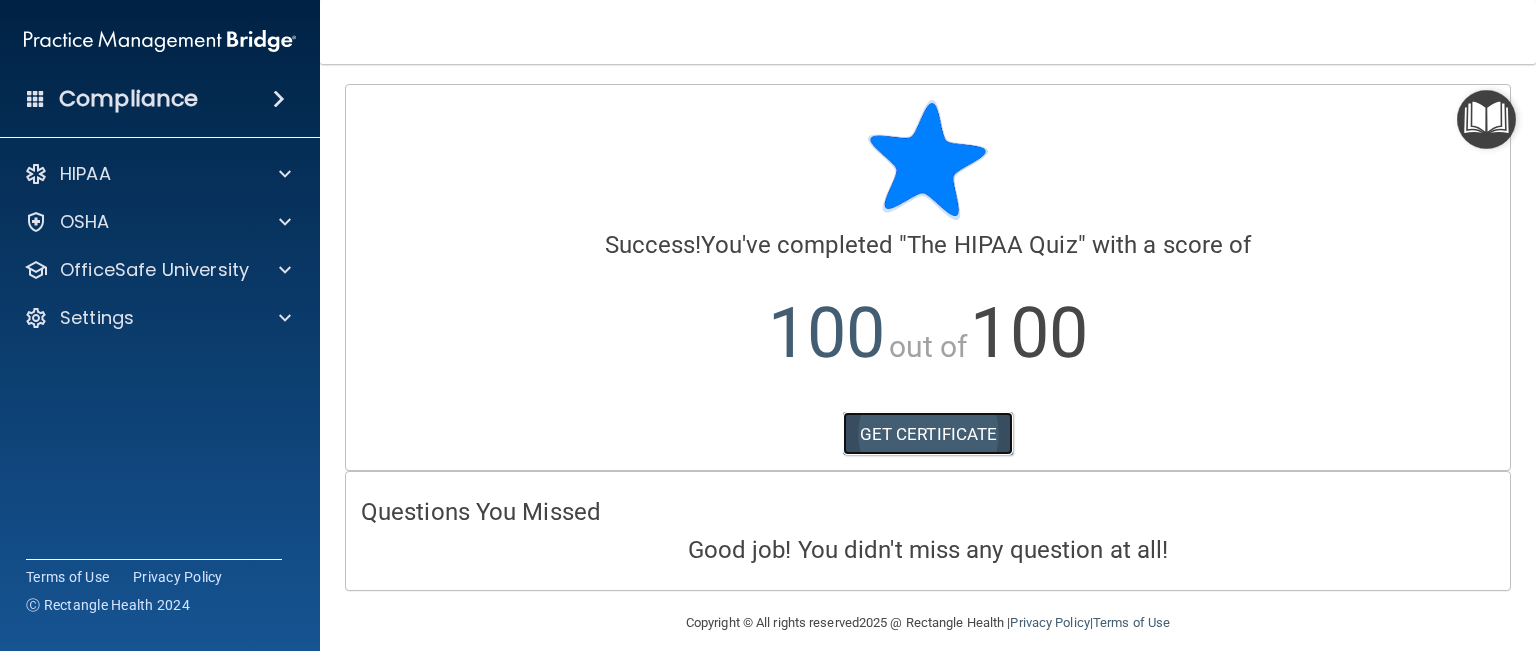 click on "GET CERTIFICATE" at bounding box center [928, 434] 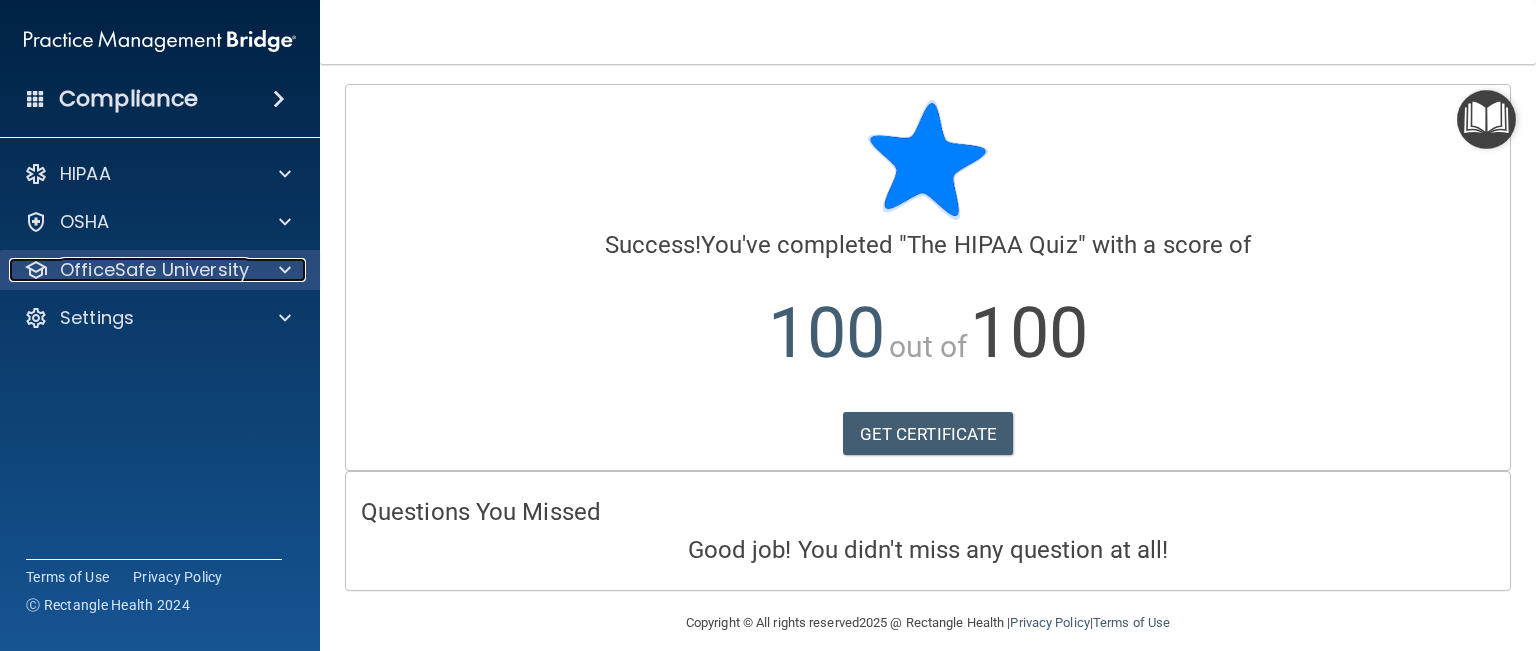 click at bounding box center [285, 270] 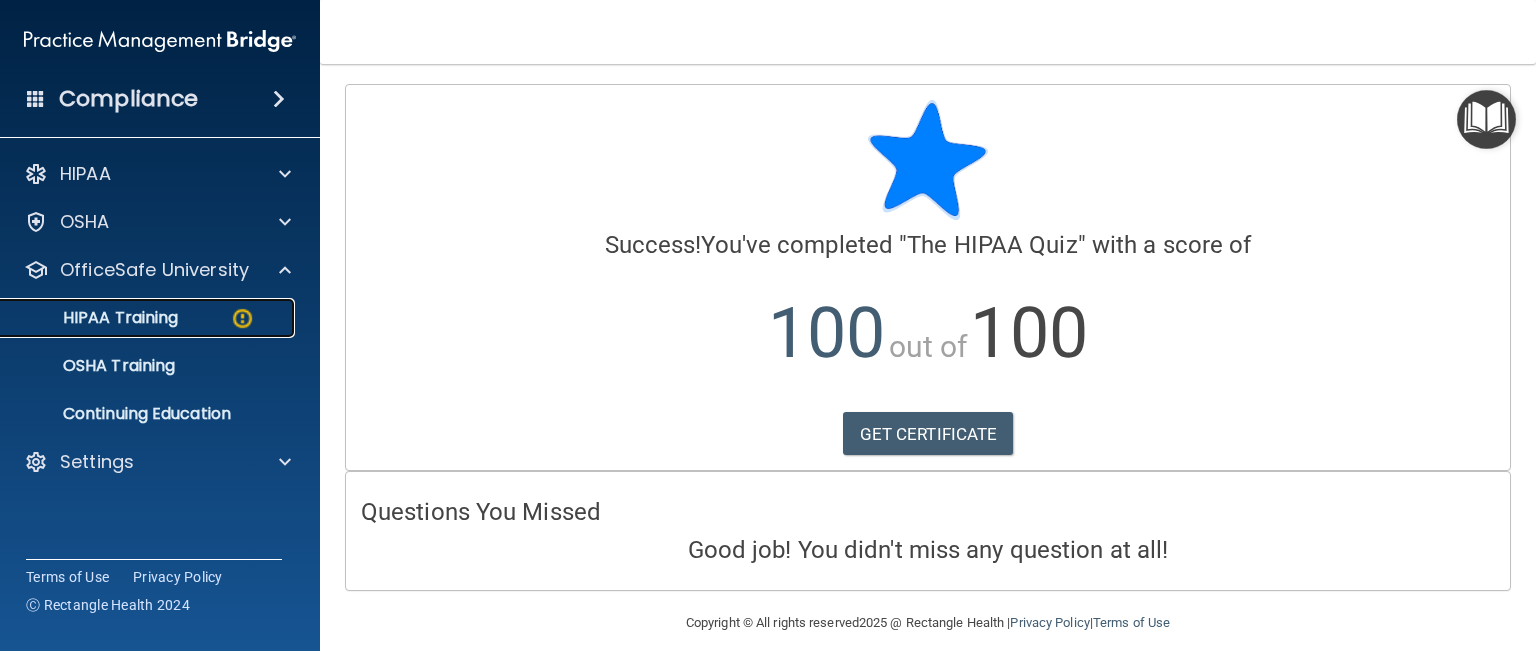 click on "HIPAA Training" at bounding box center [95, 318] 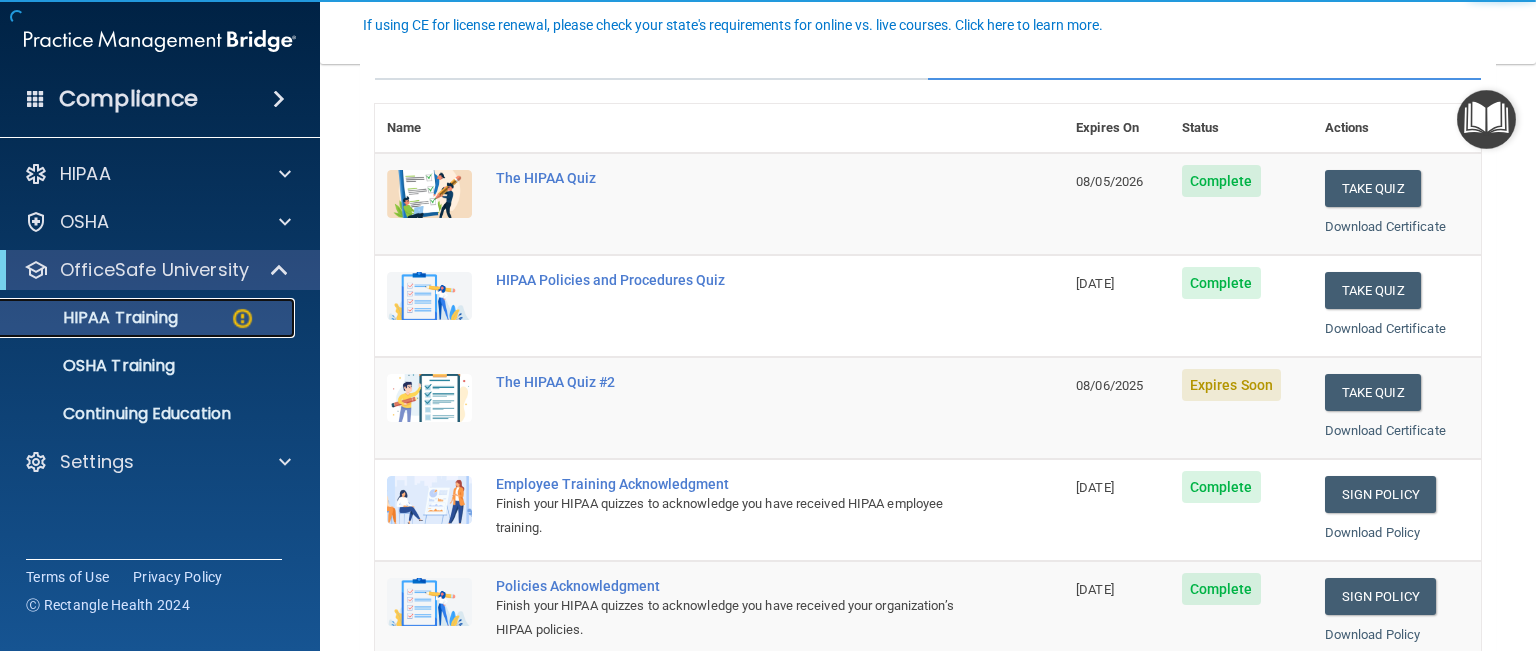 scroll, scrollTop: 200, scrollLeft: 0, axis: vertical 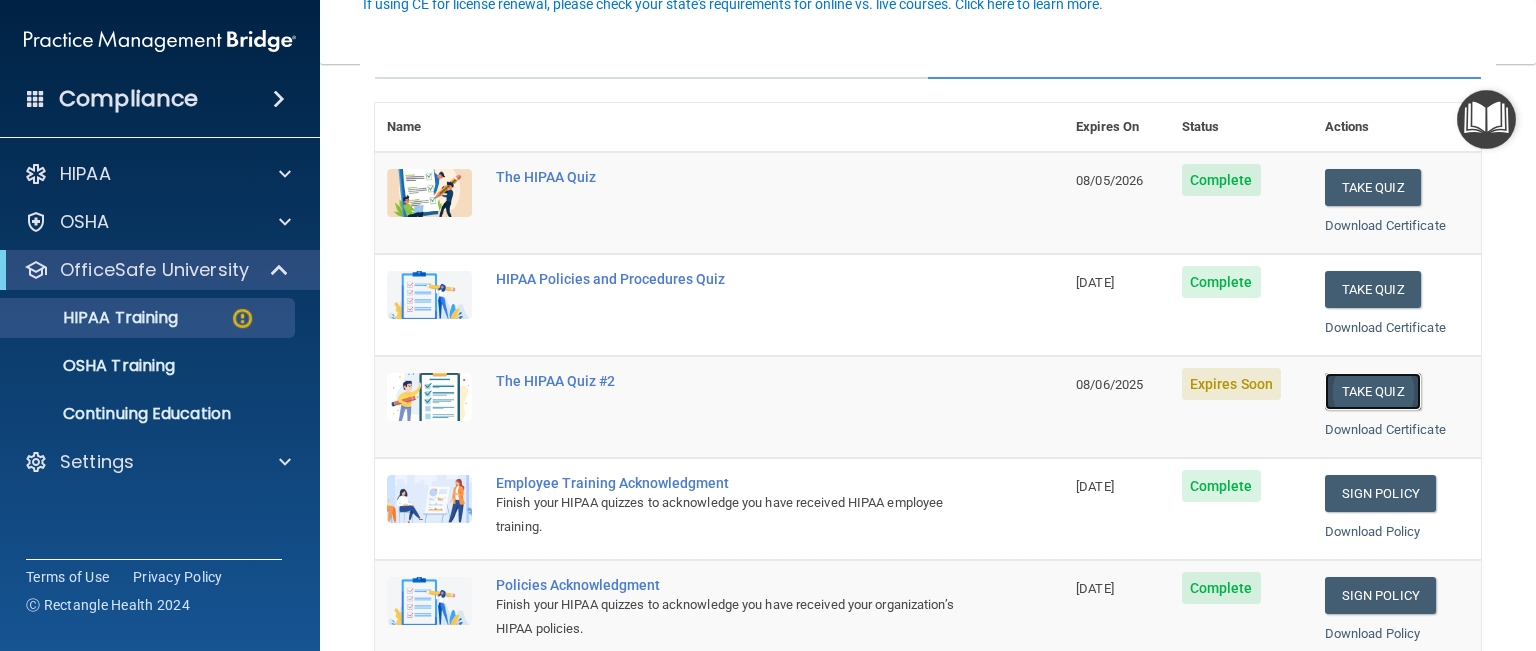 click on "Take Quiz" at bounding box center (1373, 391) 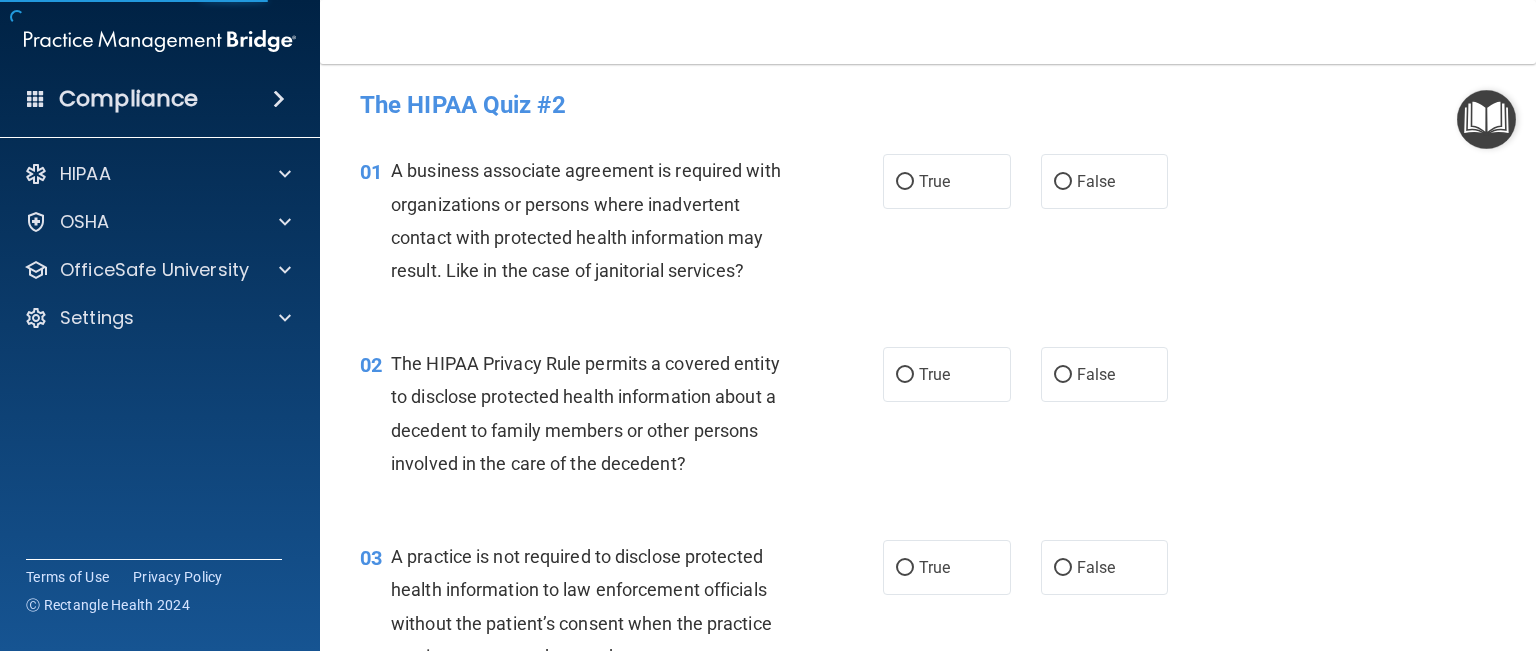 scroll, scrollTop: 0, scrollLeft: 0, axis: both 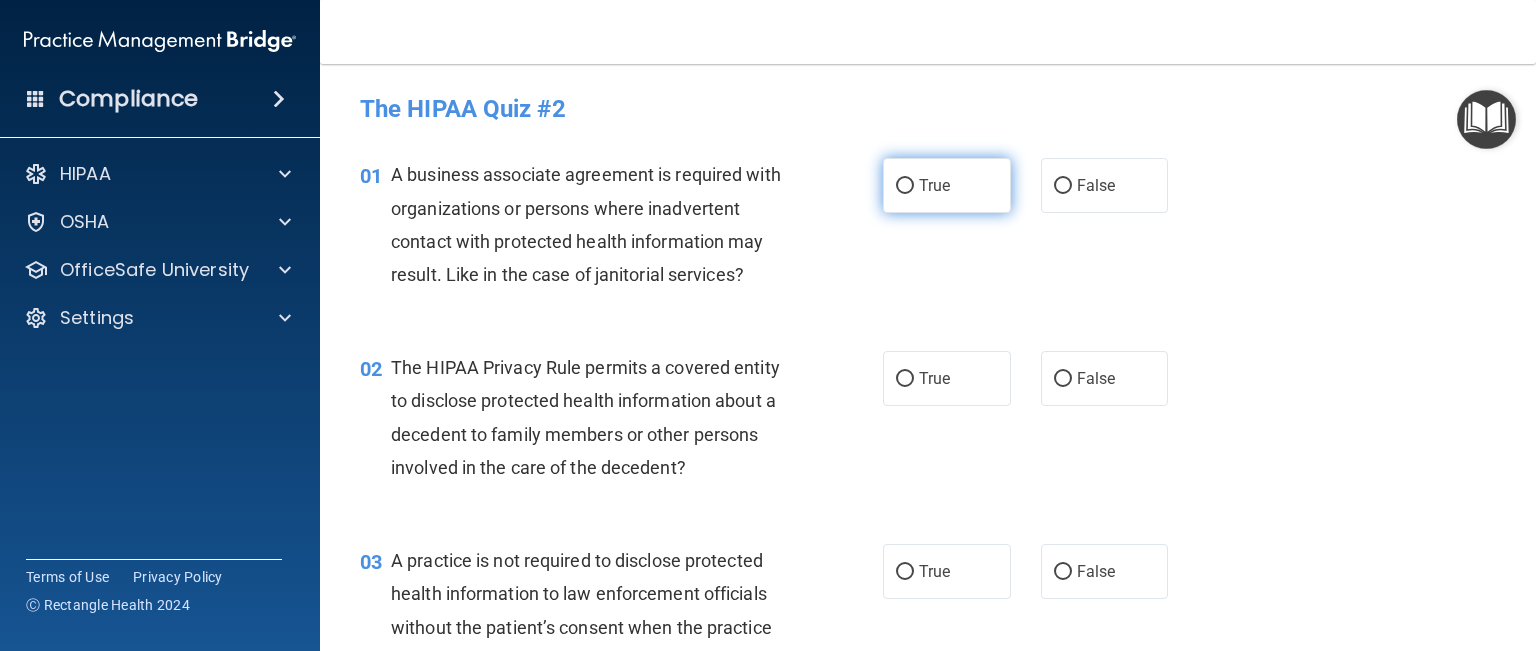 drag, startPoint x: 896, startPoint y: 179, endPoint x: 890, endPoint y: 188, distance: 10.816654 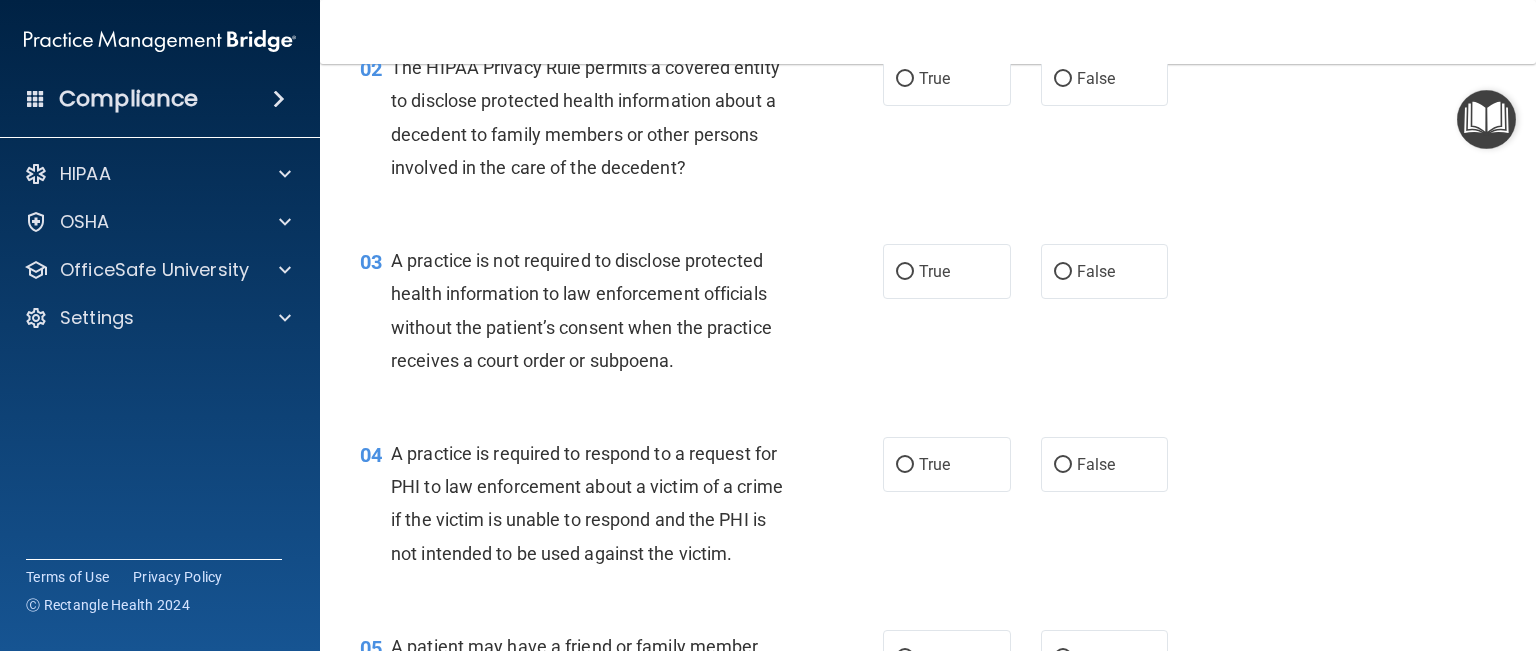 scroll, scrollTop: 200, scrollLeft: 0, axis: vertical 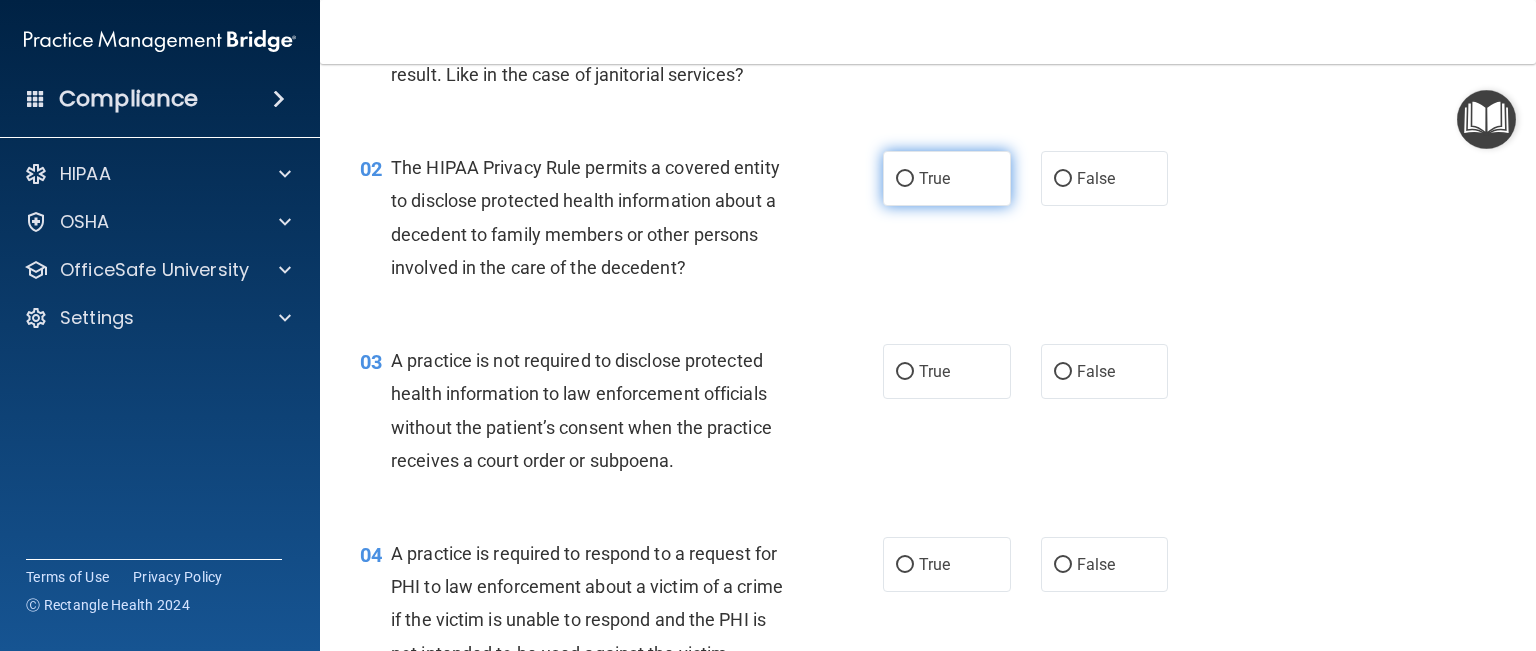 click on "True" at bounding box center (905, 179) 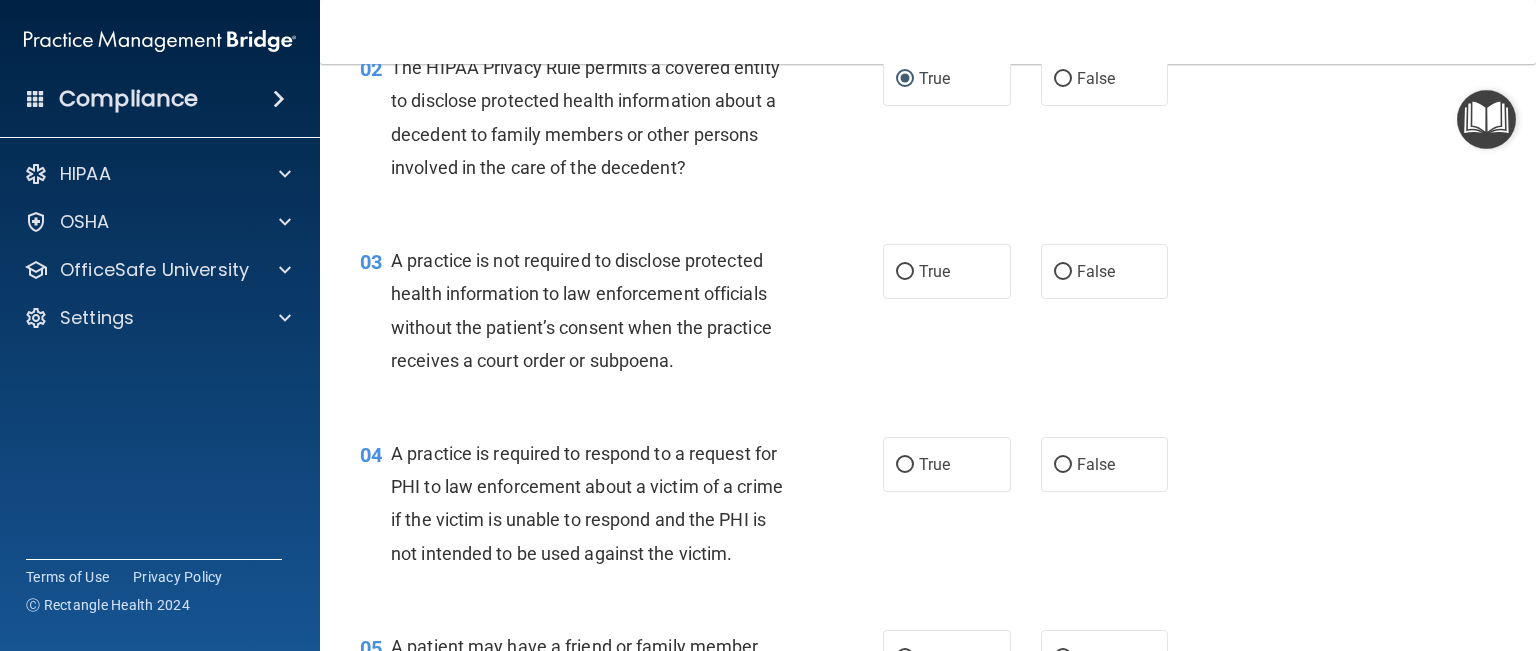 scroll, scrollTop: 400, scrollLeft: 0, axis: vertical 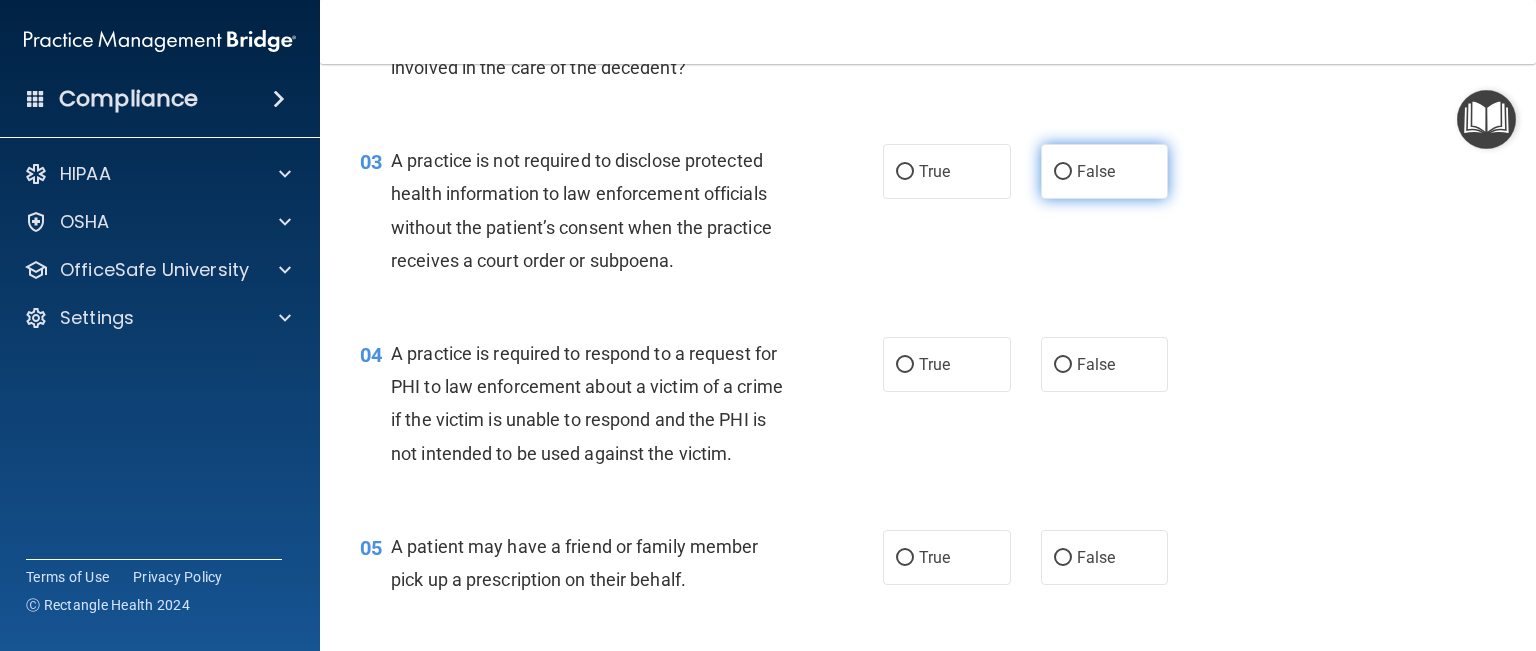 click on "False" at bounding box center [1063, 172] 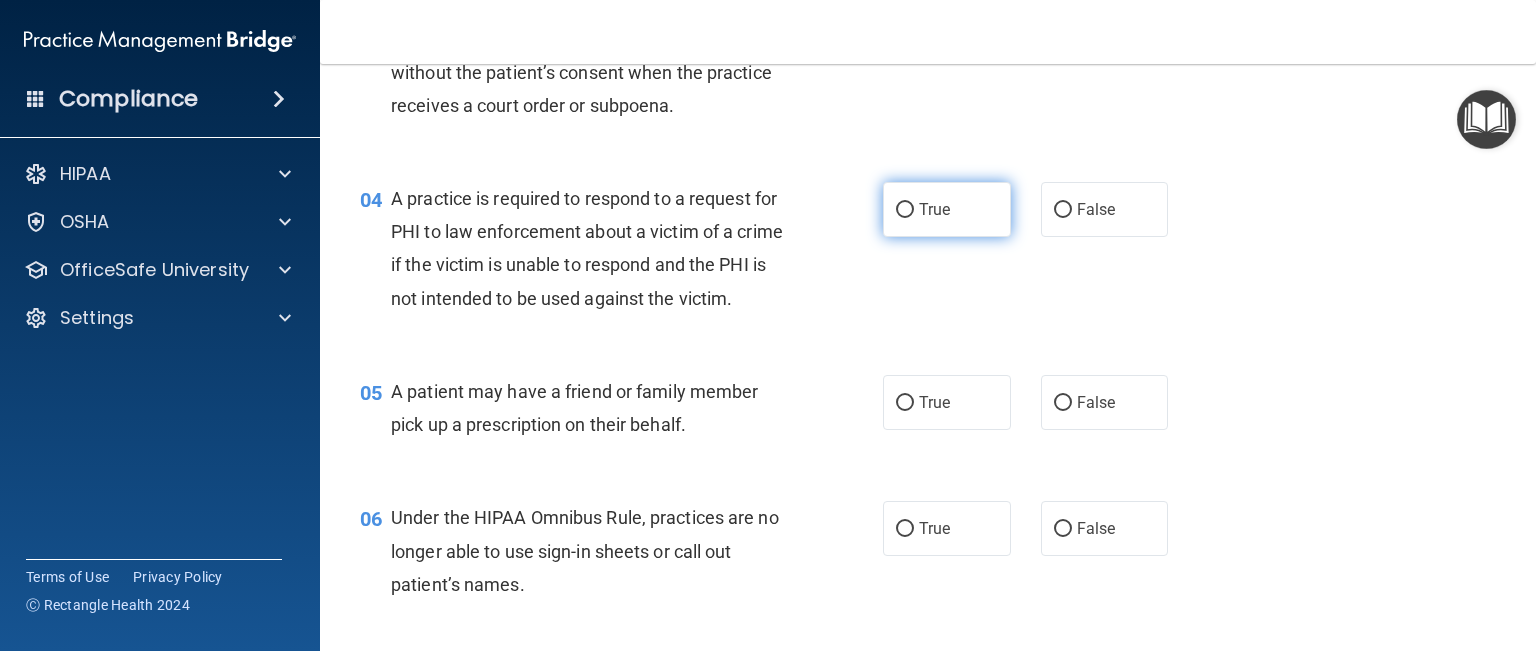 scroll, scrollTop: 600, scrollLeft: 0, axis: vertical 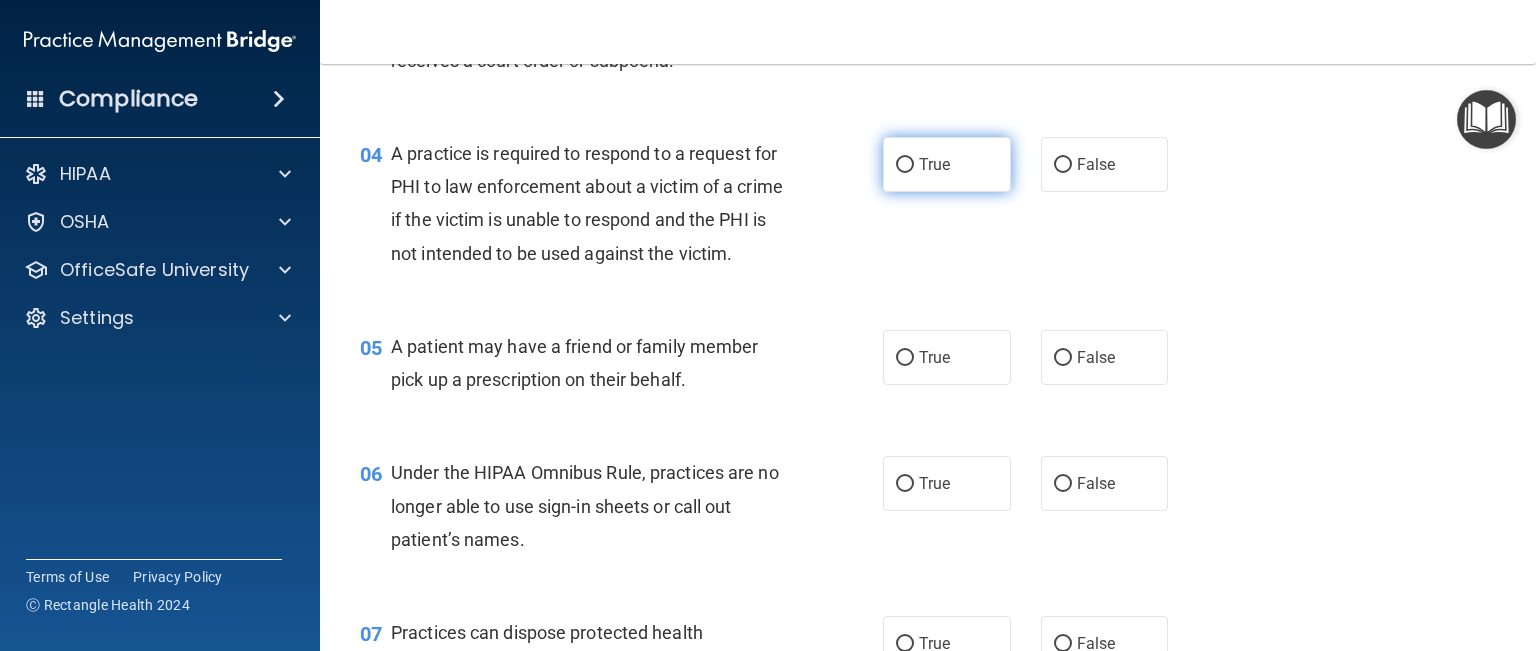click on "True" at bounding box center (905, 165) 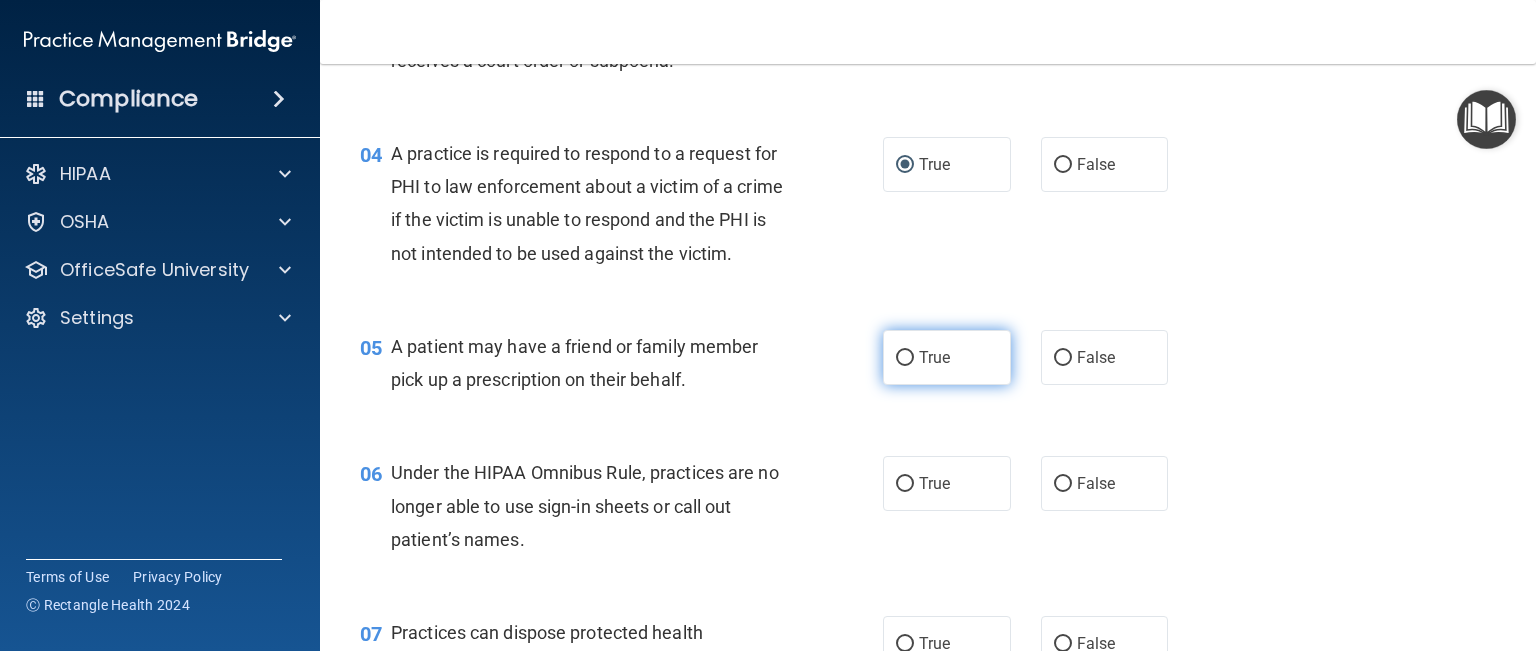 click on "True" at bounding box center [905, 358] 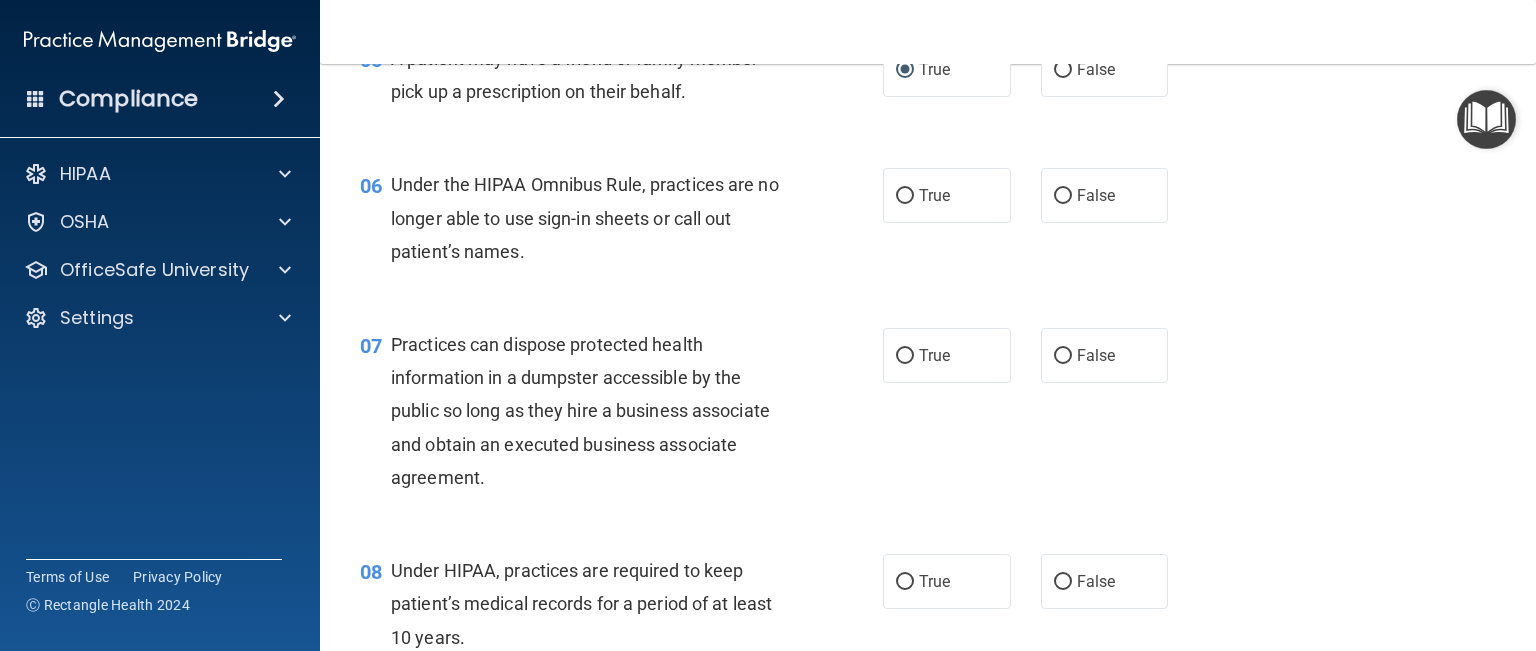 scroll, scrollTop: 900, scrollLeft: 0, axis: vertical 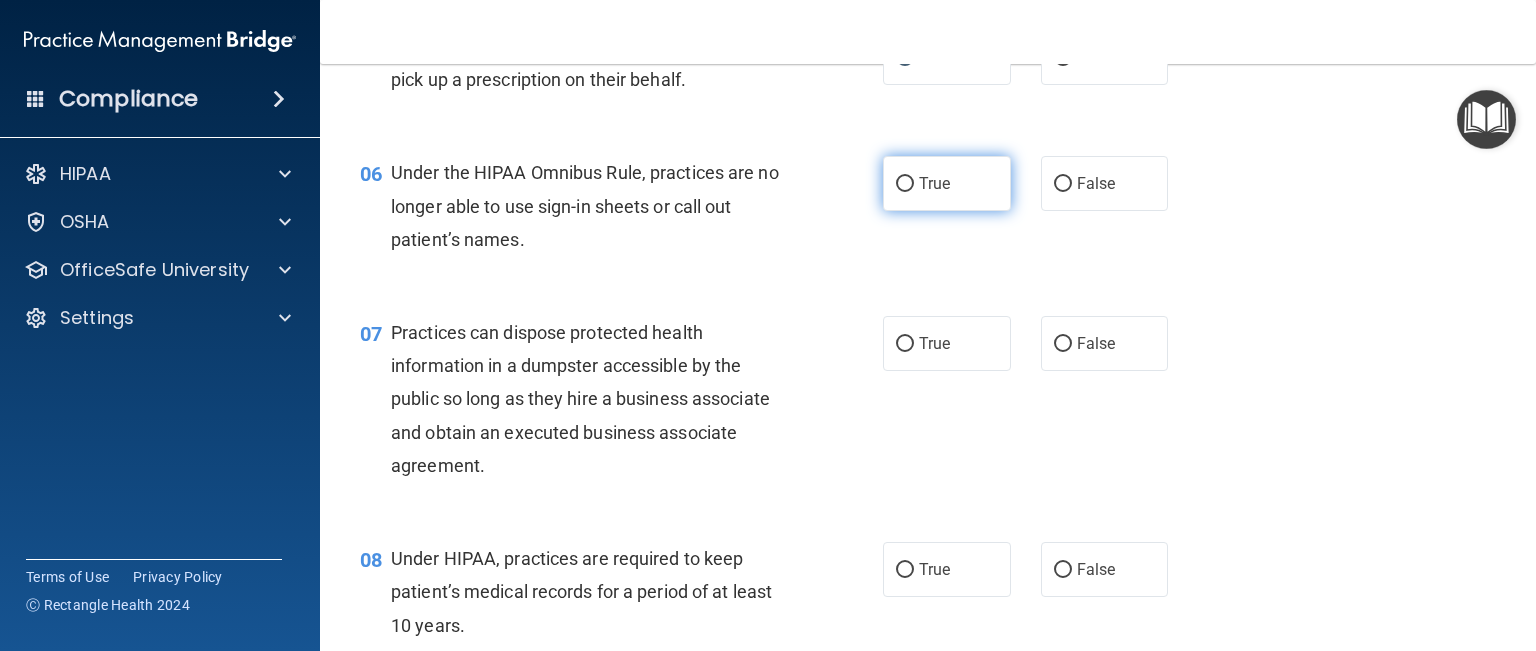 click on "True" at bounding box center [905, 184] 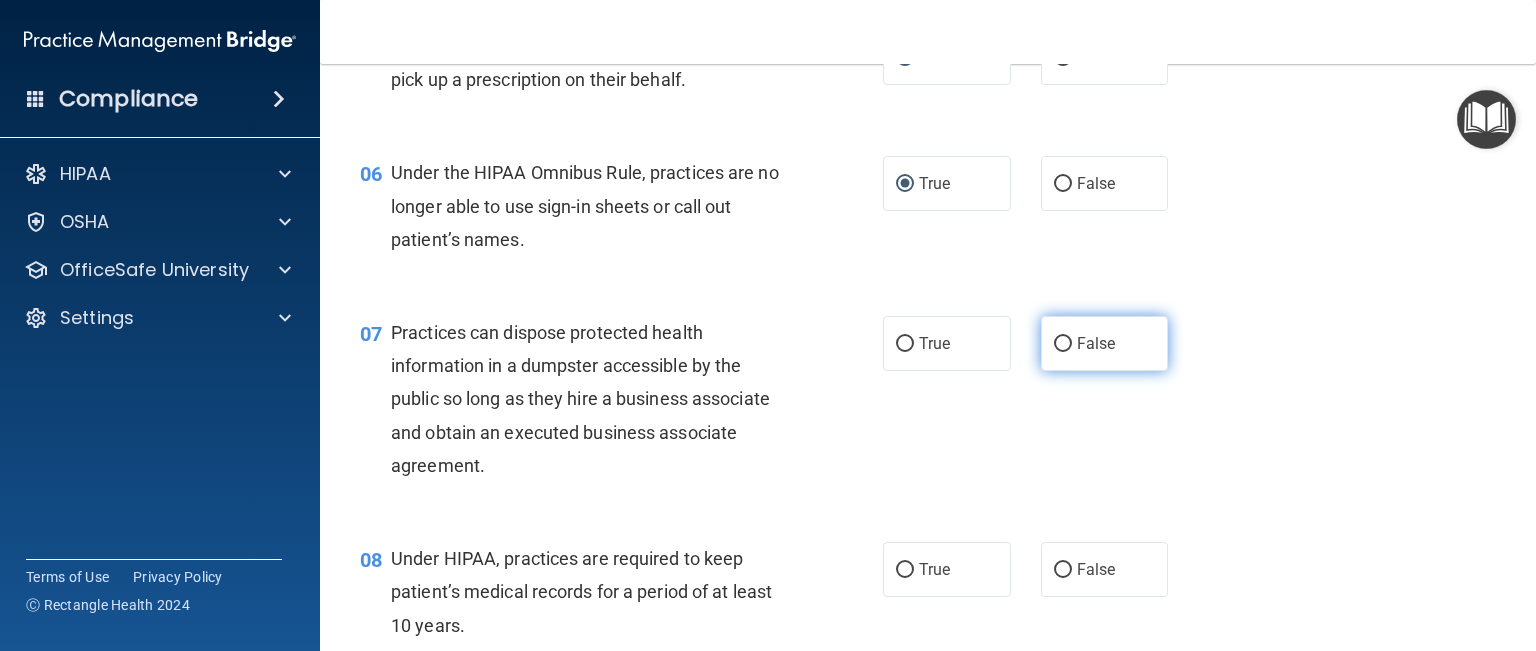 click on "False" at bounding box center [1063, 344] 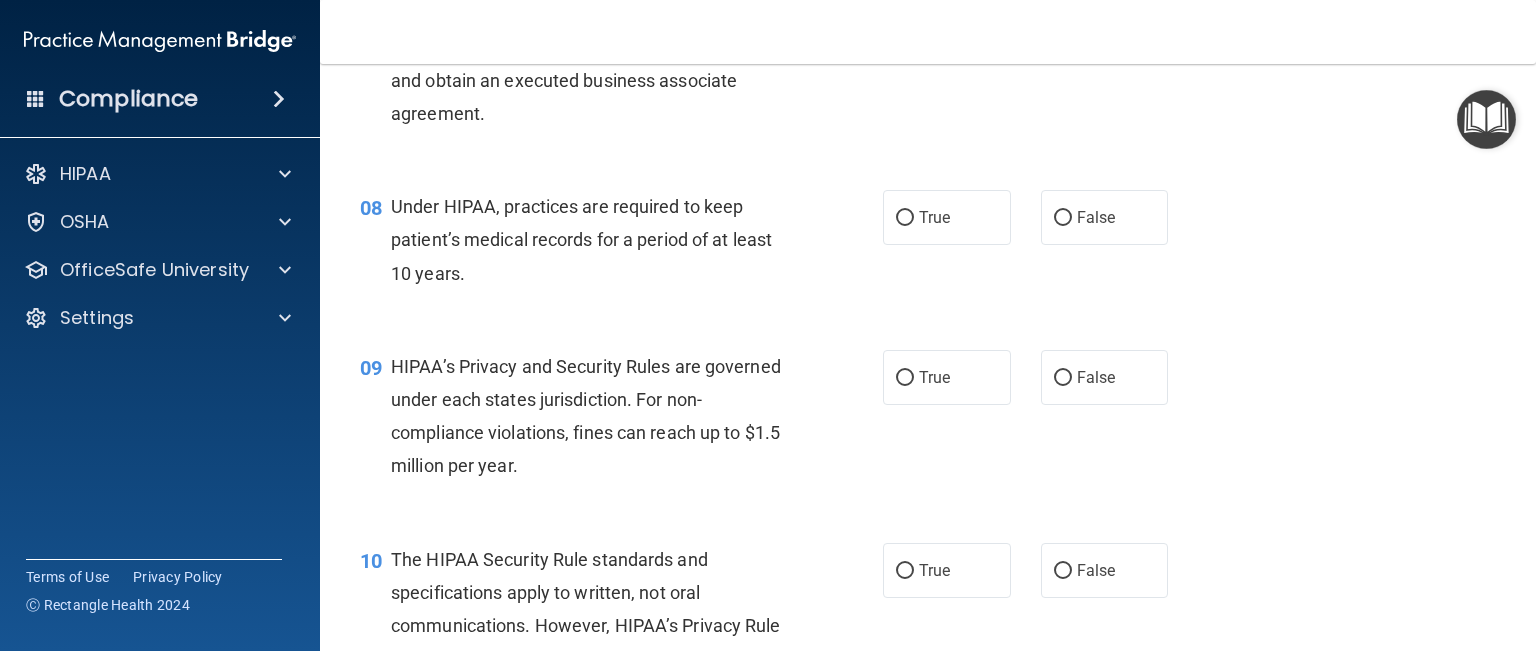 scroll, scrollTop: 1300, scrollLeft: 0, axis: vertical 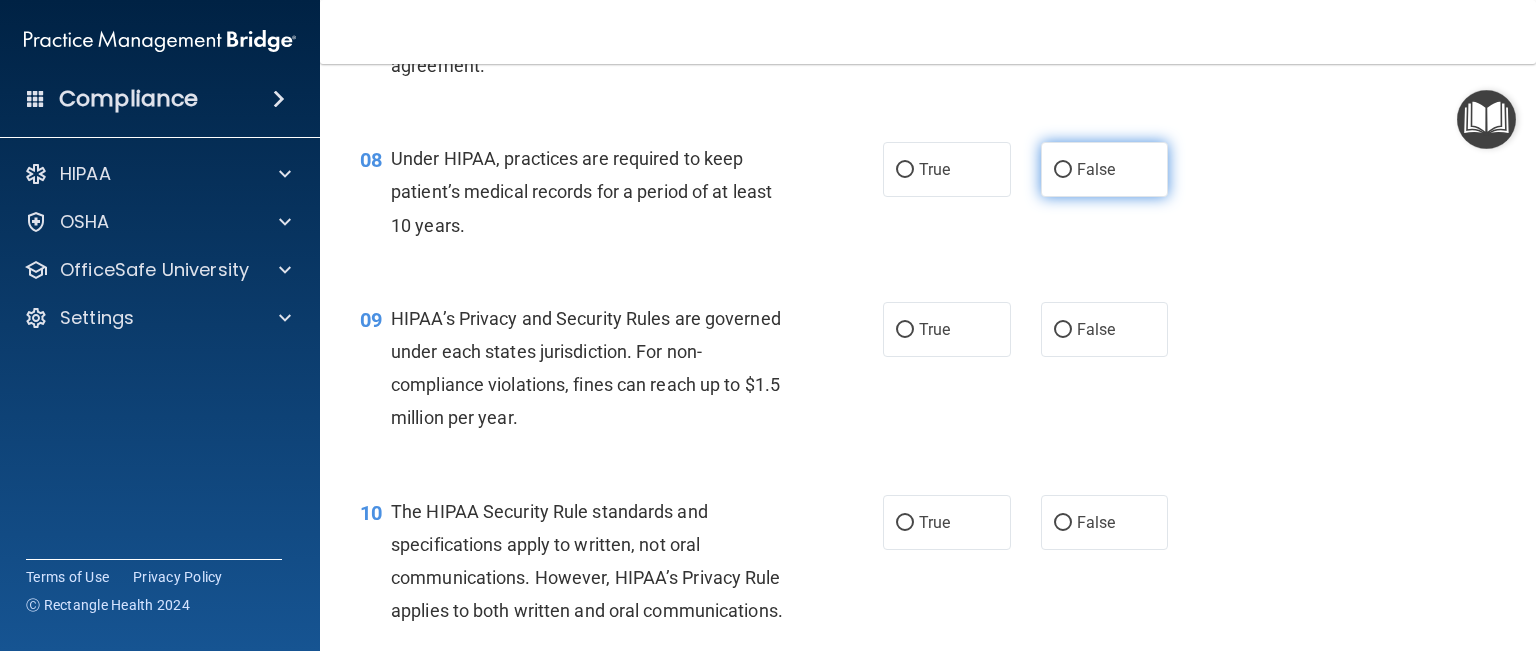 click on "False" at bounding box center [1063, 170] 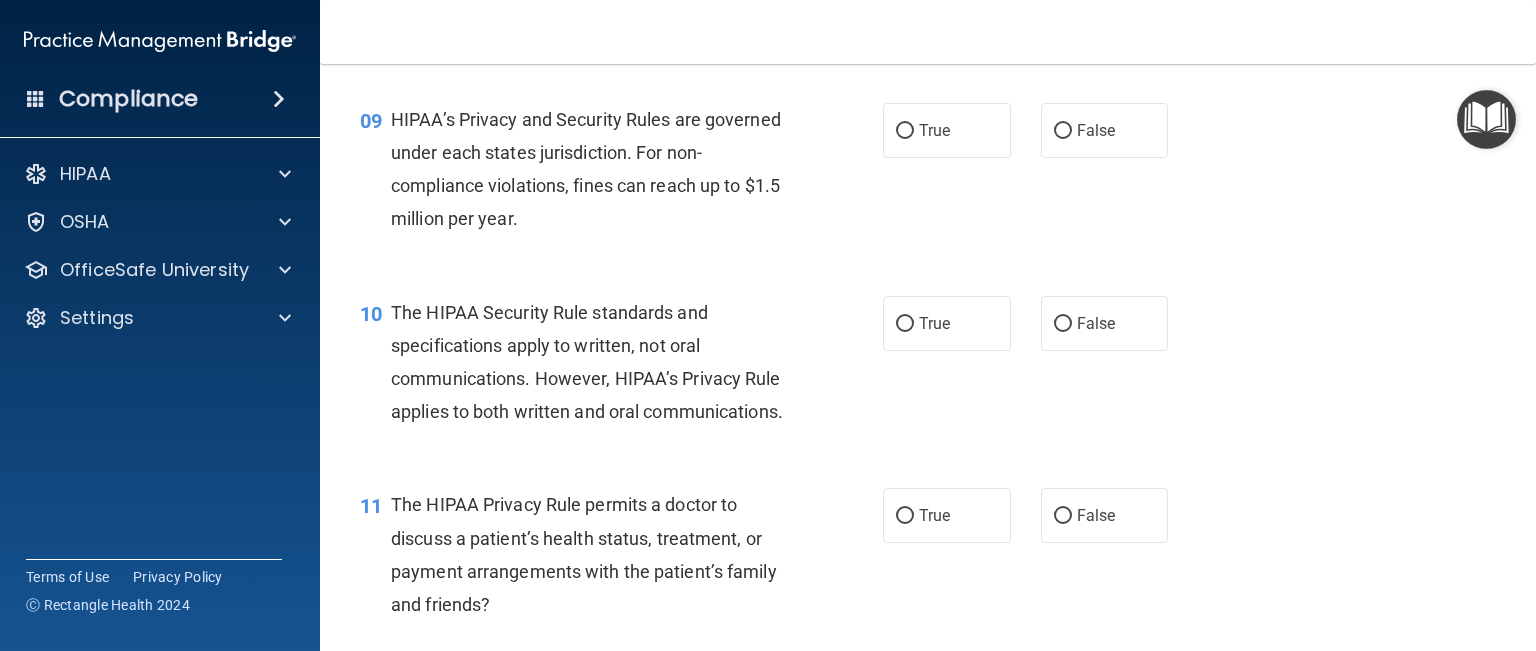 scroll, scrollTop: 1500, scrollLeft: 0, axis: vertical 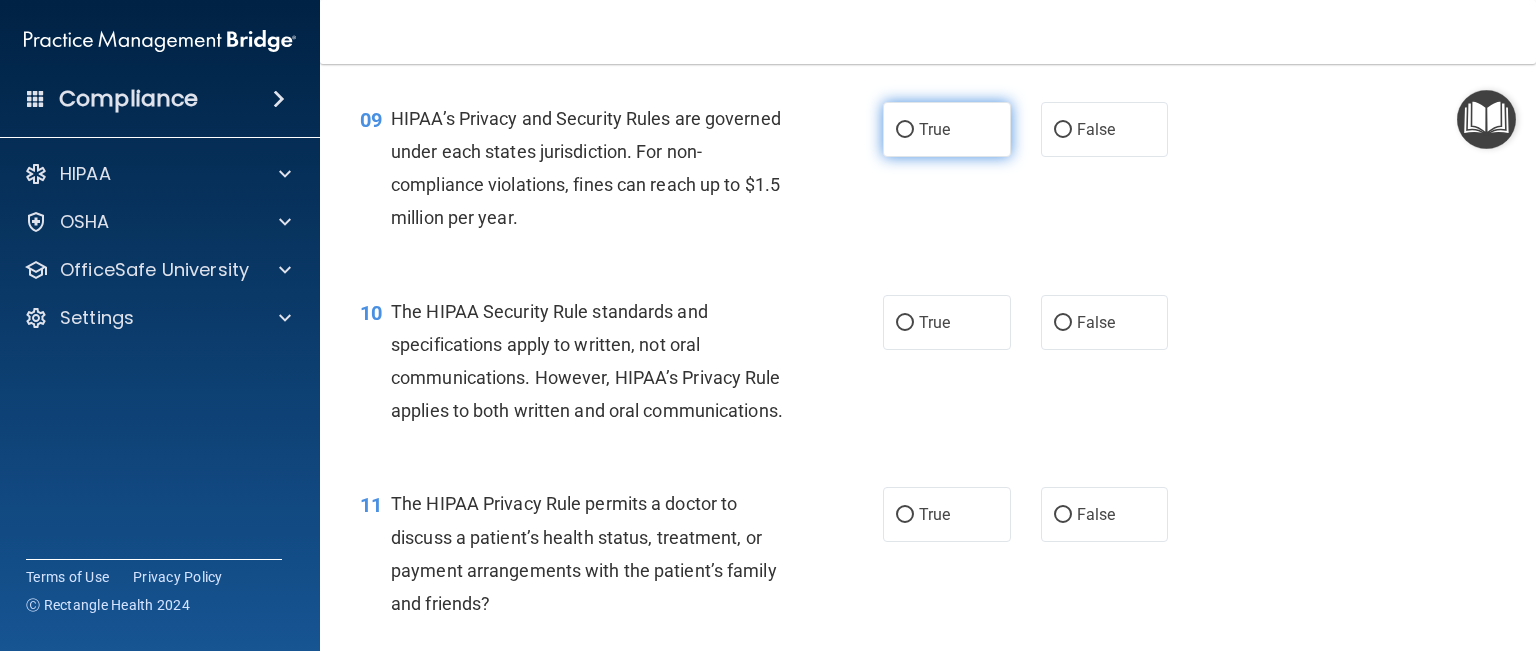 click on "True" at bounding box center [905, 130] 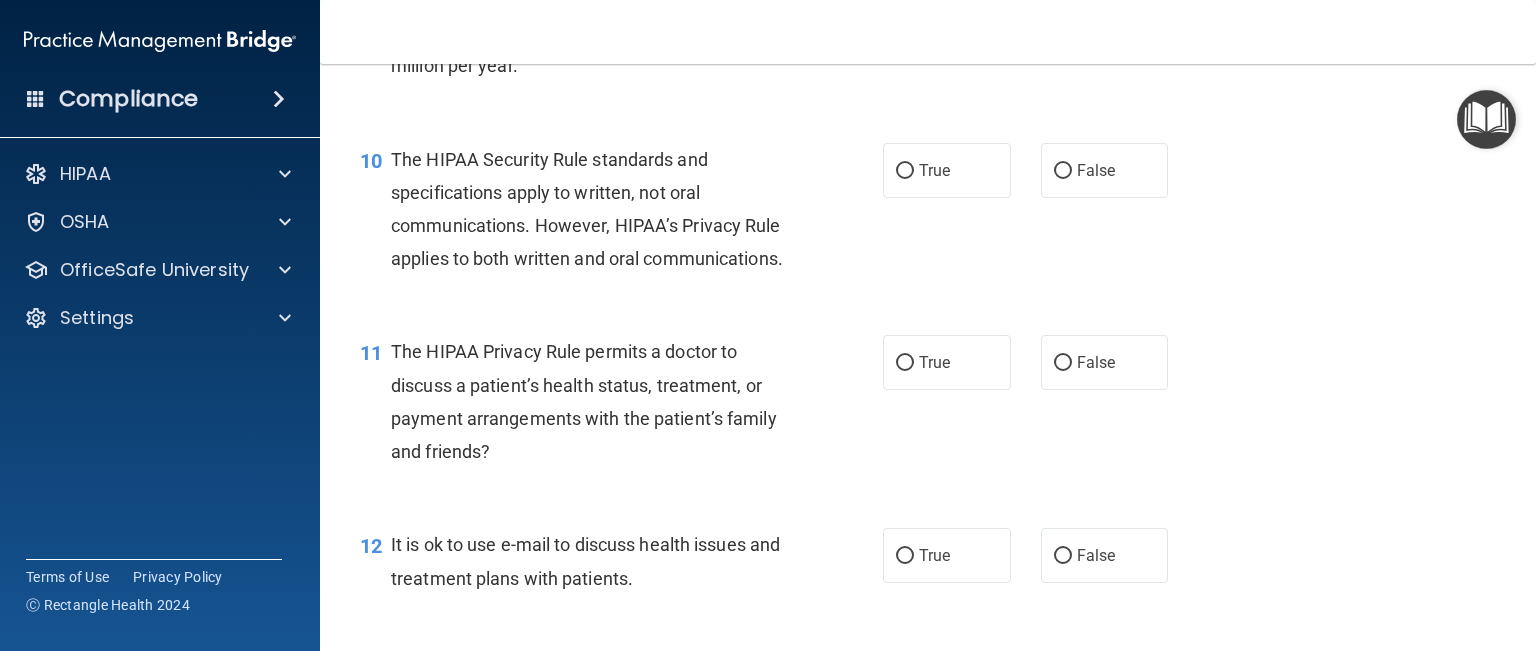 scroll, scrollTop: 1700, scrollLeft: 0, axis: vertical 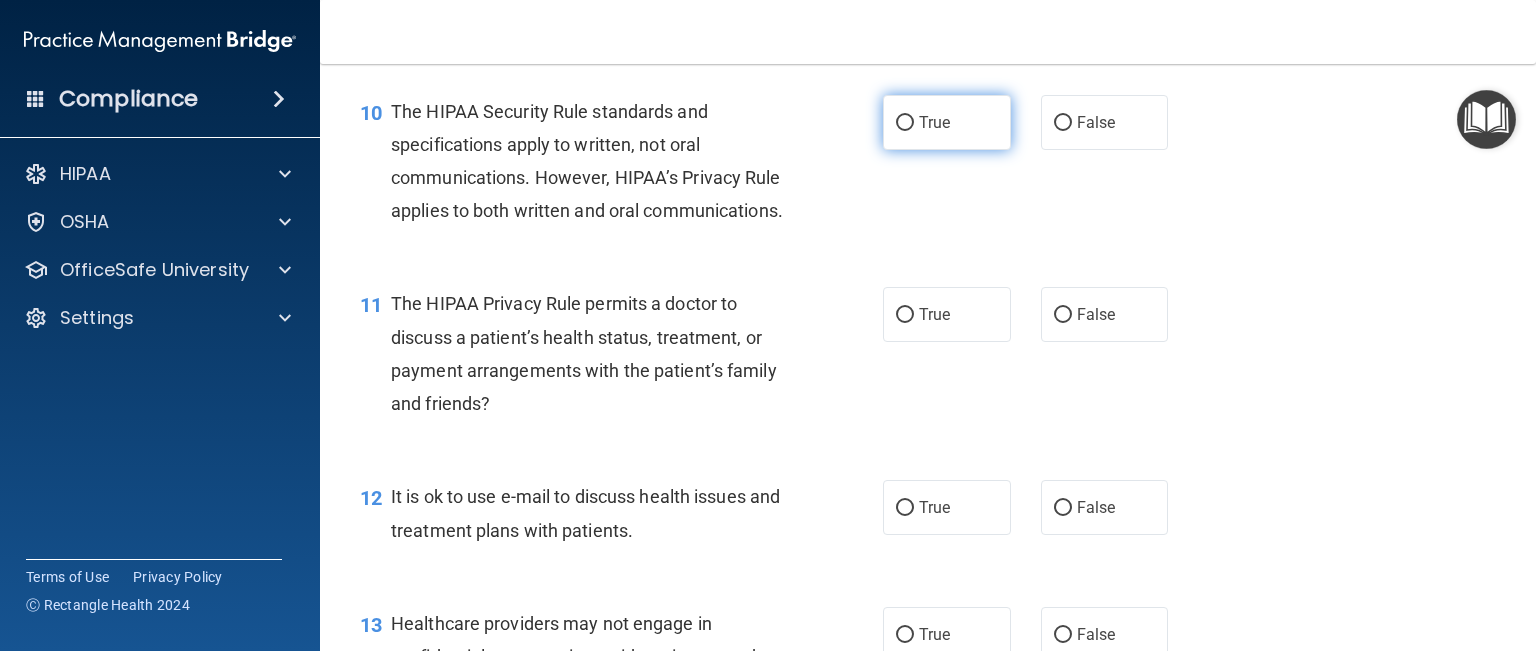click on "True" at bounding box center [905, 123] 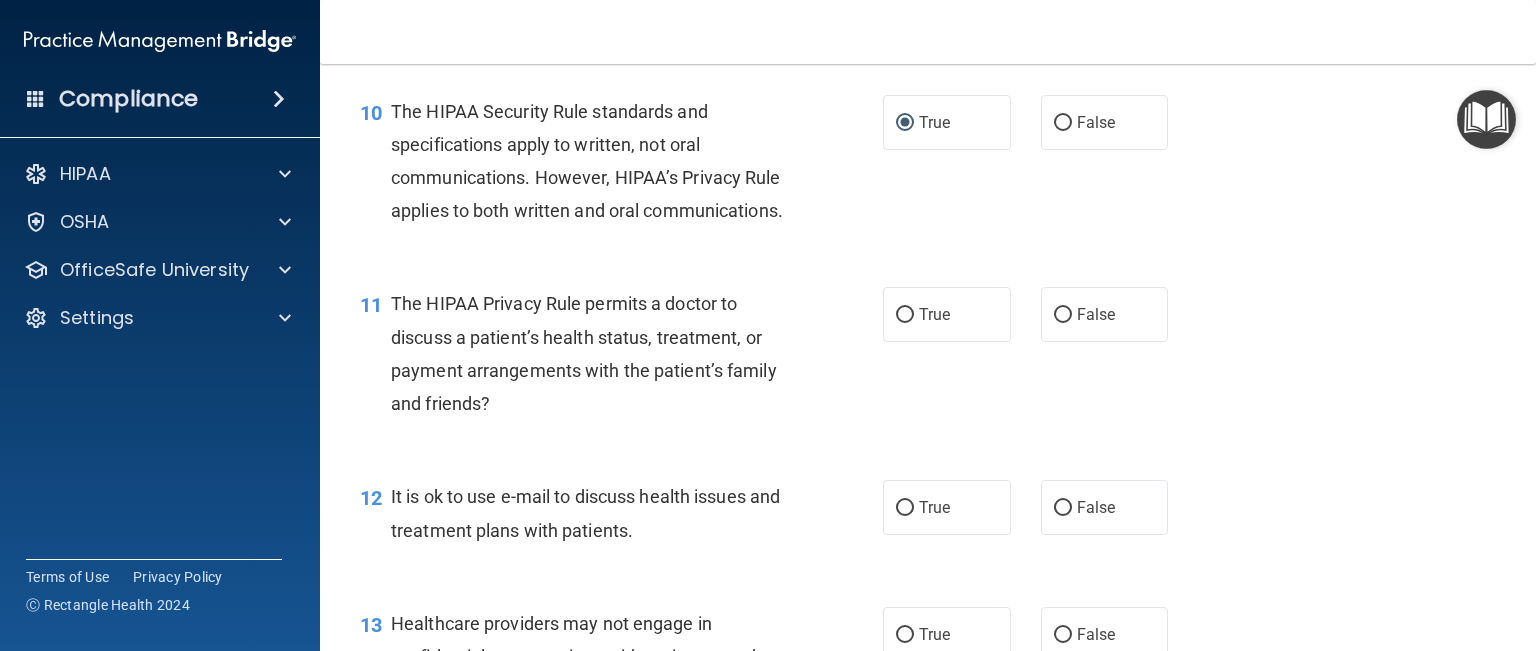 scroll, scrollTop: 1800, scrollLeft: 0, axis: vertical 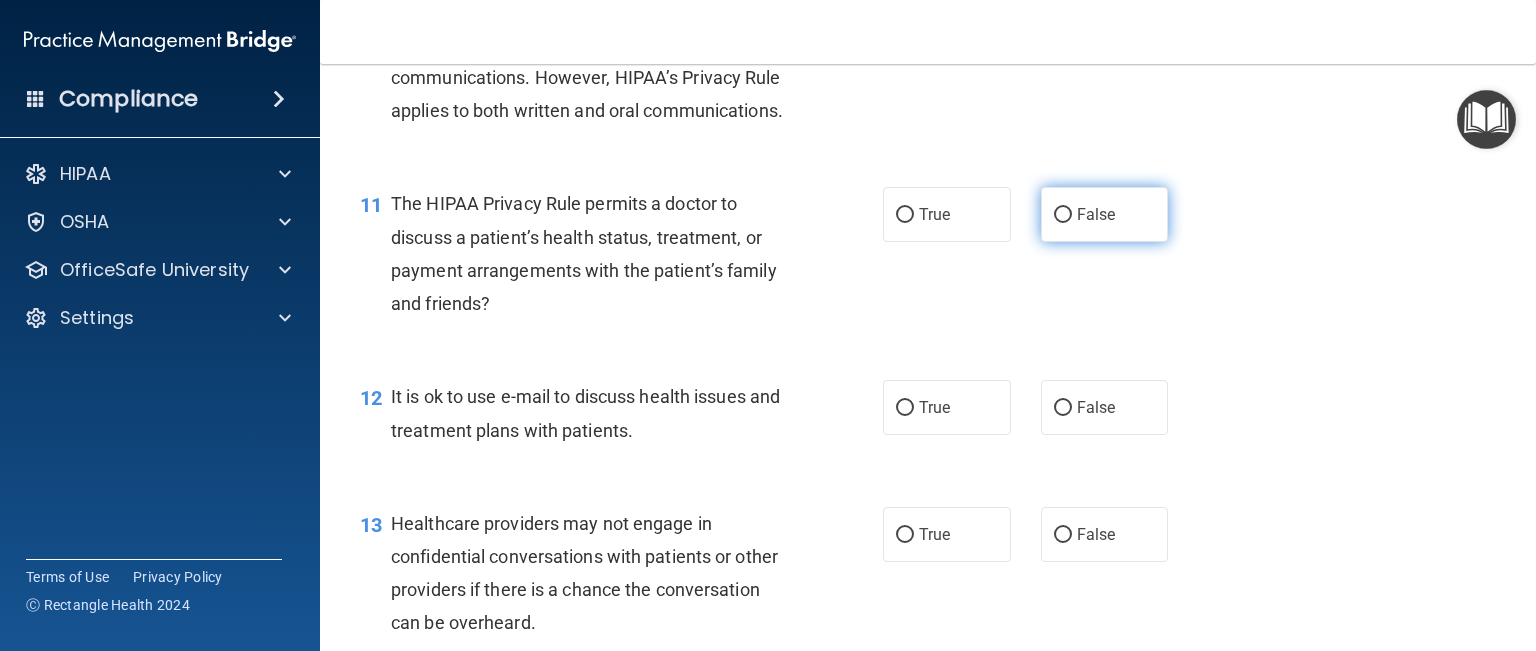 click on "False" at bounding box center (1063, 215) 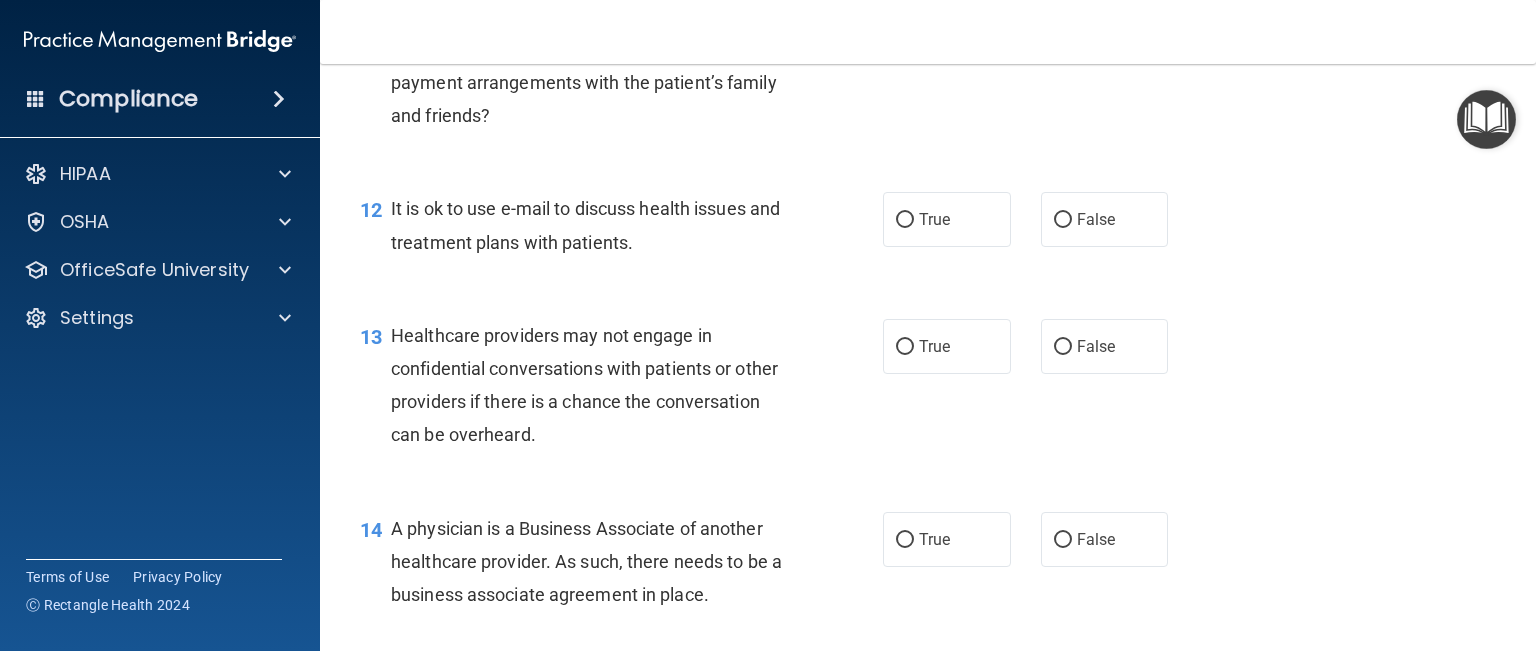 scroll, scrollTop: 2000, scrollLeft: 0, axis: vertical 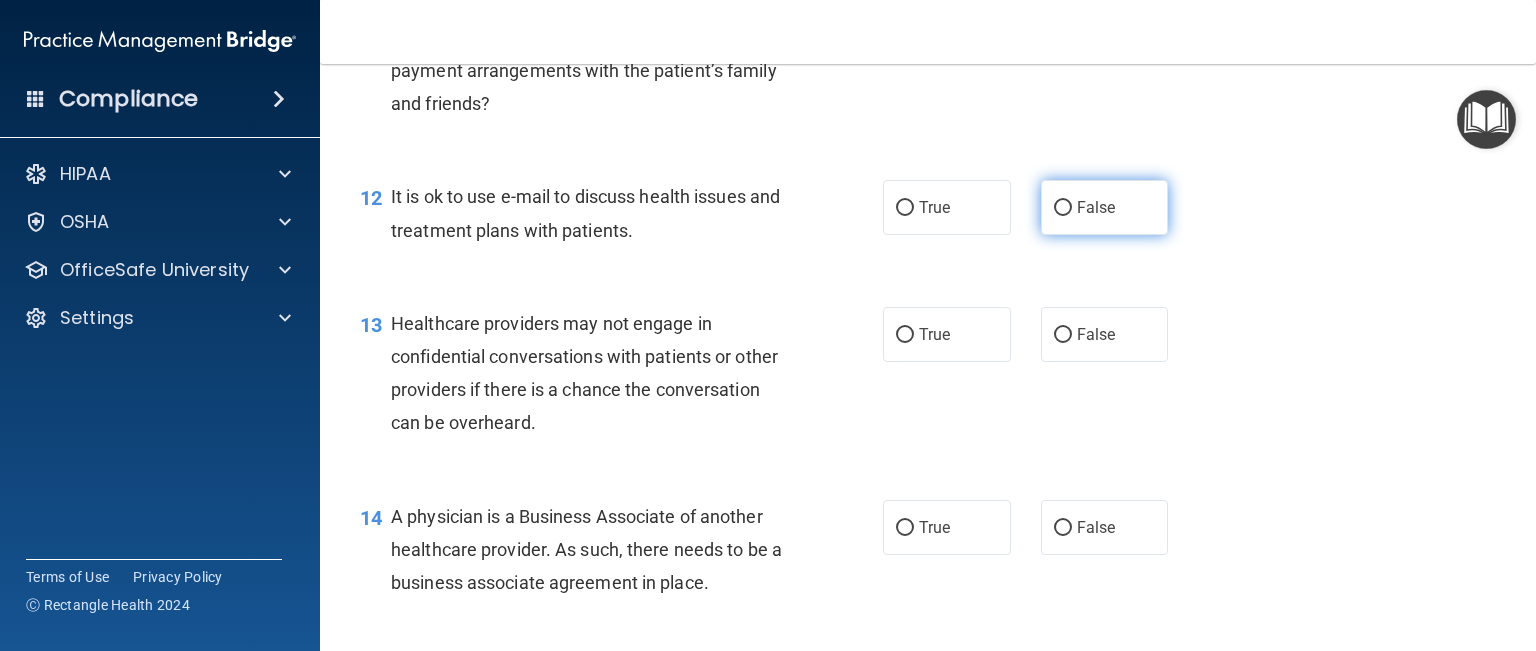 click on "False" at bounding box center (1063, 208) 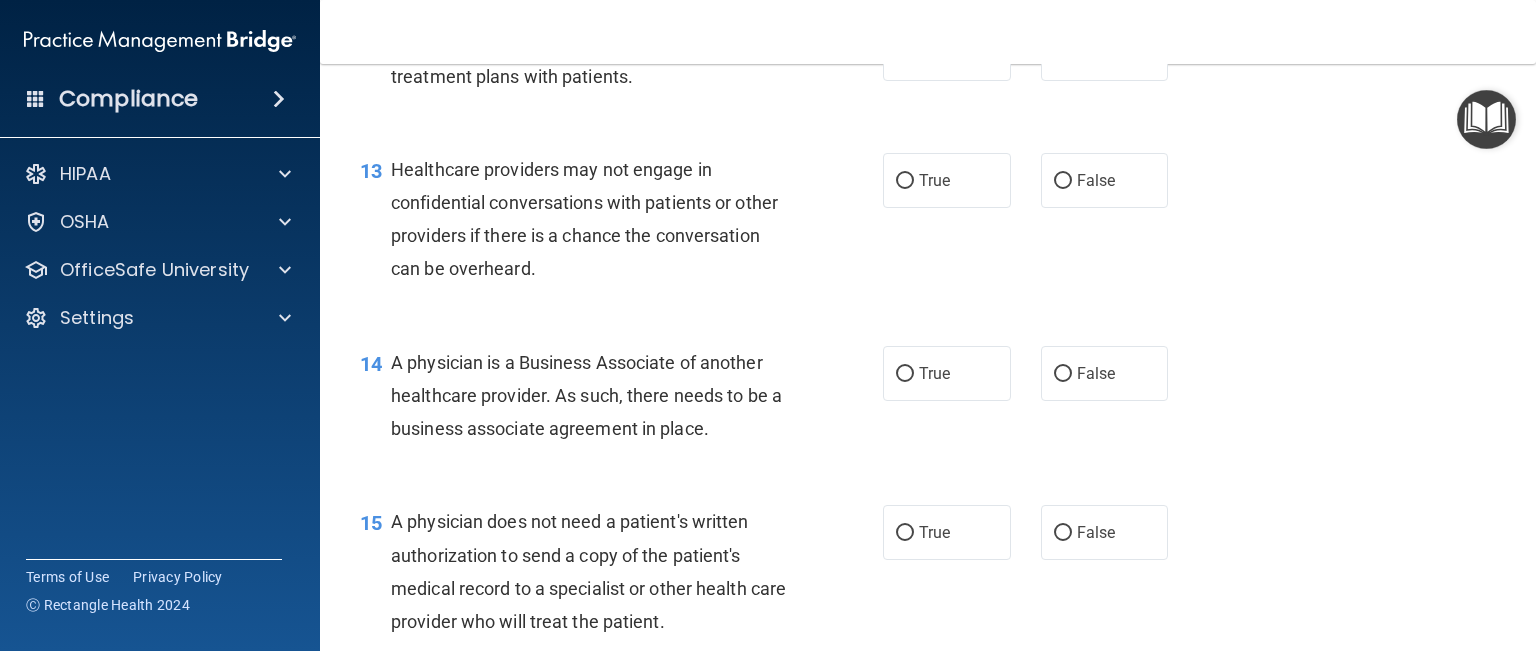 scroll, scrollTop: 2200, scrollLeft: 0, axis: vertical 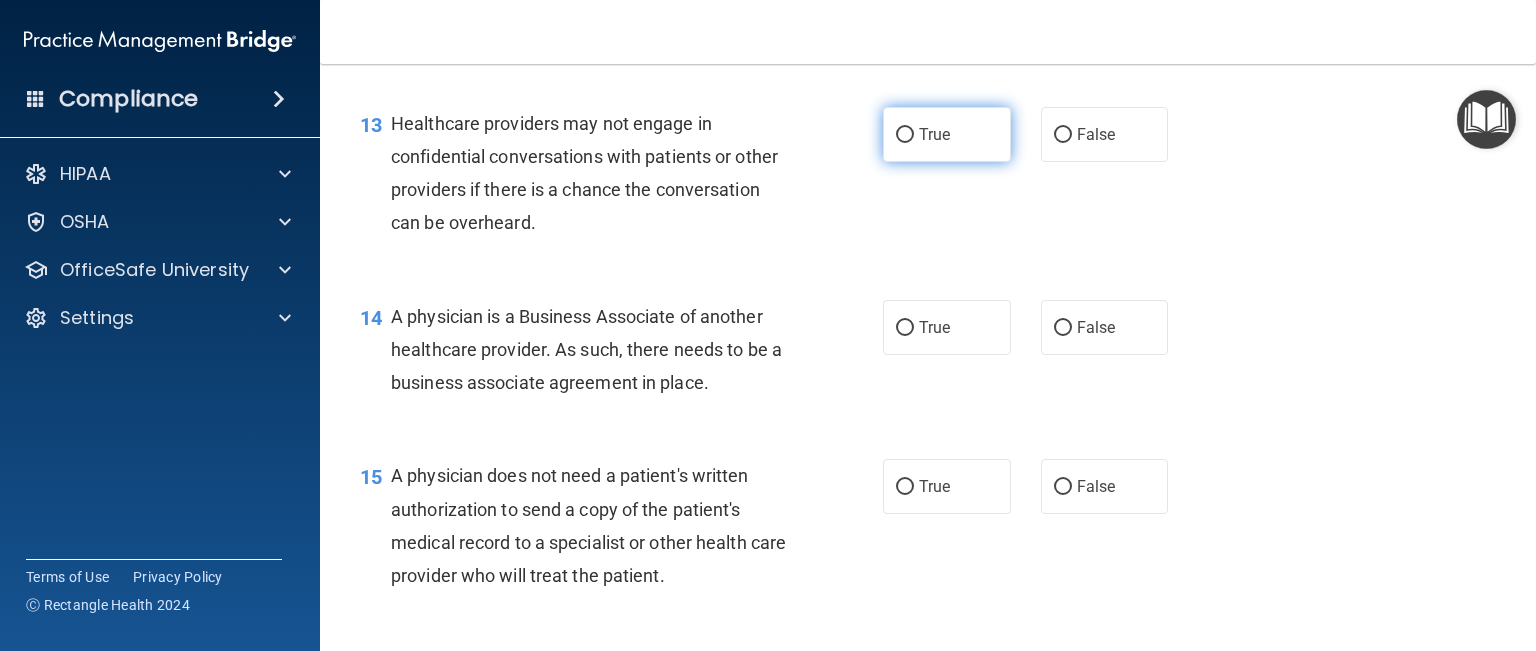 click on "True" at bounding box center [905, 135] 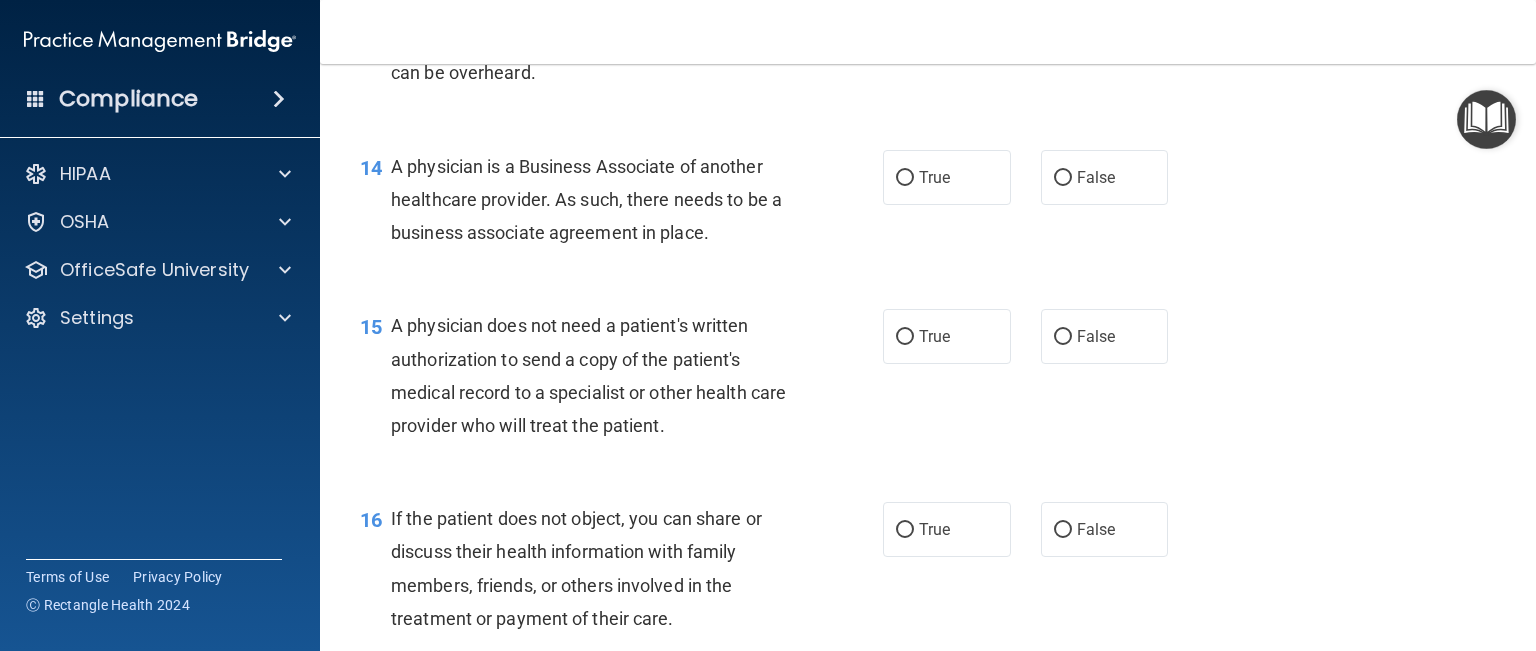 scroll, scrollTop: 2400, scrollLeft: 0, axis: vertical 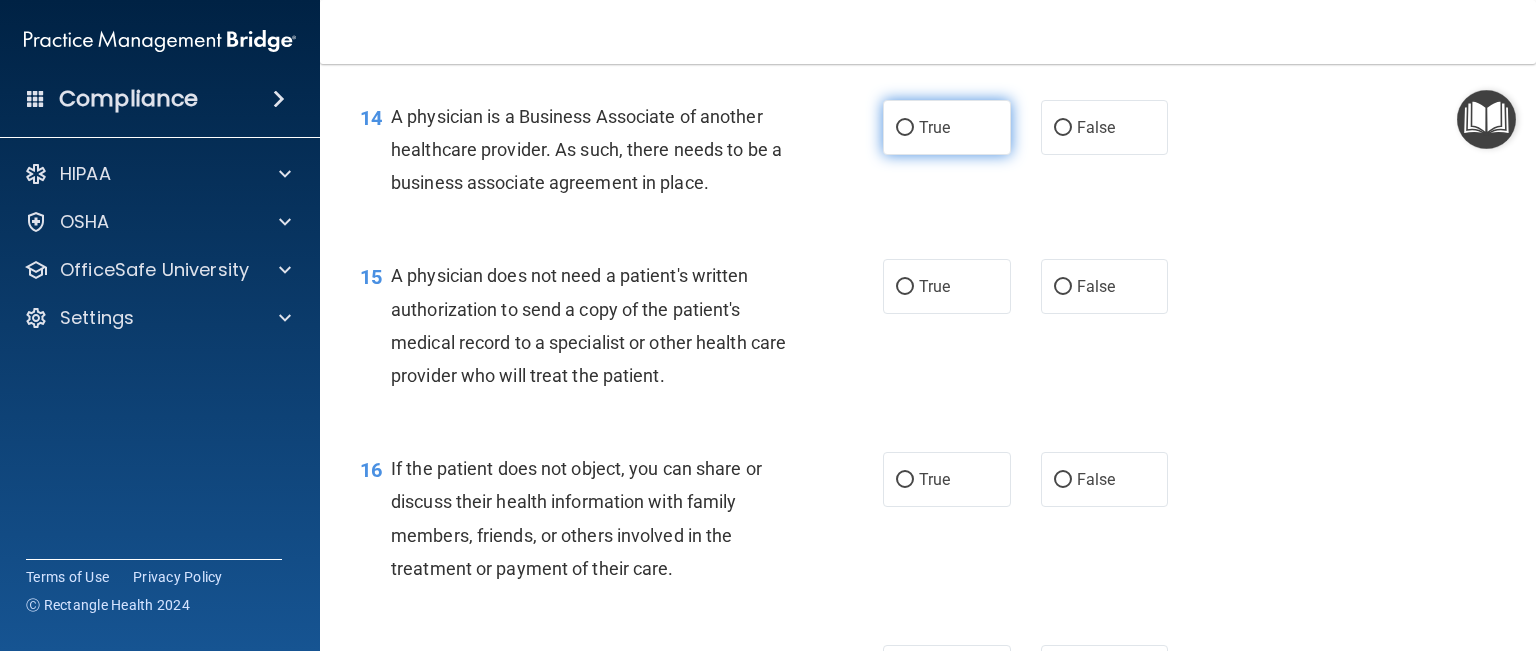 click on "True" at bounding box center (905, 128) 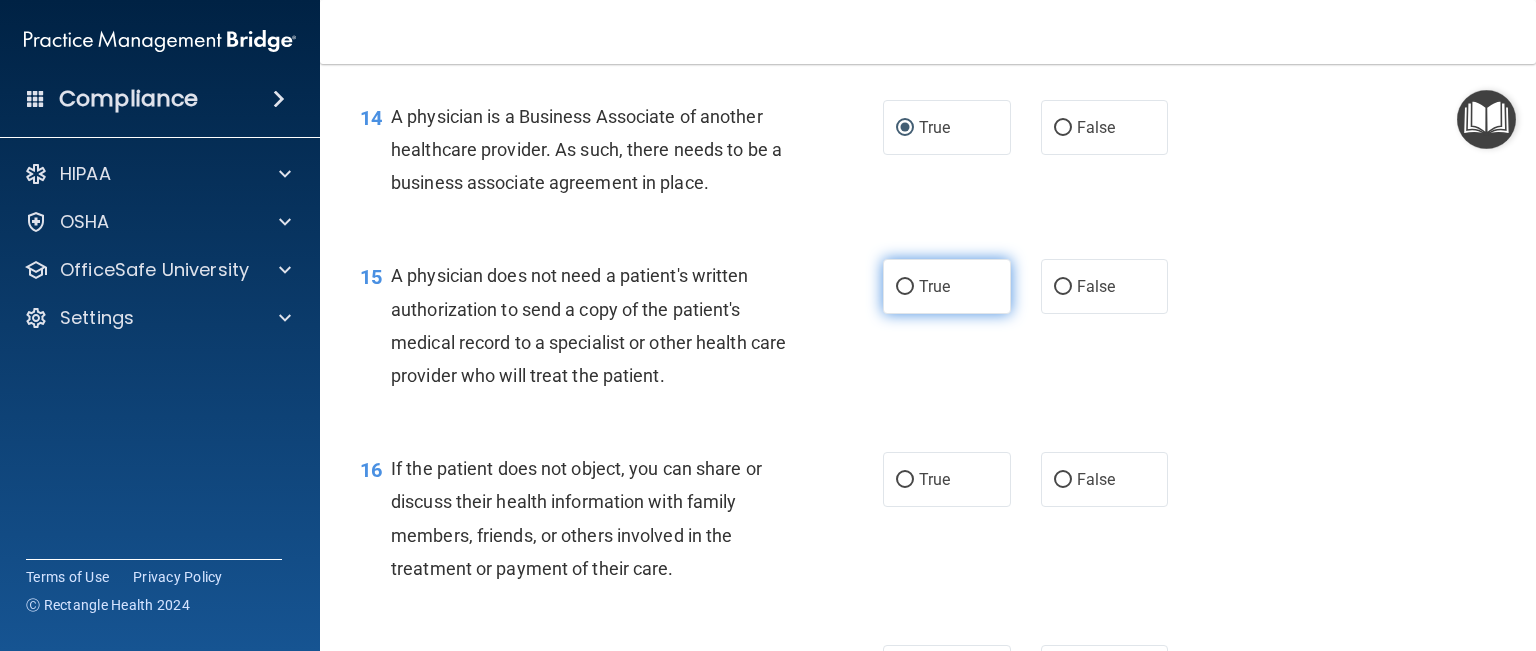 click on "True" at bounding box center (905, 287) 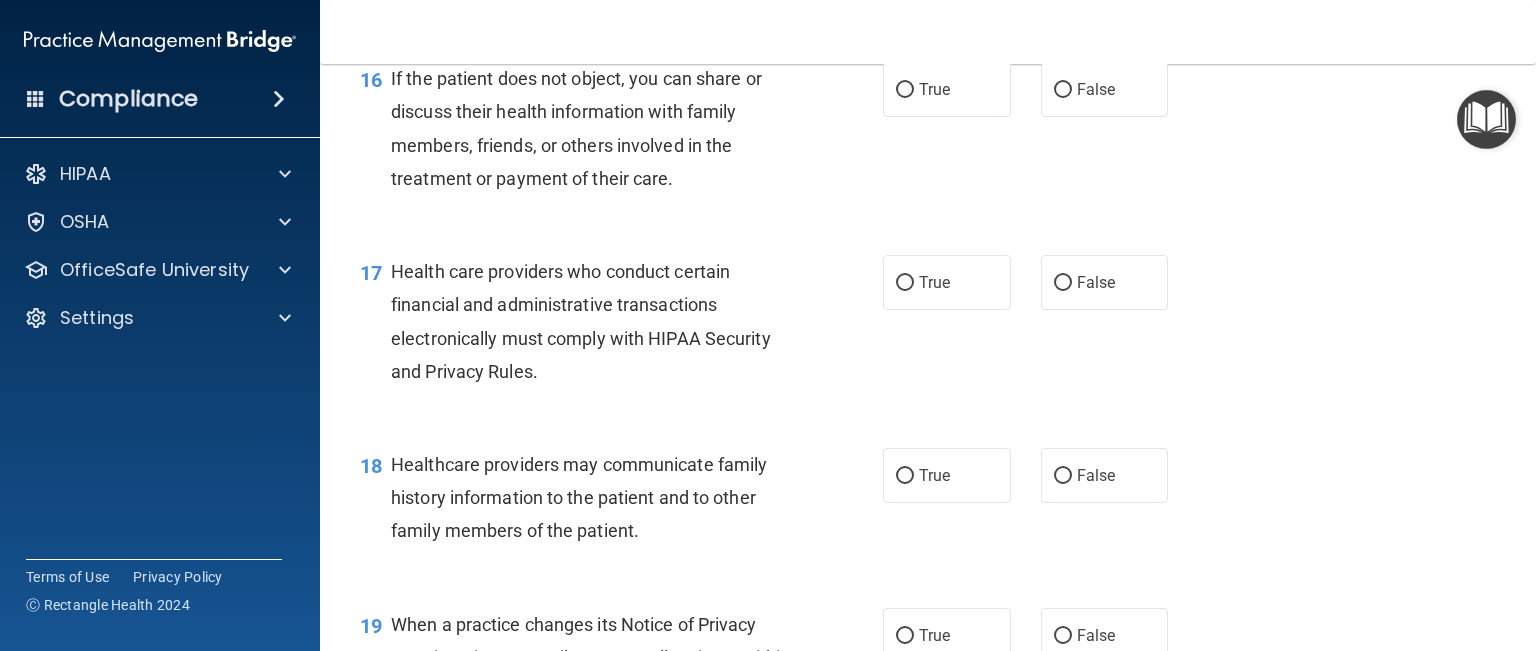 scroll, scrollTop: 2800, scrollLeft: 0, axis: vertical 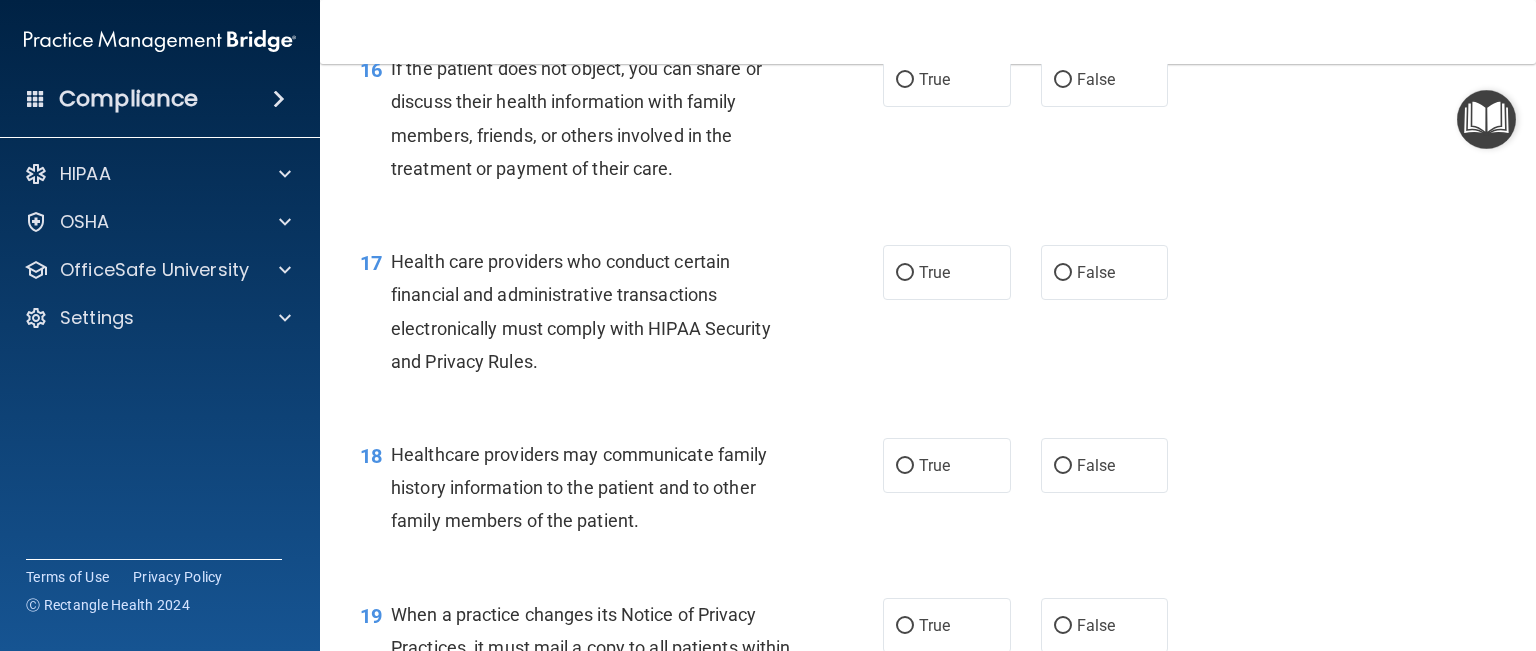 drag, startPoint x: 898, startPoint y: 143, endPoint x: 837, endPoint y: 214, distance: 93.60555 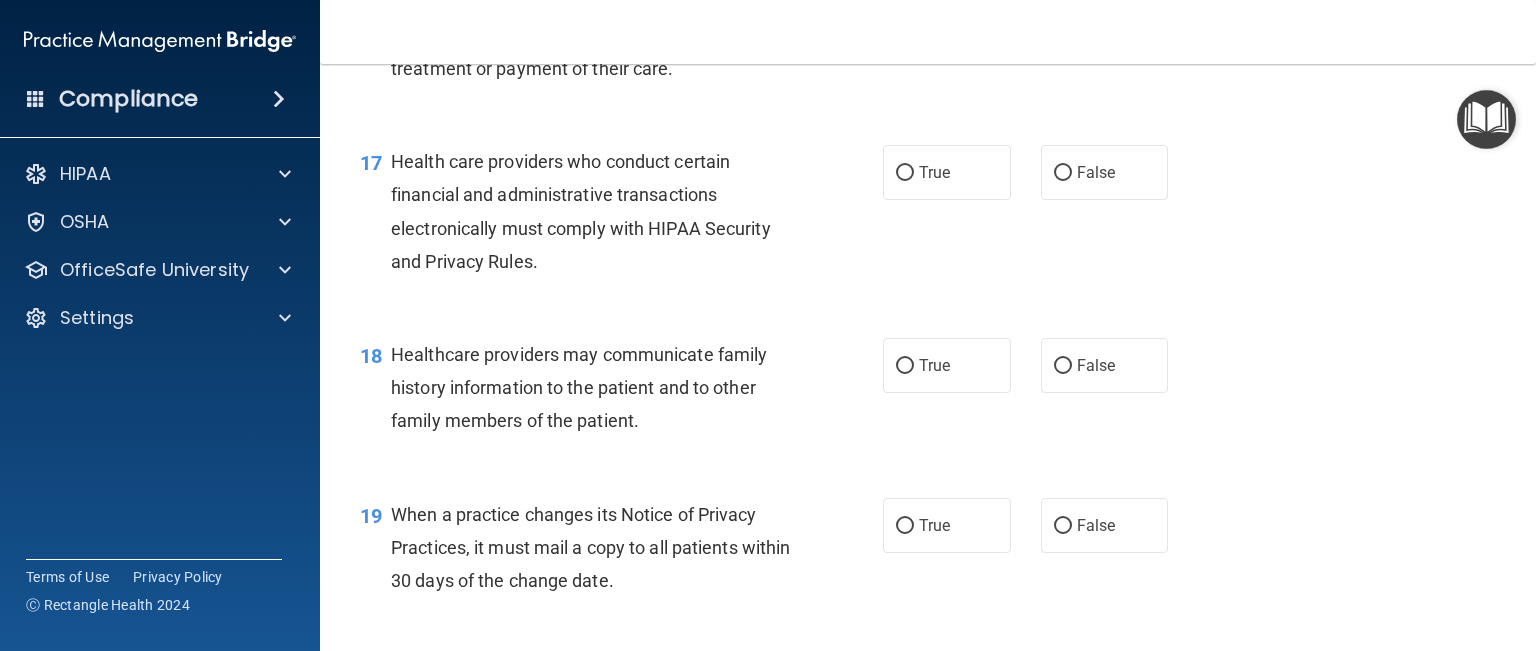 scroll, scrollTop: 3000, scrollLeft: 0, axis: vertical 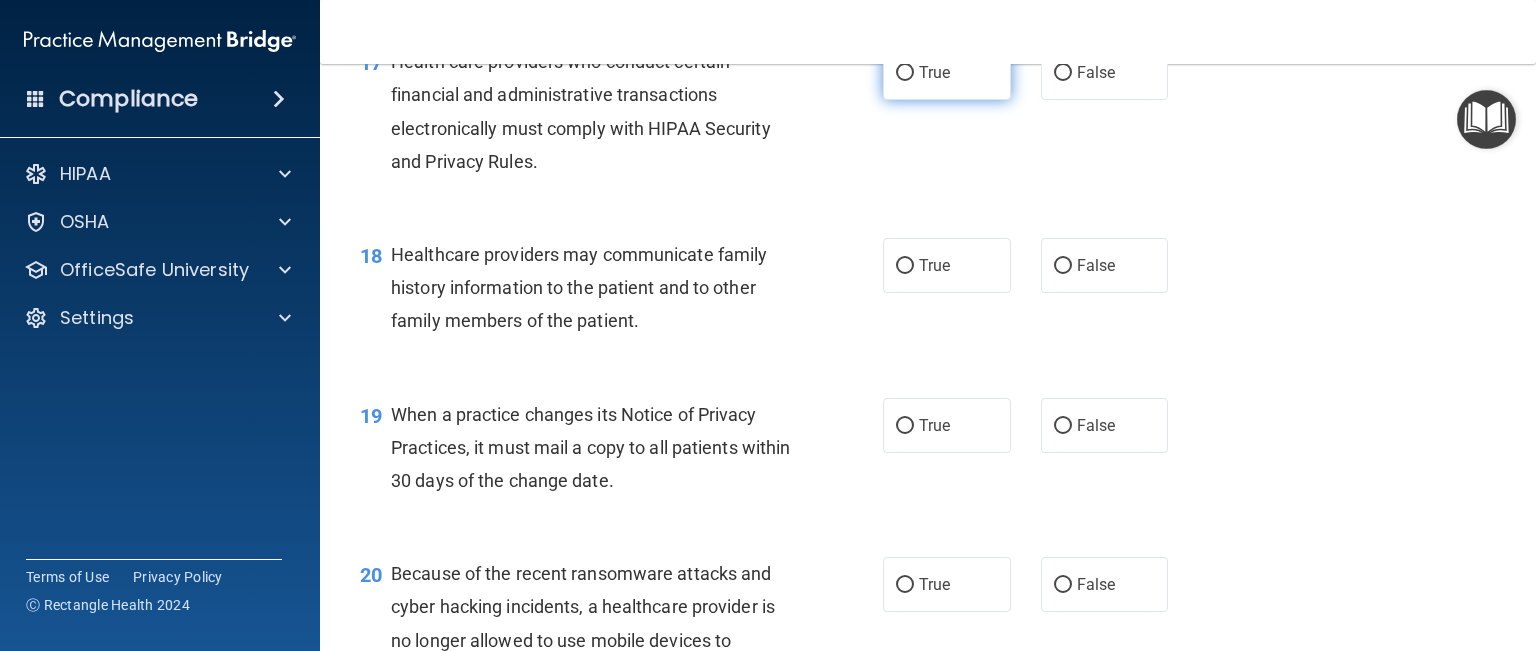 click on "True" at bounding box center (905, 73) 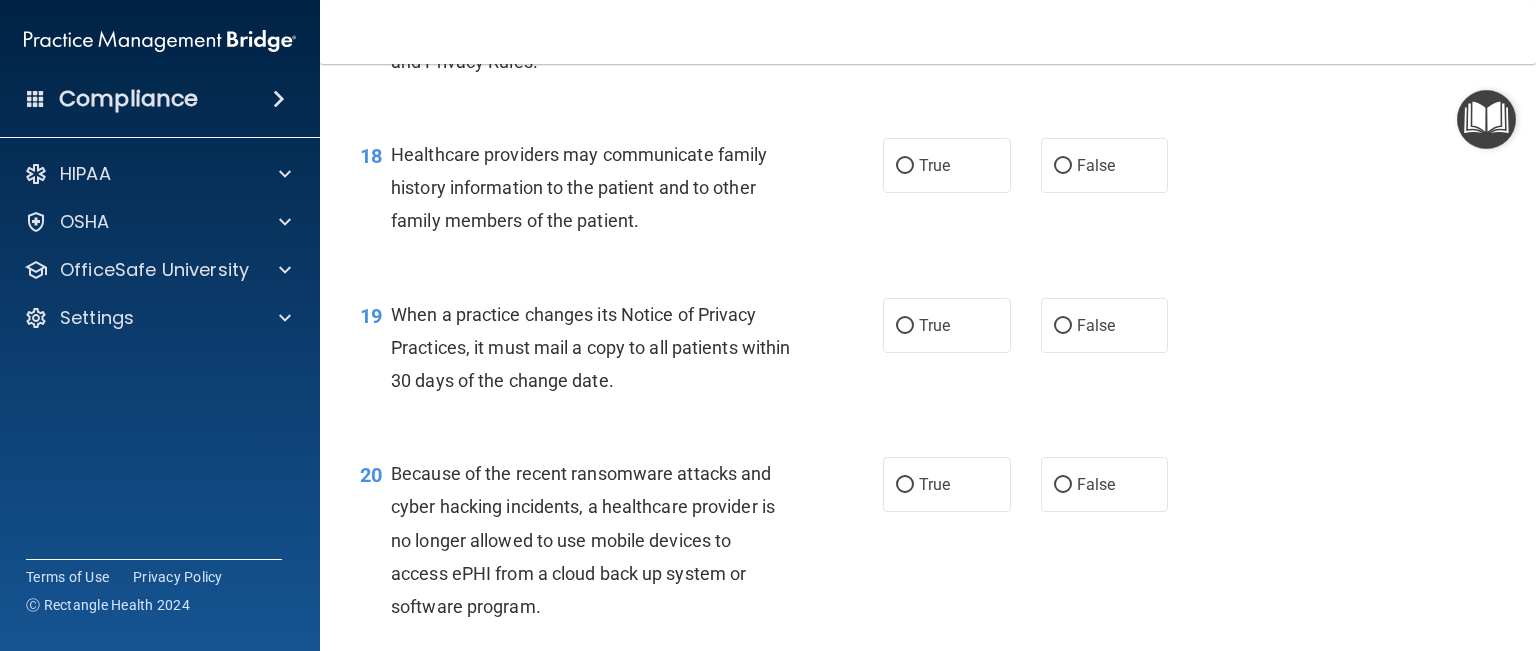 scroll, scrollTop: 3200, scrollLeft: 0, axis: vertical 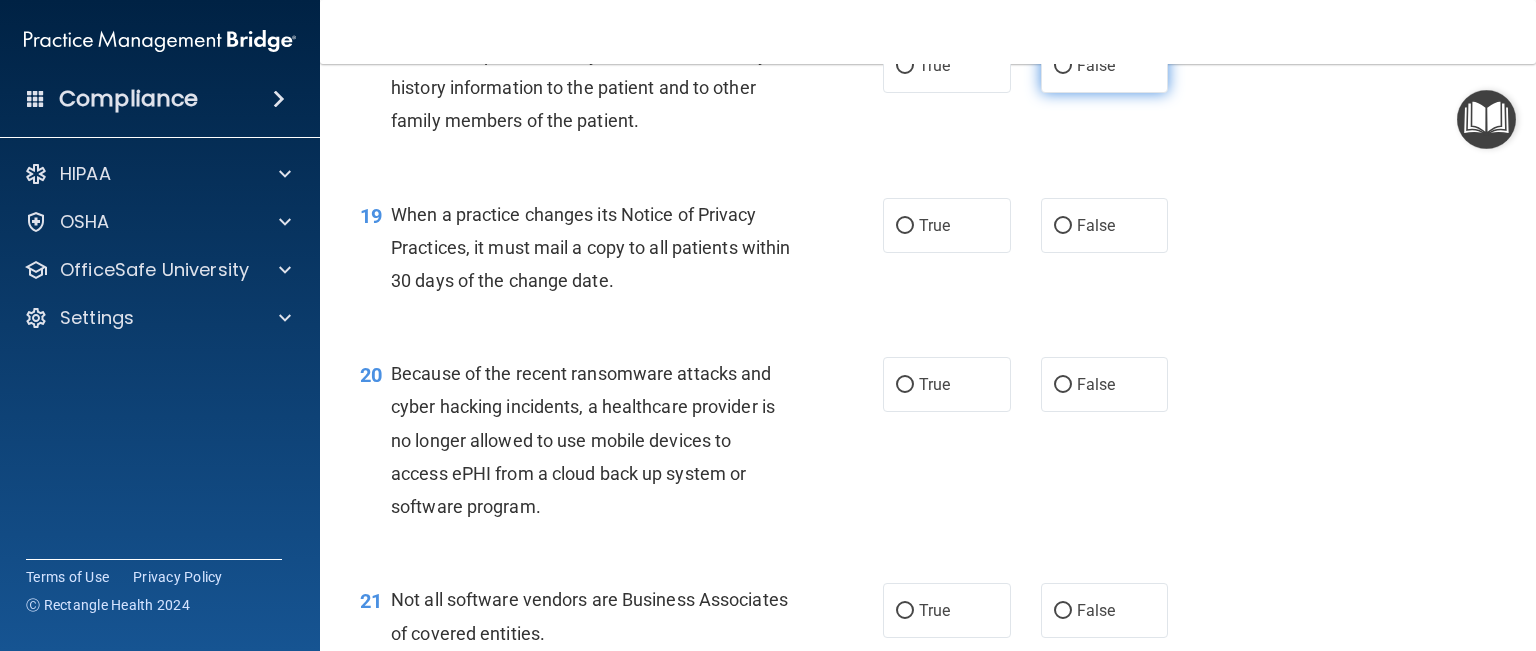 click on "False" at bounding box center (1063, 66) 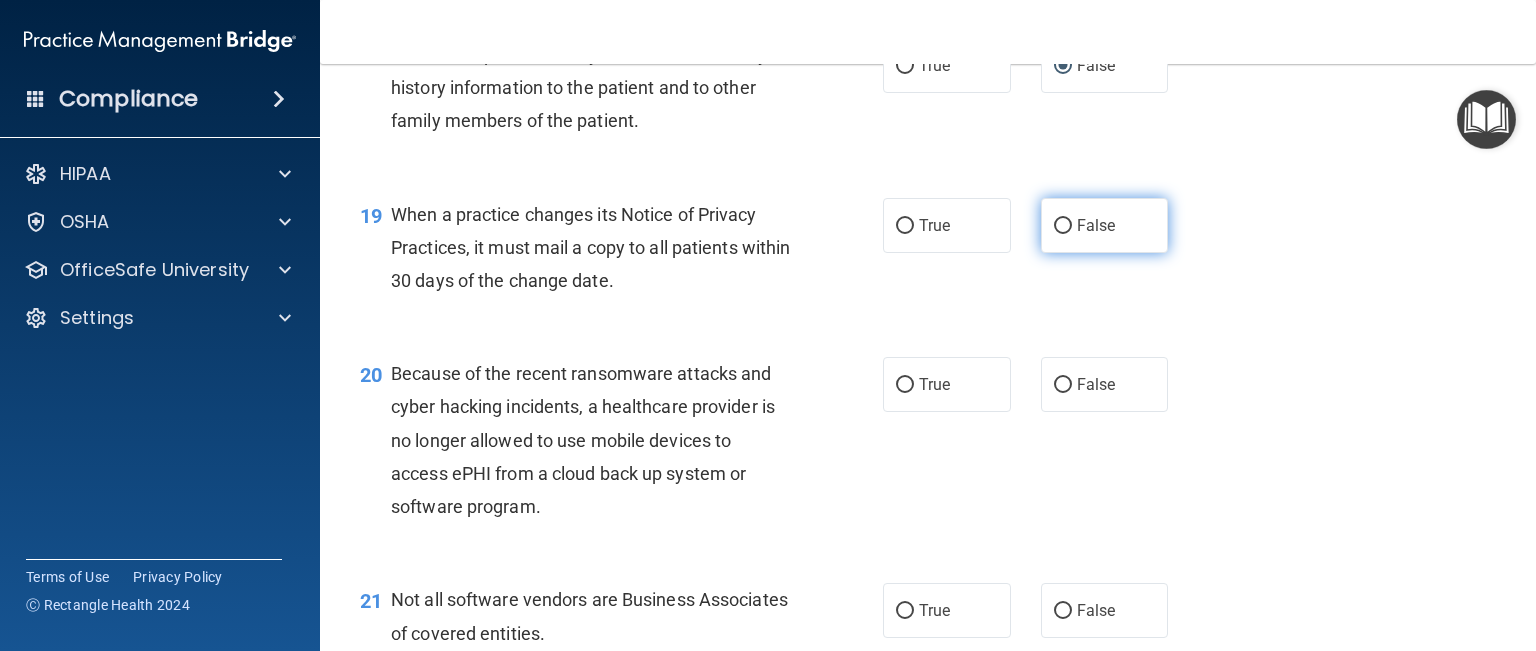 click on "False" at bounding box center [1063, 226] 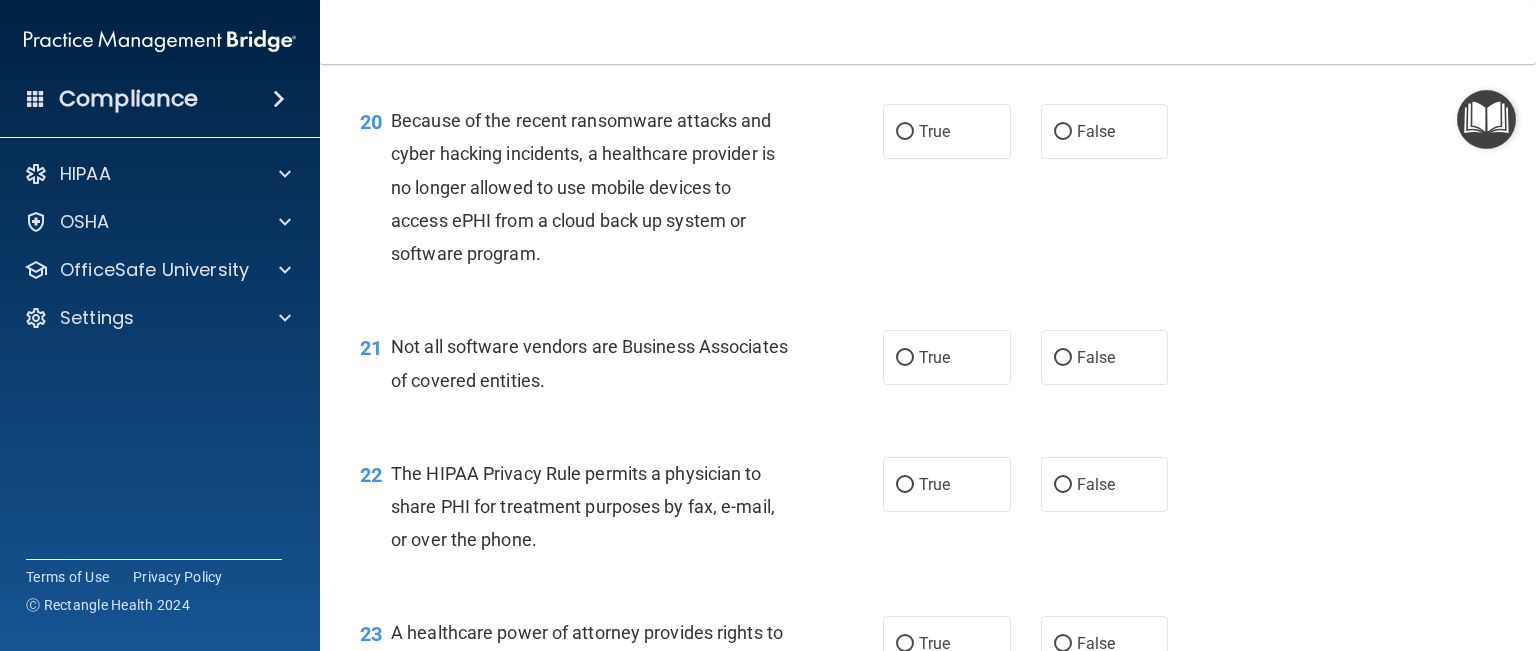 scroll, scrollTop: 3500, scrollLeft: 0, axis: vertical 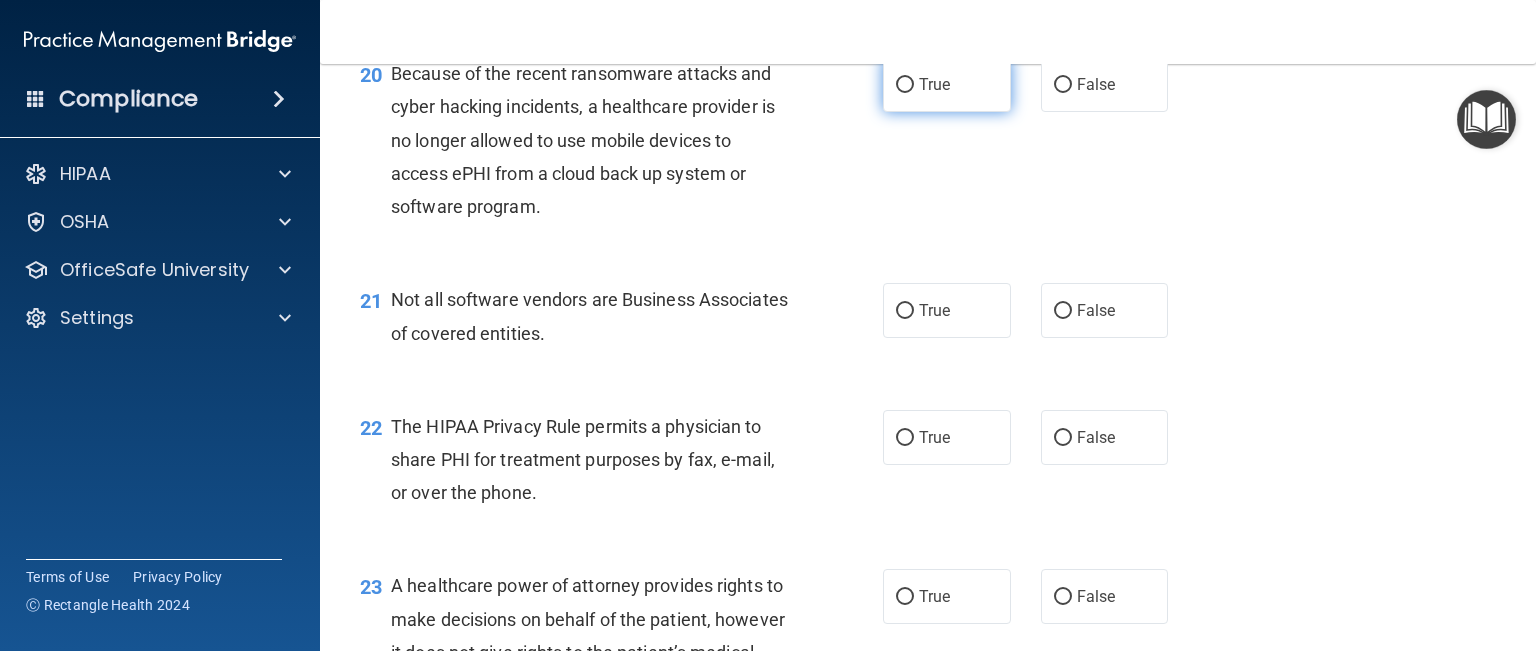 click on "True" at bounding box center [905, 85] 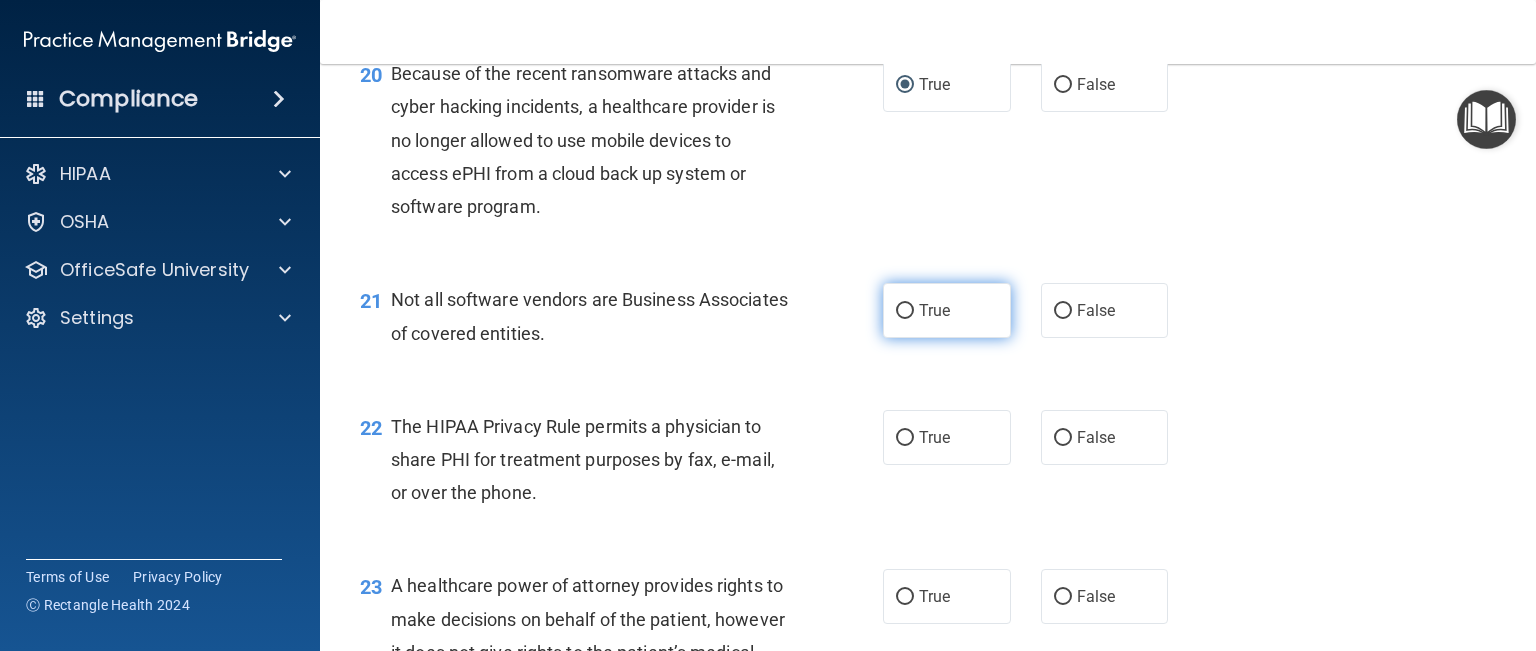 click on "True" at bounding box center [905, 311] 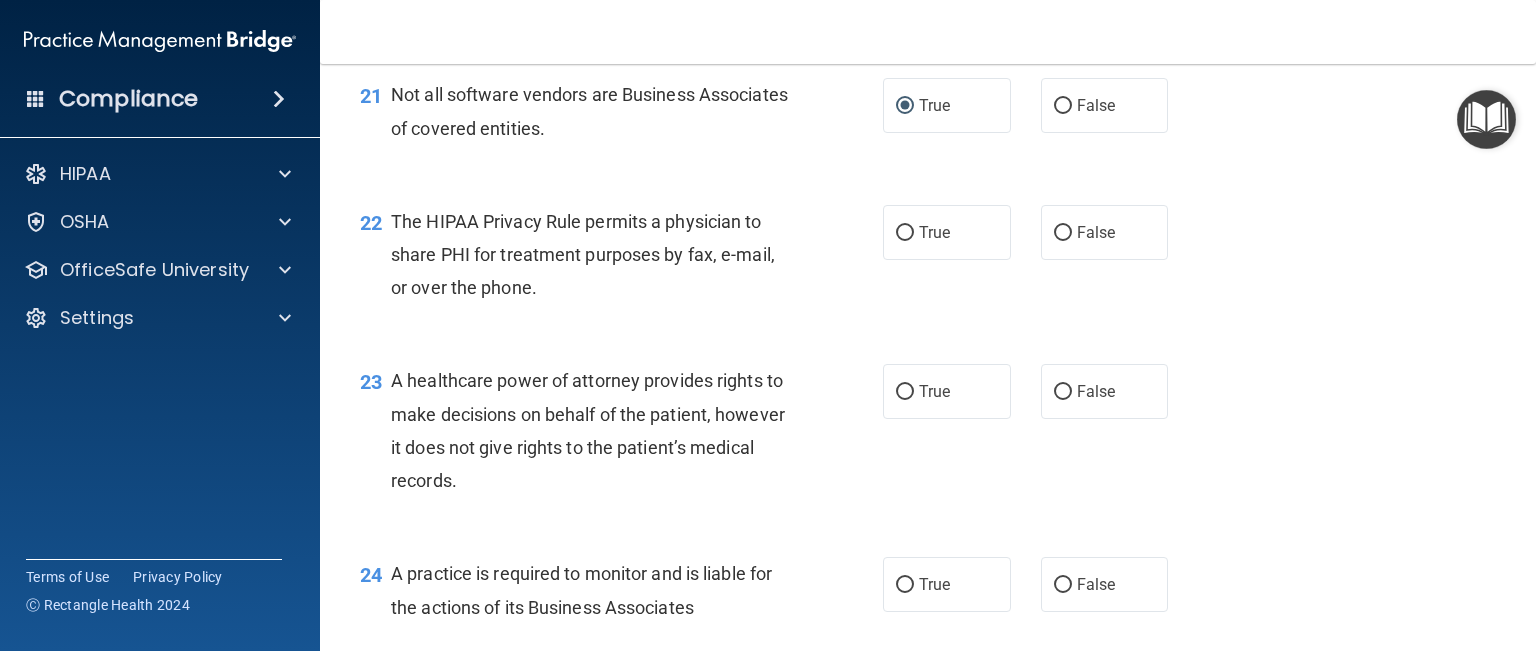 scroll, scrollTop: 3800, scrollLeft: 0, axis: vertical 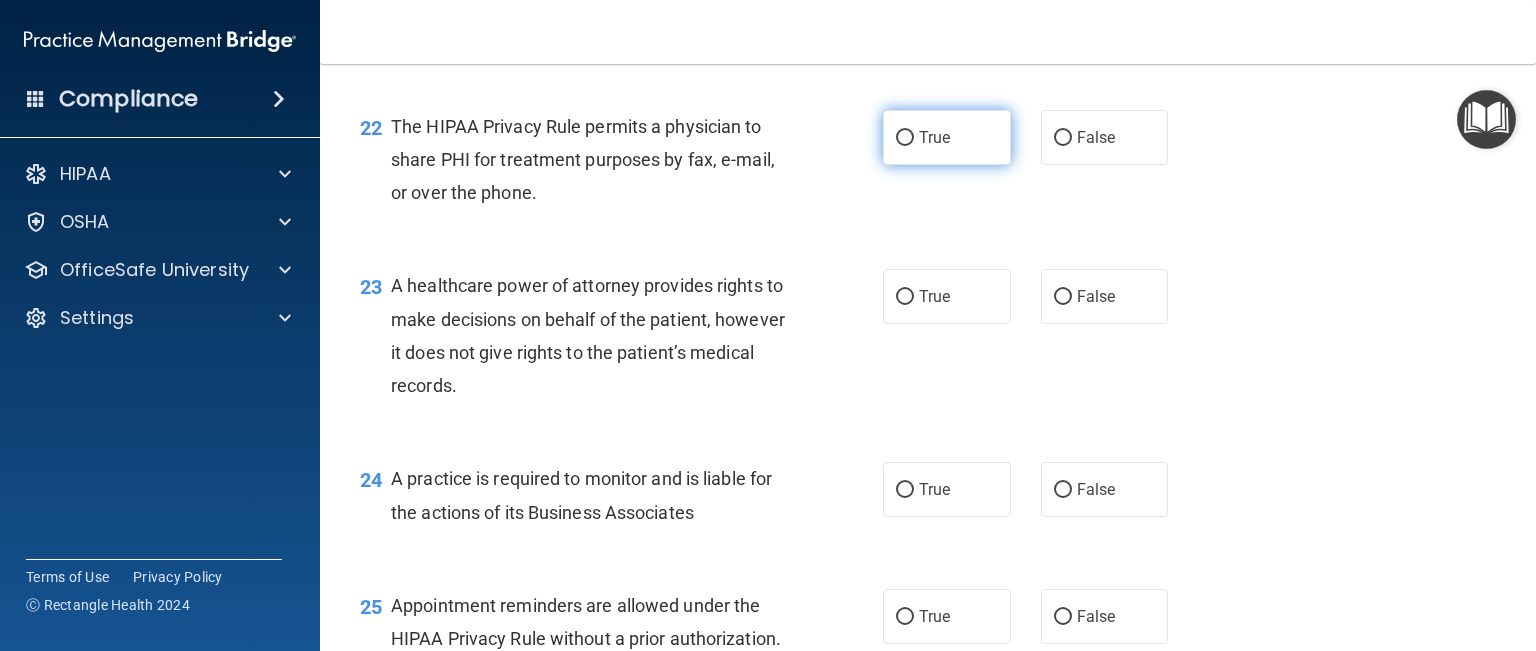 click on "True" at bounding box center (905, 138) 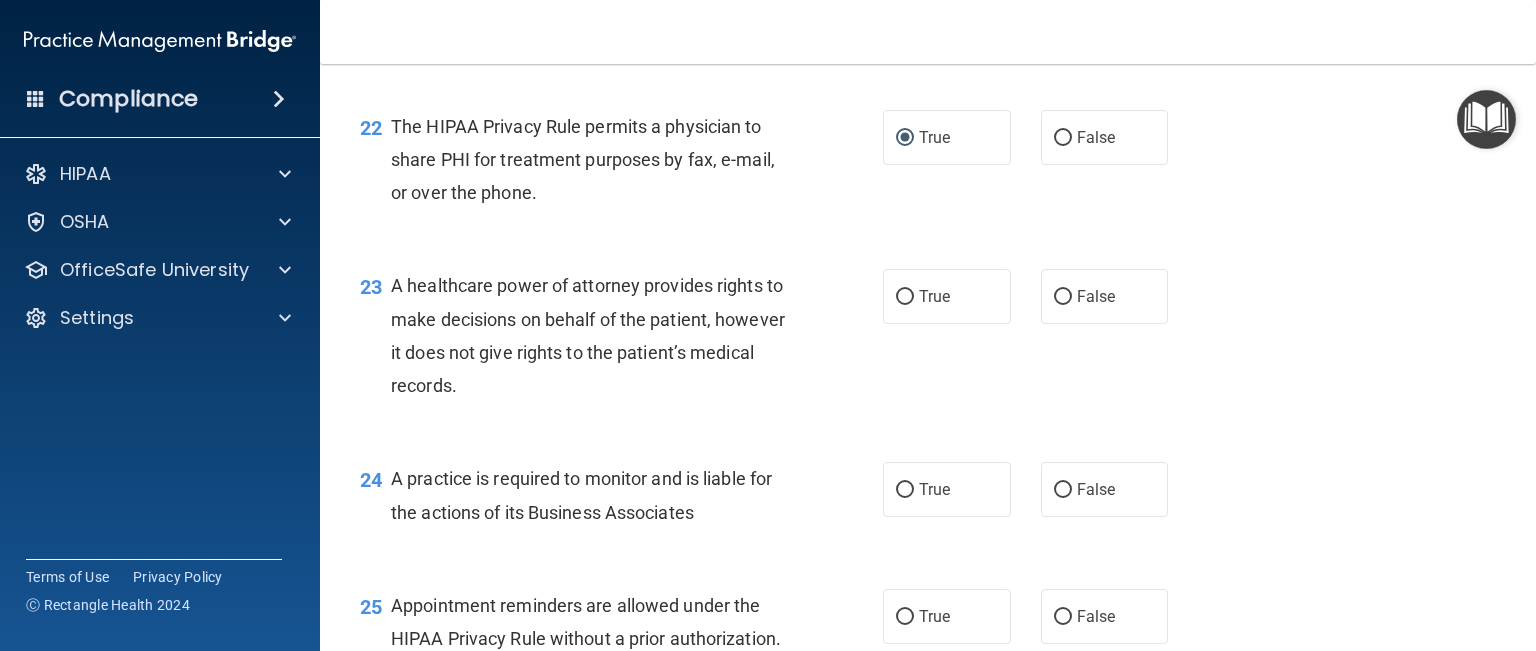 scroll, scrollTop: 3900, scrollLeft: 0, axis: vertical 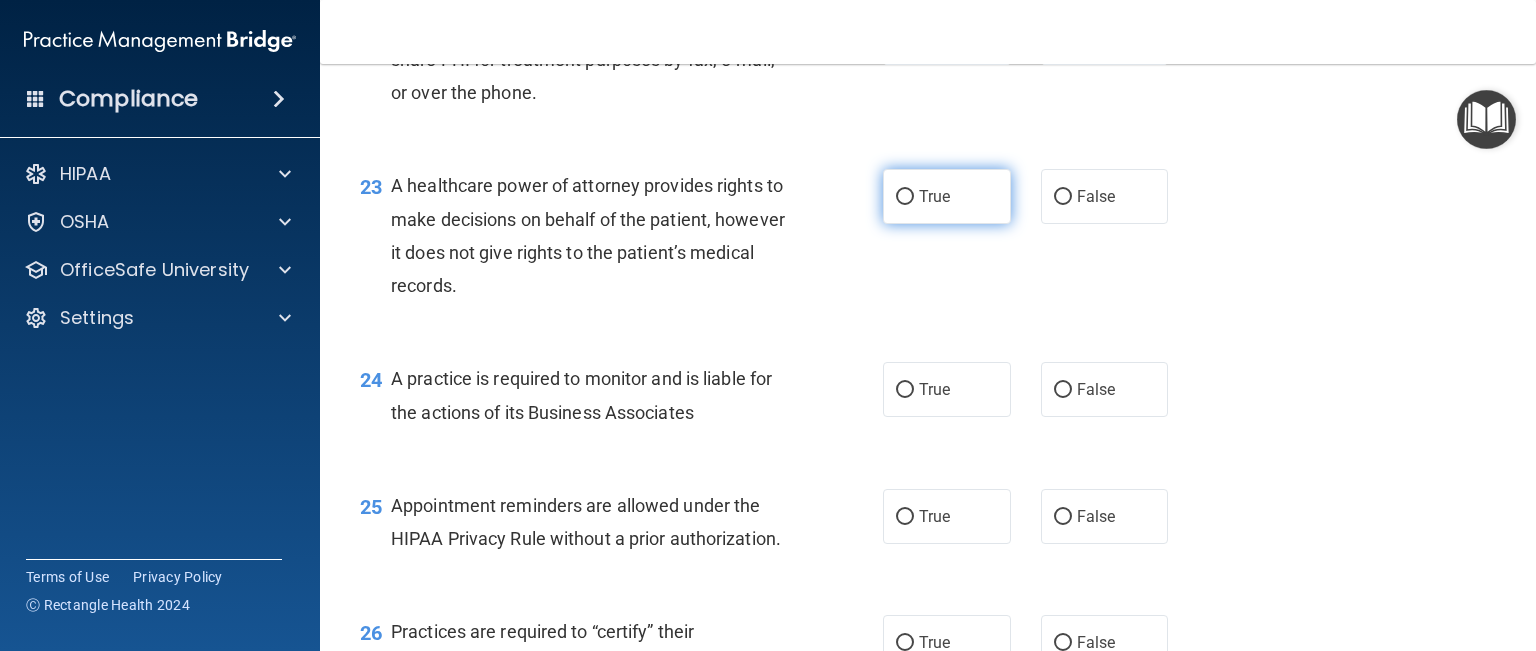 click on "True" at bounding box center [905, 197] 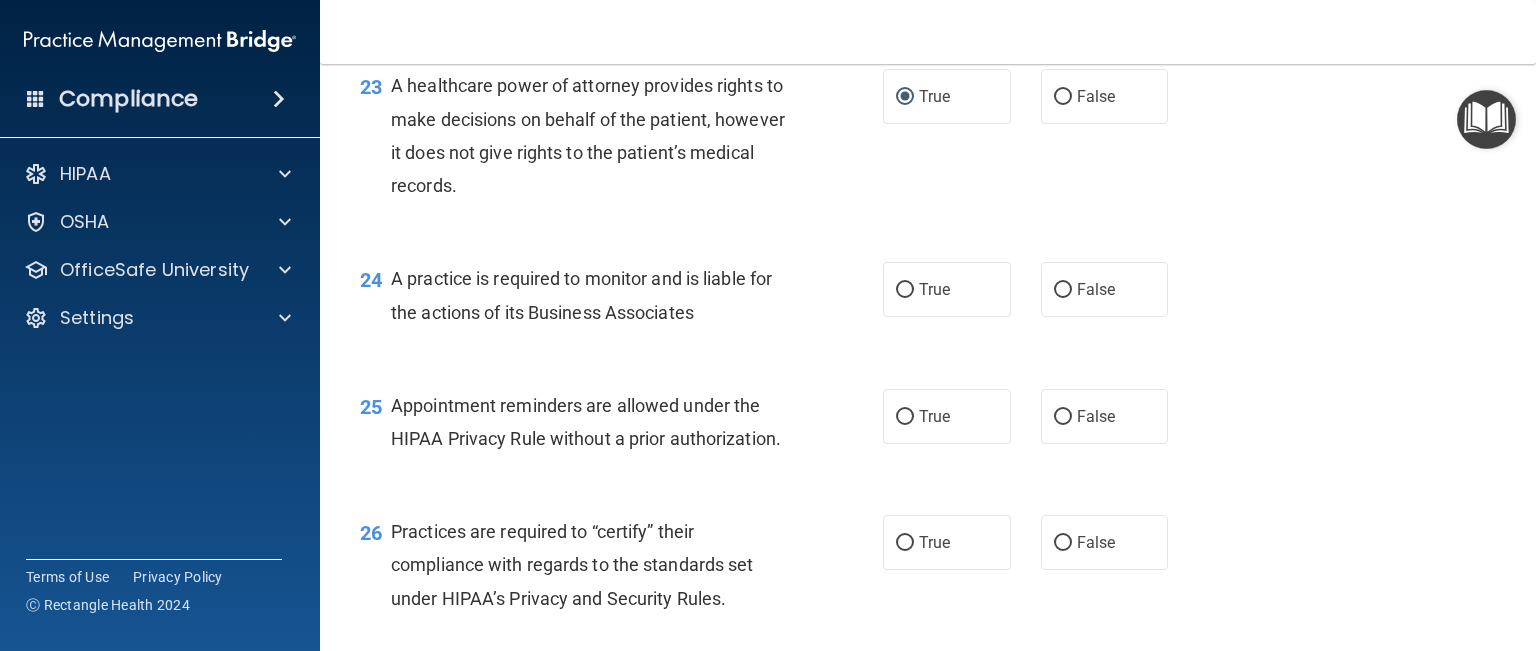 scroll, scrollTop: 4100, scrollLeft: 0, axis: vertical 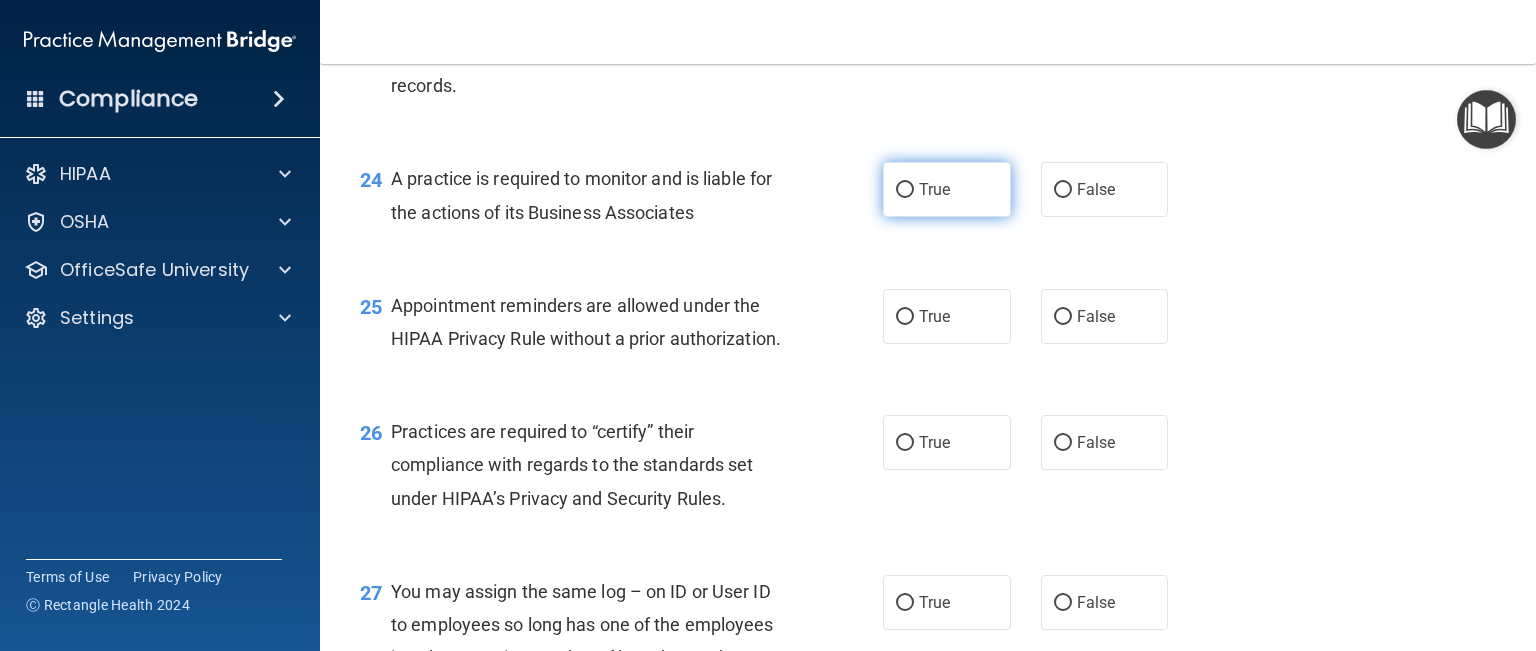 click on "True" at bounding box center [905, 190] 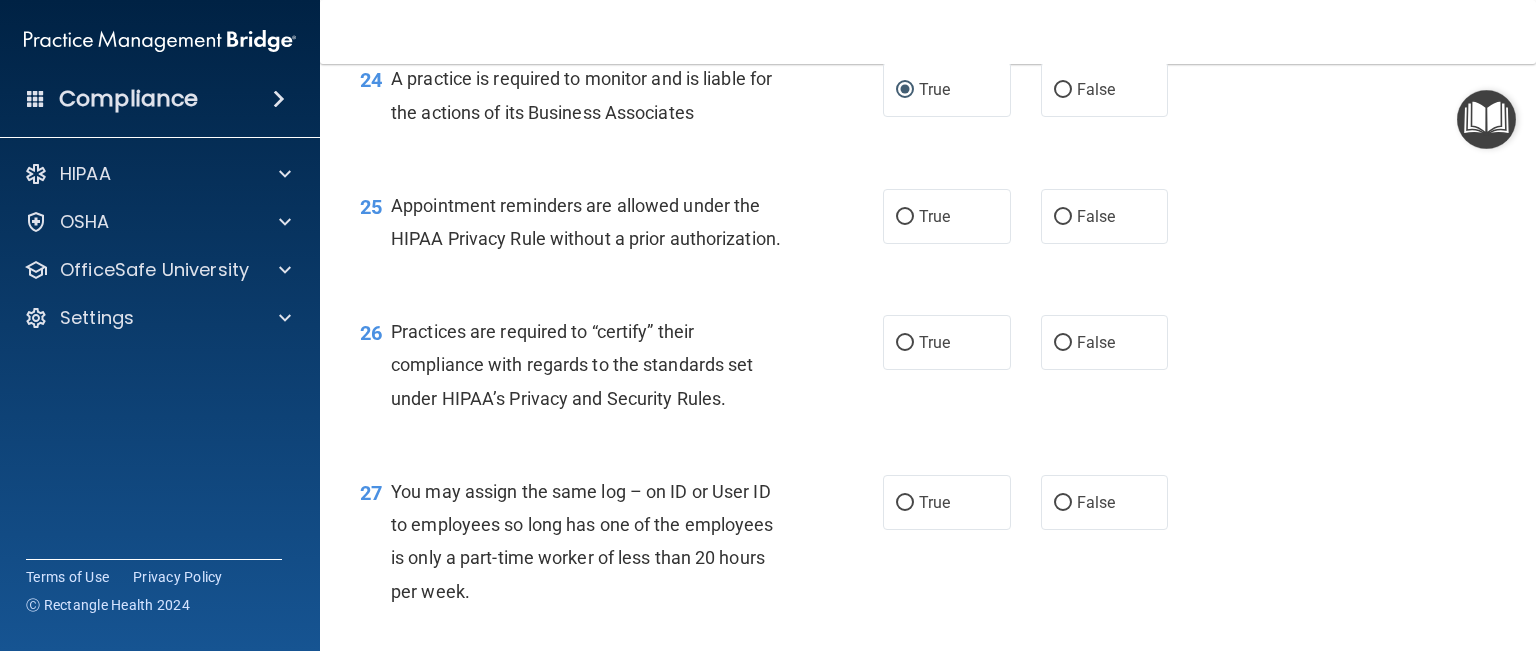 scroll, scrollTop: 4300, scrollLeft: 0, axis: vertical 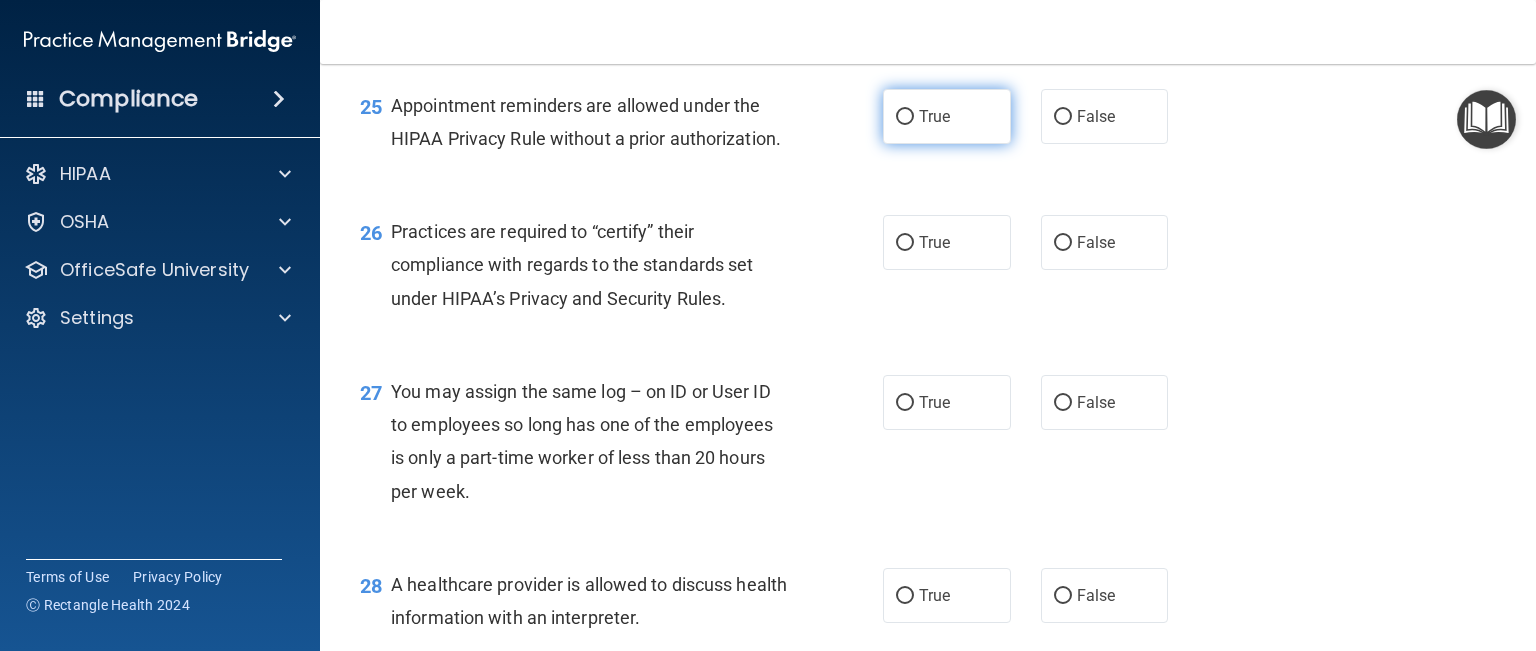 click on "True" at bounding box center [905, 117] 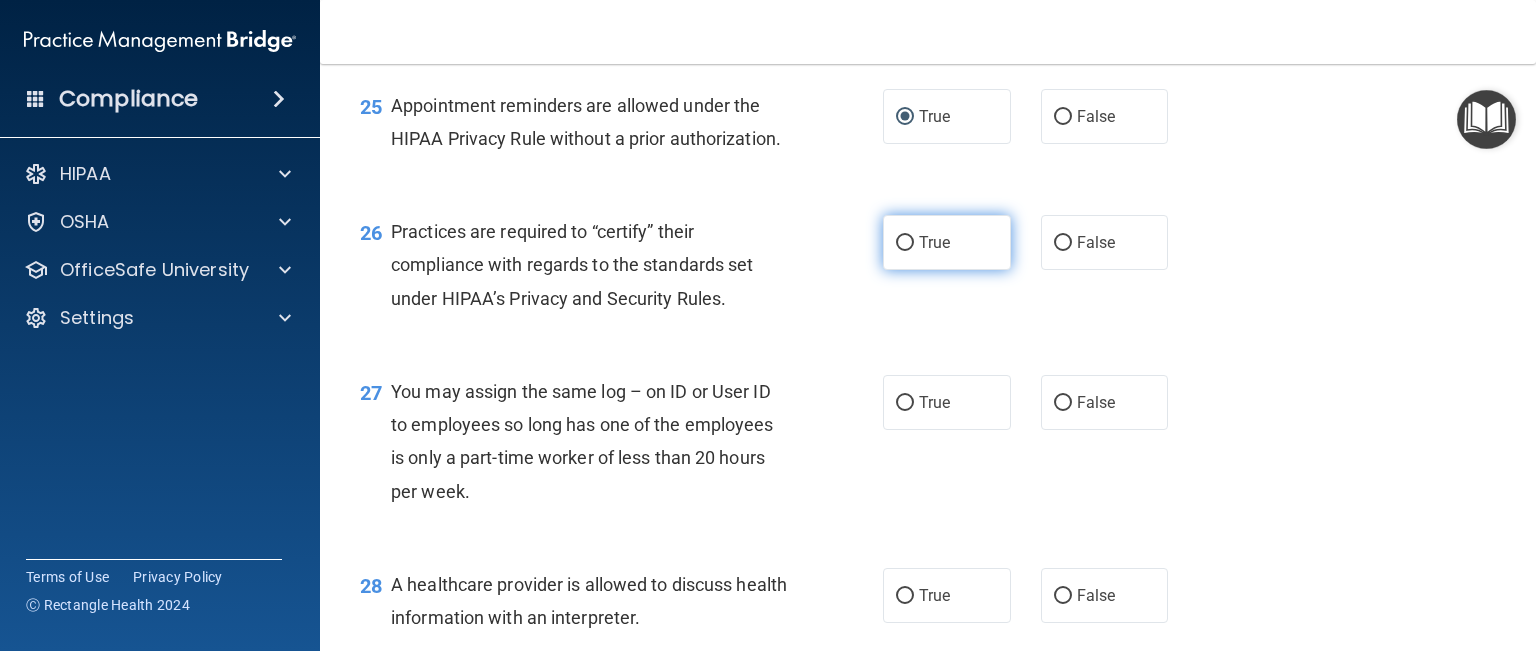 click on "True" at bounding box center [905, 243] 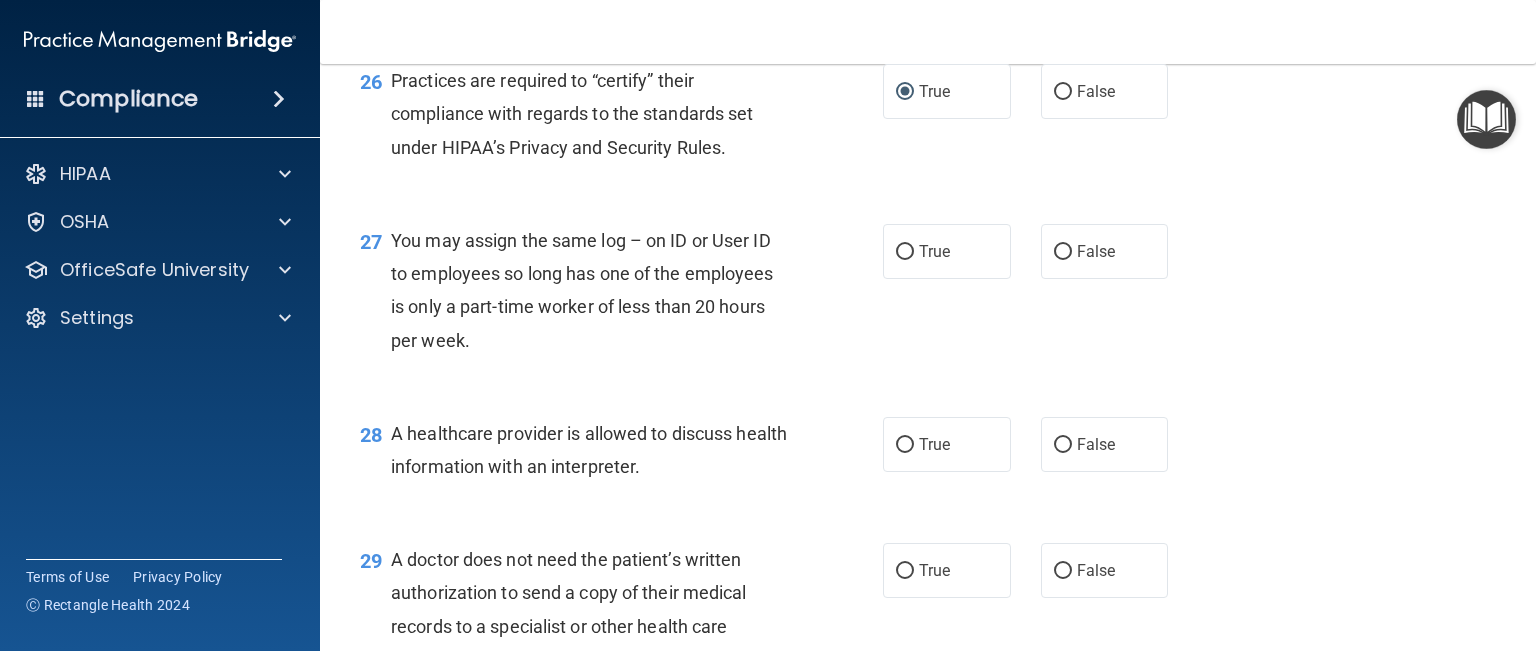 scroll, scrollTop: 4500, scrollLeft: 0, axis: vertical 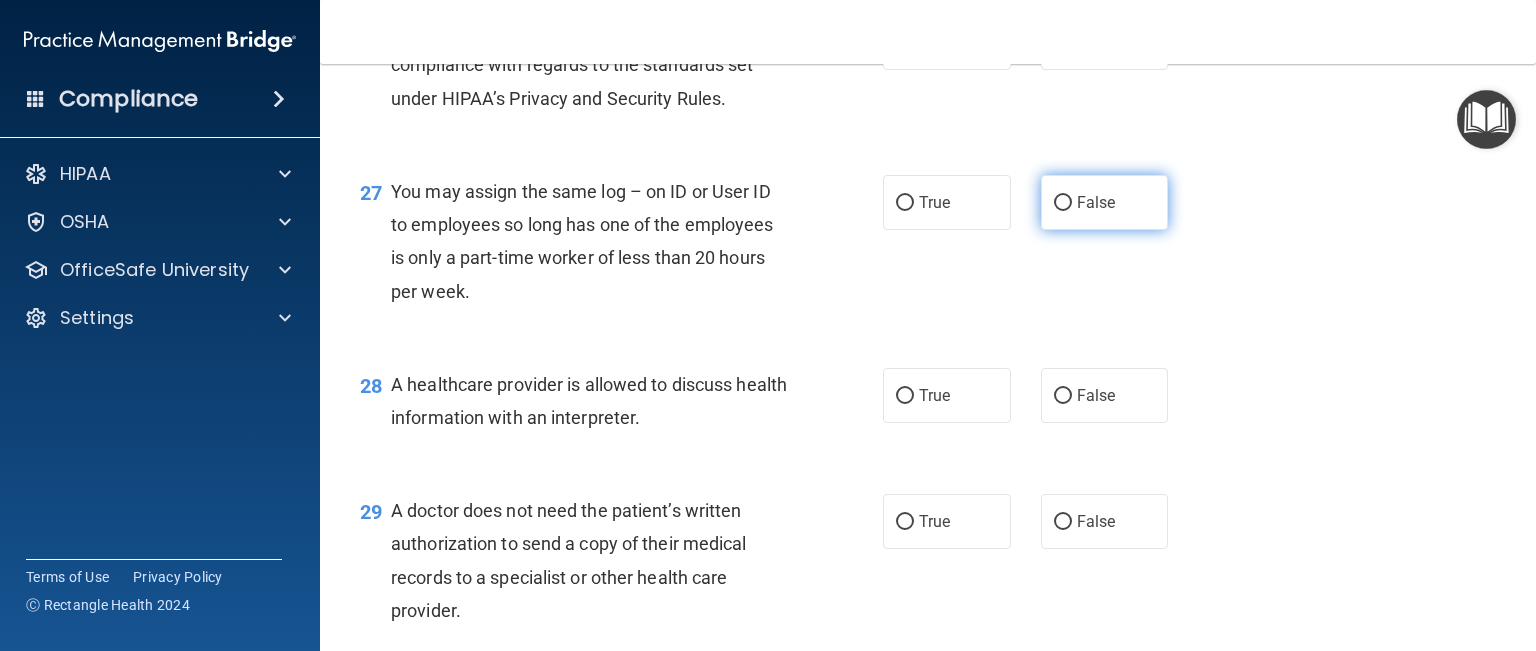click on "False" at bounding box center [1063, 203] 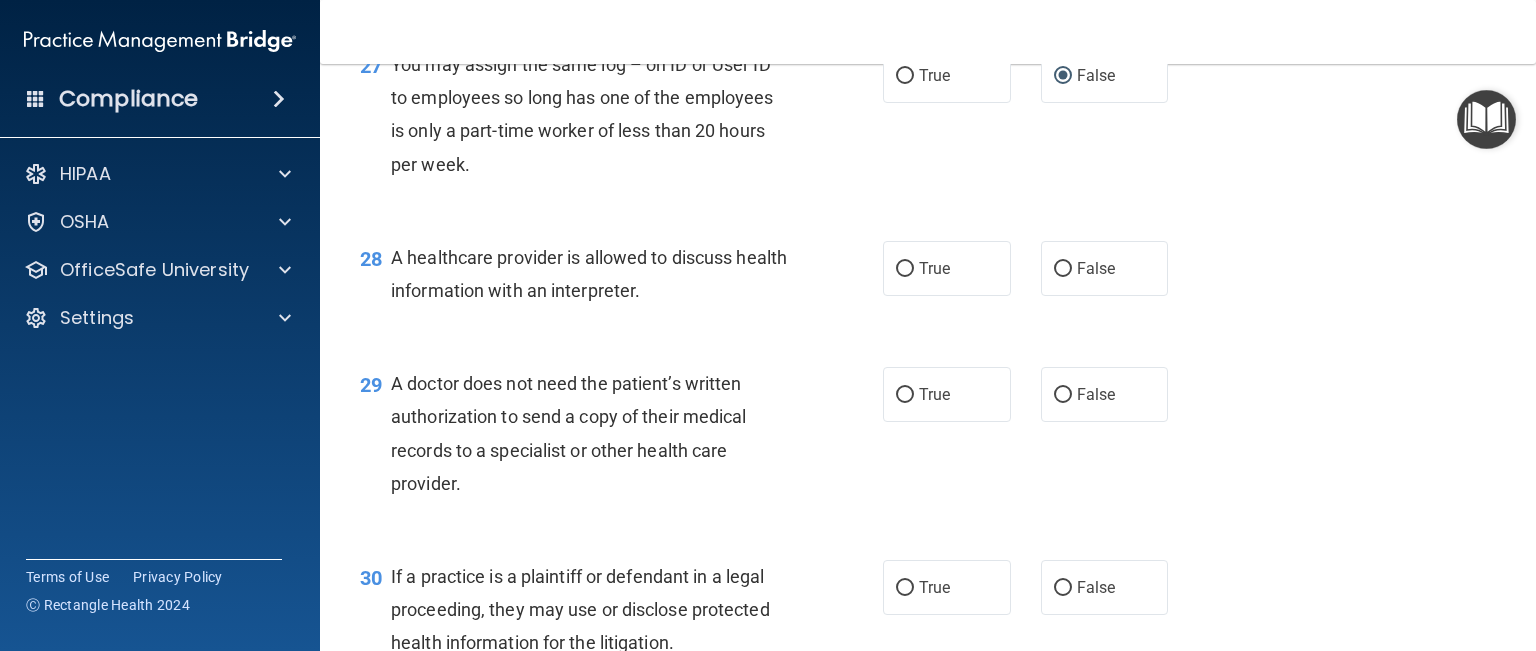 scroll, scrollTop: 4700, scrollLeft: 0, axis: vertical 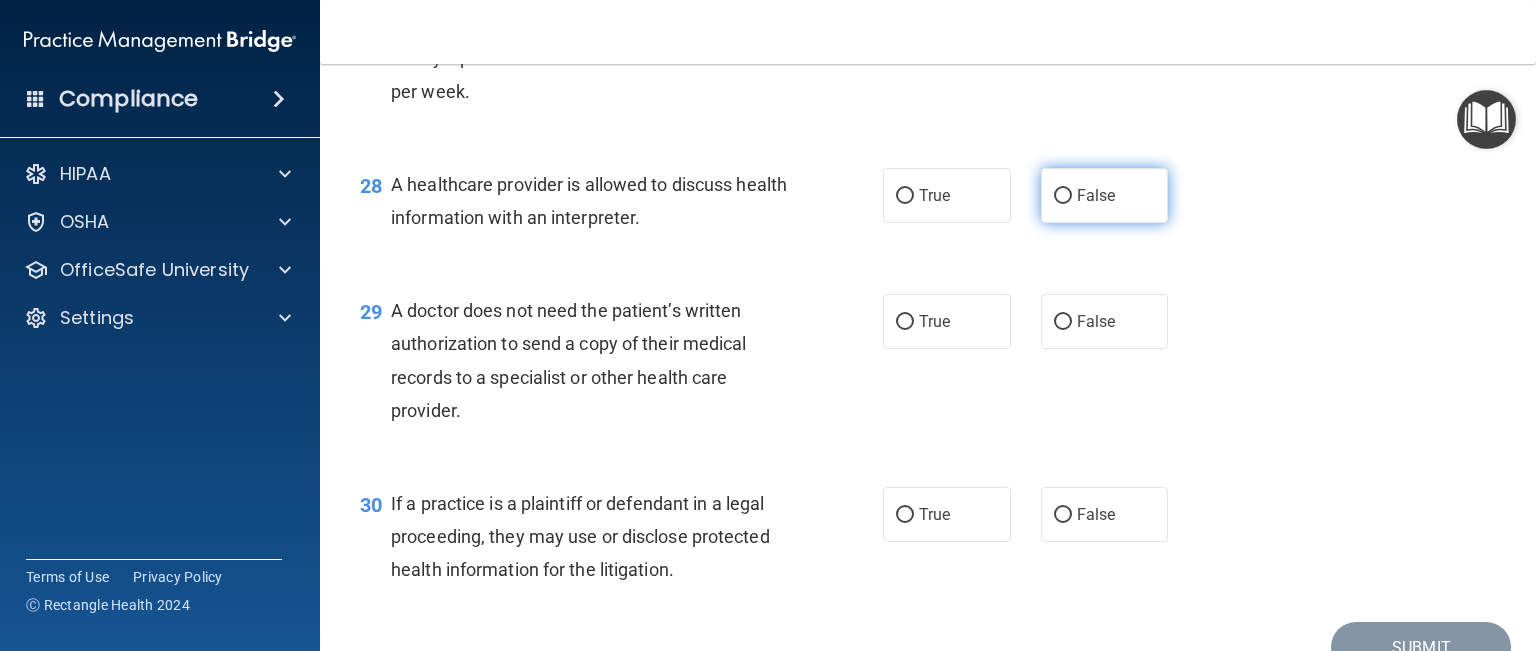drag, startPoint x: 1054, startPoint y: 263, endPoint x: 1040, endPoint y: 264, distance: 14.035668 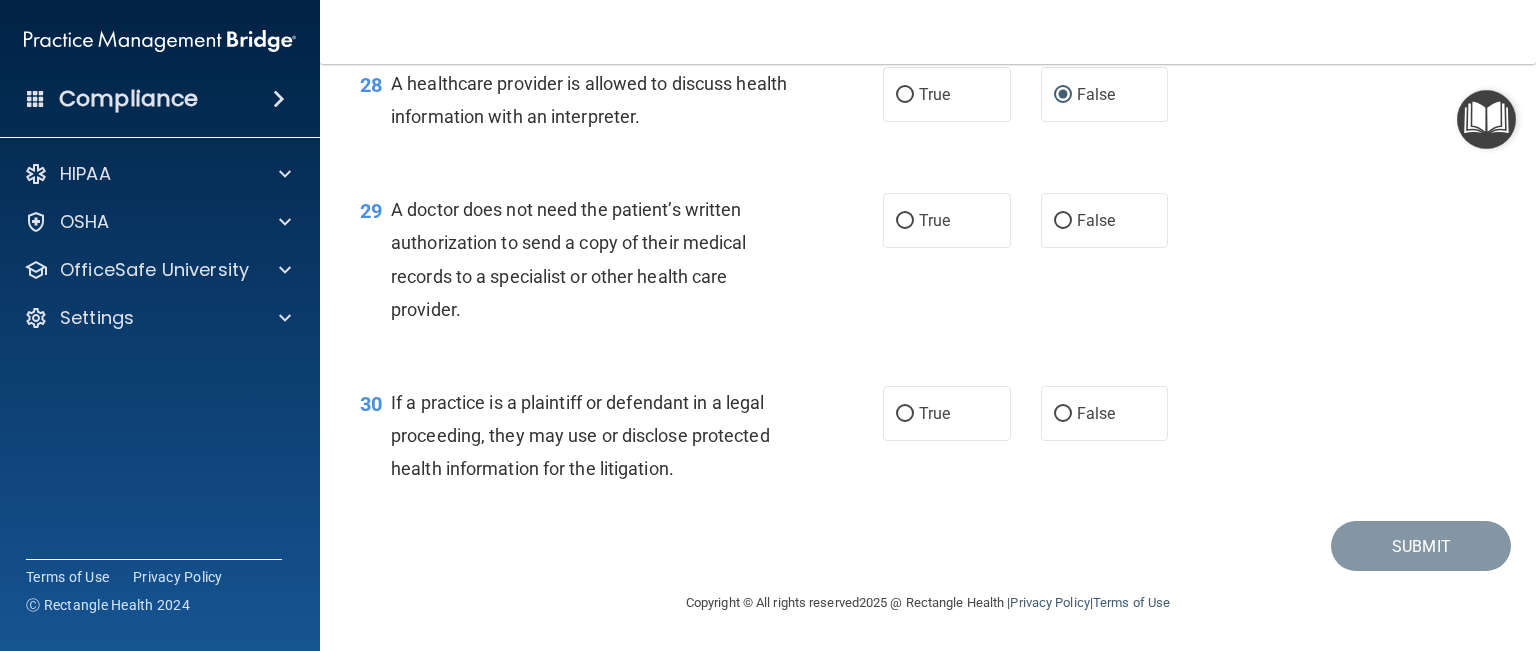 scroll, scrollTop: 4868, scrollLeft: 0, axis: vertical 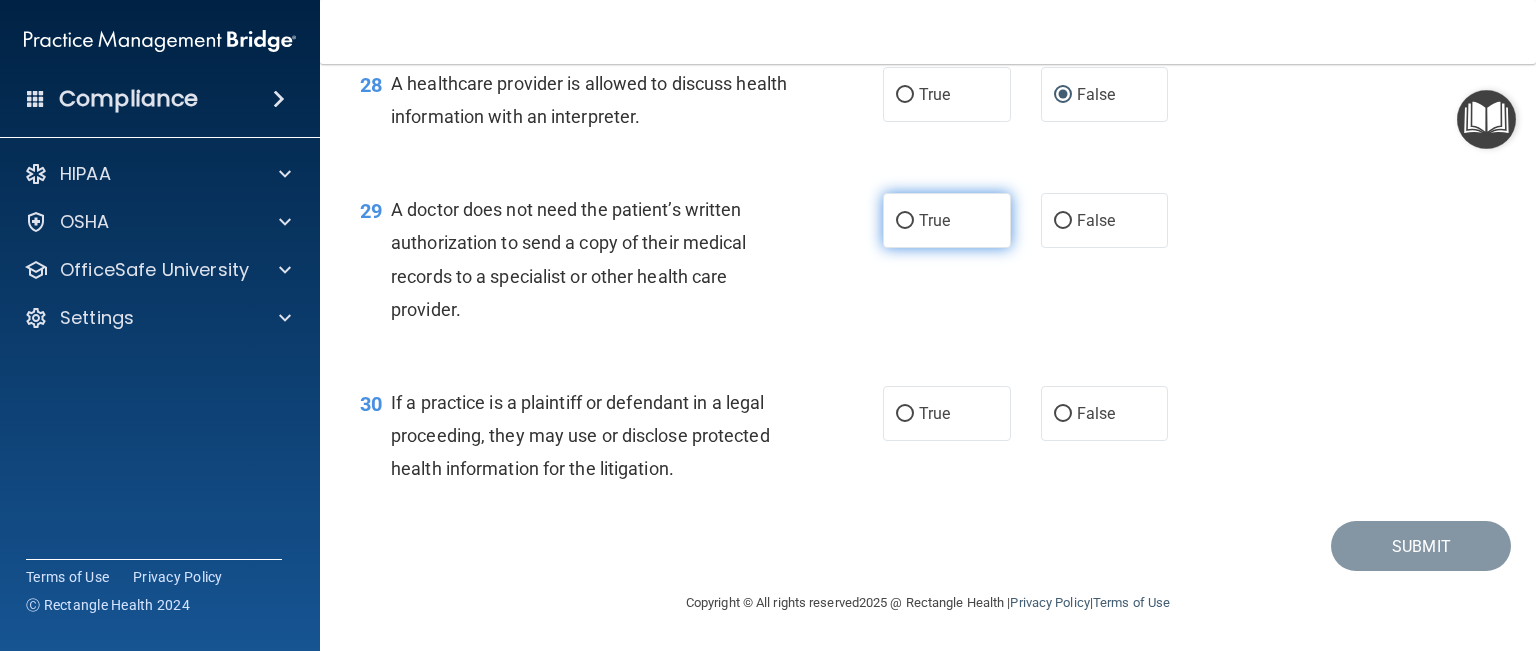 click on "True" at bounding box center [905, 221] 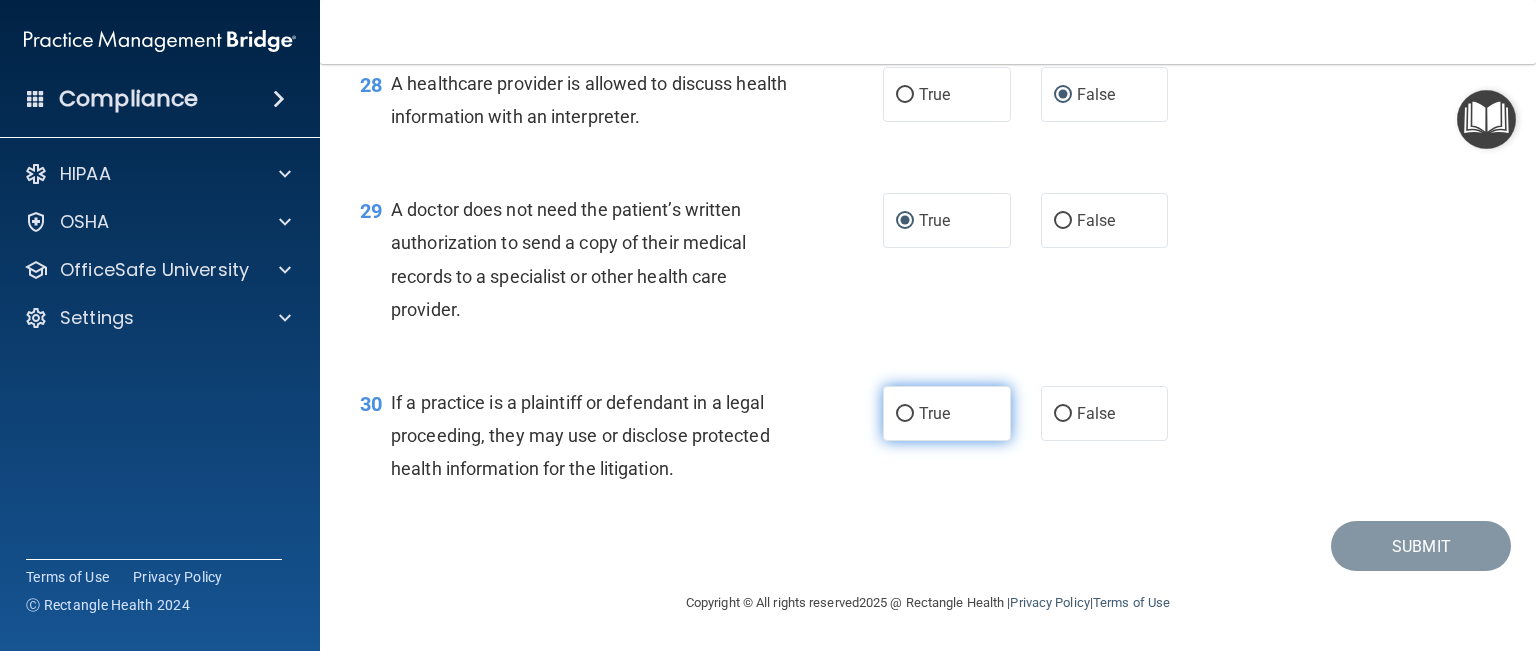 drag, startPoint x: 893, startPoint y: 411, endPoint x: 887, endPoint y: 402, distance: 10.816654 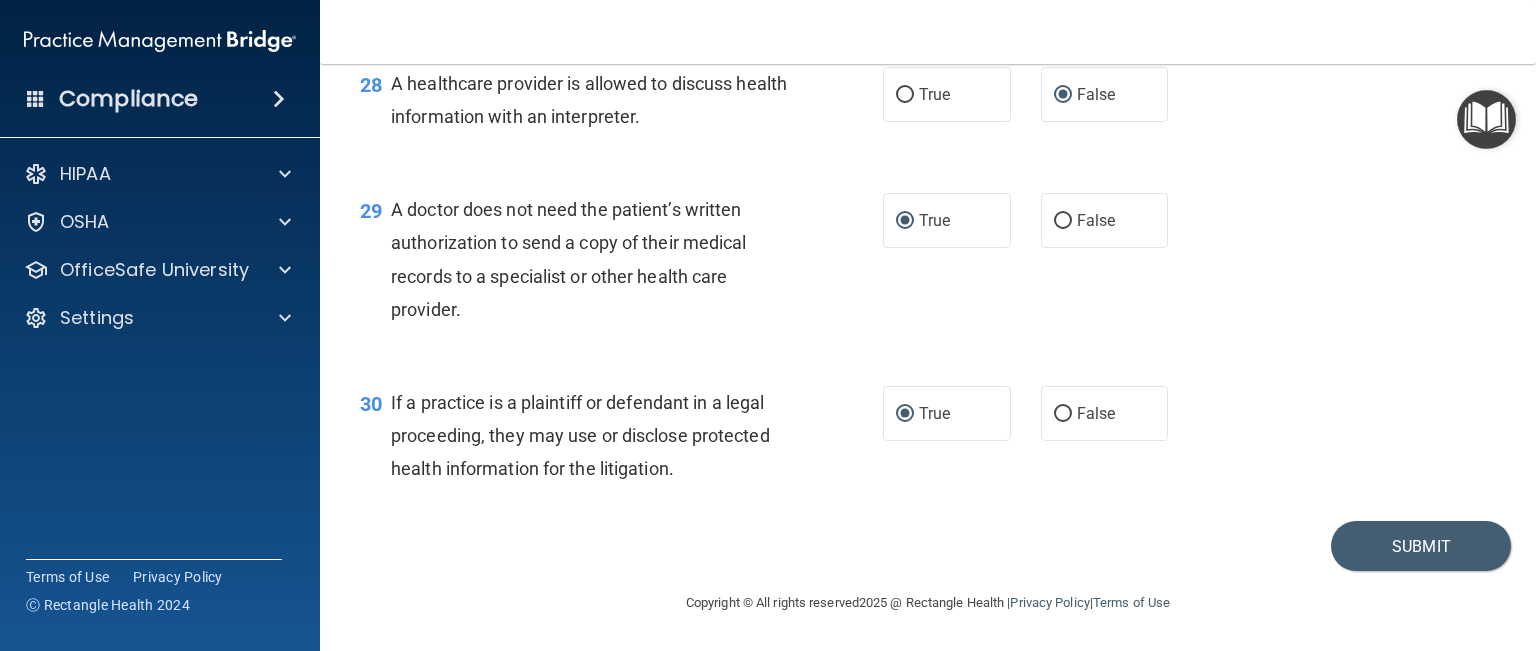 scroll, scrollTop: 4768, scrollLeft: 0, axis: vertical 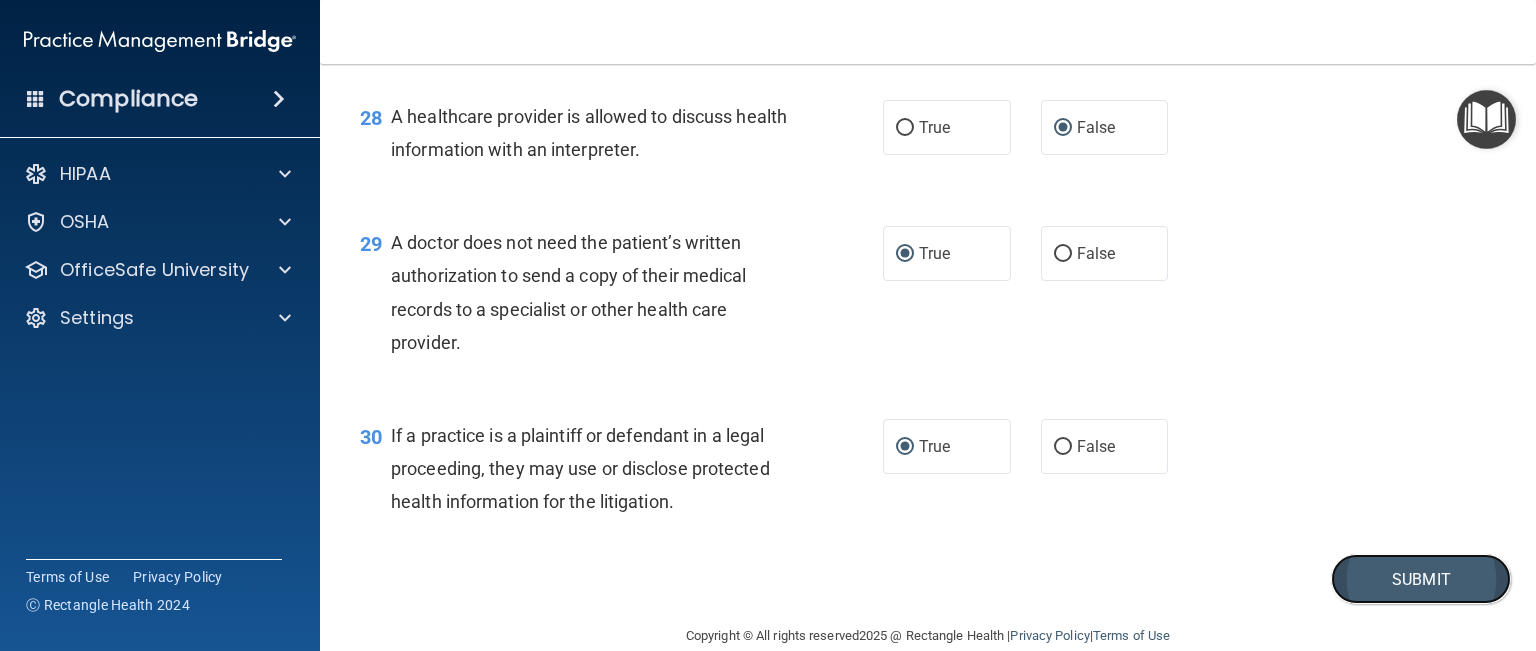 click on "Submit" at bounding box center [1421, 579] 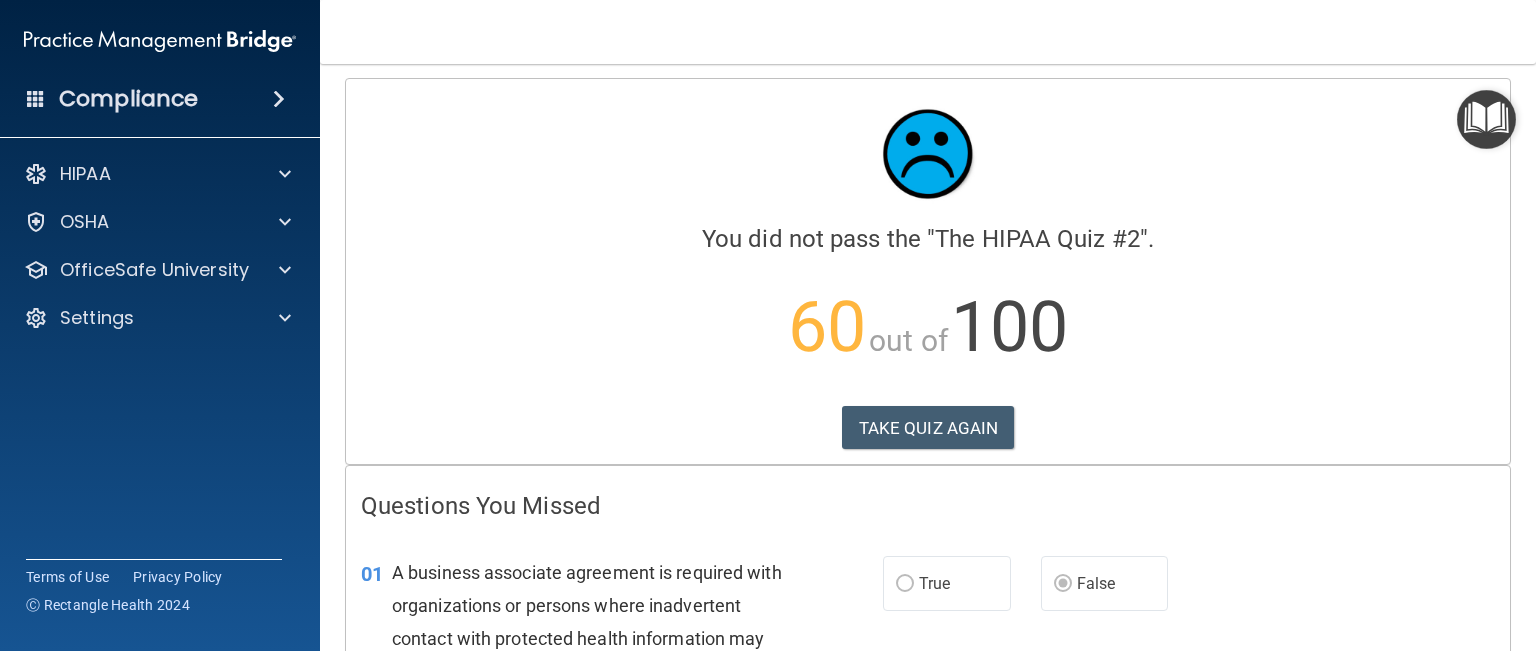 scroll, scrollTop: 0, scrollLeft: 0, axis: both 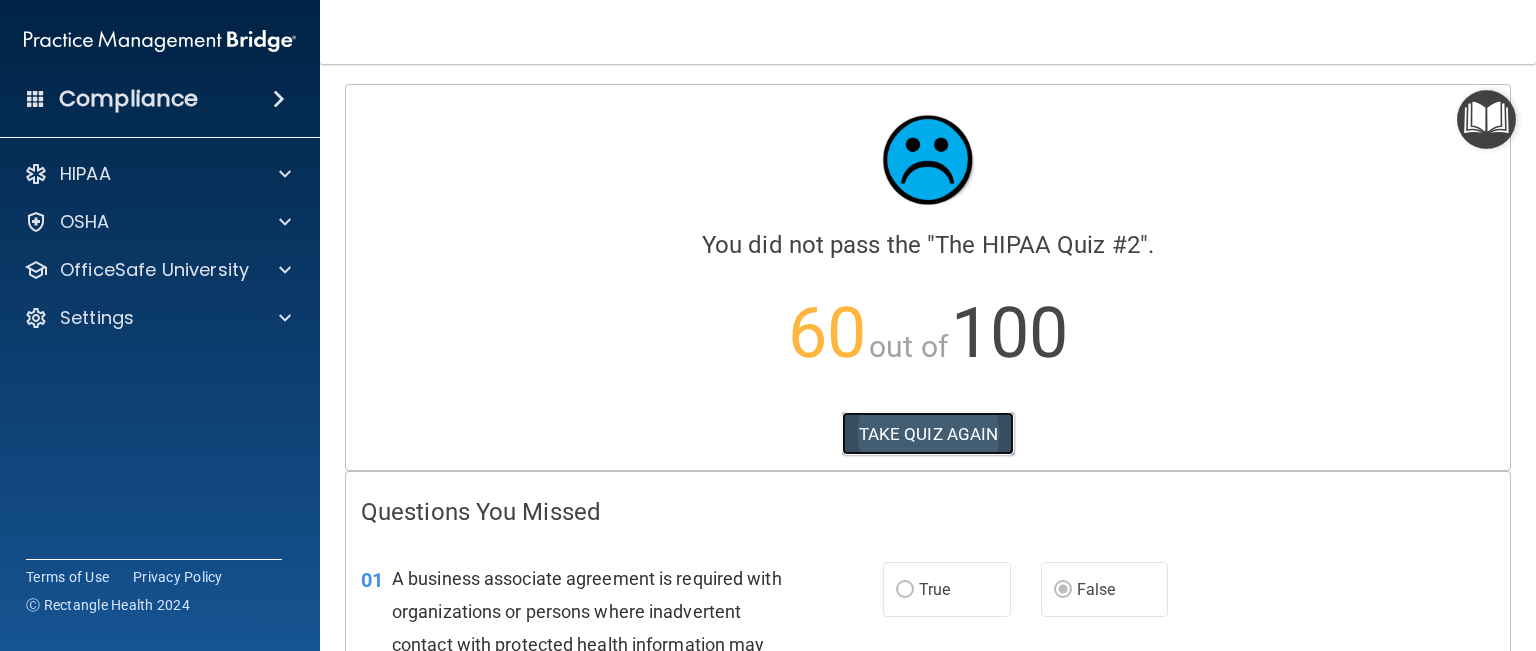 click on "TAKE QUIZ AGAIN" at bounding box center [928, 434] 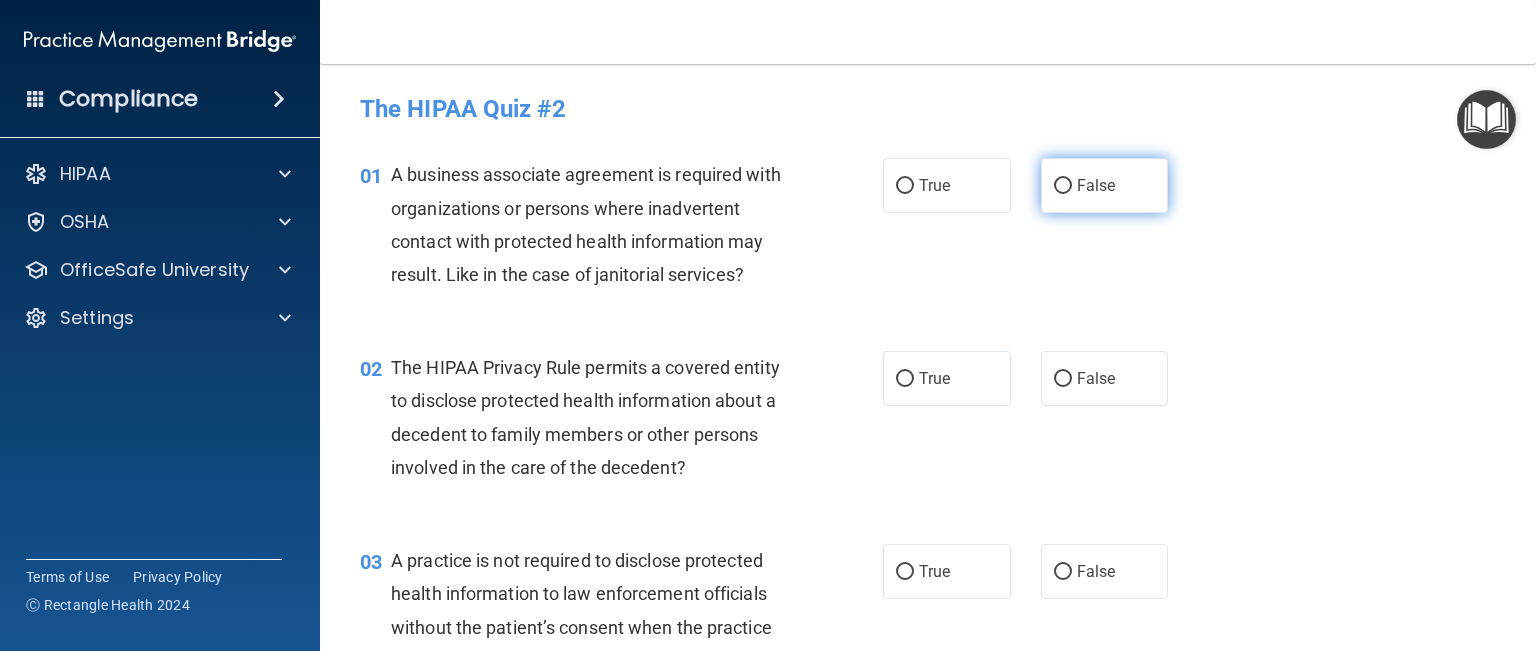 click on "False" at bounding box center [1063, 186] 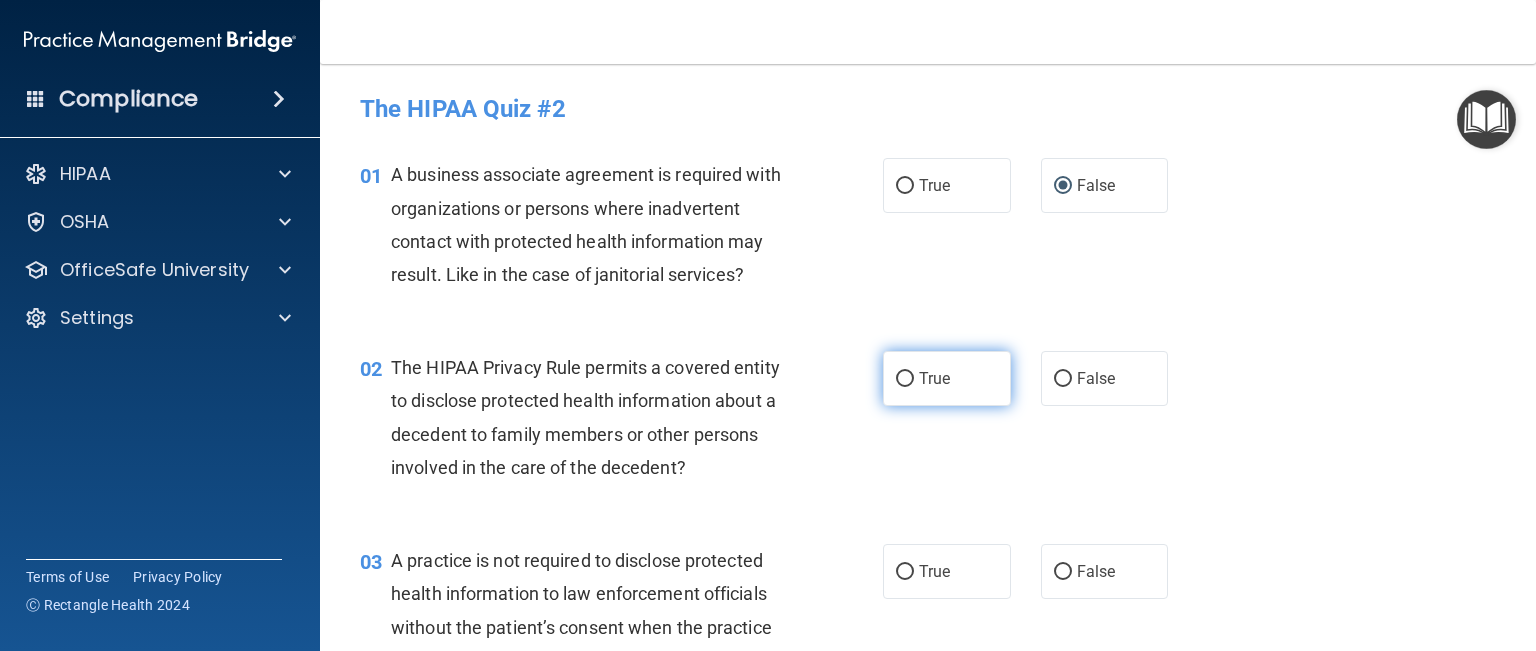 click on "True" at bounding box center [905, 379] 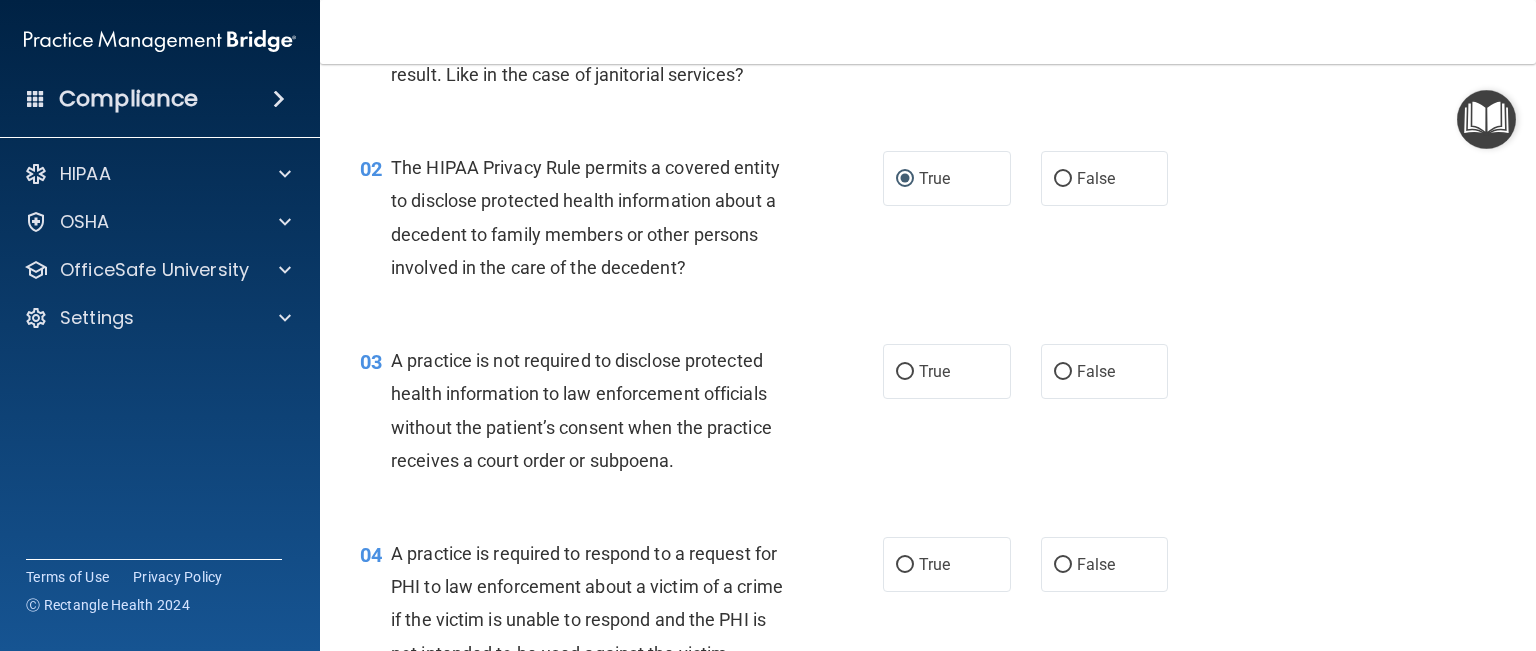 scroll, scrollTop: 300, scrollLeft: 0, axis: vertical 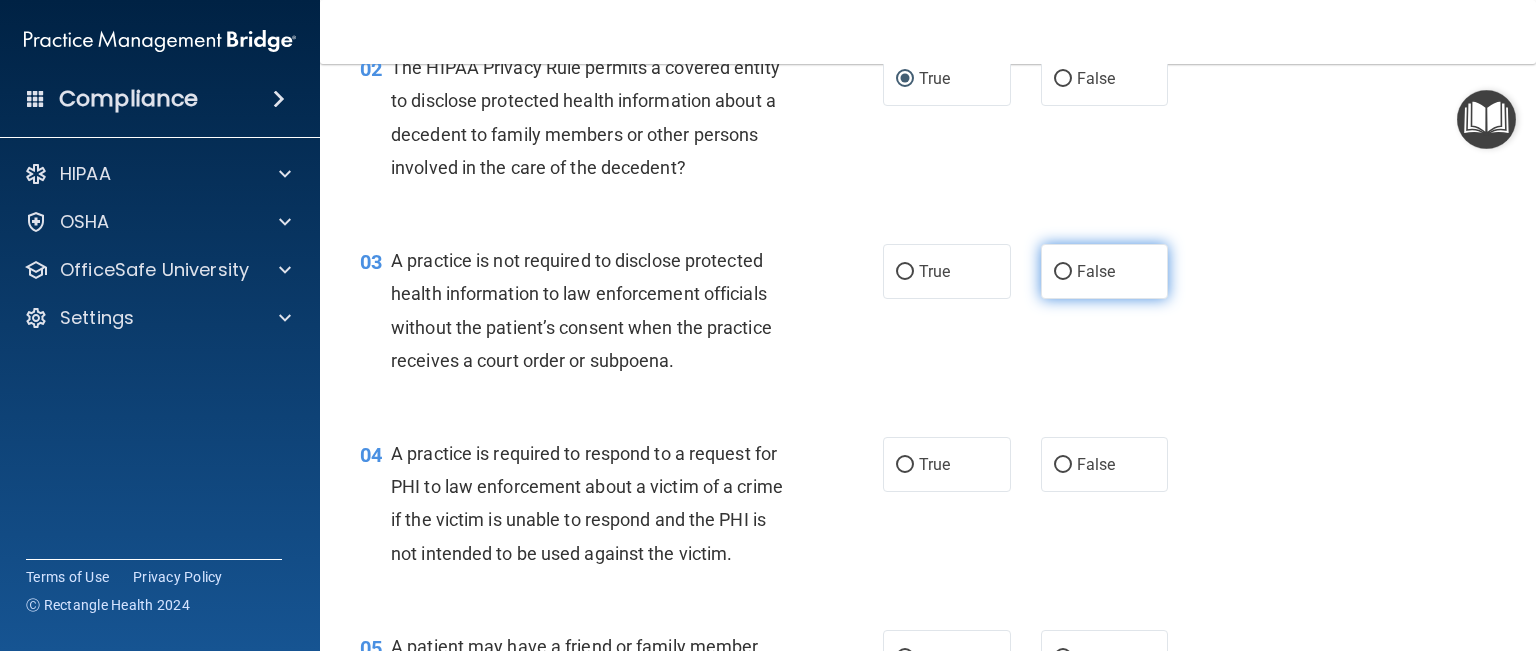 click on "False" at bounding box center [1063, 272] 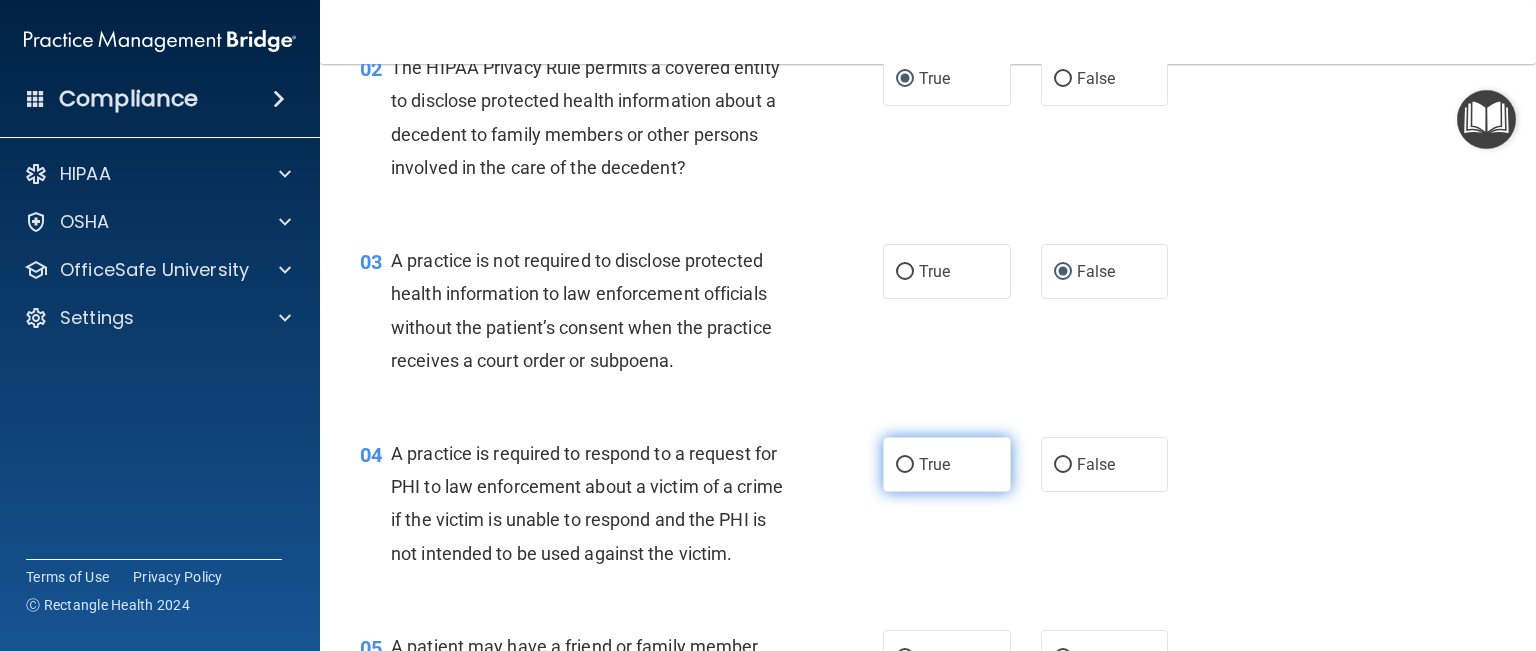 click on "True" at bounding box center [905, 465] 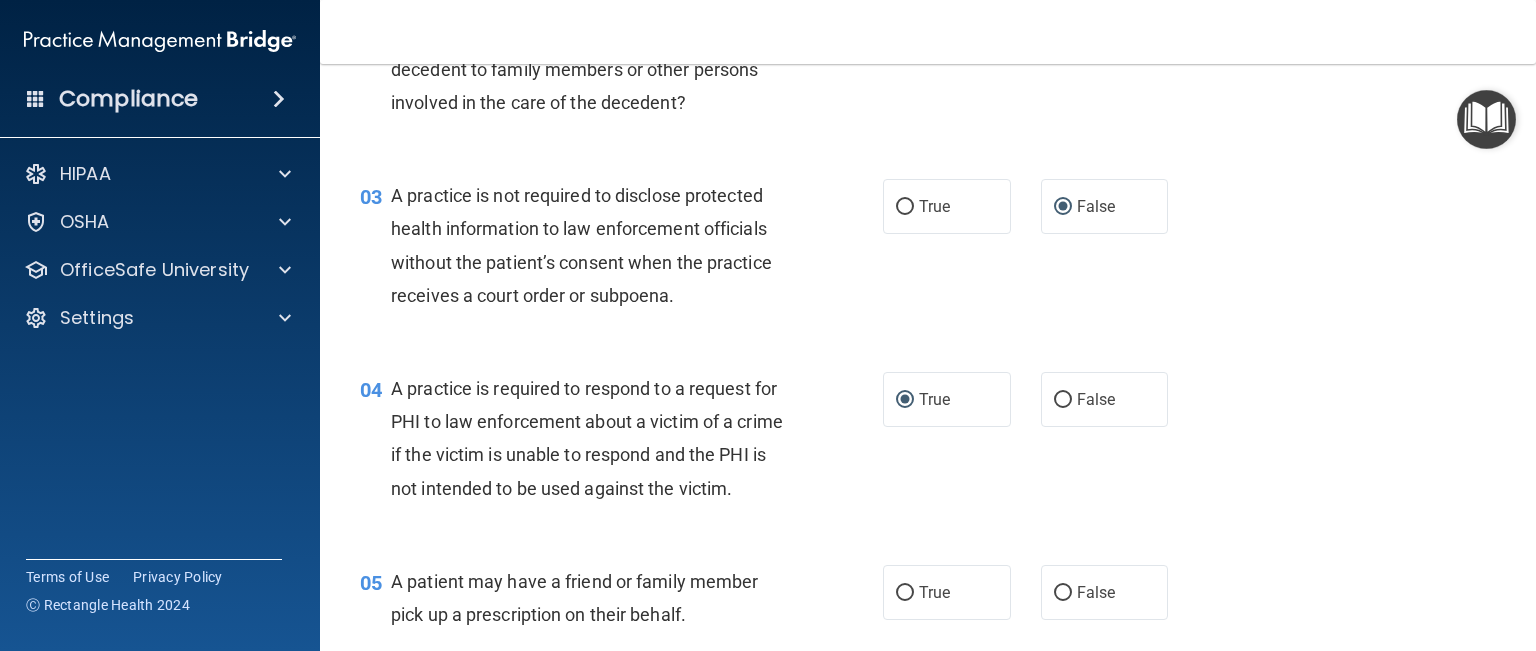 scroll, scrollTop: 400, scrollLeft: 0, axis: vertical 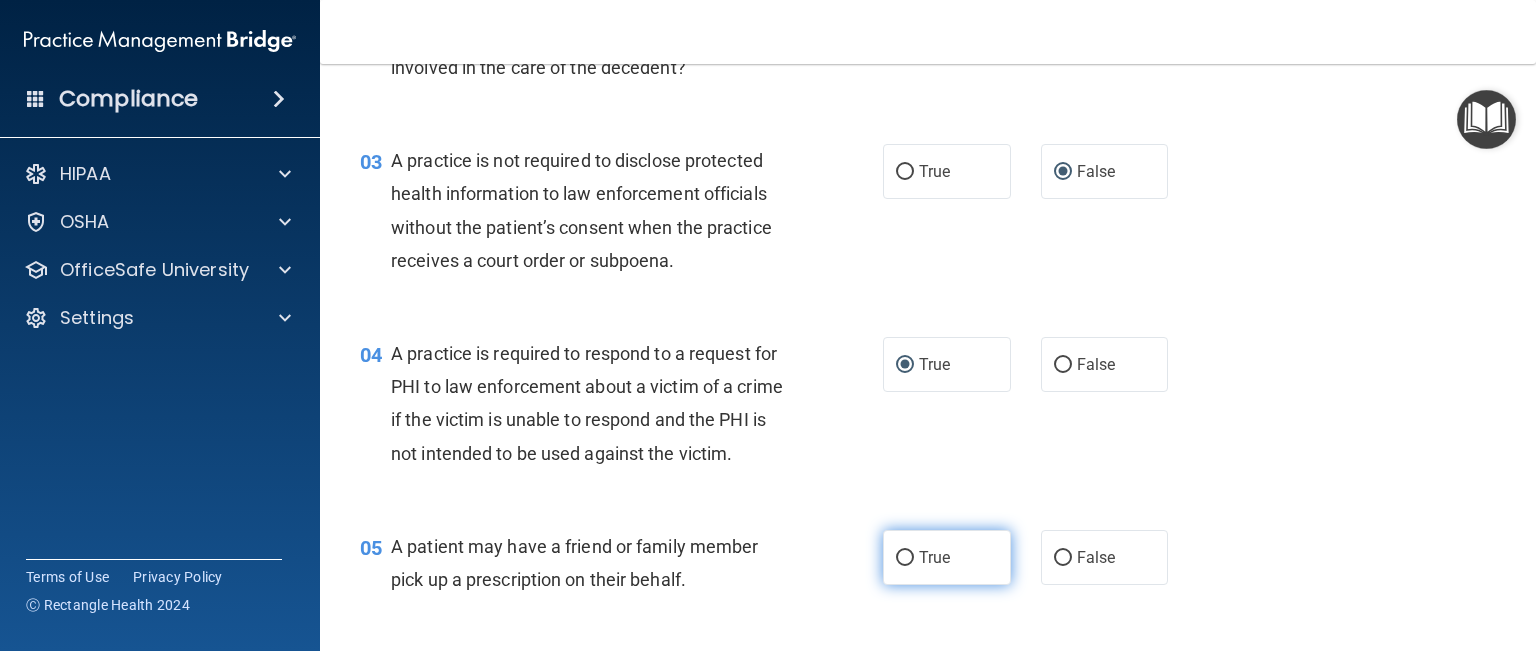 click on "True" at bounding box center [905, 558] 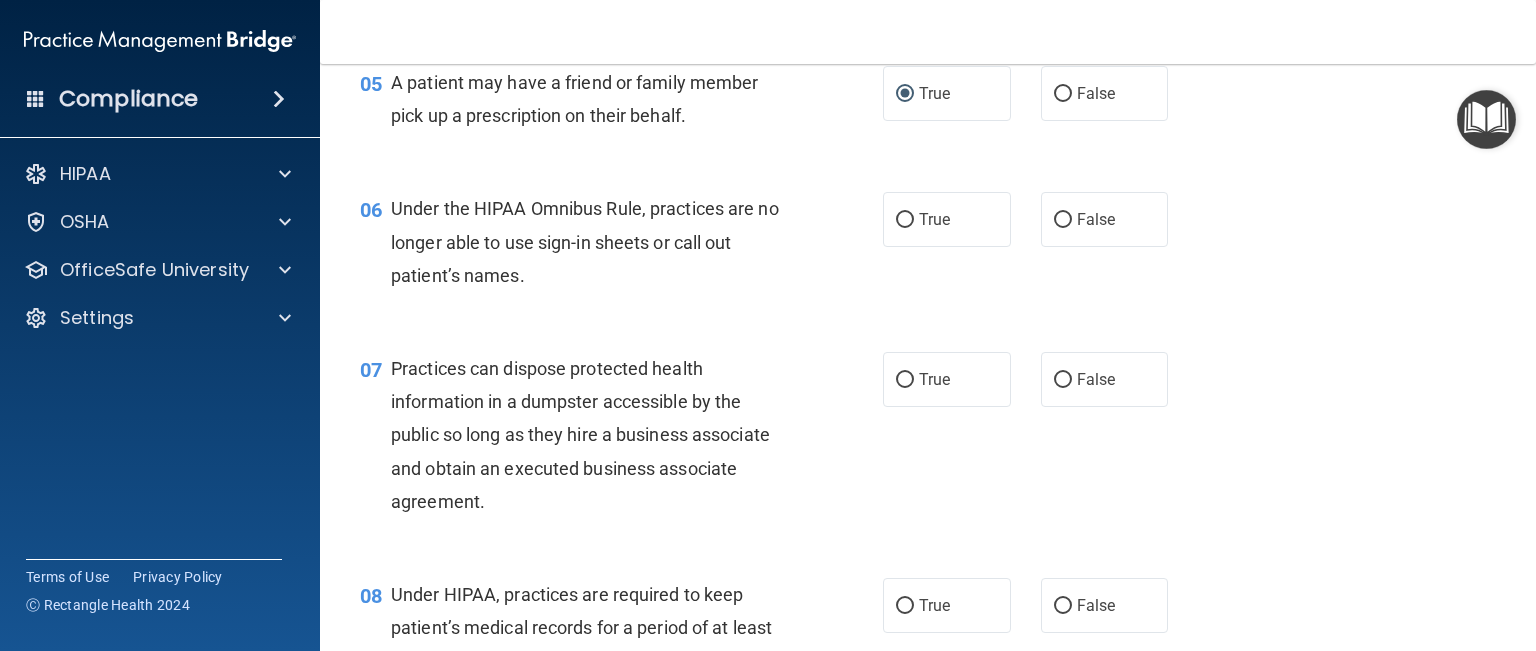 scroll, scrollTop: 900, scrollLeft: 0, axis: vertical 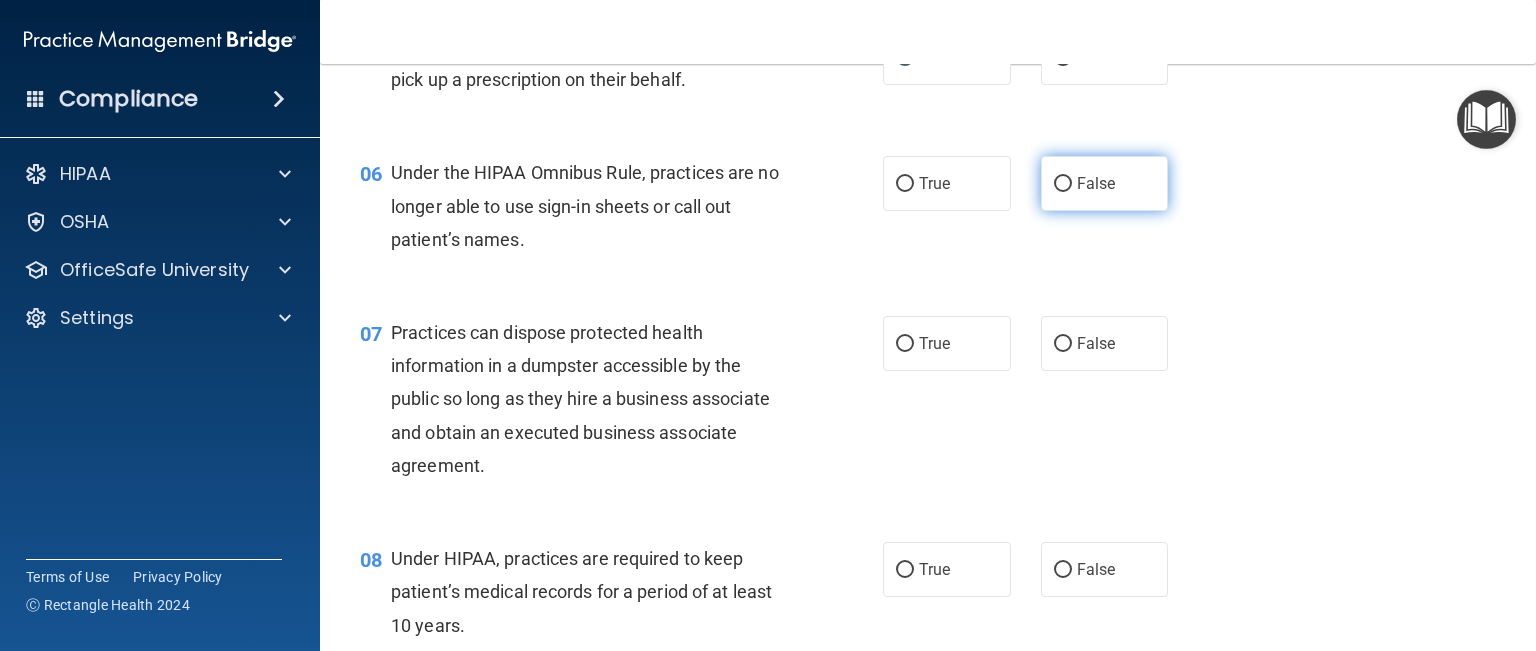 click on "False" at bounding box center (1063, 184) 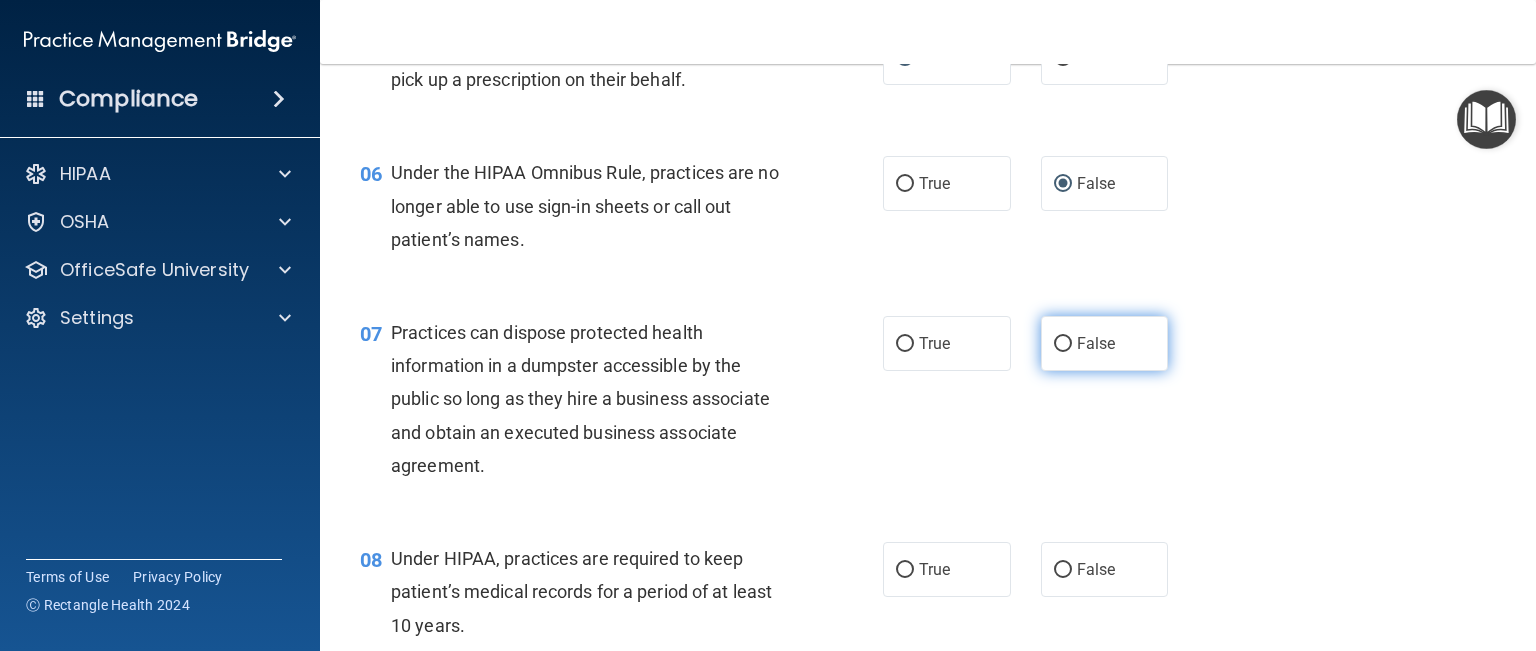click on "False" at bounding box center (1063, 344) 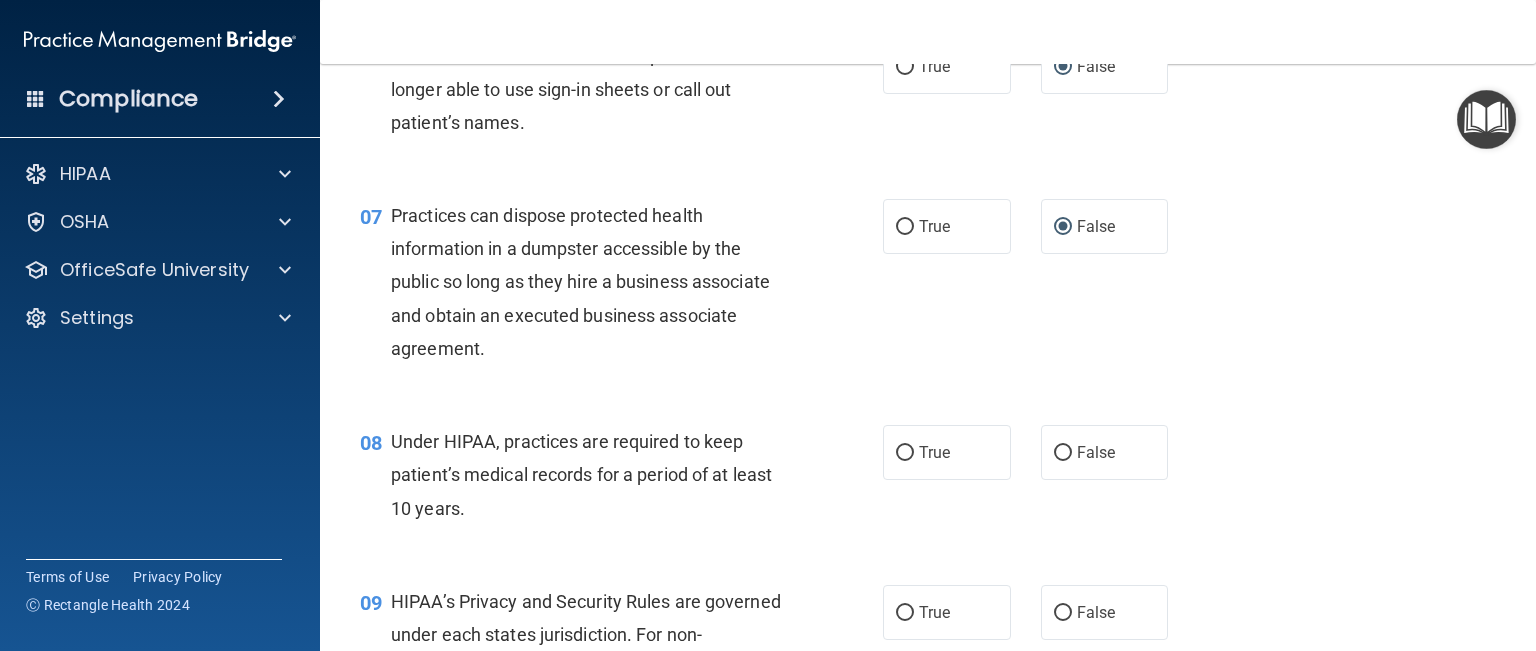 scroll, scrollTop: 1100, scrollLeft: 0, axis: vertical 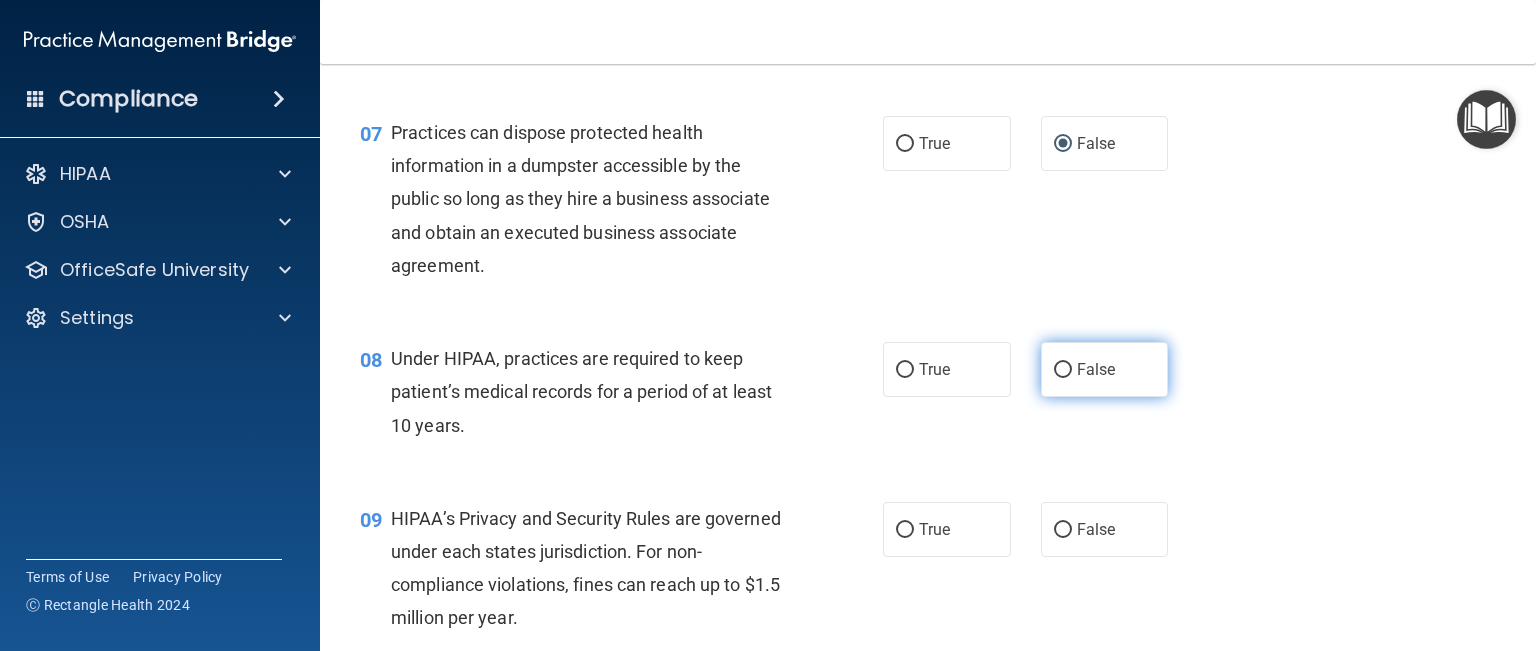 click on "False" at bounding box center (1063, 370) 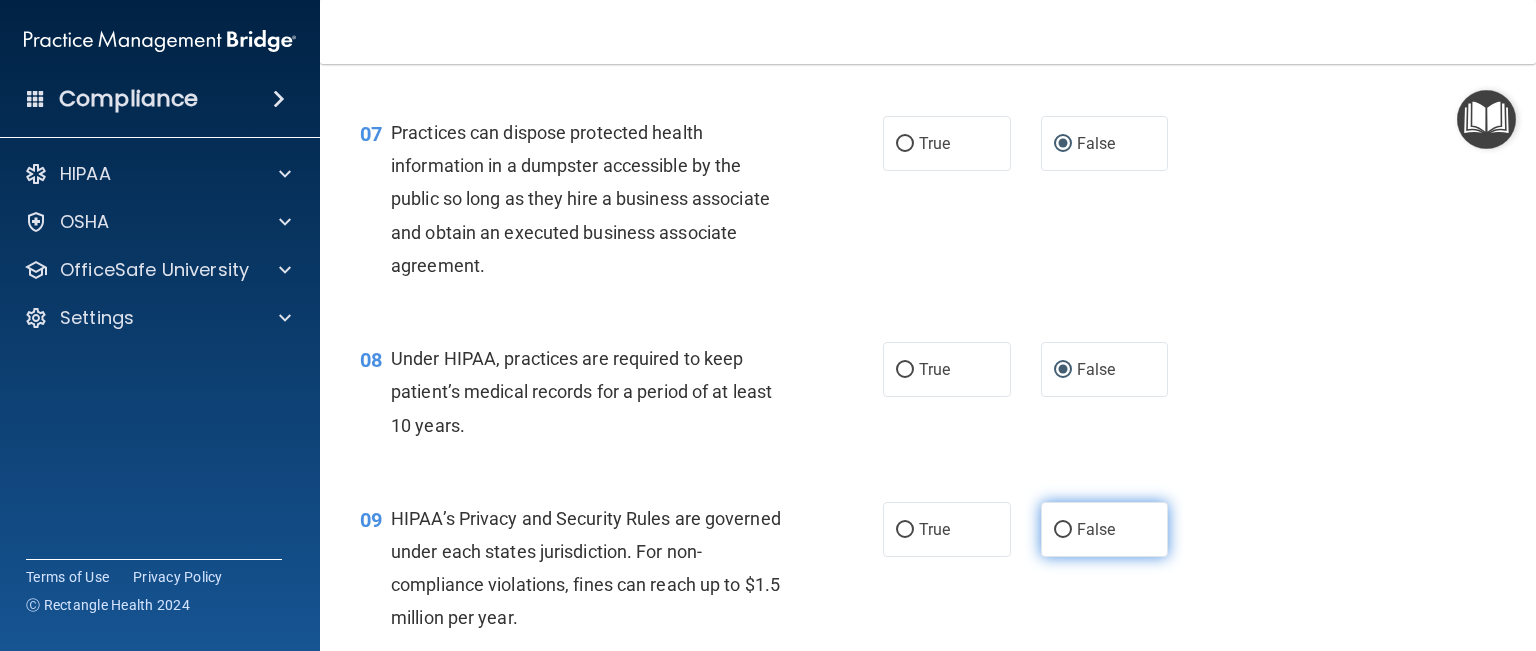 click on "False" at bounding box center (1063, 530) 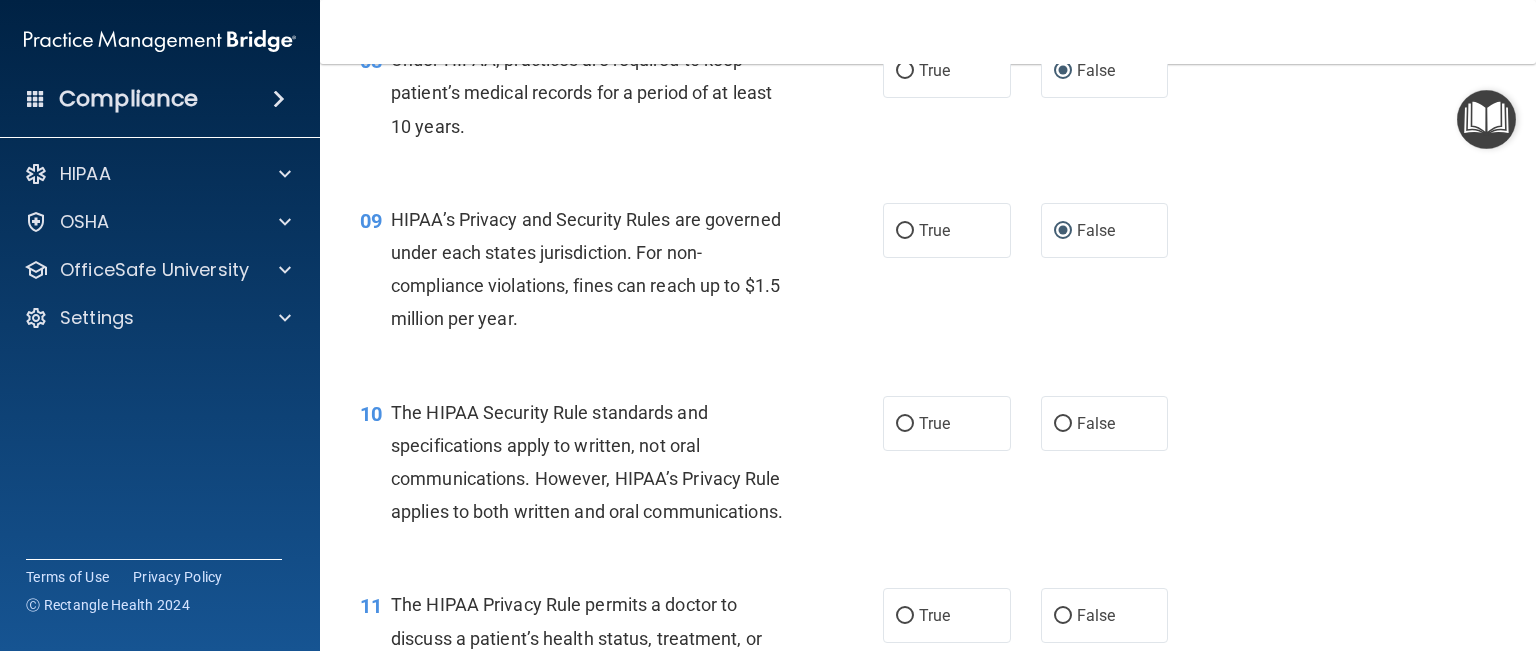 scroll, scrollTop: 1400, scrollLeft: 0, axis: vertical 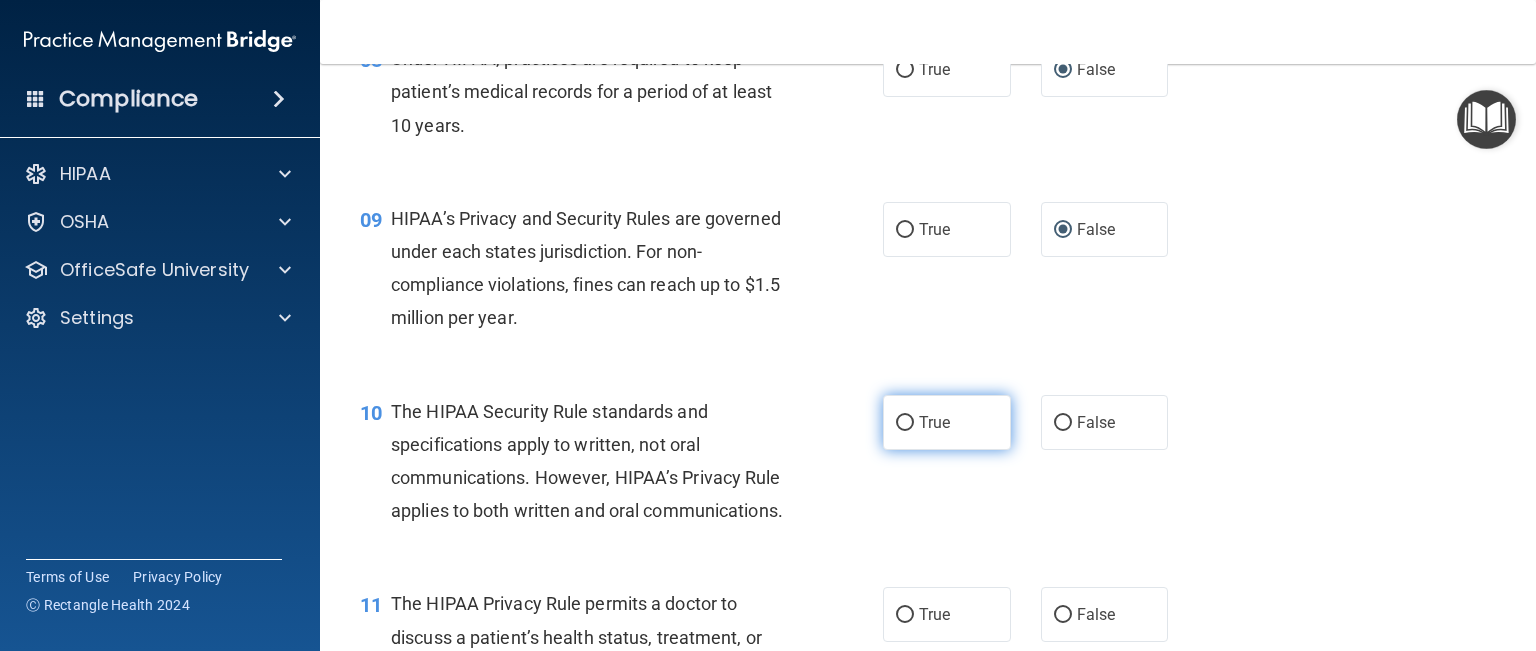 click on "True" at bounding box center (905, 423) 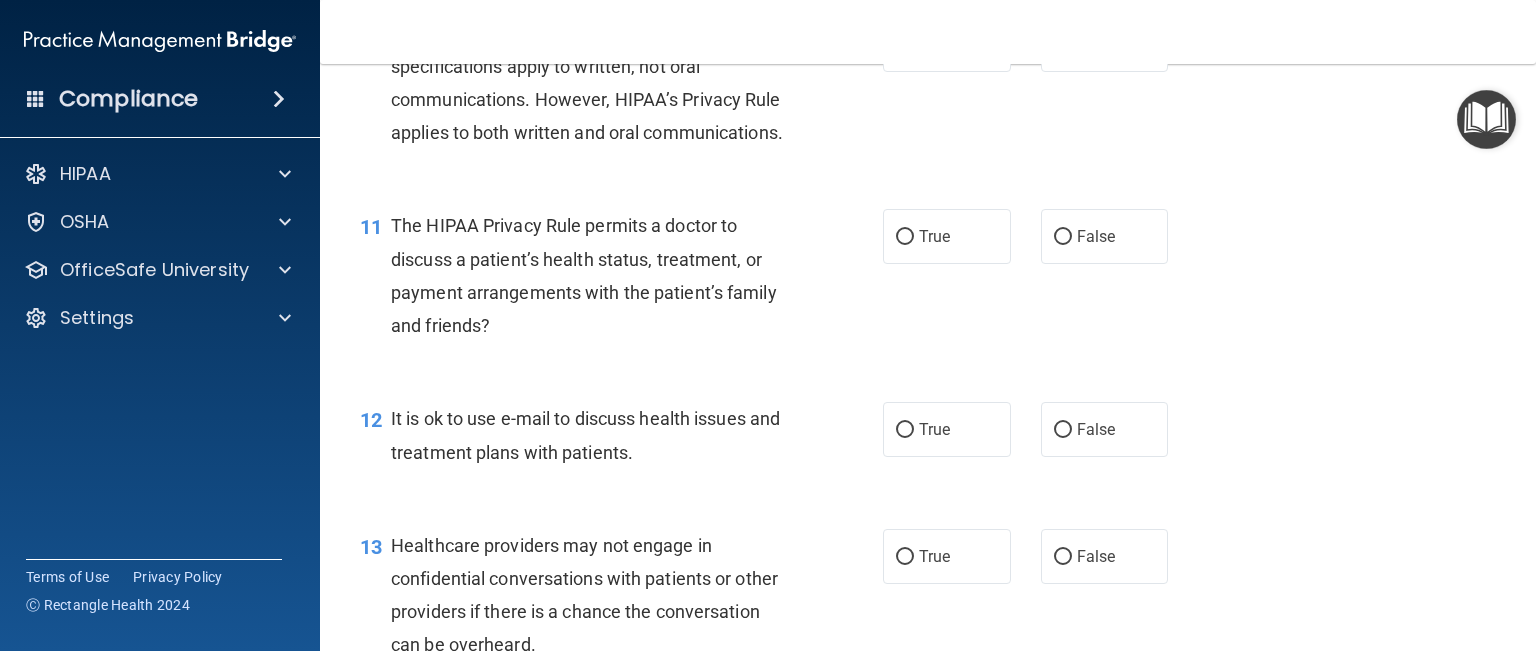 scroll, scrollTop: 1800, scrollLeft: 0, axis: vertical 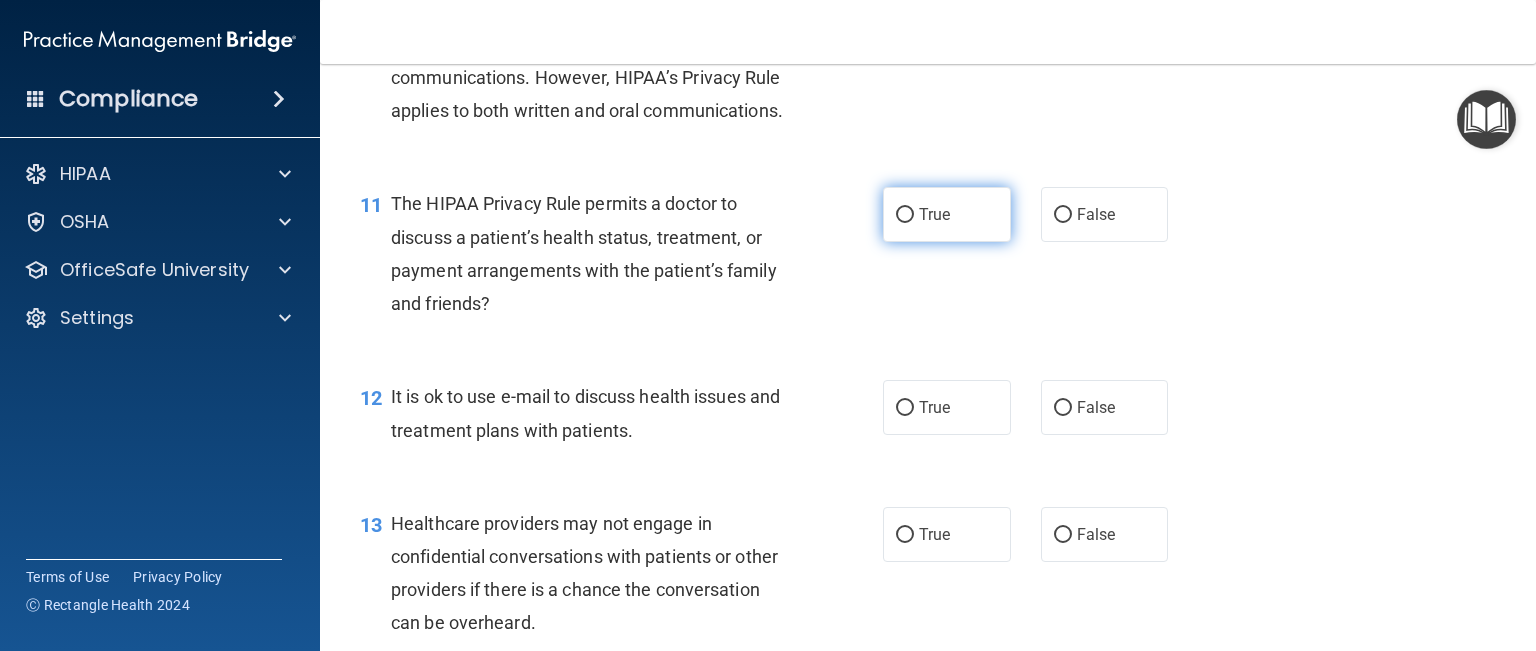 click on "True" at bounding box center [905, 215] 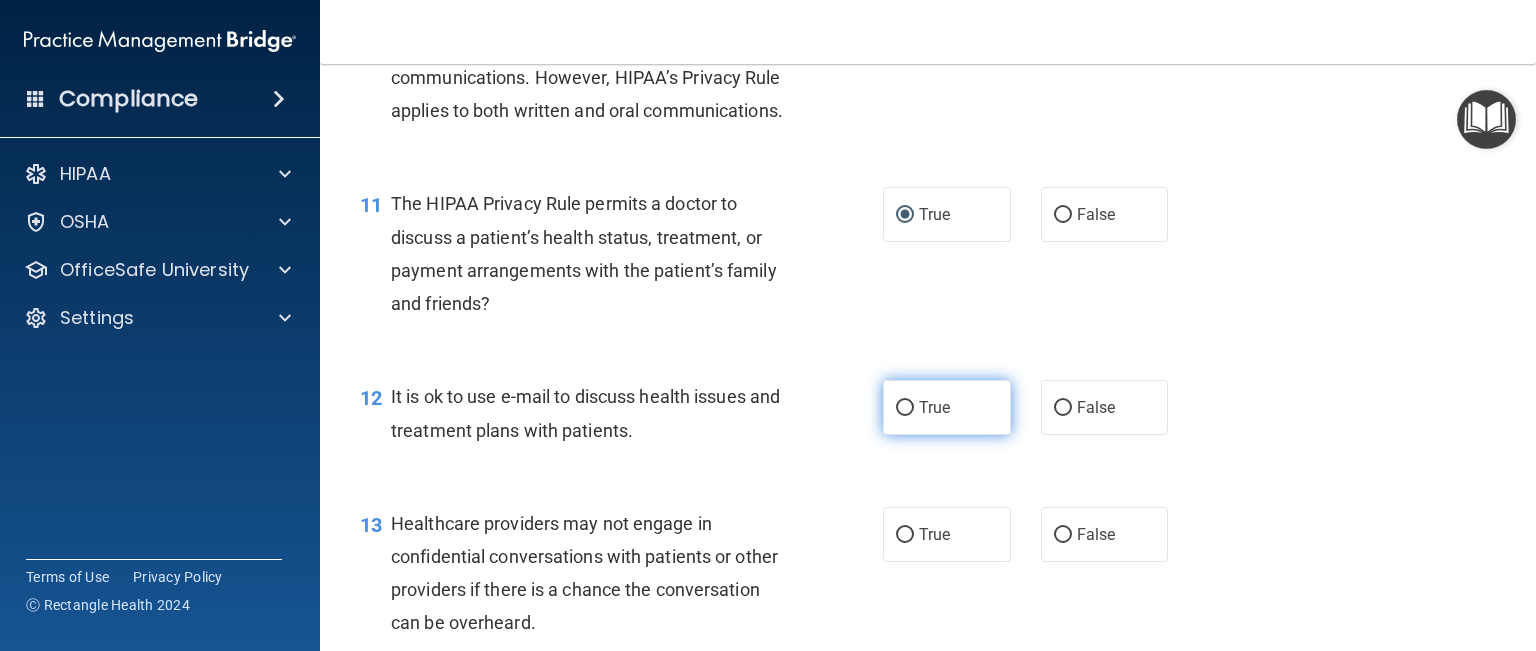 click on "True" at bounding box center (905, 408) 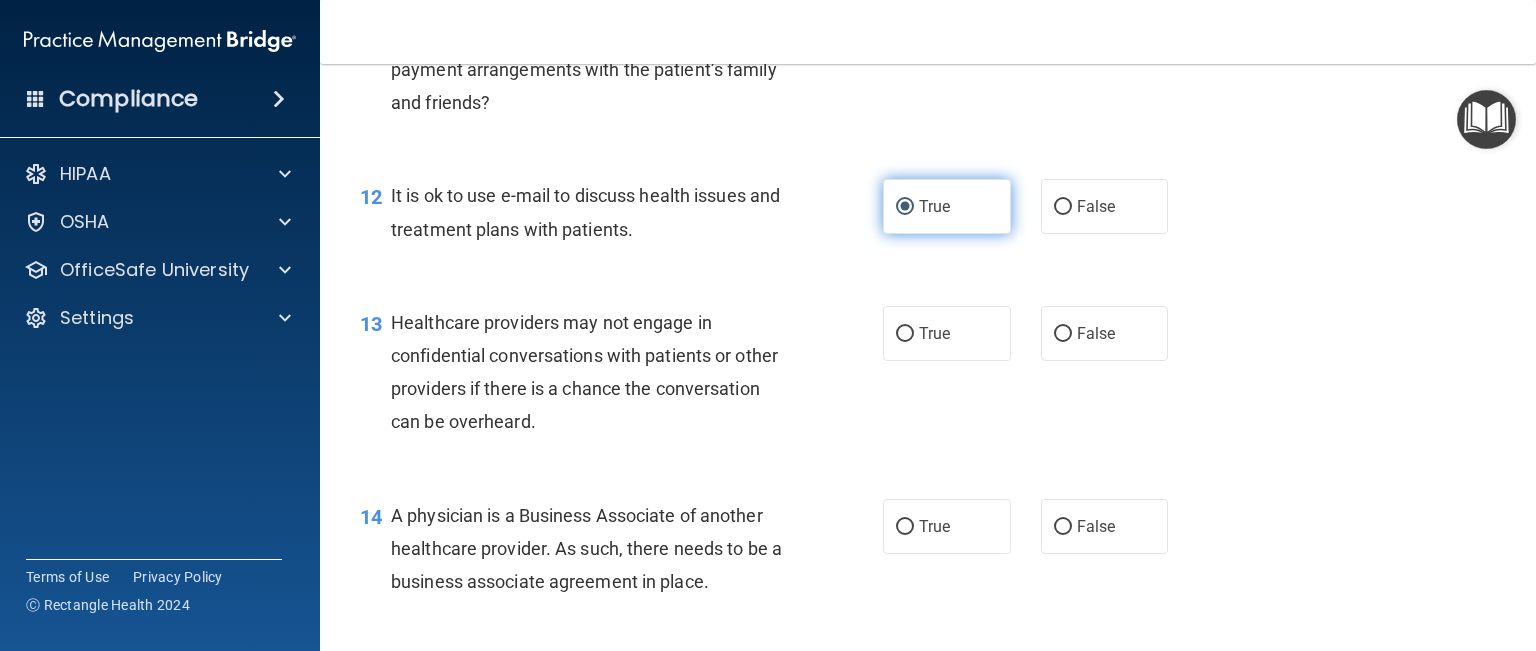 scroll, scrollTop: 2100, scrollLeft: 0, axis: vertical 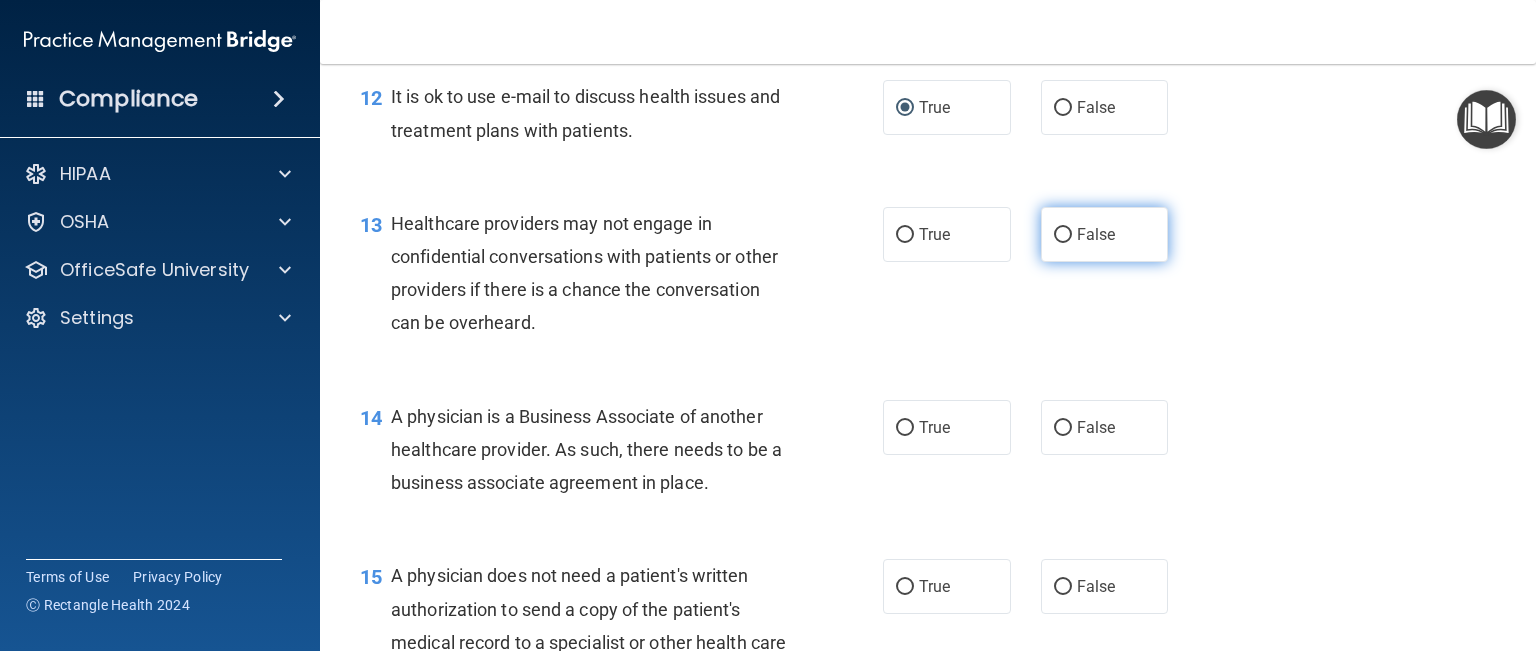 click on "False" at bounding box center (1063, 235) 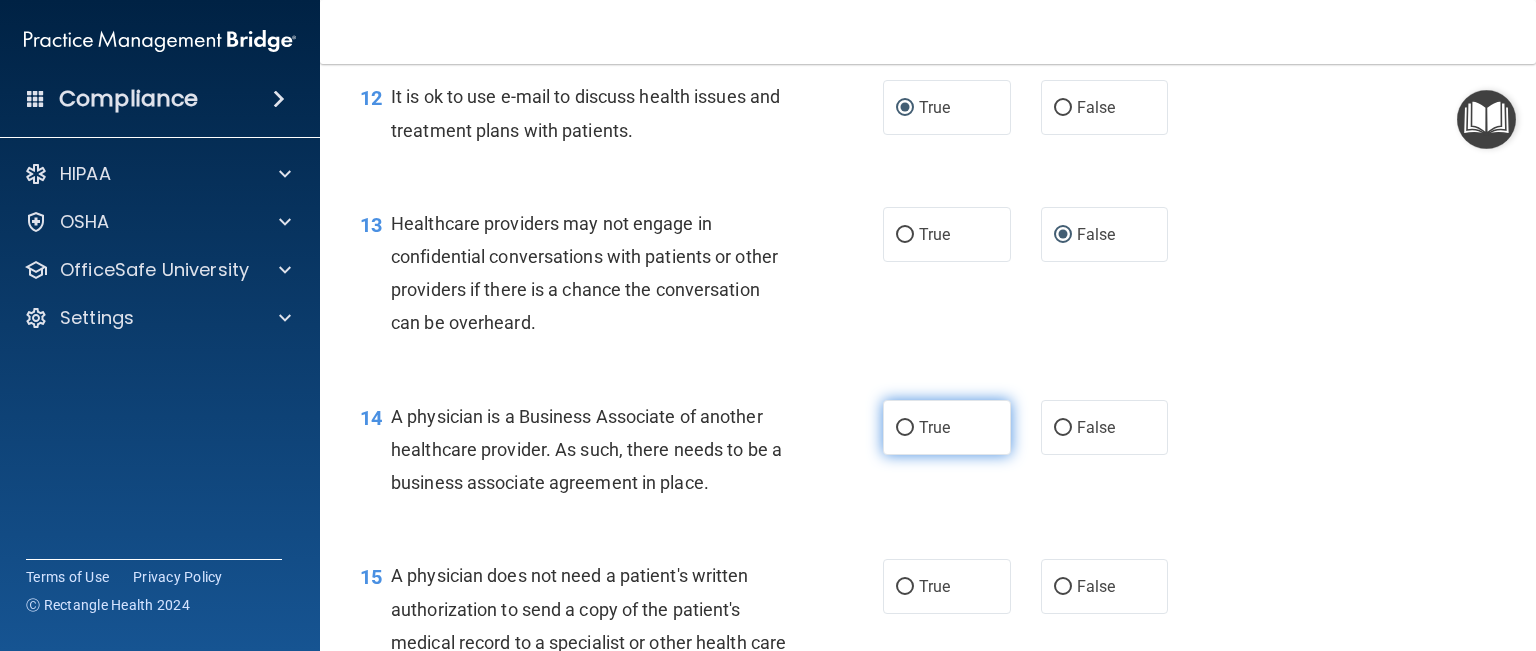 click on "True" at bounding box center (905, 428) 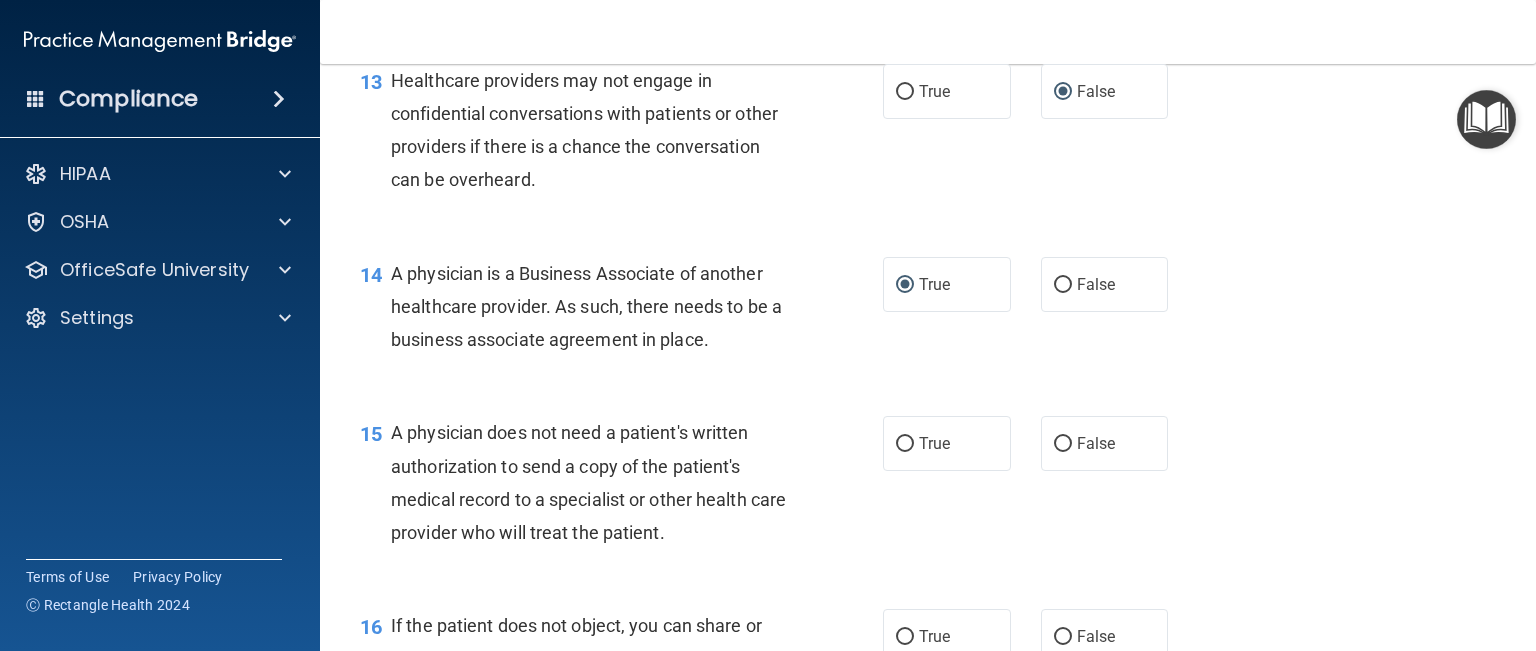 scroll, scrollTop: 2300, scrollLeft: 0, axis: vertical 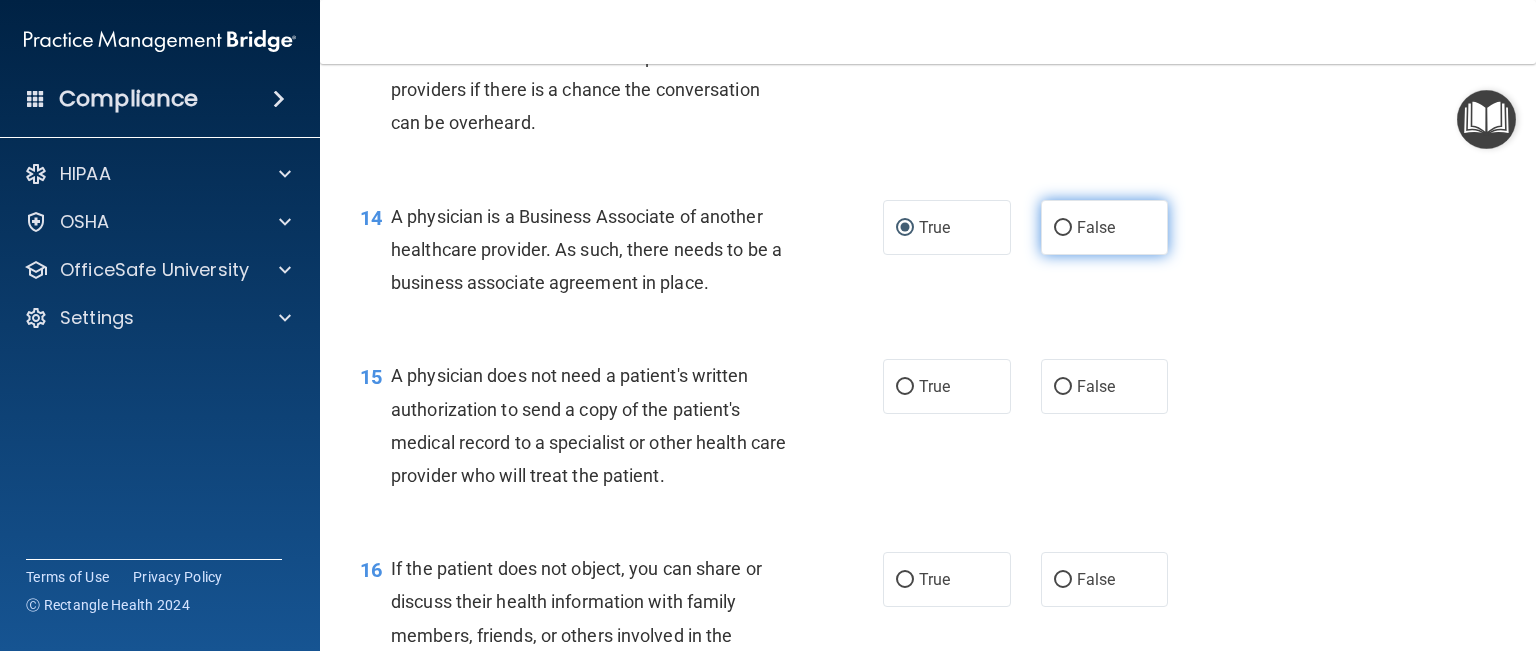 click on "False" at bounding box center [1063, 228] 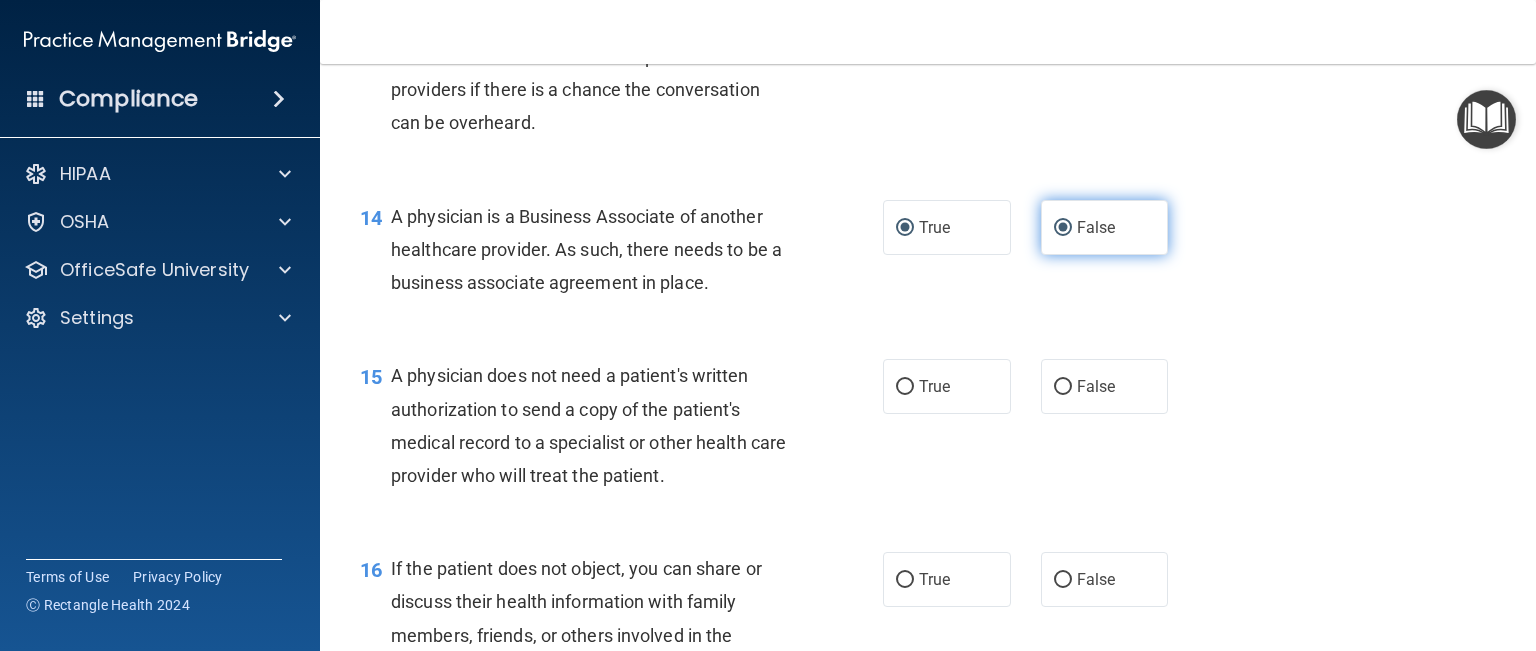 radio on "false" 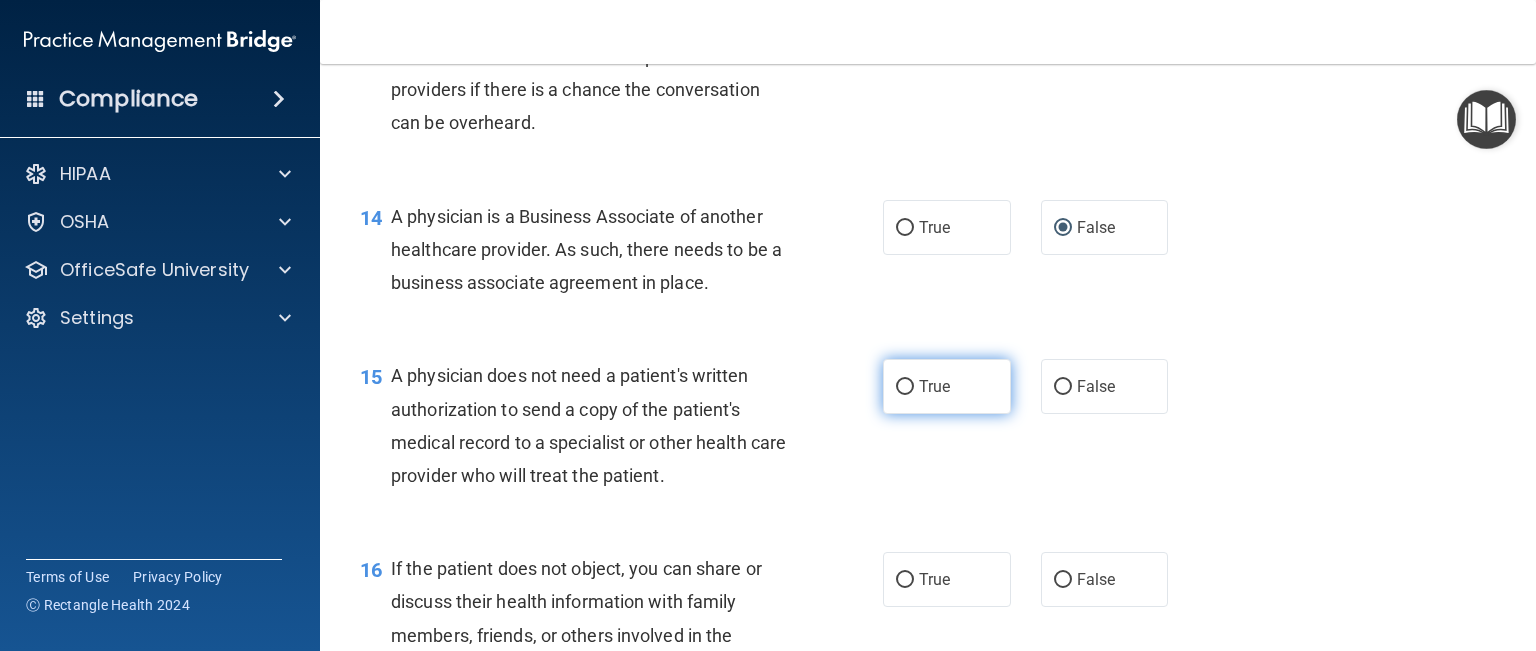 click on "True" at bounding box center (905, 387) 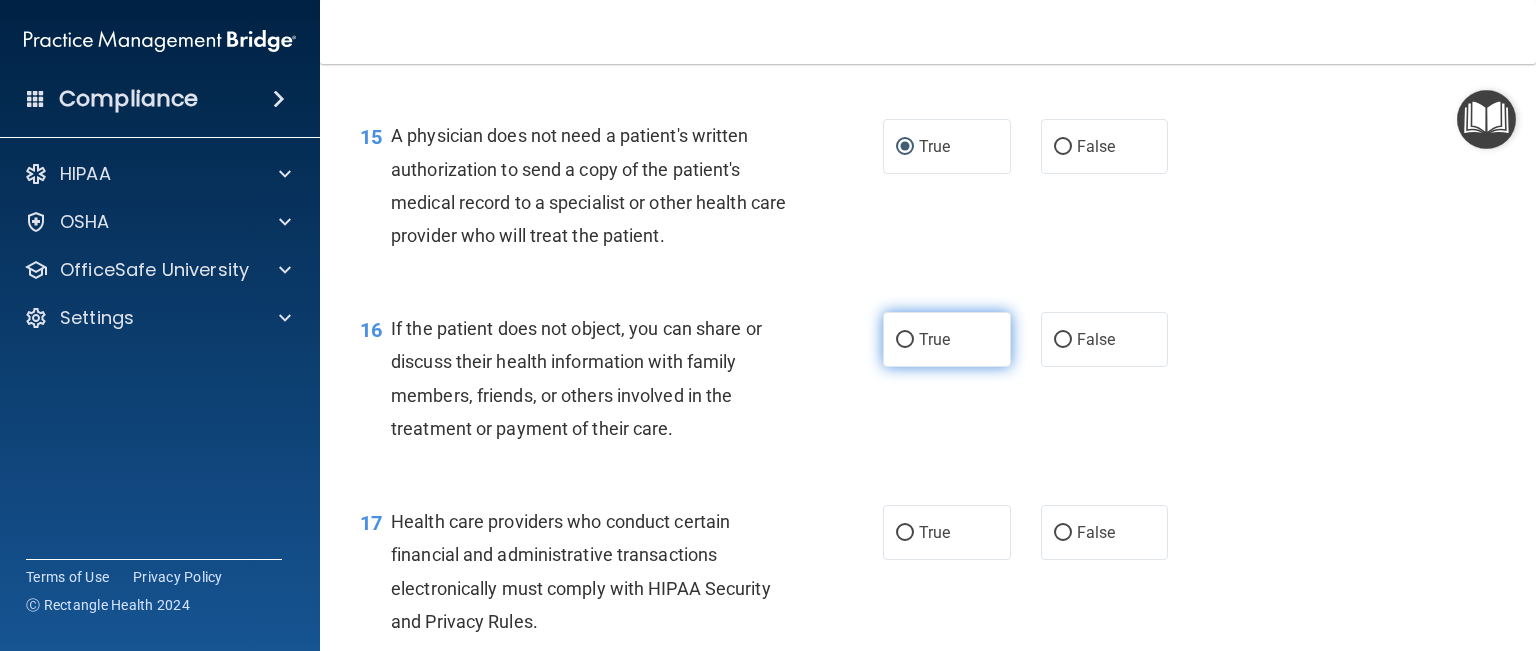 scroll, scrollTop: 2600, scrollLeft: 0, axis: vertical 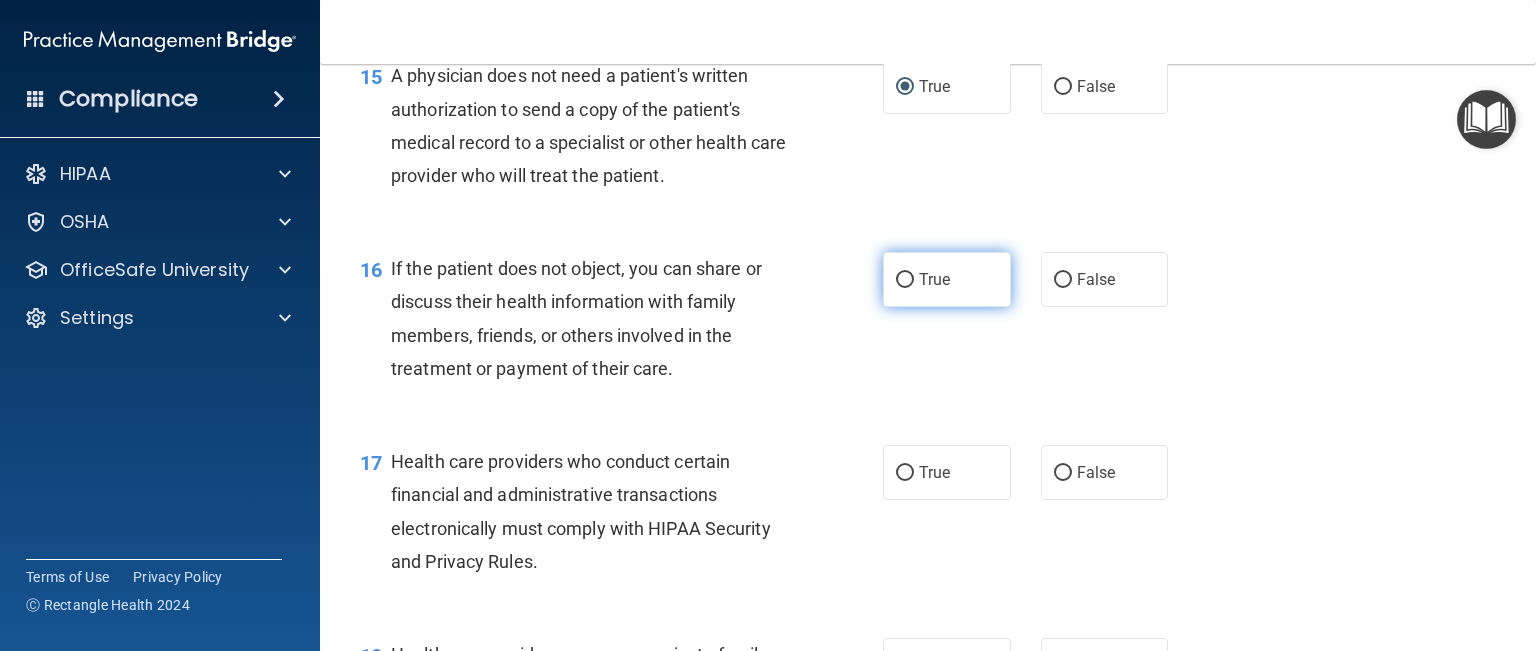 click on "True" at bounding box center [905, 280] 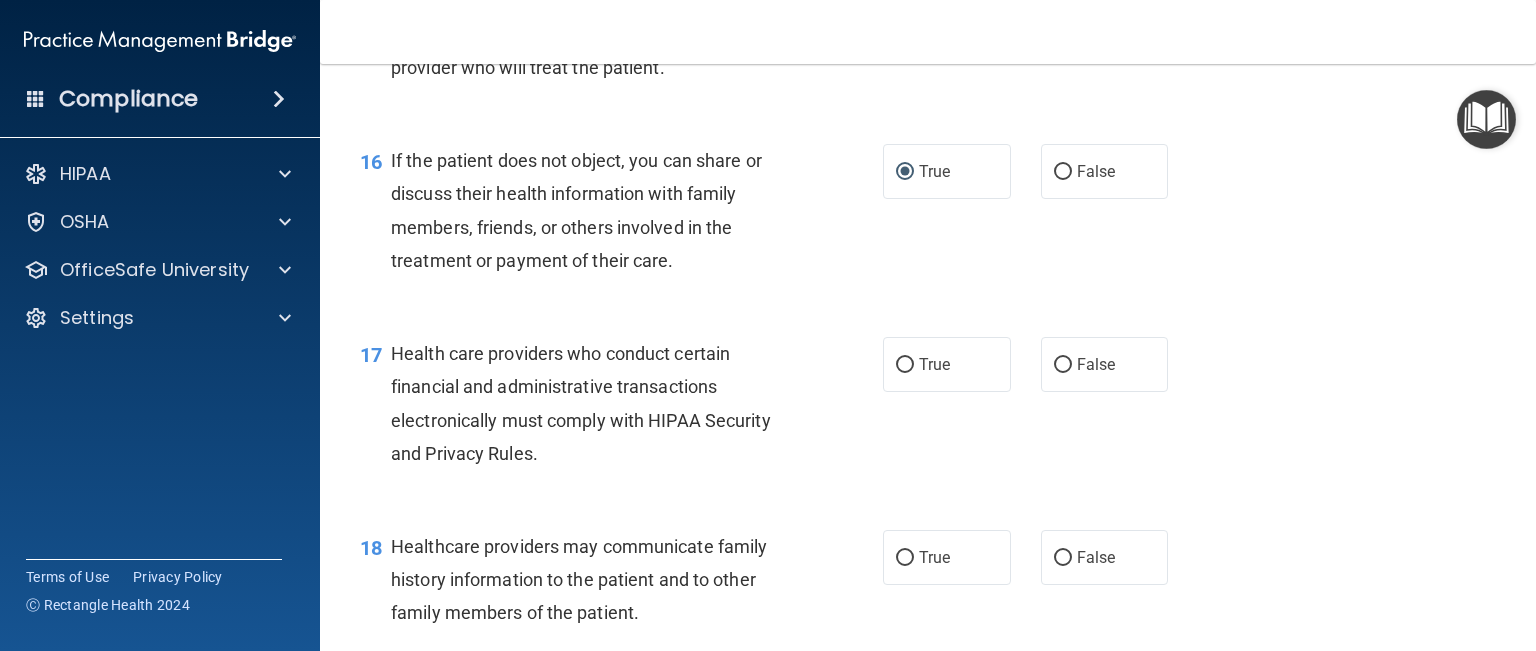 scroll, scrollTop: 2800, scrollLeft: 0, axis: vertical 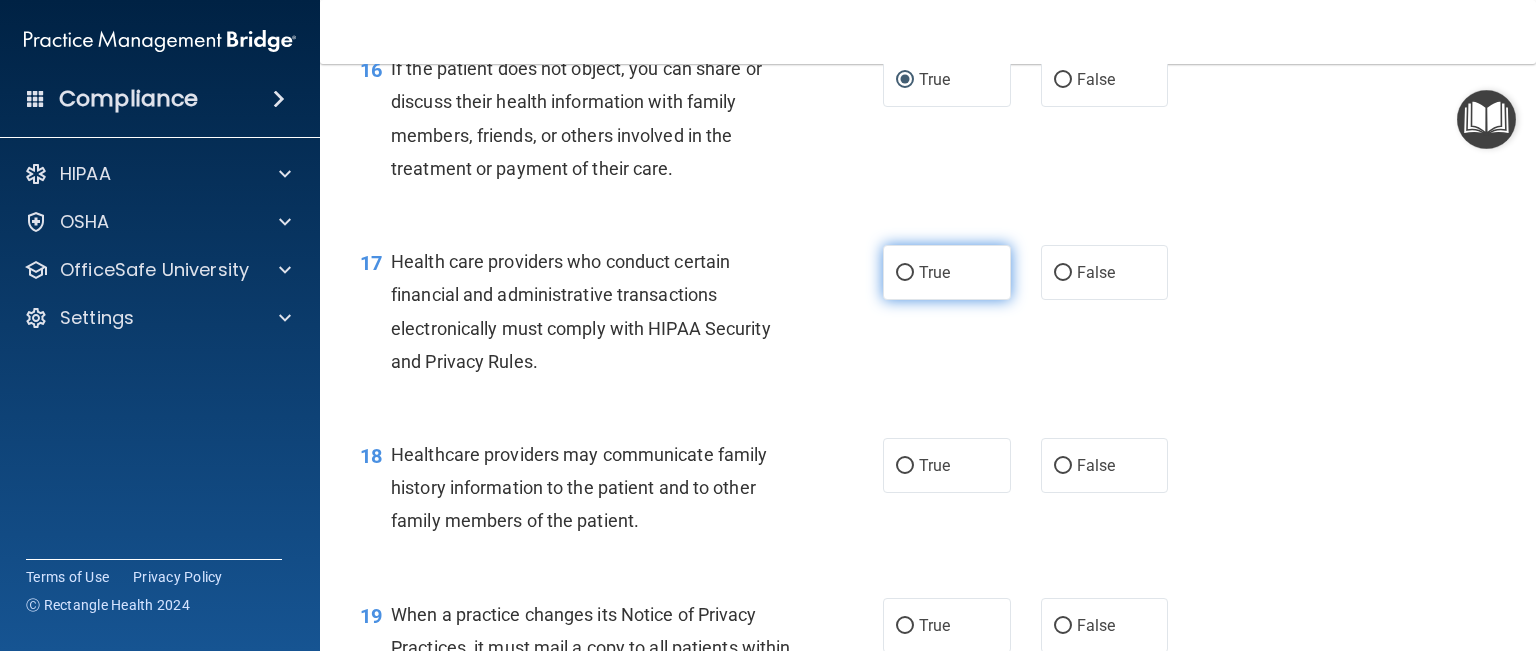 click on "True" at bounding box center [905, 273] 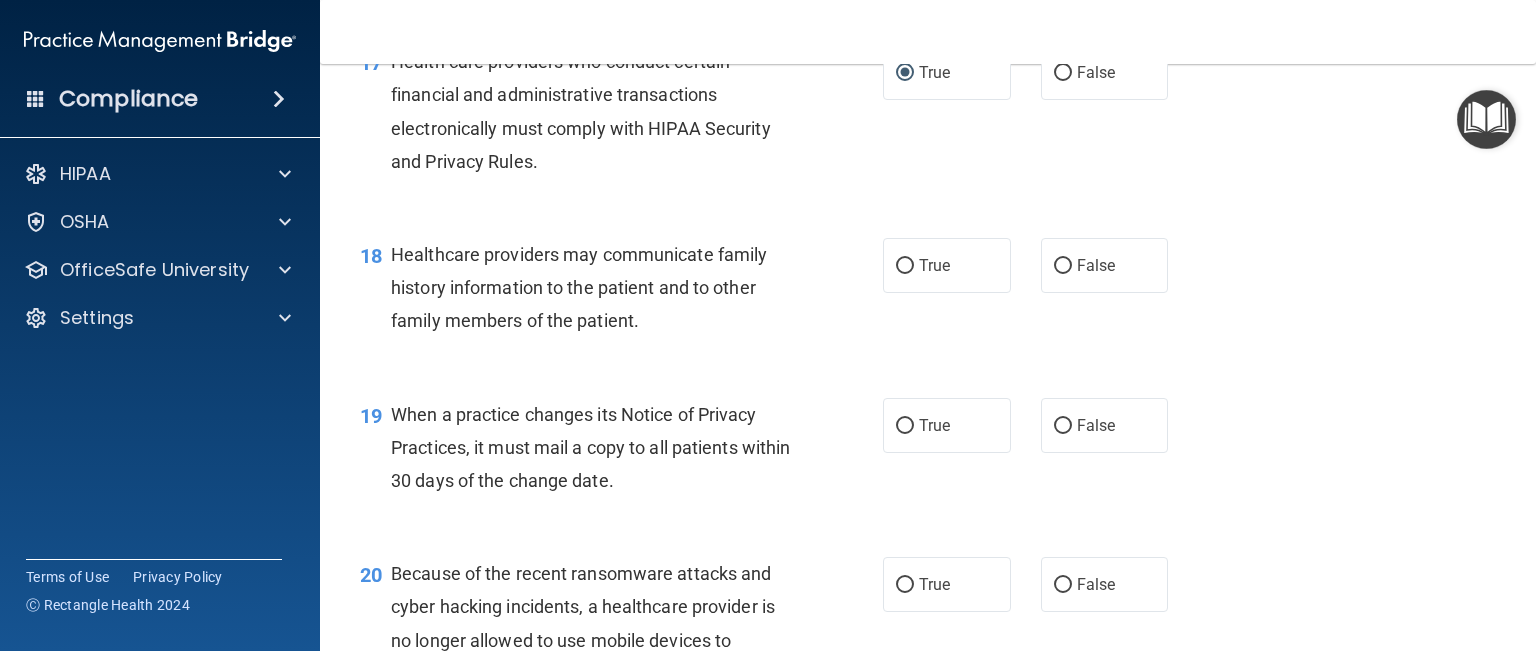 scroll, scrollTop: 3100, scrollLeft: 0, axis: vertical 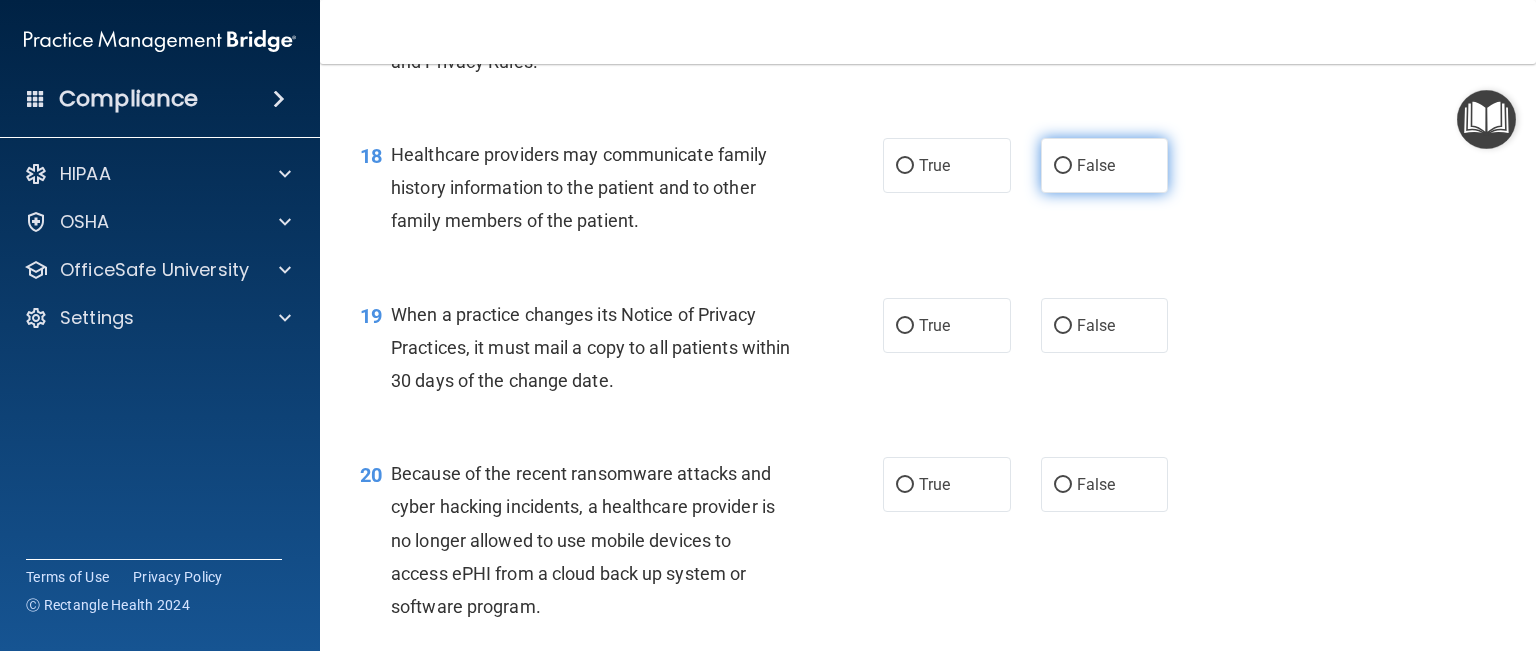 click on "False" at bounding box center [1063, 166] 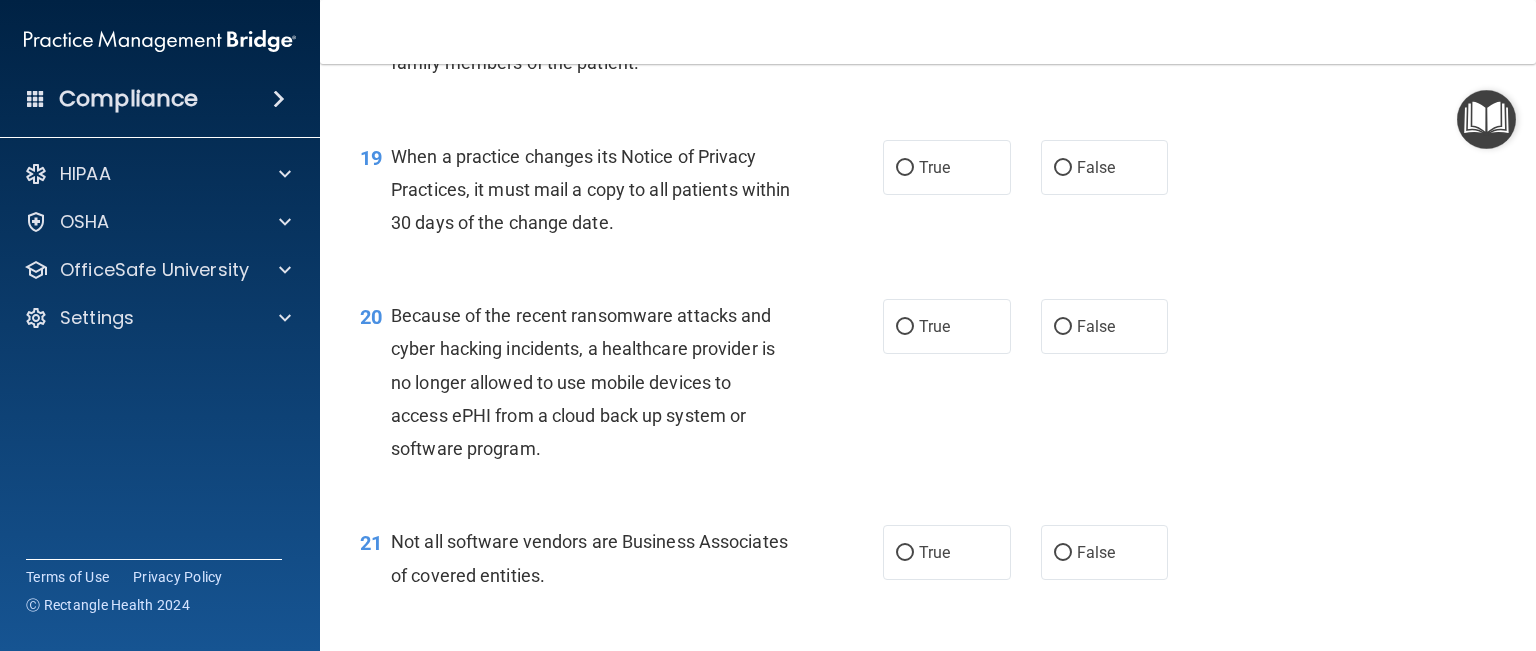 scroll, scrollTop: 3300, scrollLeft: 0, axis: vertical 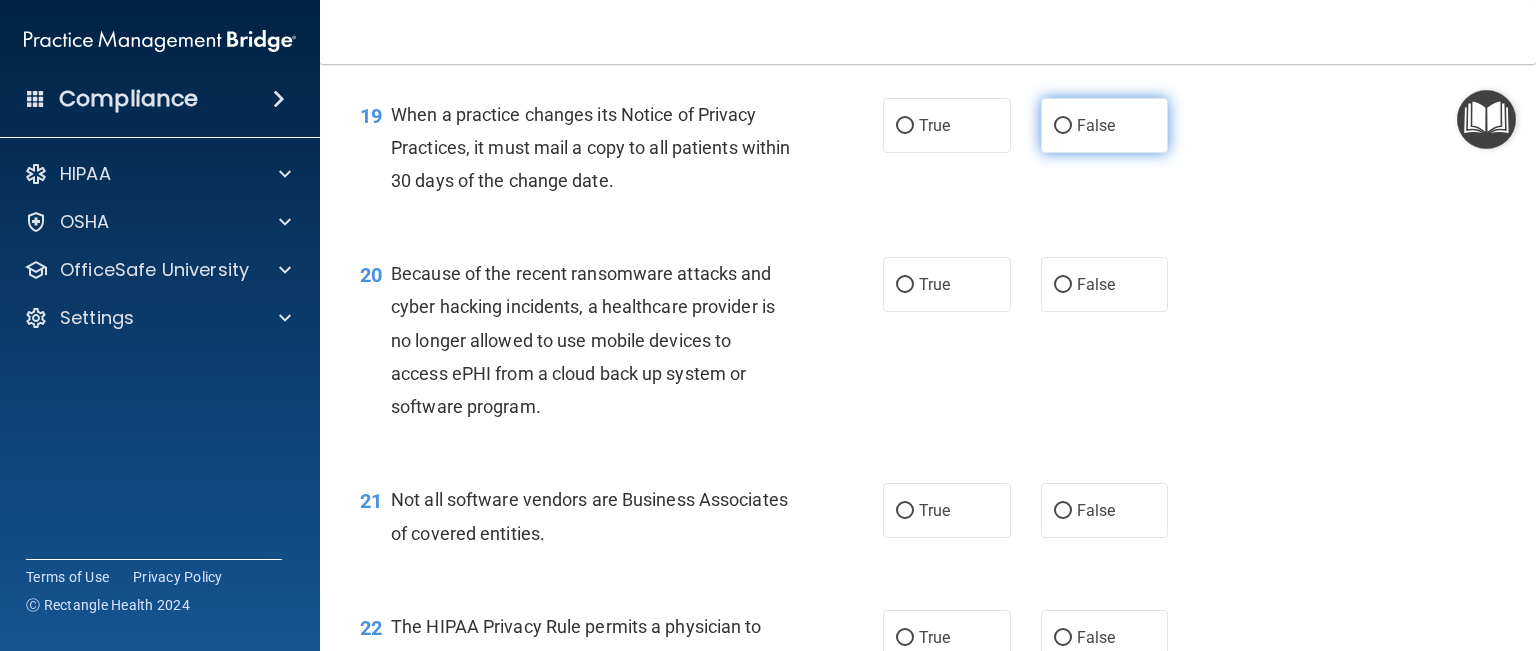 click on "False" at bounding box center (1063, 126) 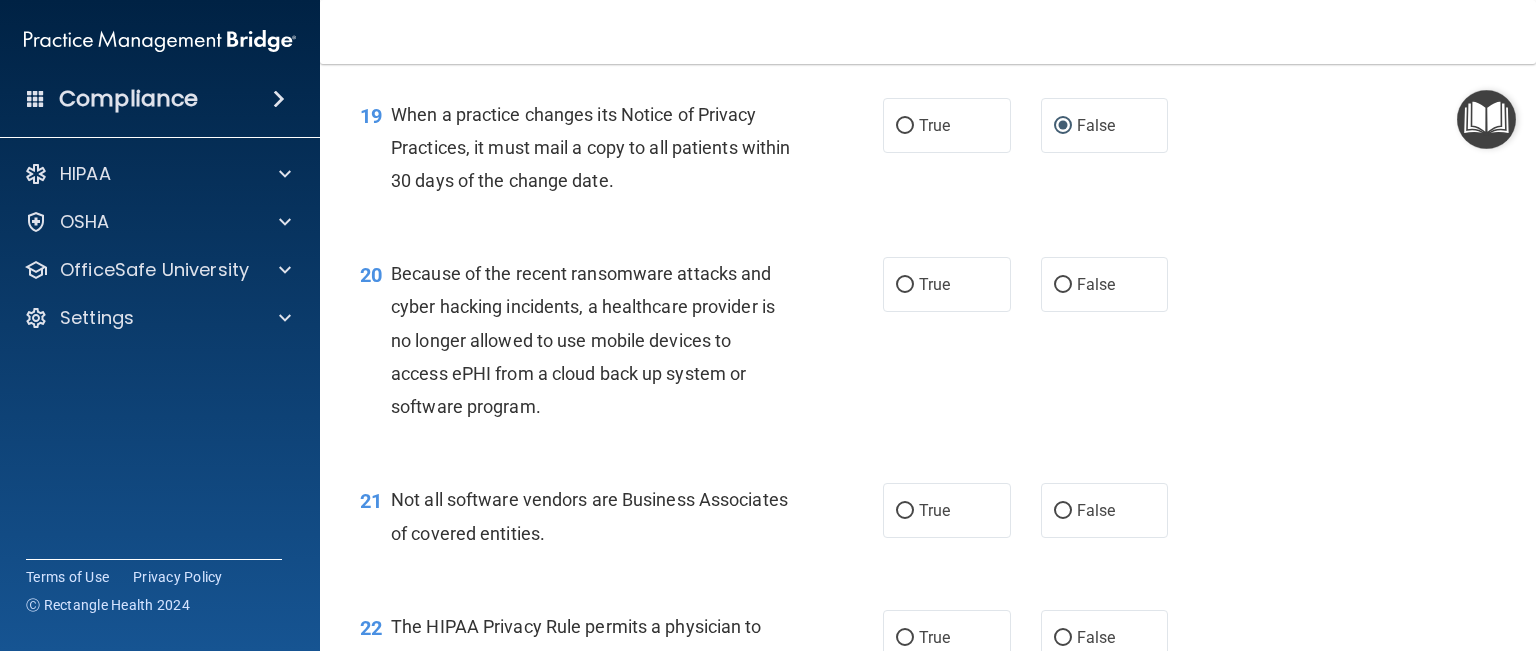 drag, startPoint x: 1049, startPoint y: 354, endPoint x: 972, endPoint y: 475, distance: 143.42245 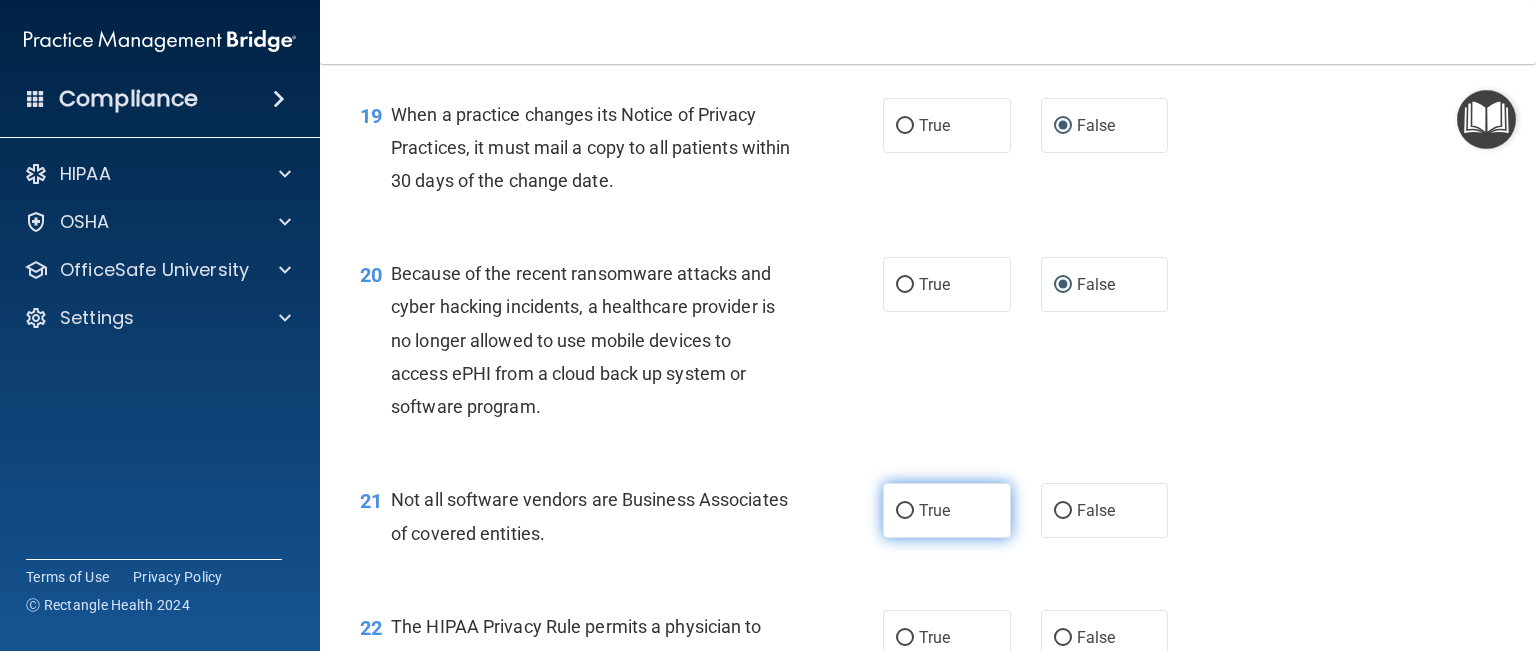 click on "True" at bounding box center [905, 511] 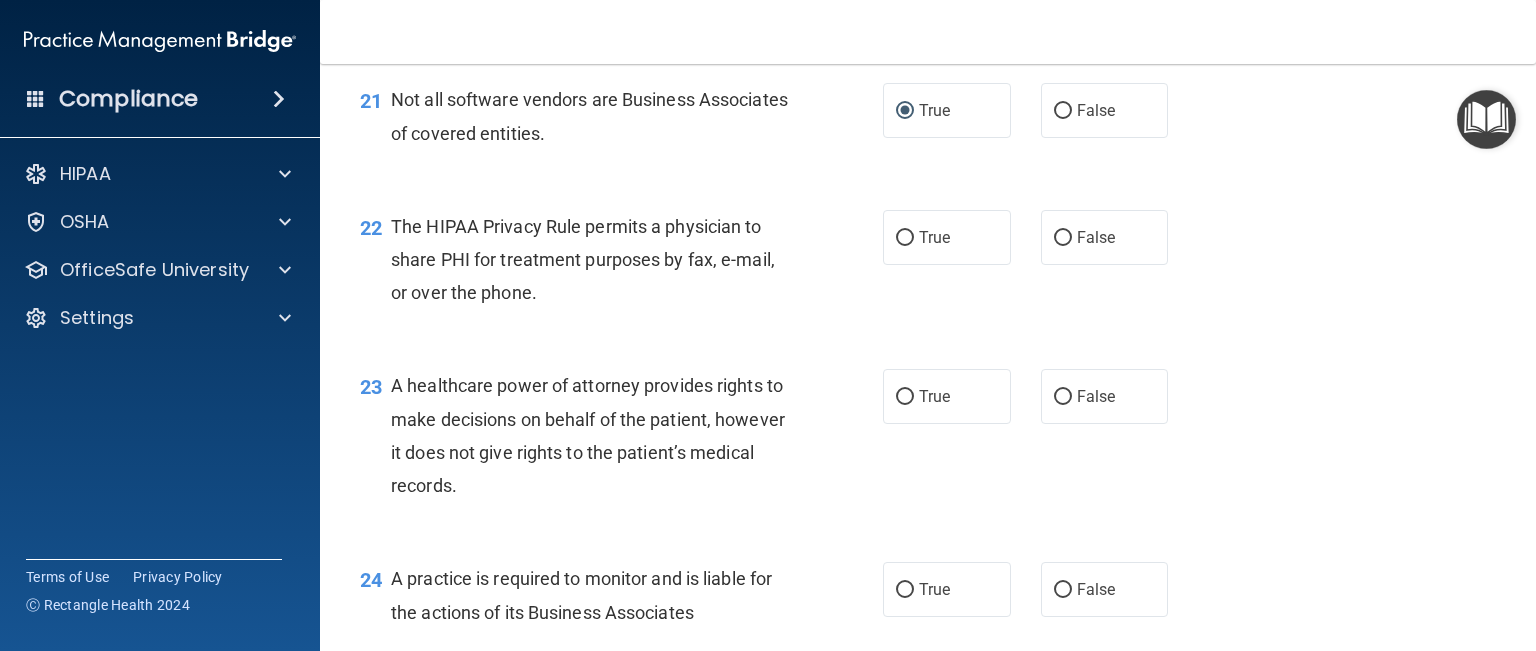 scroll, scrollTop: 3800, scrollLeft: 0, axis: vertical 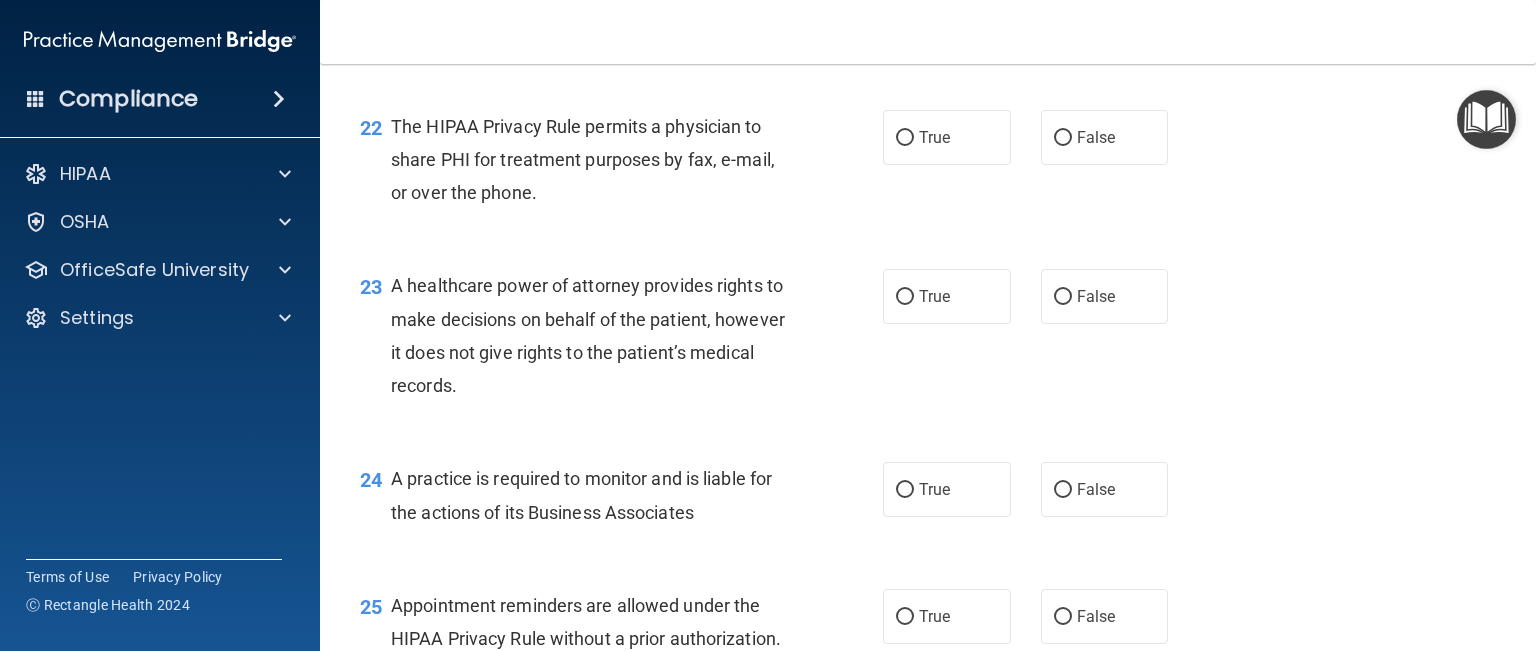 drag, startPoint x: 902, startPoint y: 203, endPoint x: 904, endPoint y: 241, distance: 38.052597 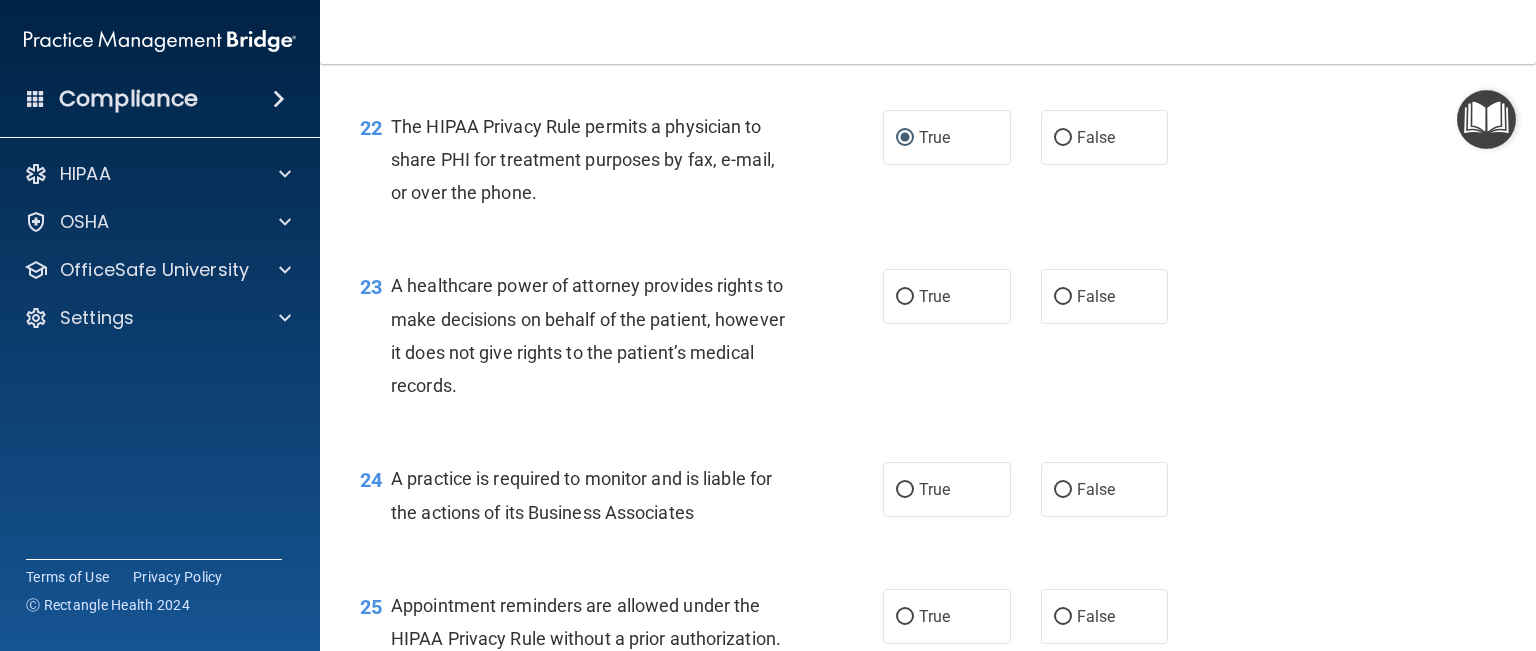 drag, startPoint x: 1047, startPoint y: 359, endPoint x: 1031, endPoint y: 451, distance: 93.38094 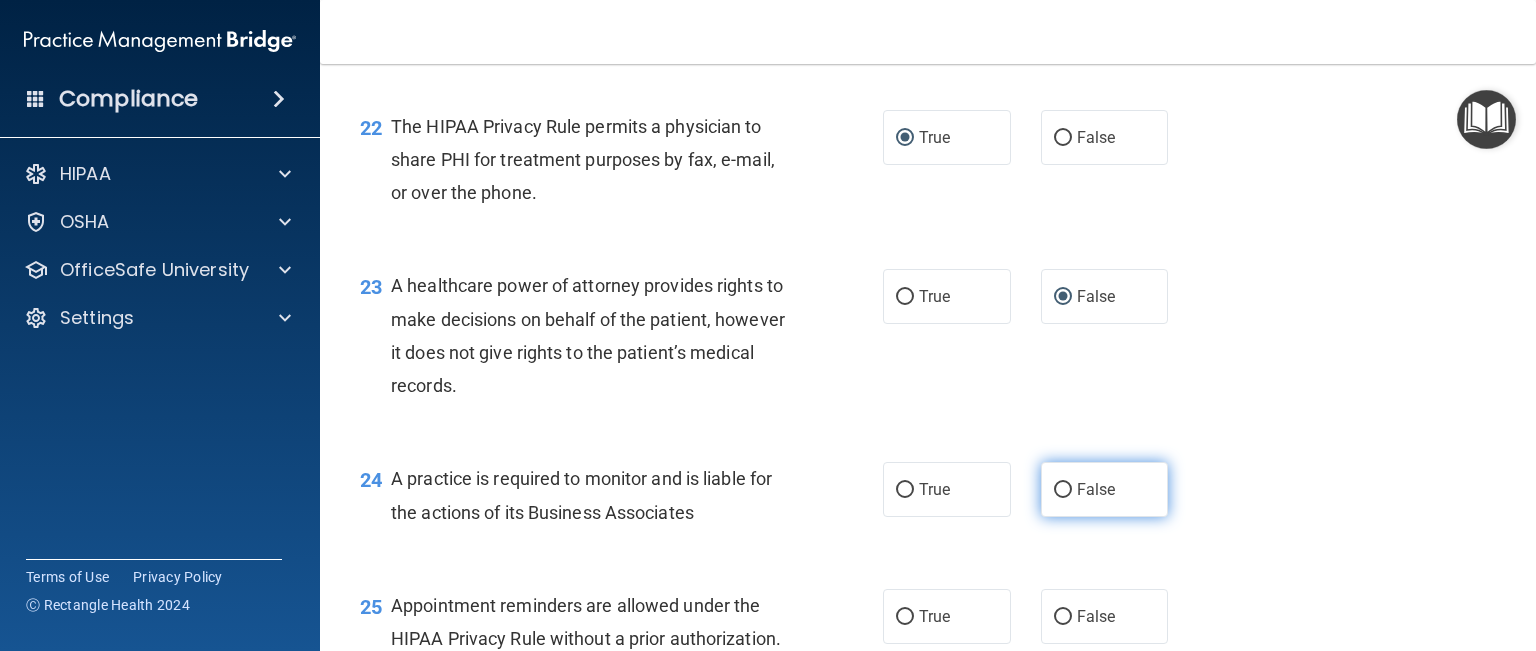 click on "False" at bounding box center (1063, 490) 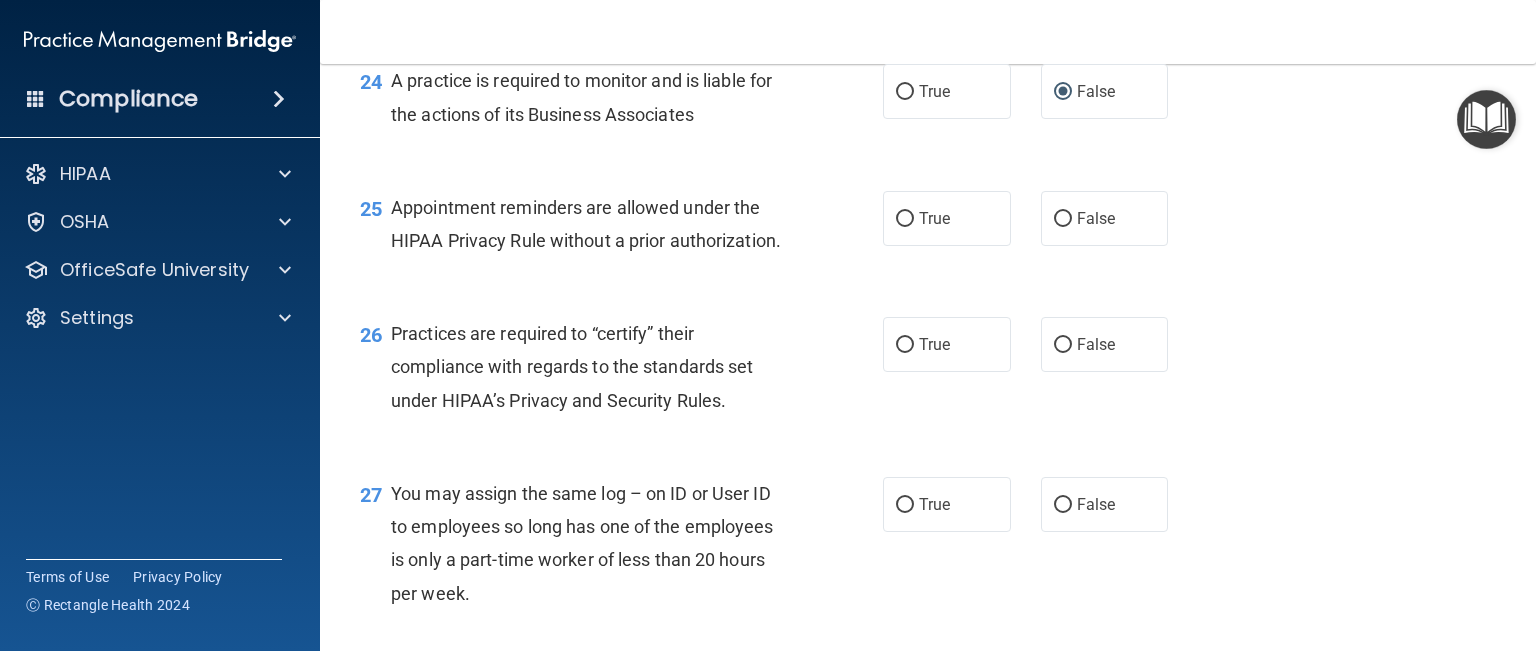 scroll, scrollTop: 4200, scrollLeft: 0, axis: vertical 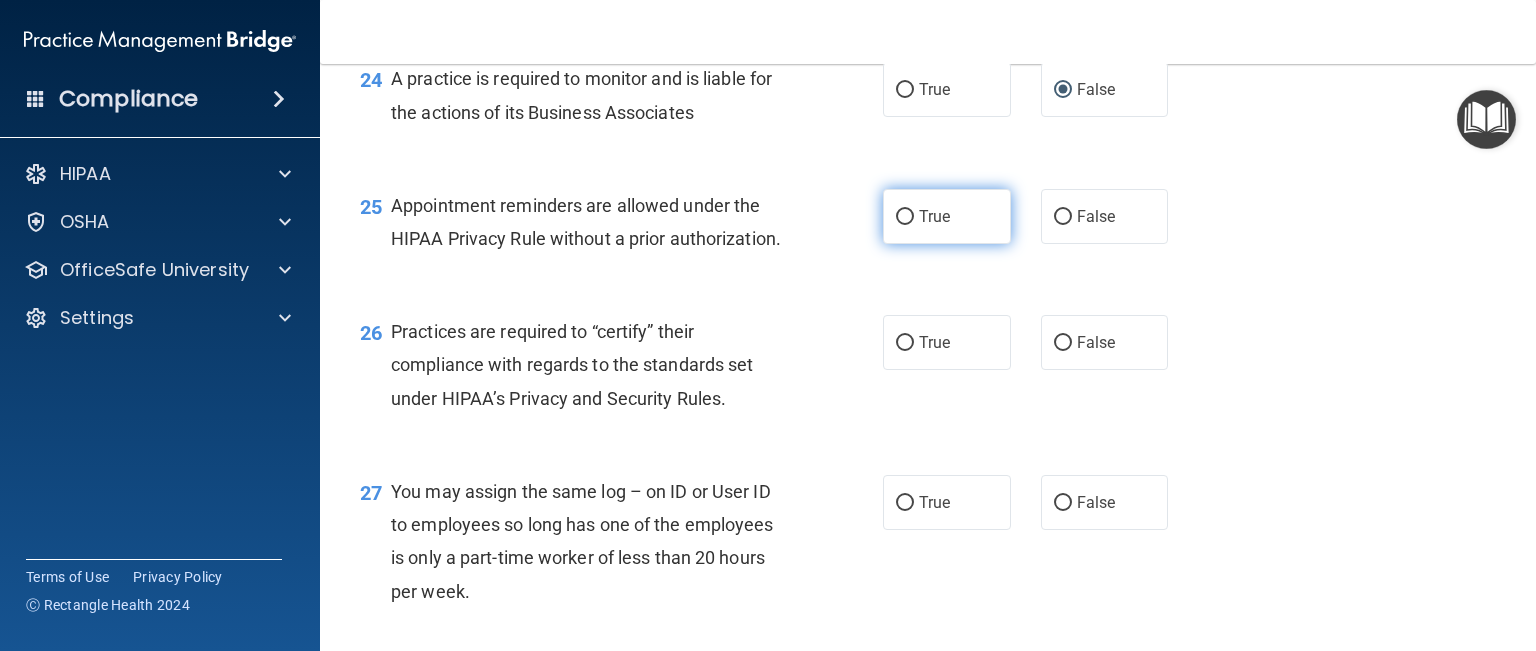 click on "True" at bounding box center [905, 217] 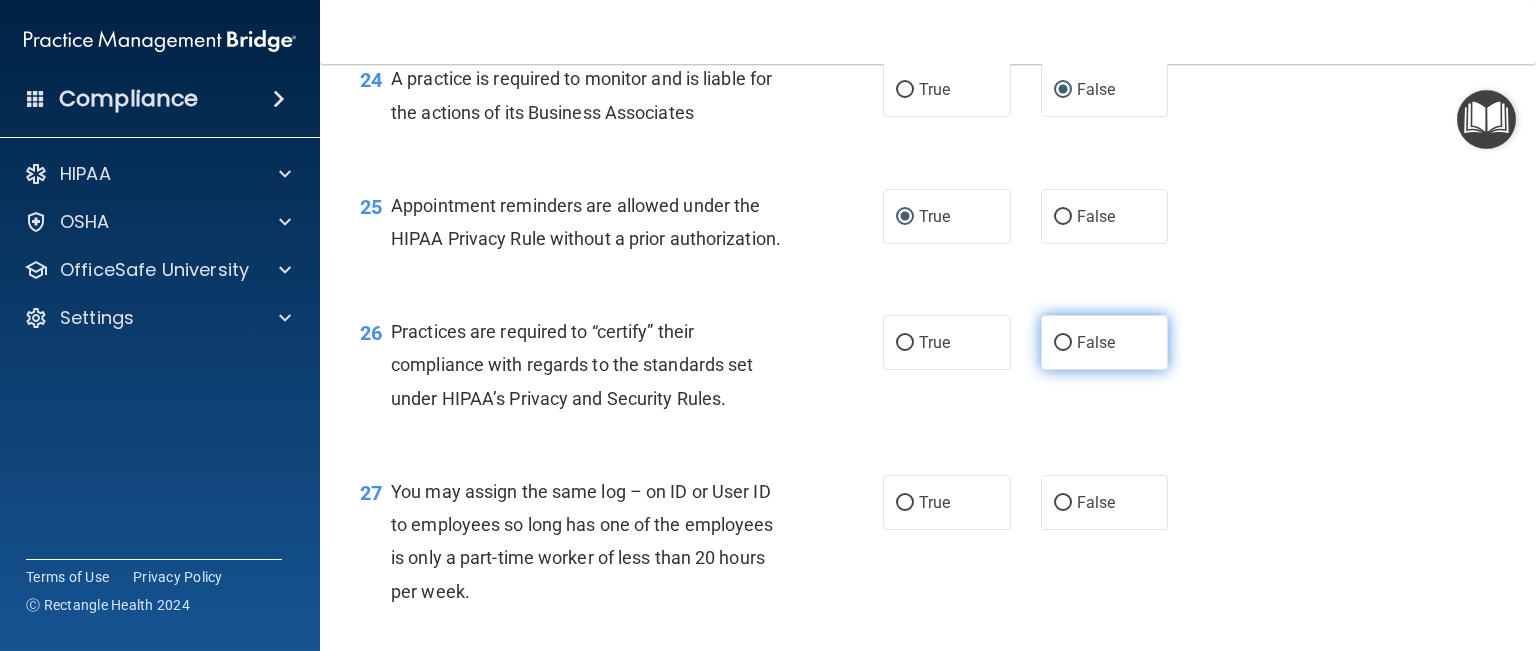 click on "False" at bounding box center (1063, 343) 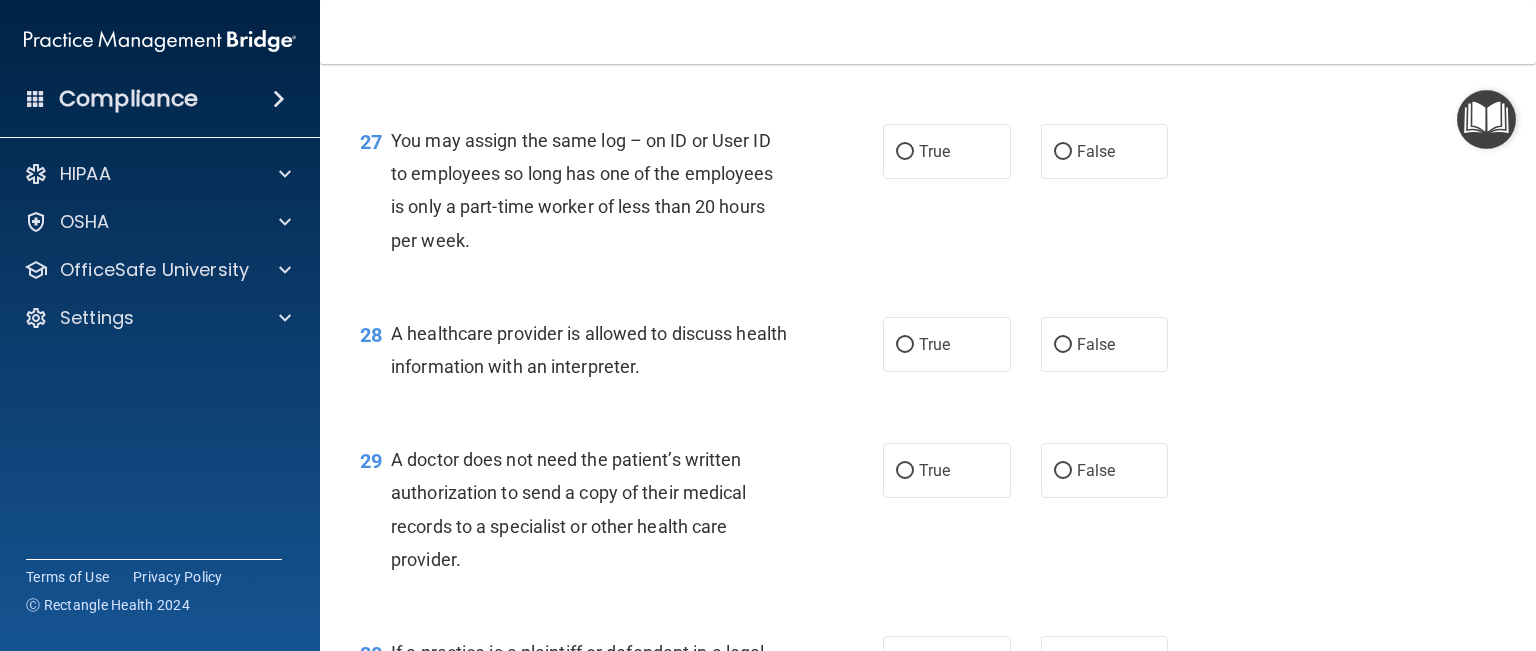scroll, scrollTop: 4600, scrollLeft: 0, axis: vertical 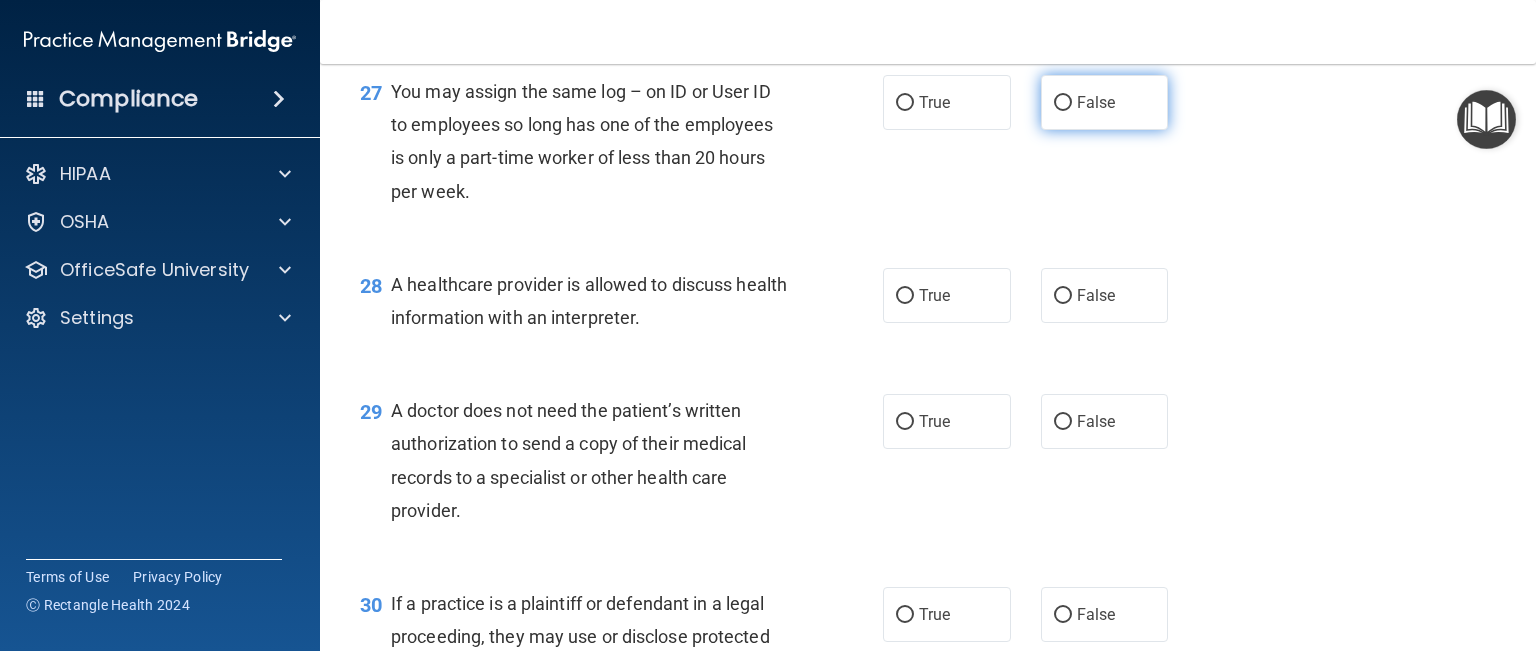 click on "False" at bounding box center [1063, 103] 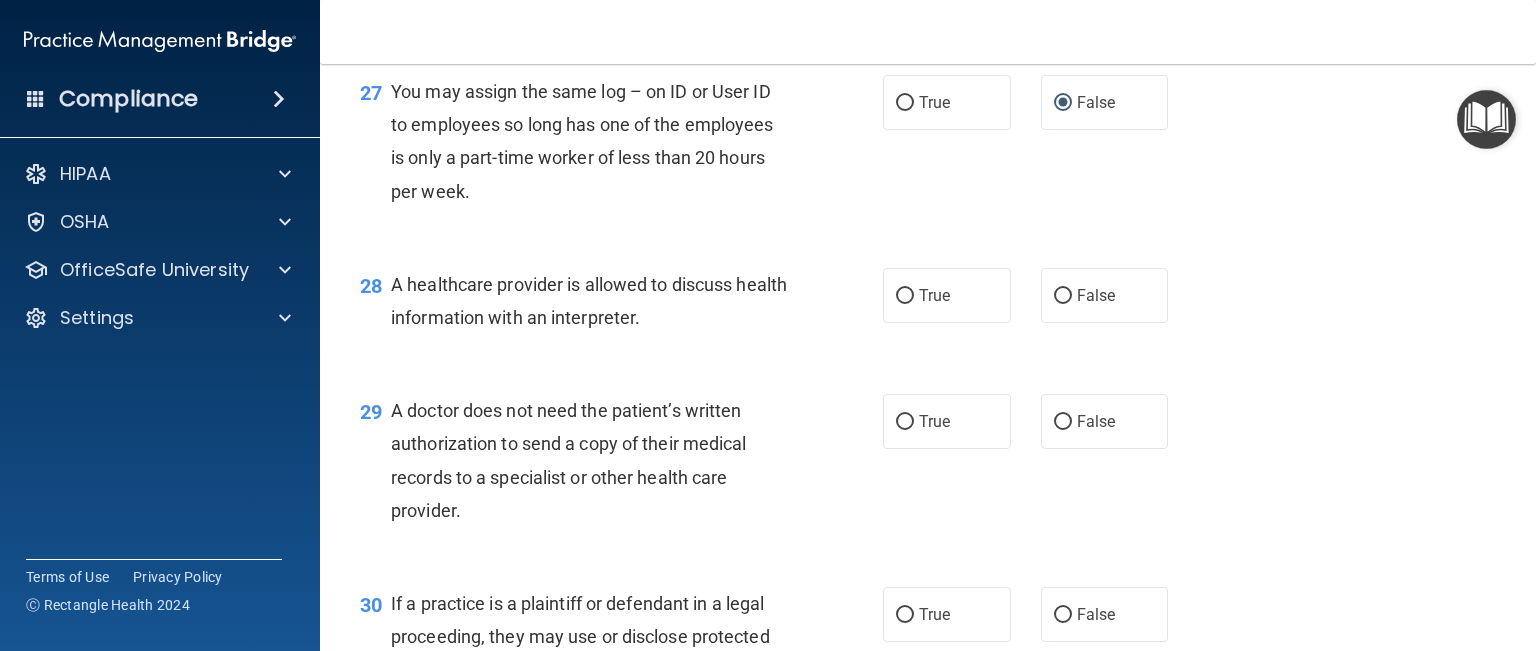 drag, startPoint x: 894, startPoint y: 361, endPoint x: 871, endPoint y: 359, distance: 23.086792 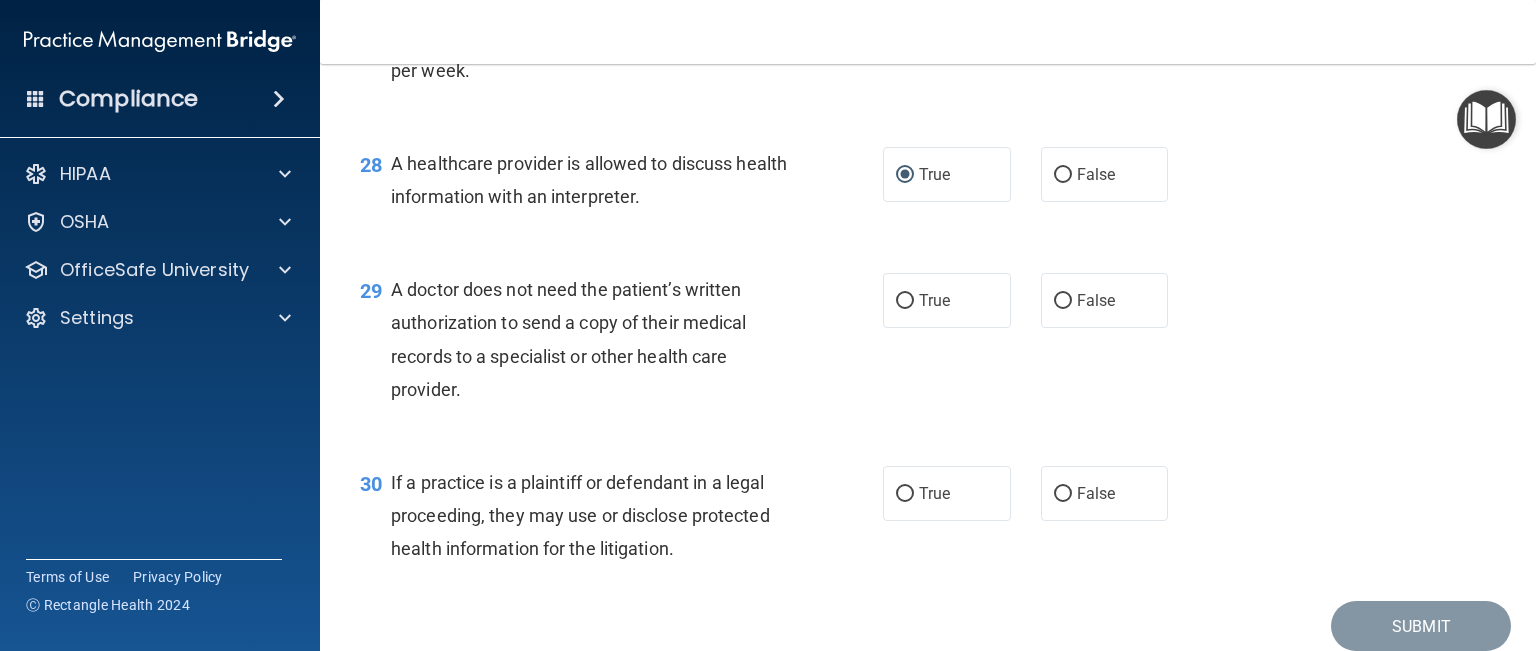 scroll, scrollTop: 4800, scrollLeft: 0, axis: vertical 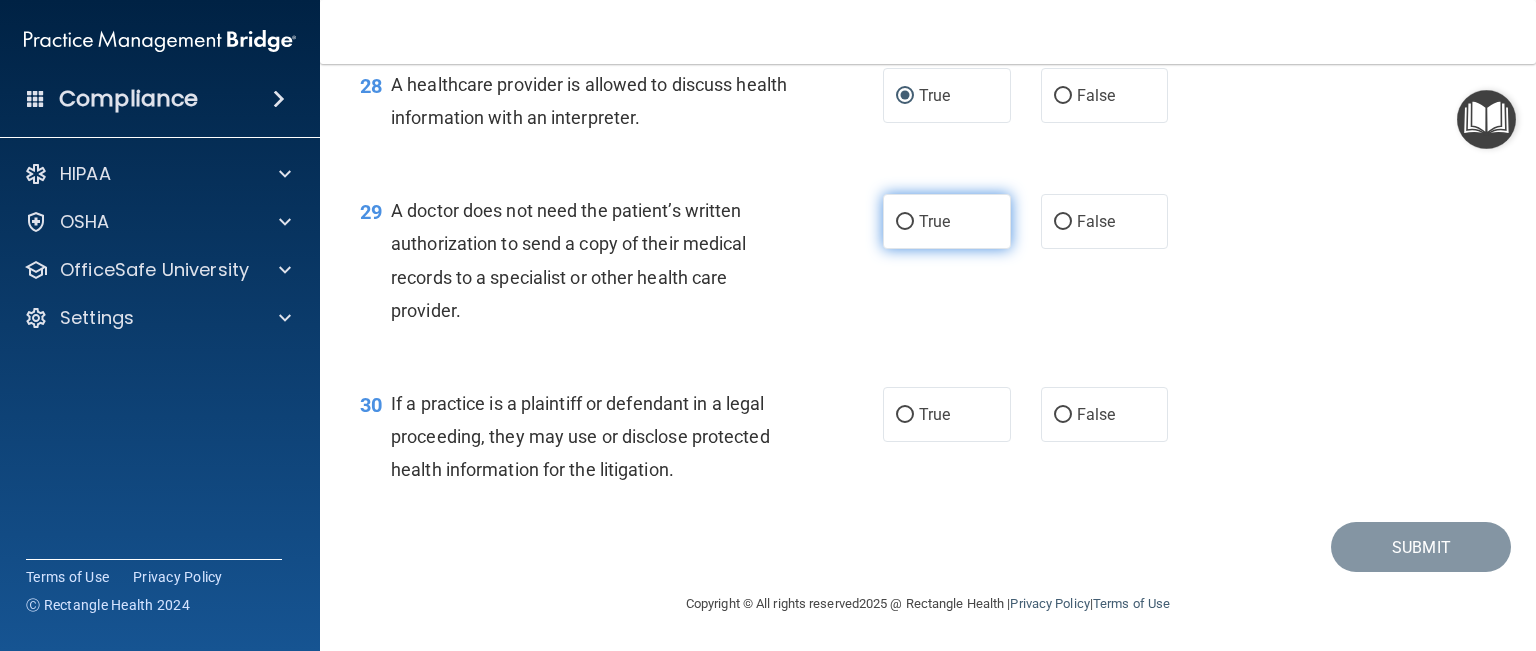 click on "True" at bounding box center (934, 221) 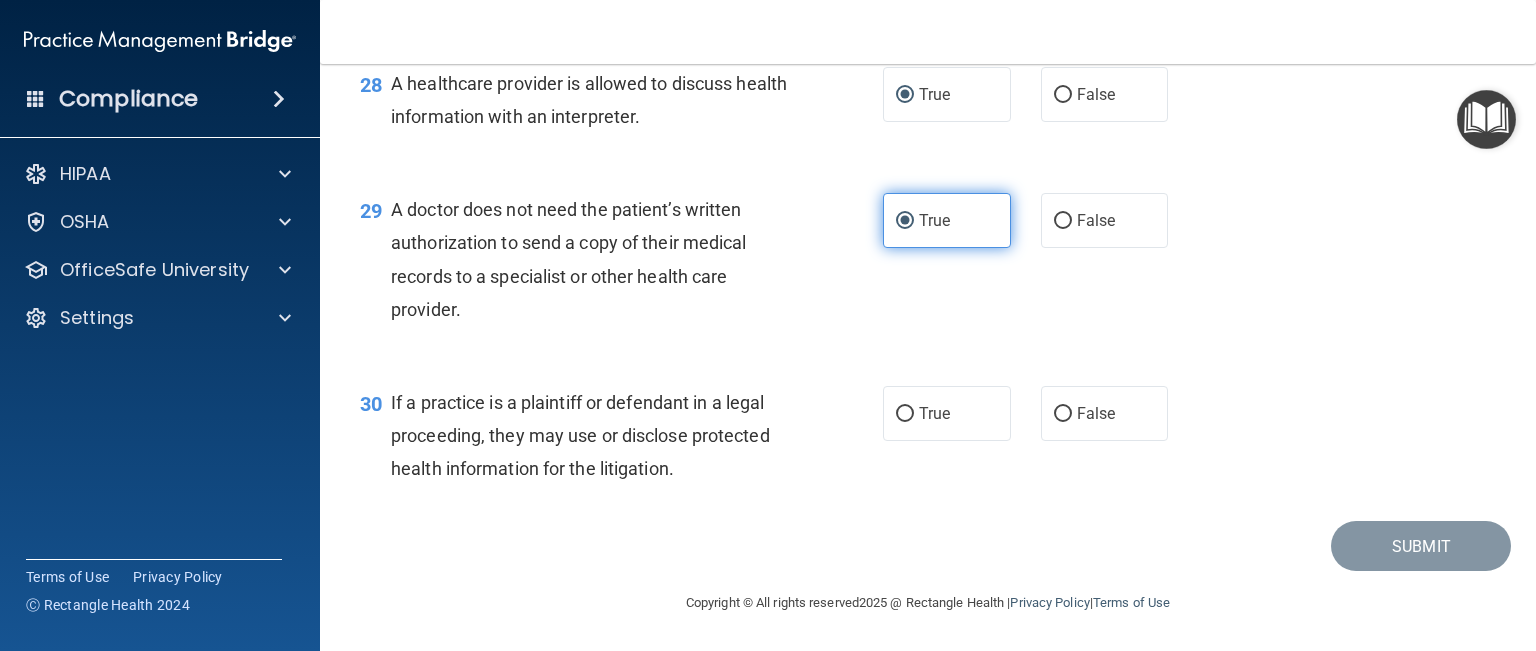 scroll, scrollTop: 4868, scrollLeft: 0, axis: vertical 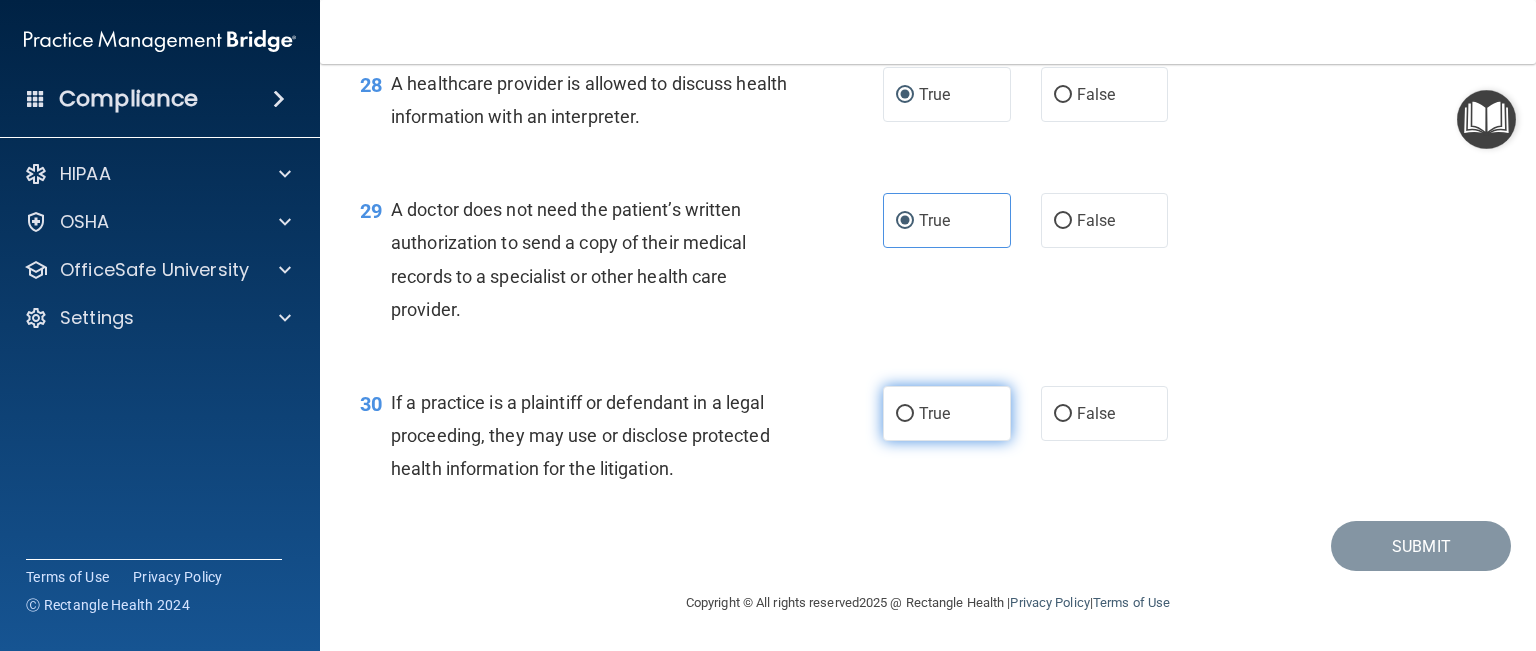 click on "True" at bounding box center (905, 414) 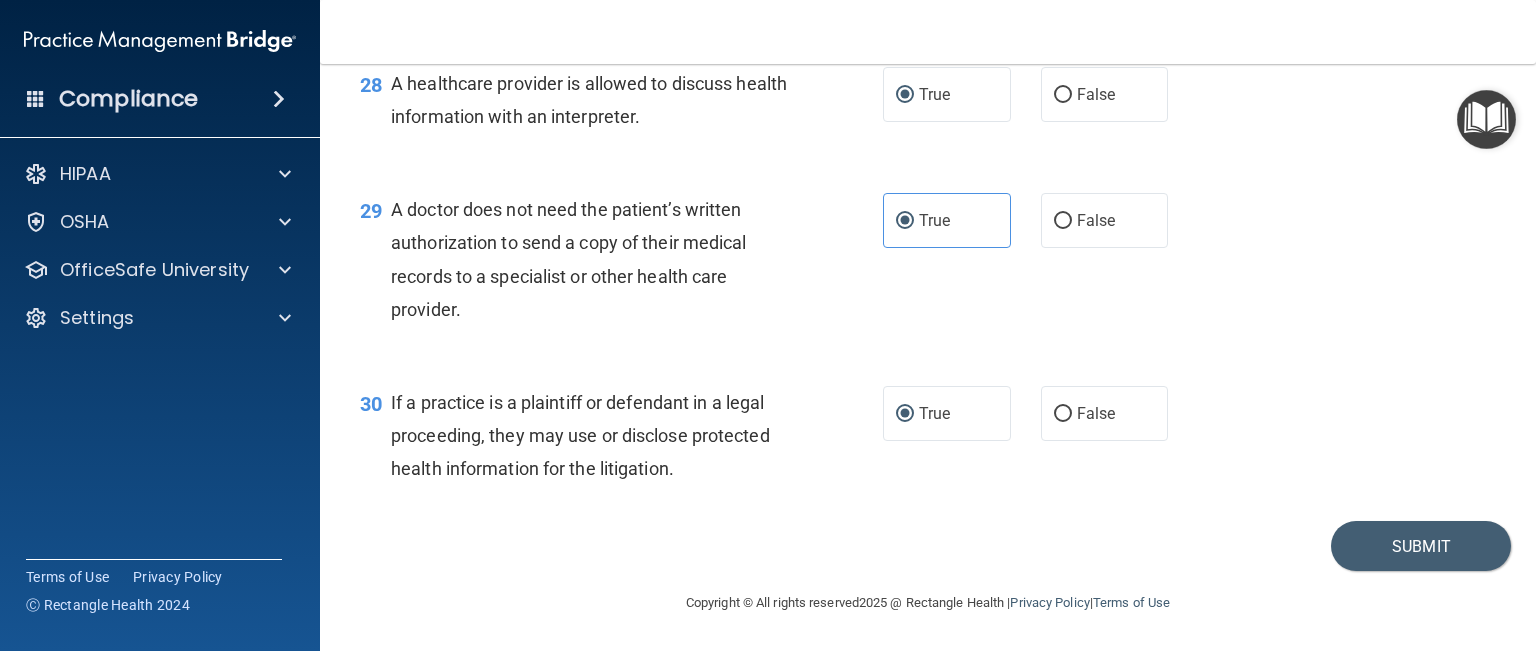 scroll, scrollTop: 4768, scrollLeft: 0, axis: vertical 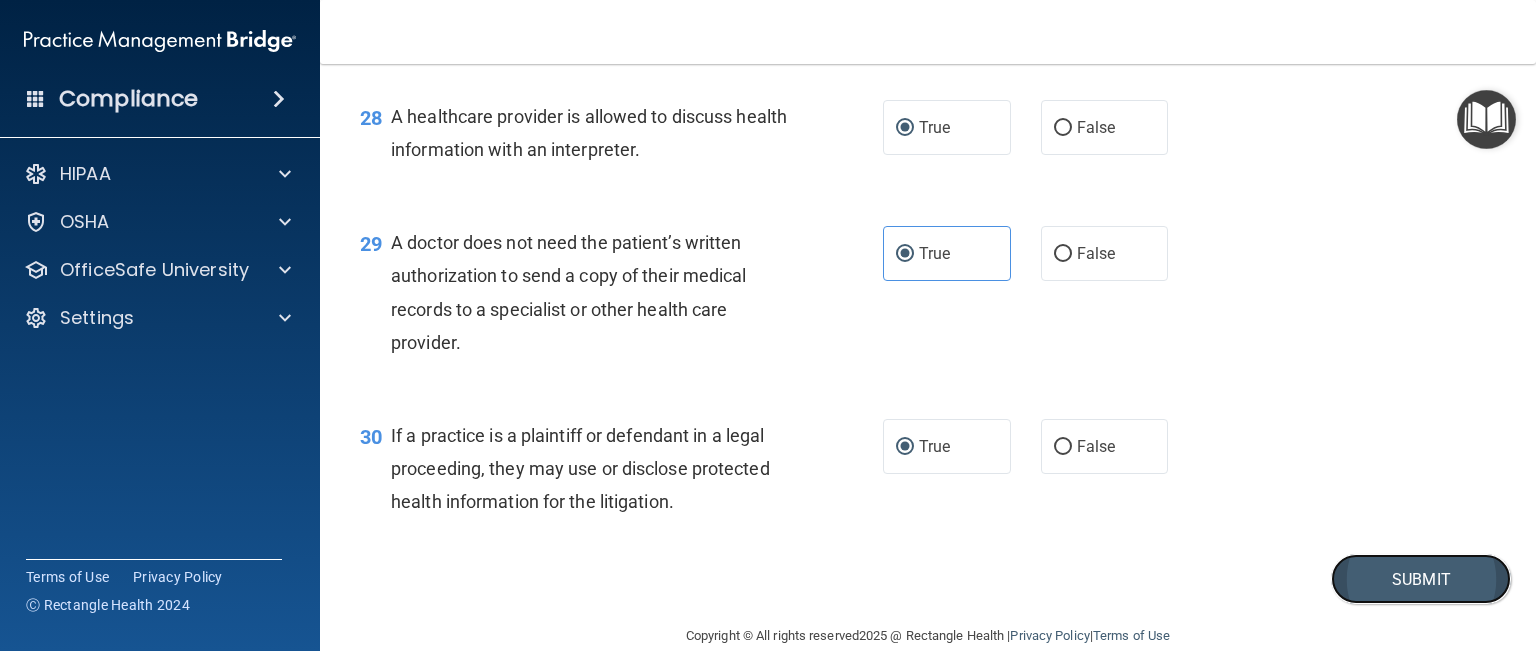 click on "Submit" at bounding box center [1421, 579] 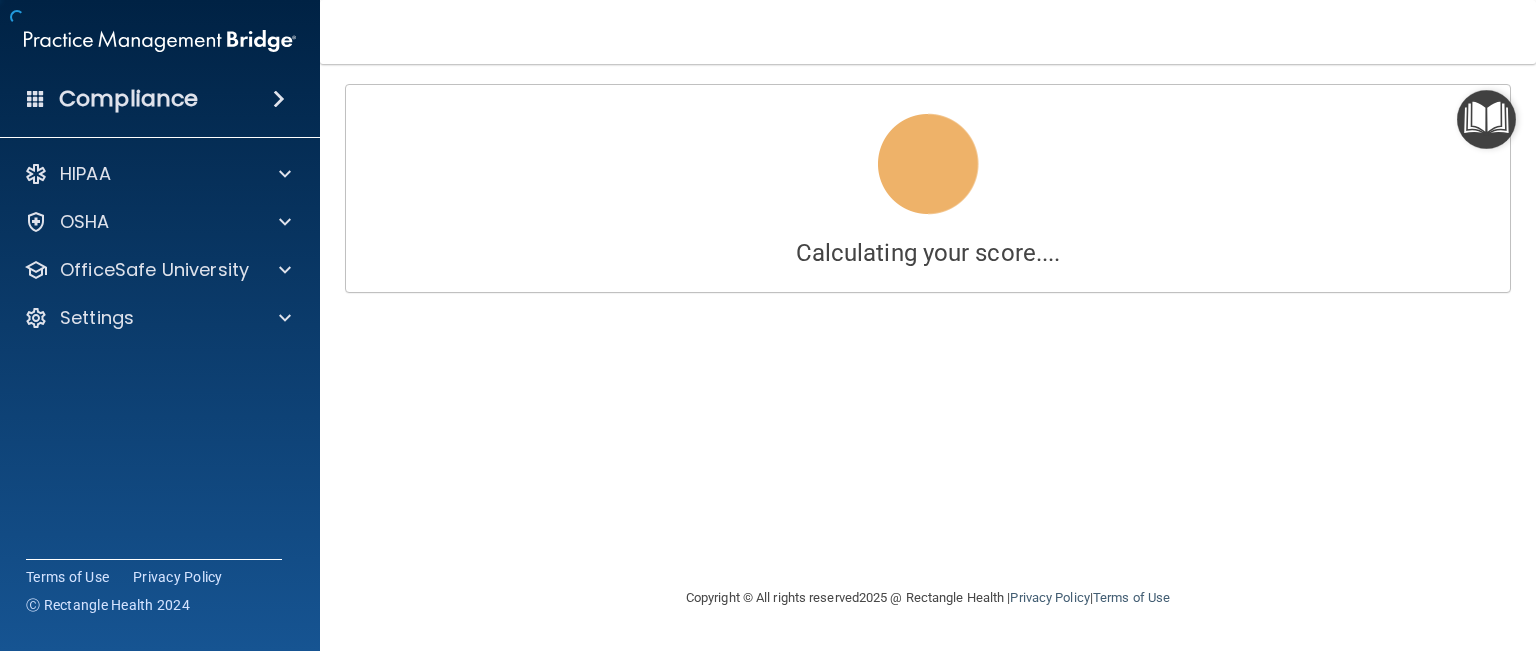 scroll, scrollTop: 0, scrollLeft: 0, axis: both 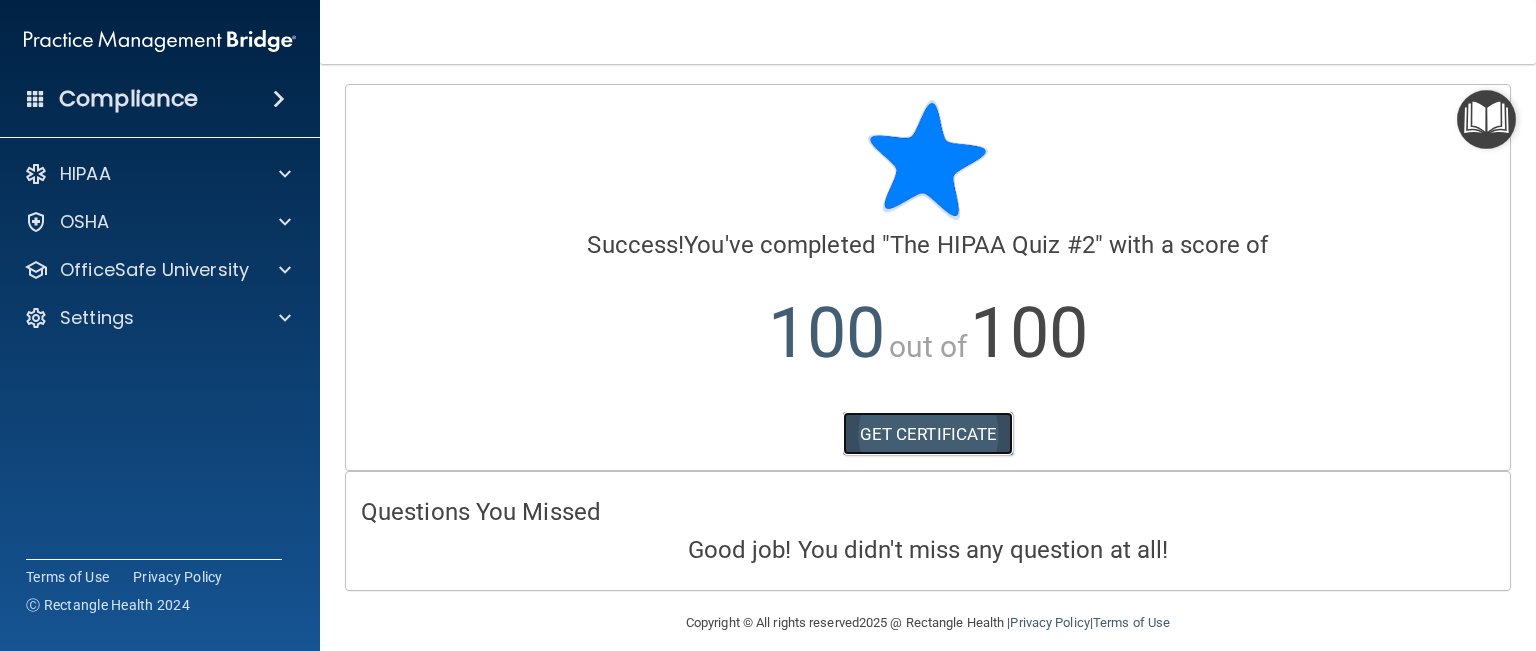 click on "GET CERTIFICATE" at bounding box center (928, 434) 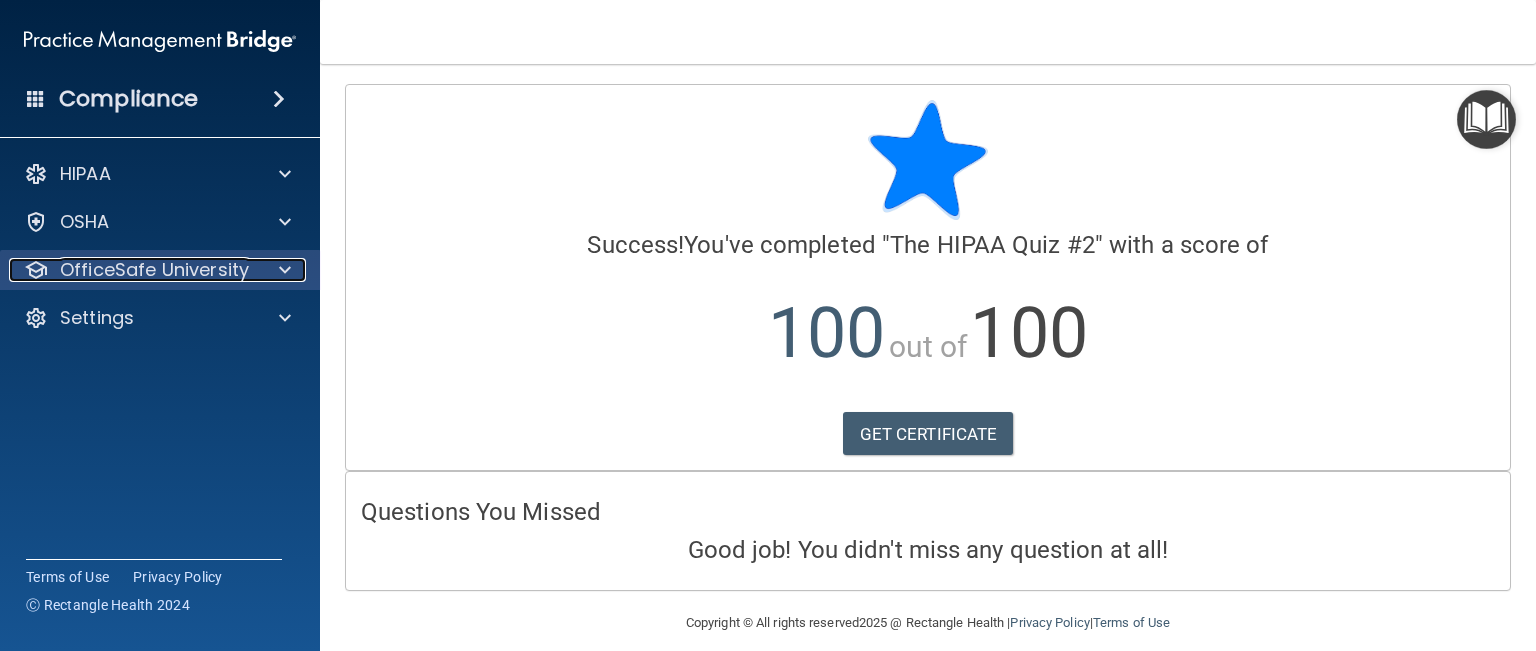 click at bounding box center (285, 270) 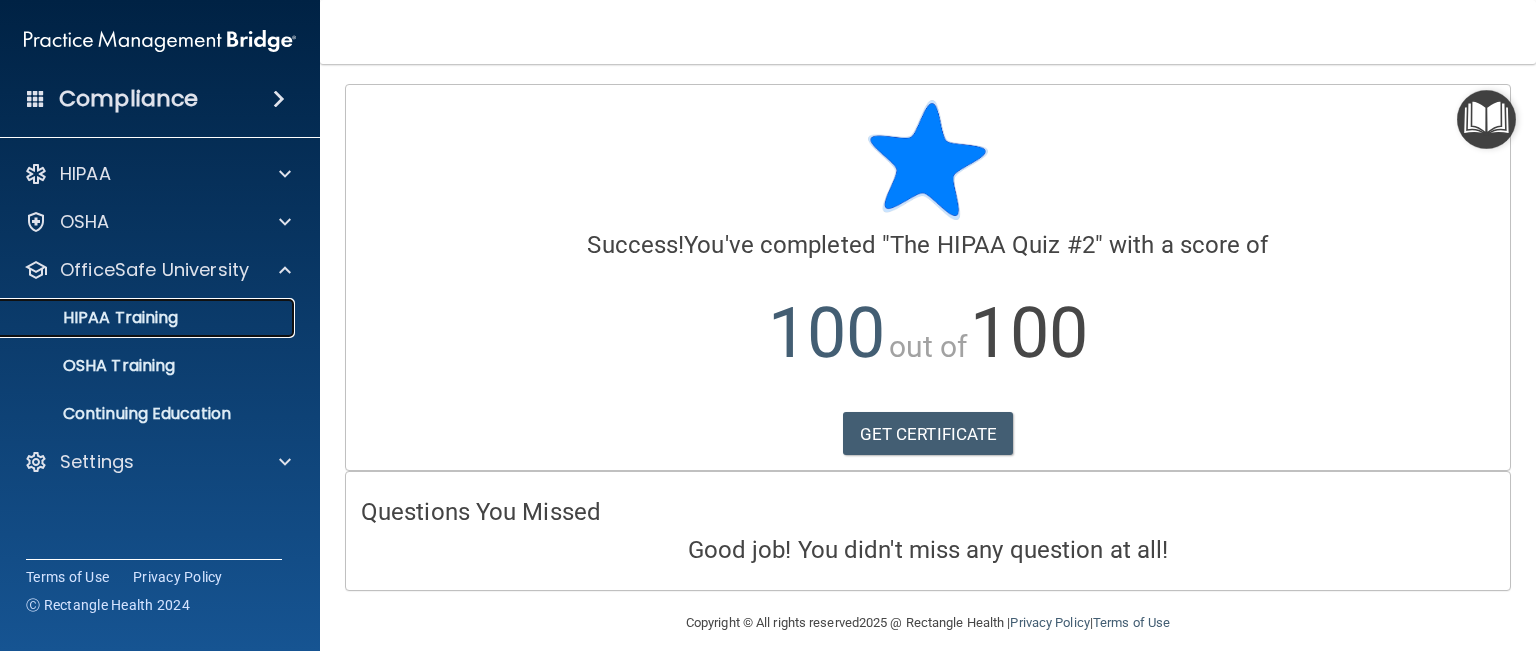 click on "HIPAA Training" at bounding box center (95, 318) 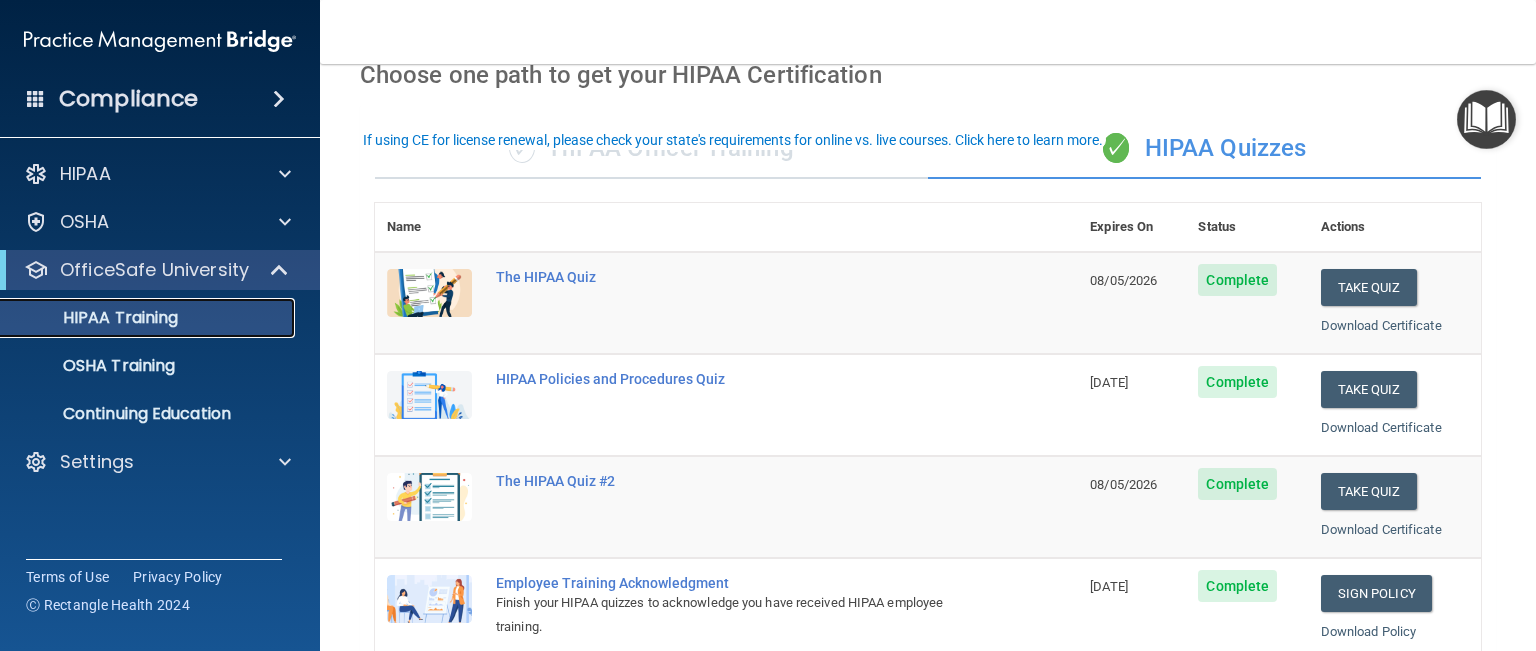 scroll, scrollTop: 0, scrollLeft: 0, axis: both 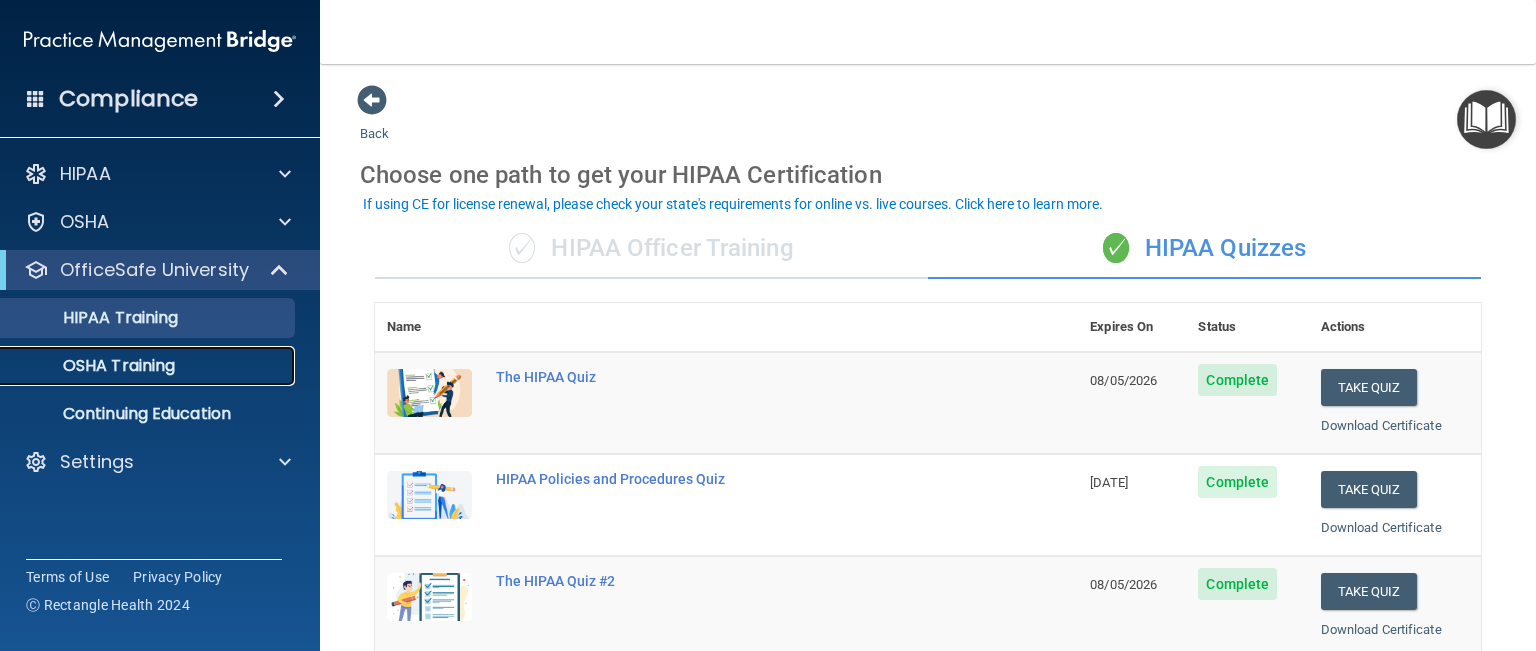 click on "OSHA Training" at bounding box center [94, 366] 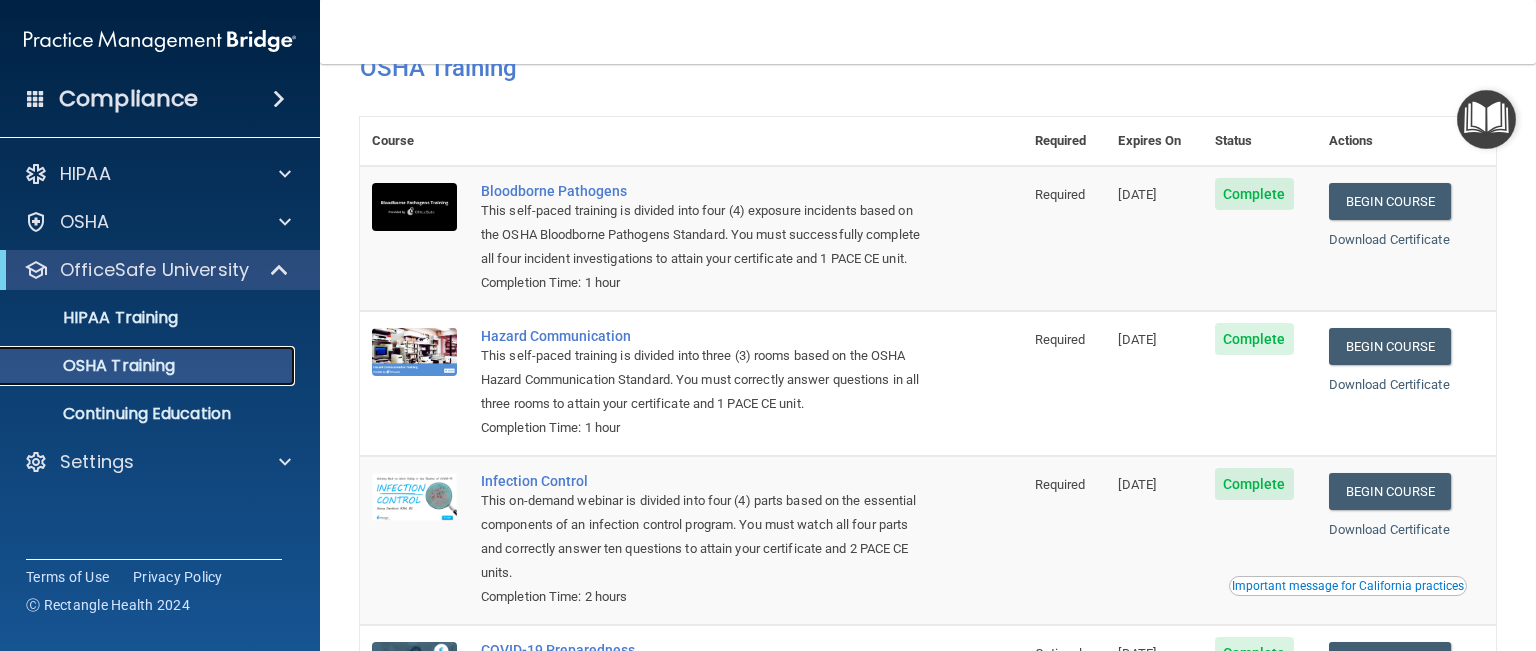 scroll, scrollTop: 0, scrollLeft: 0, axis: both 